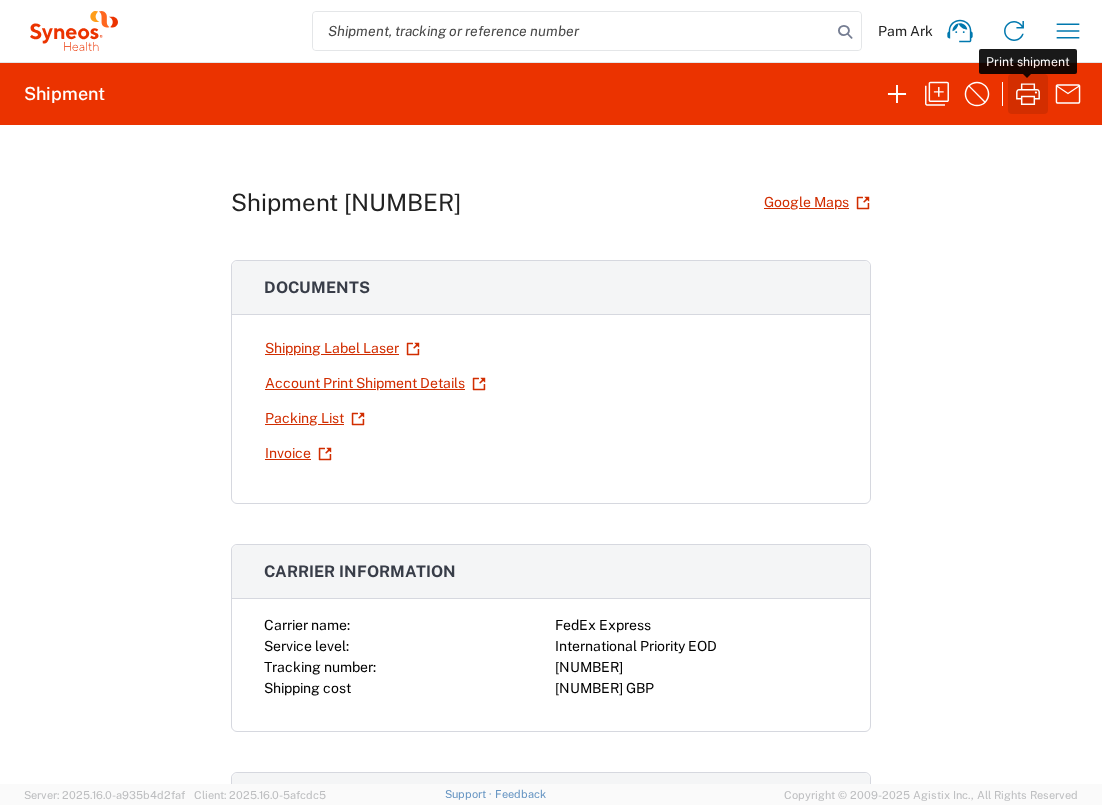 scroll, scrollTop: 0, scrollLeft: 0, axis: both 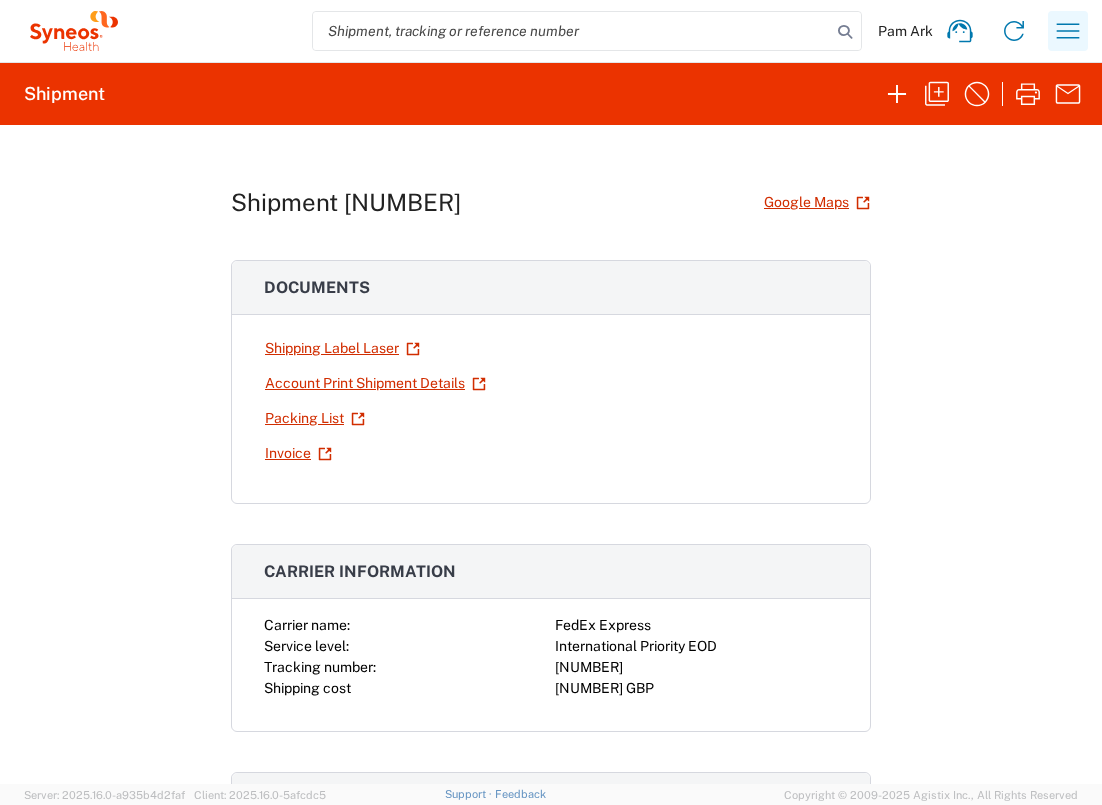 click 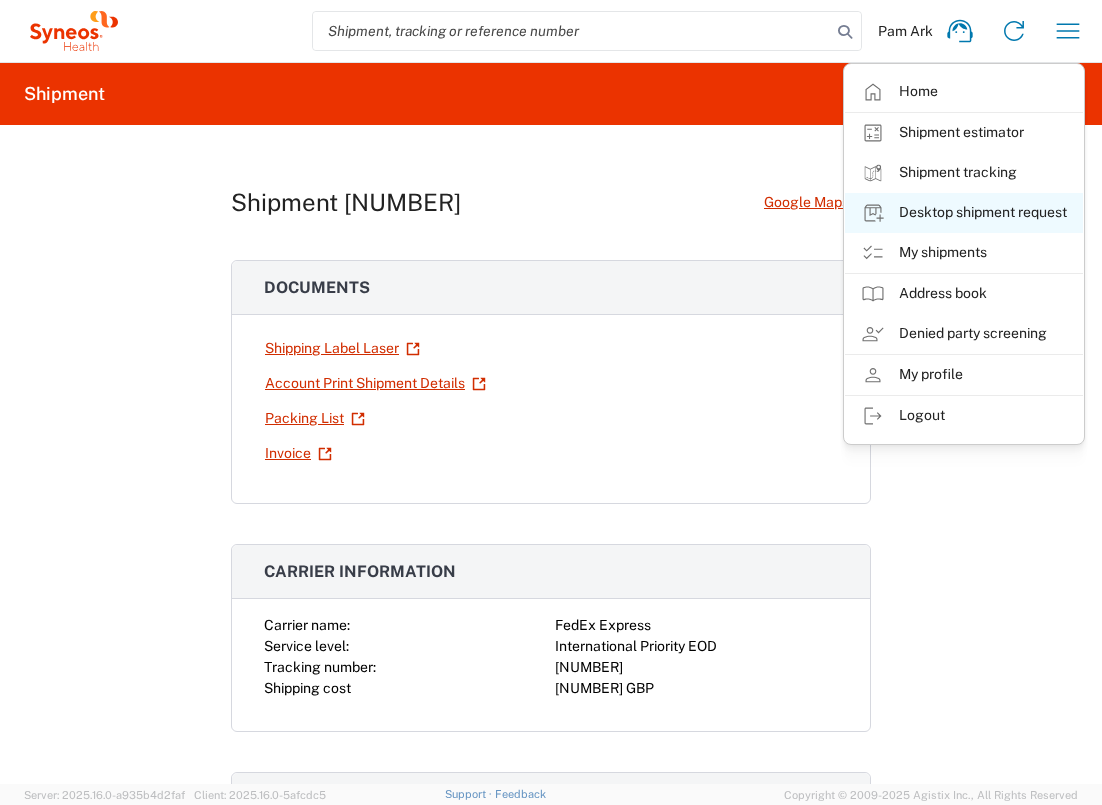 click on "Desktop shipment request" 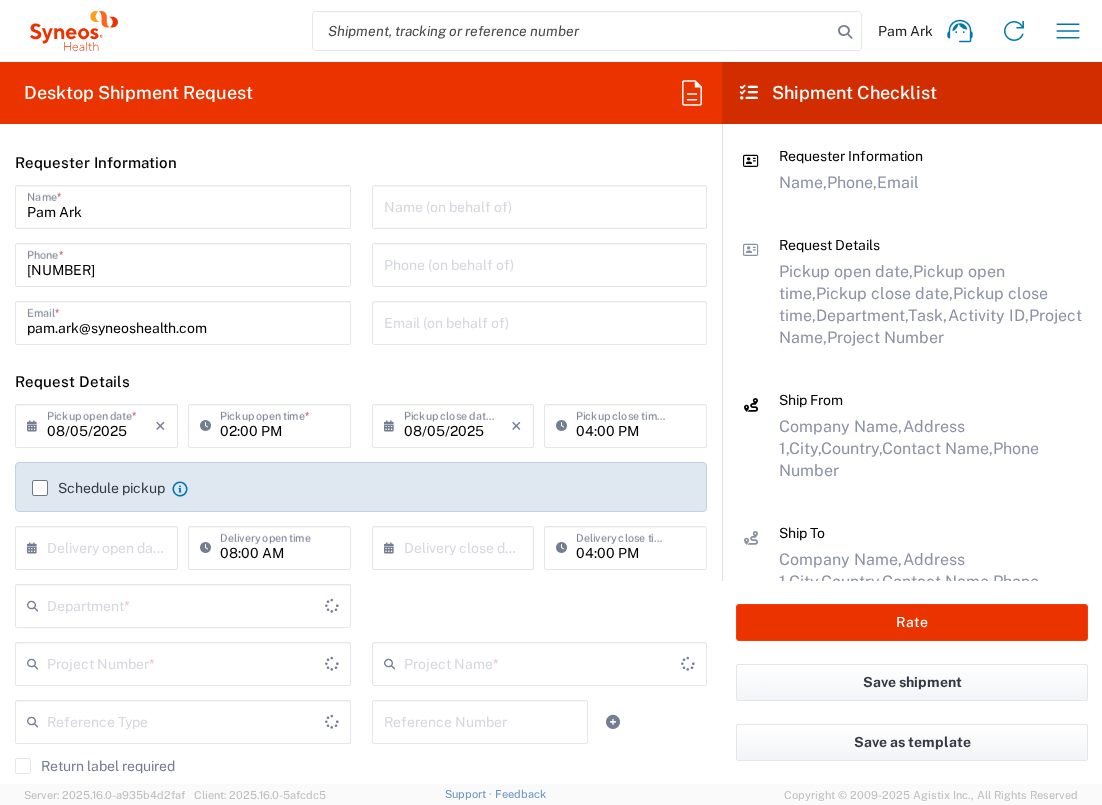 type on "England" 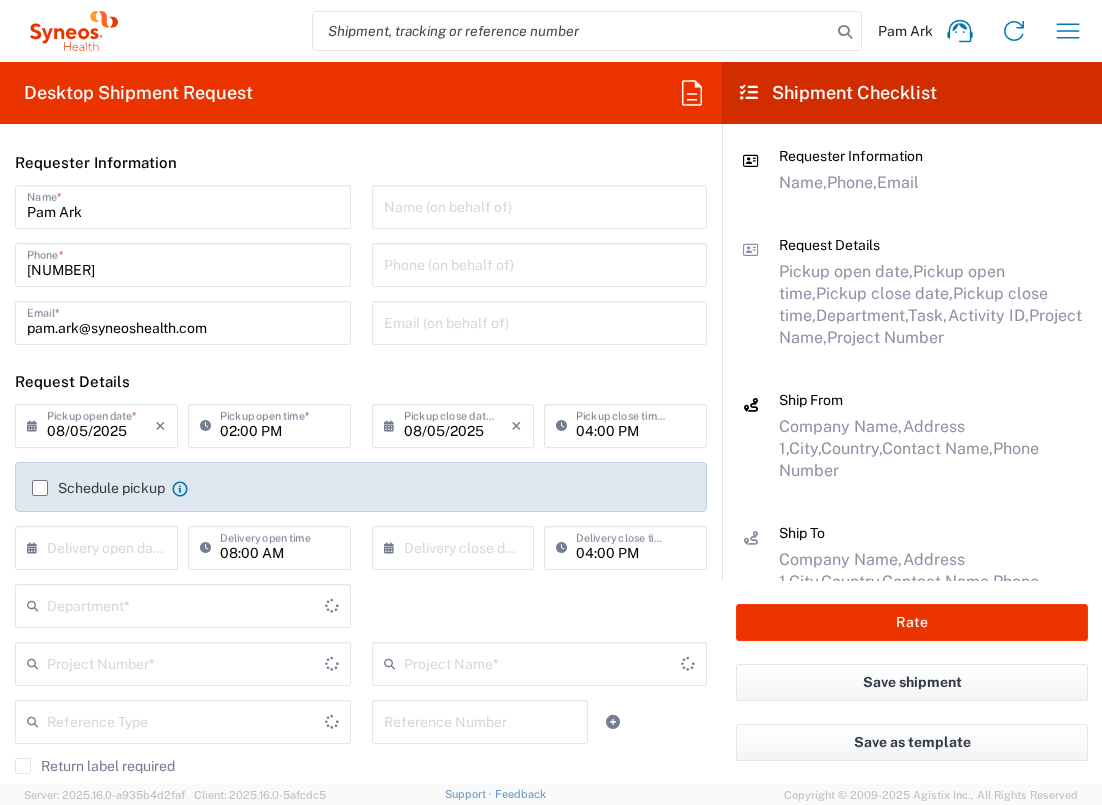 type on "3235" 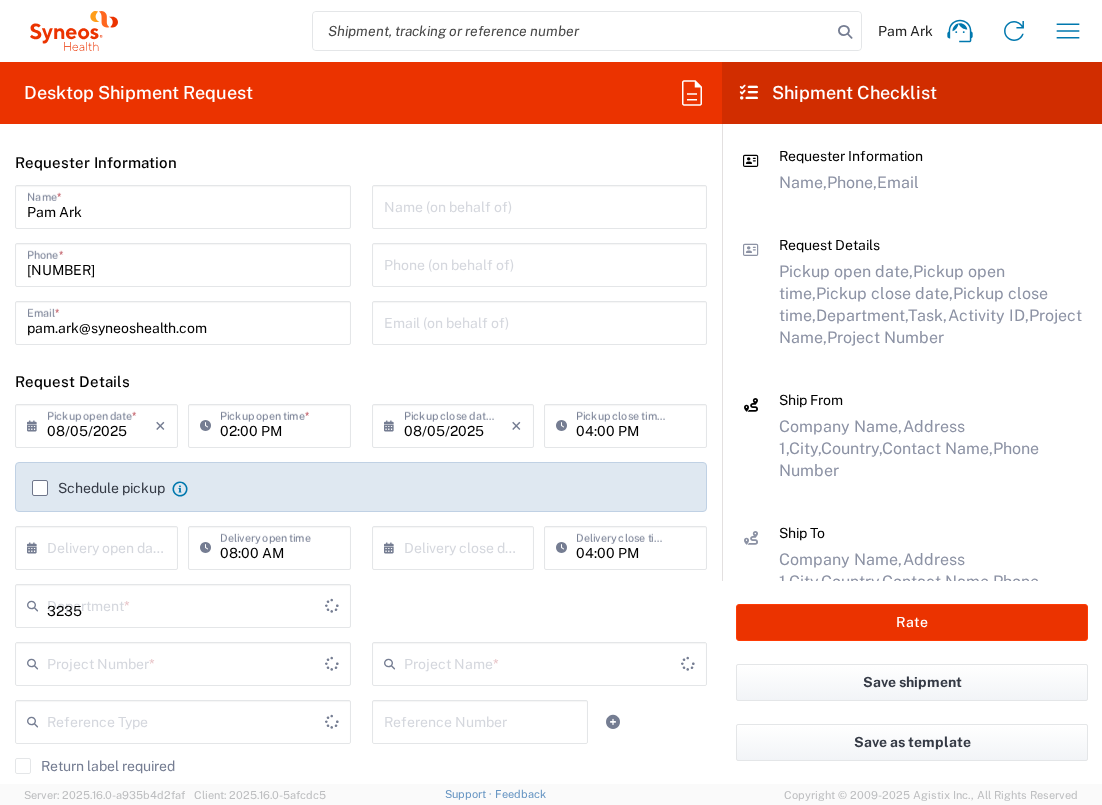 type on "United Kingdom" 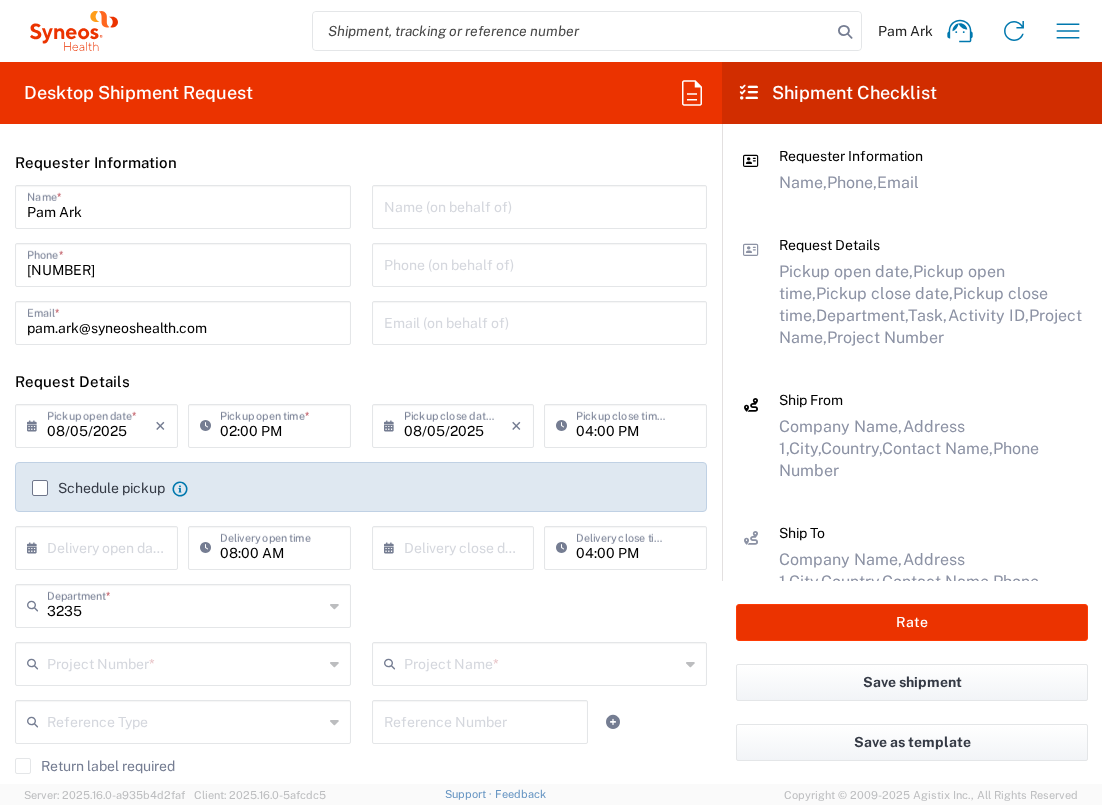 click at bounding box center (101, 546) 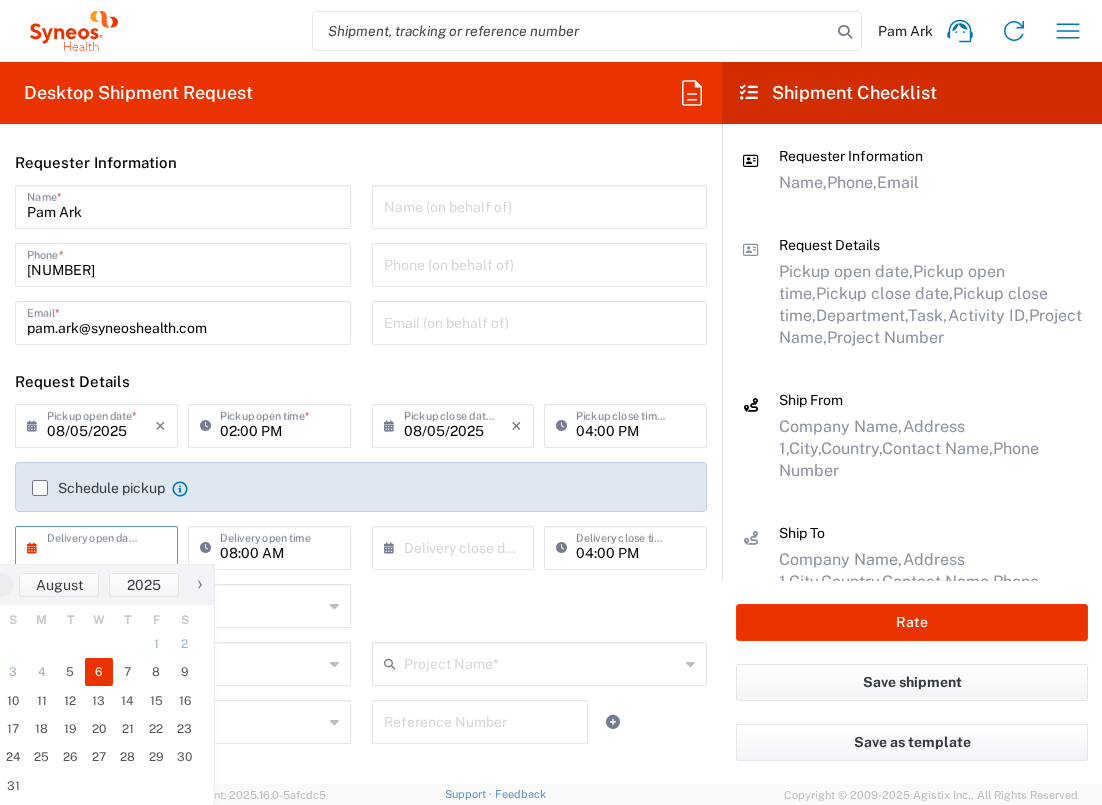 click on "6" 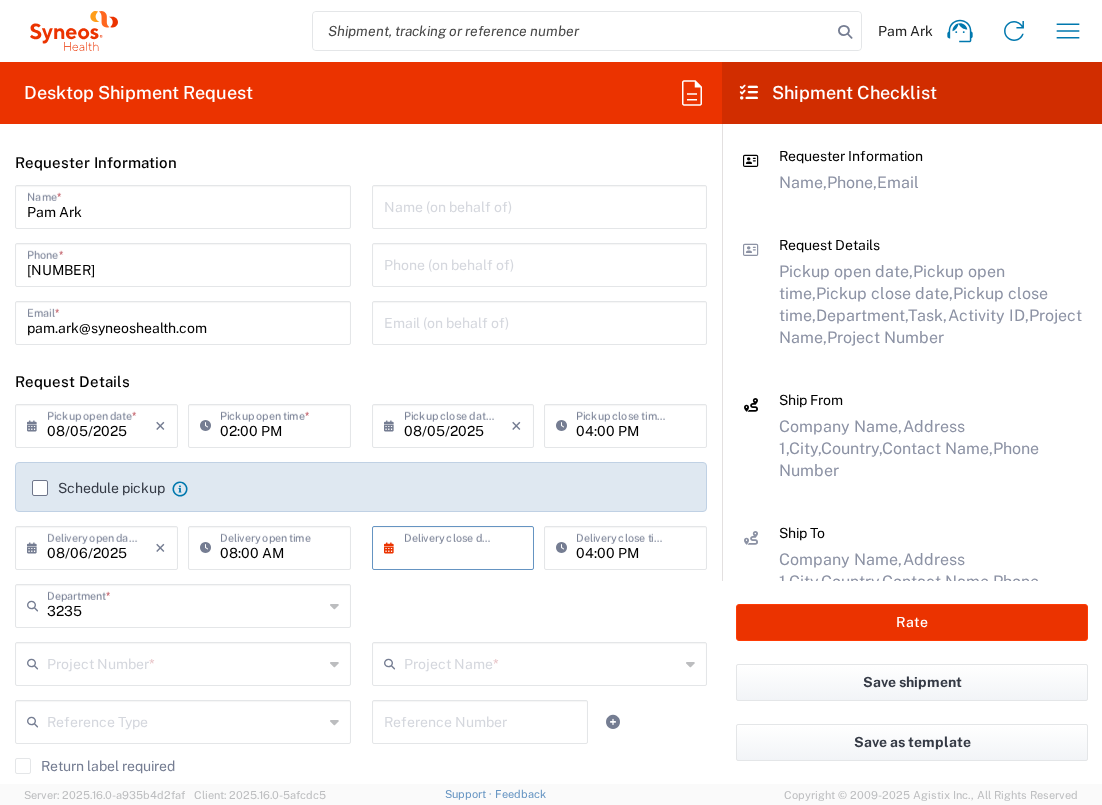 click at bounding box center [458, 546] 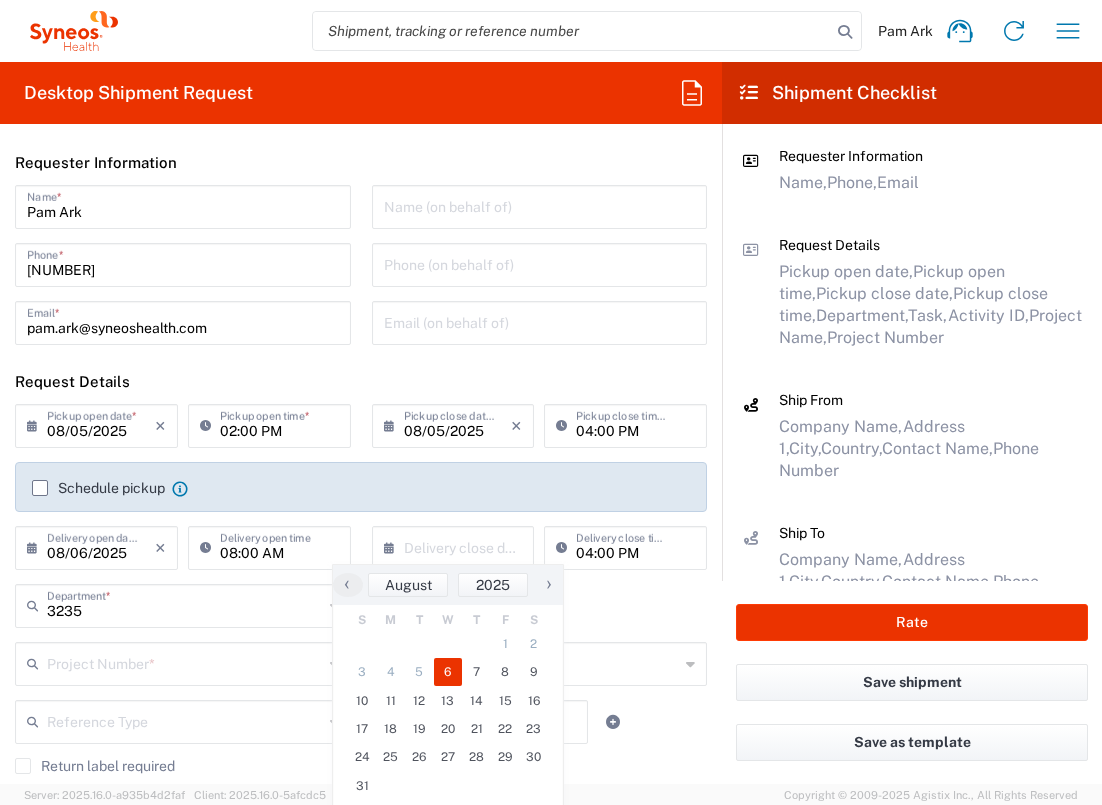 click on "6" 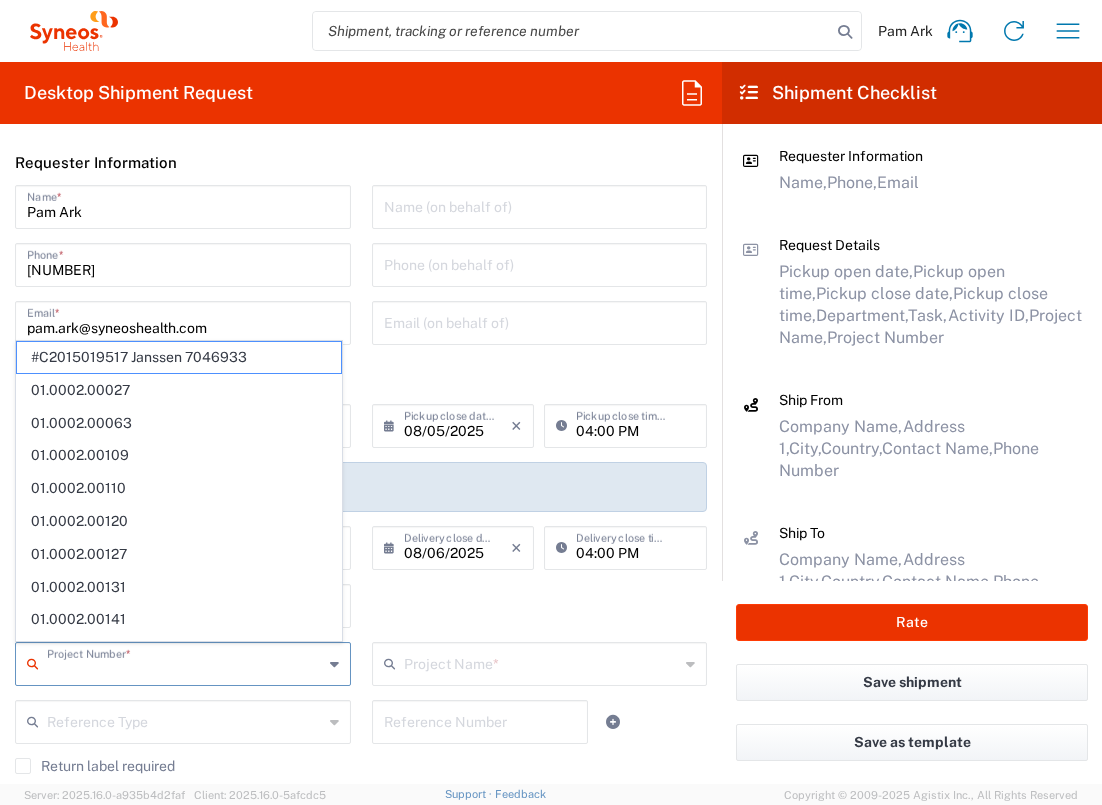 click at bounding box center (185, 662) 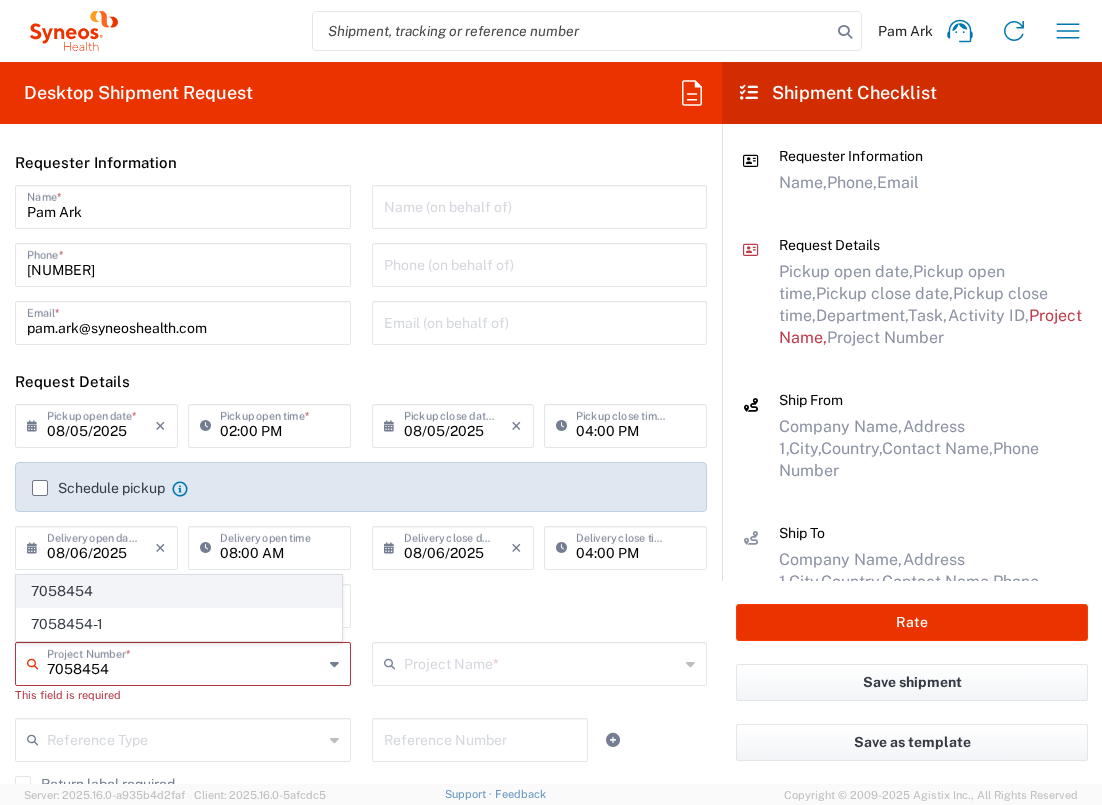 type on "7058454" 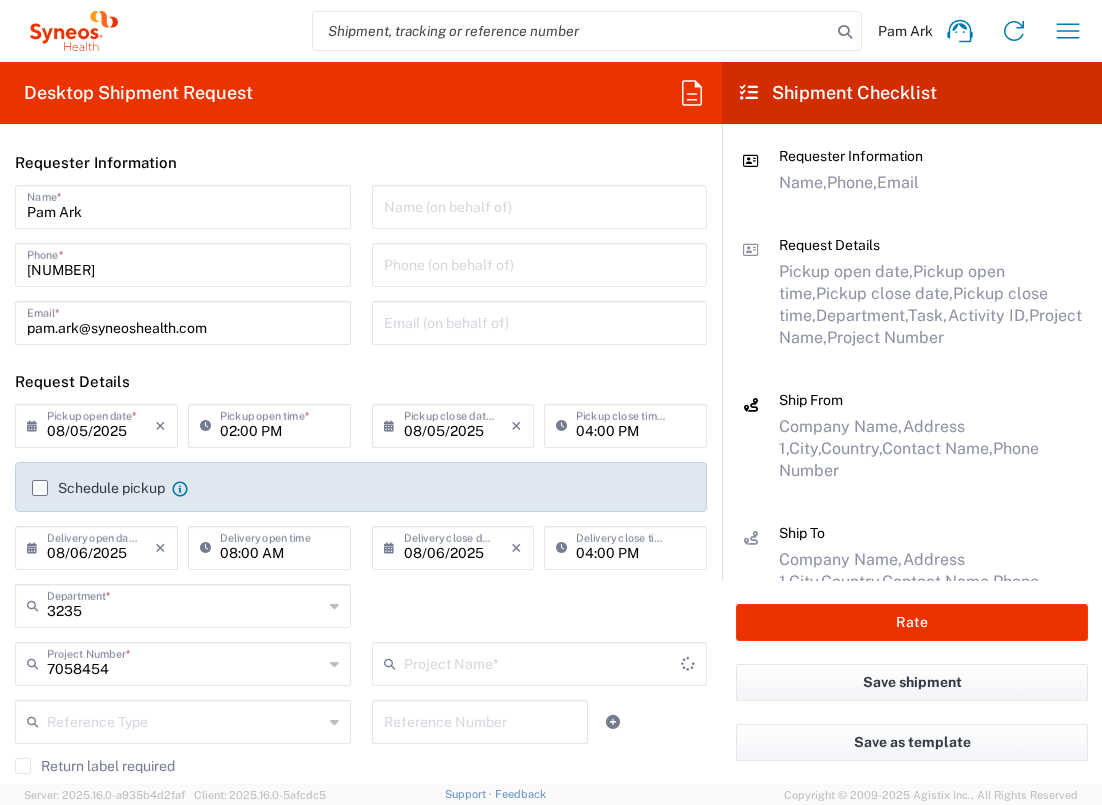 type on "IMMUNOVANT 7058454" 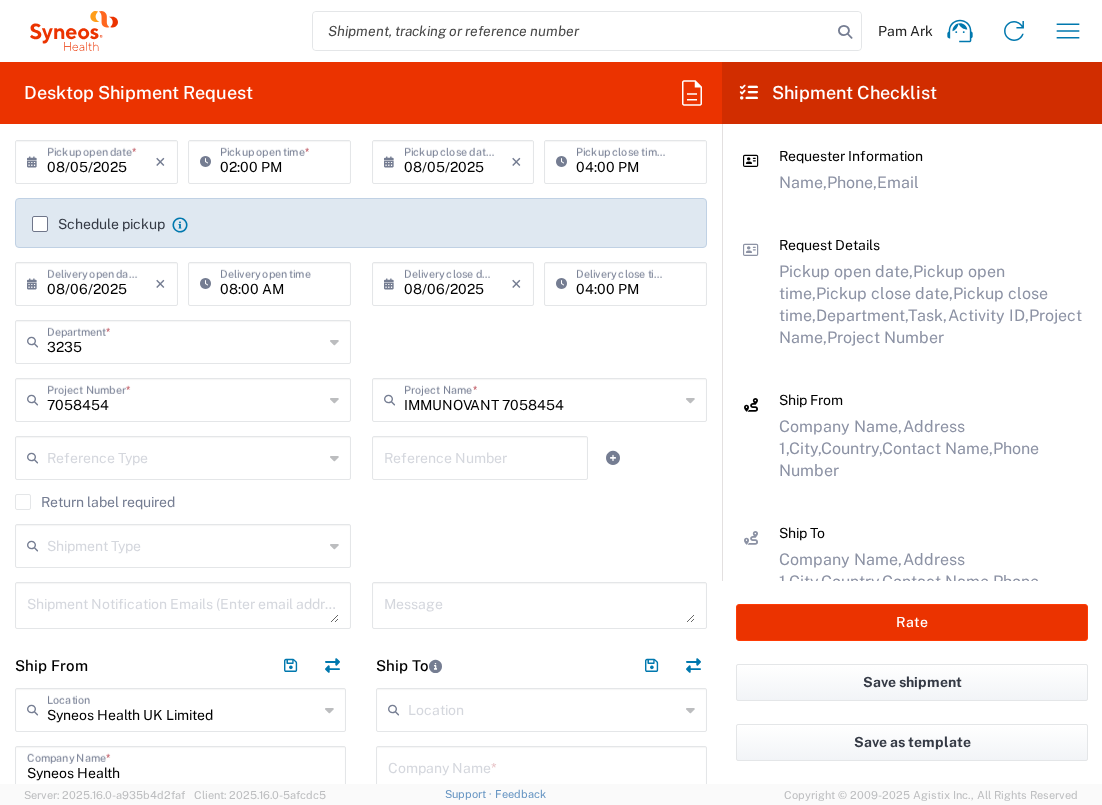 scroll, scrollTop: 568, scrollLeft: 0, axis: vertical 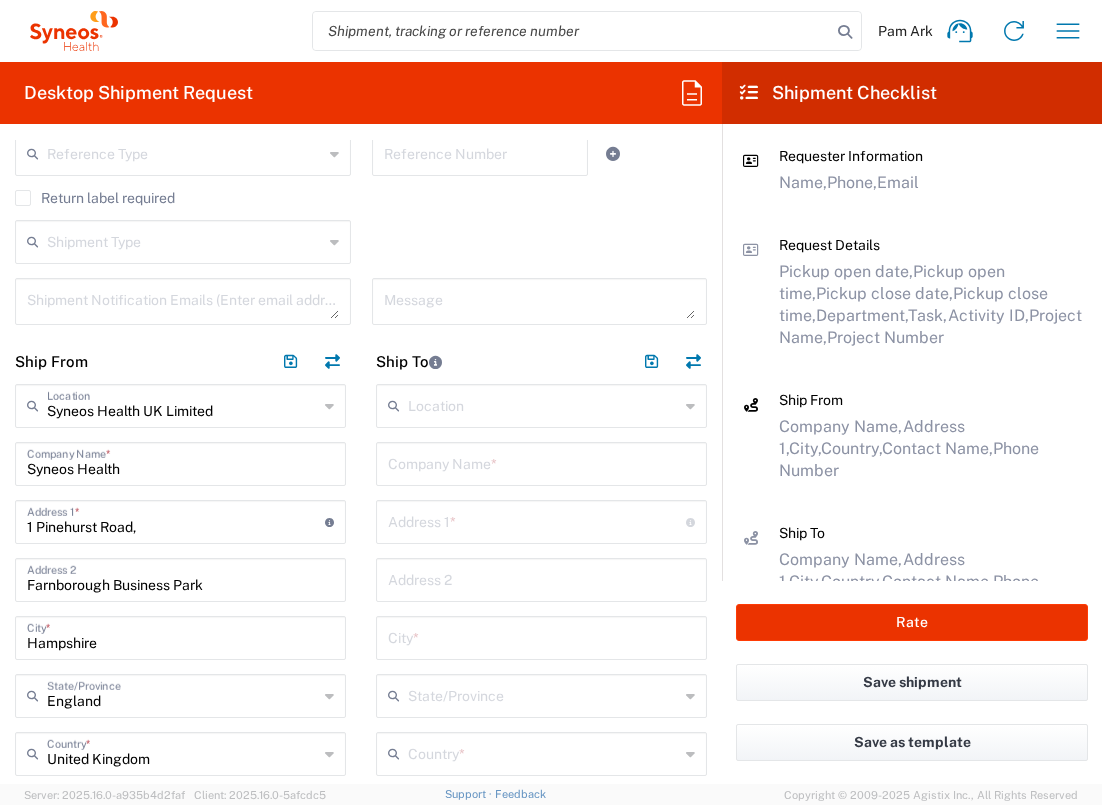 click at bounding box center (541, 462) 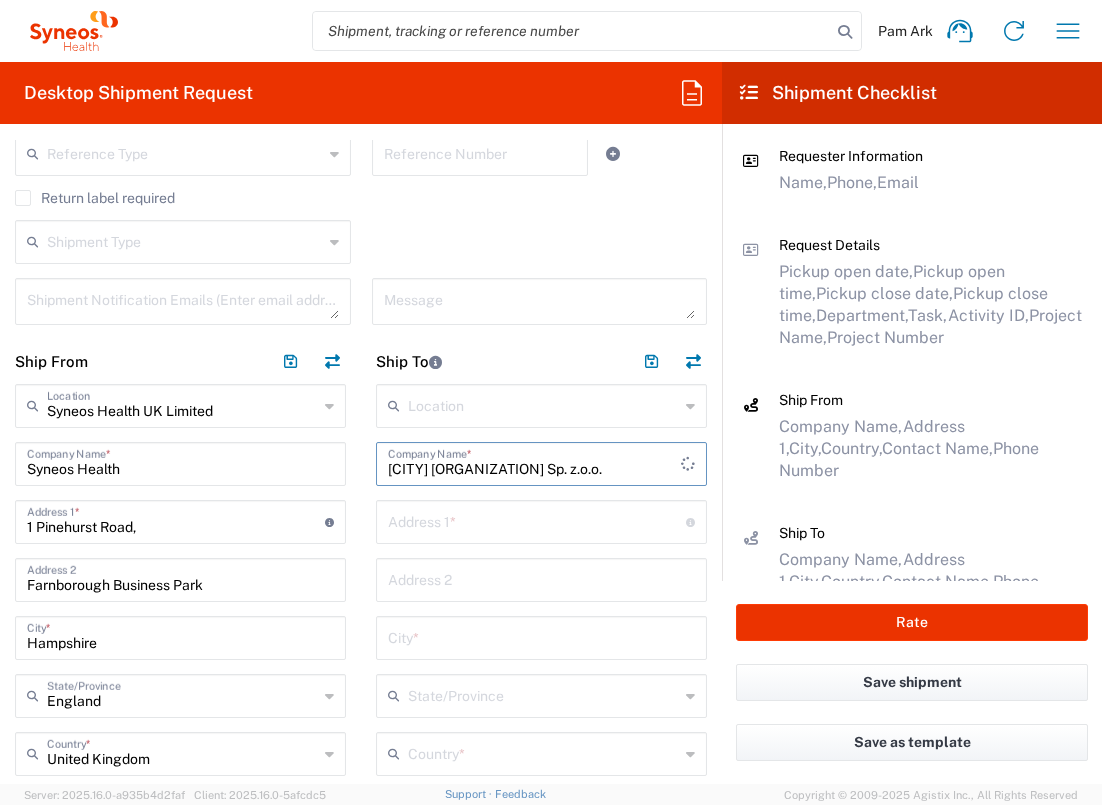 type on "[CITY] [ORGANIZATION] Sp. z.o.o." 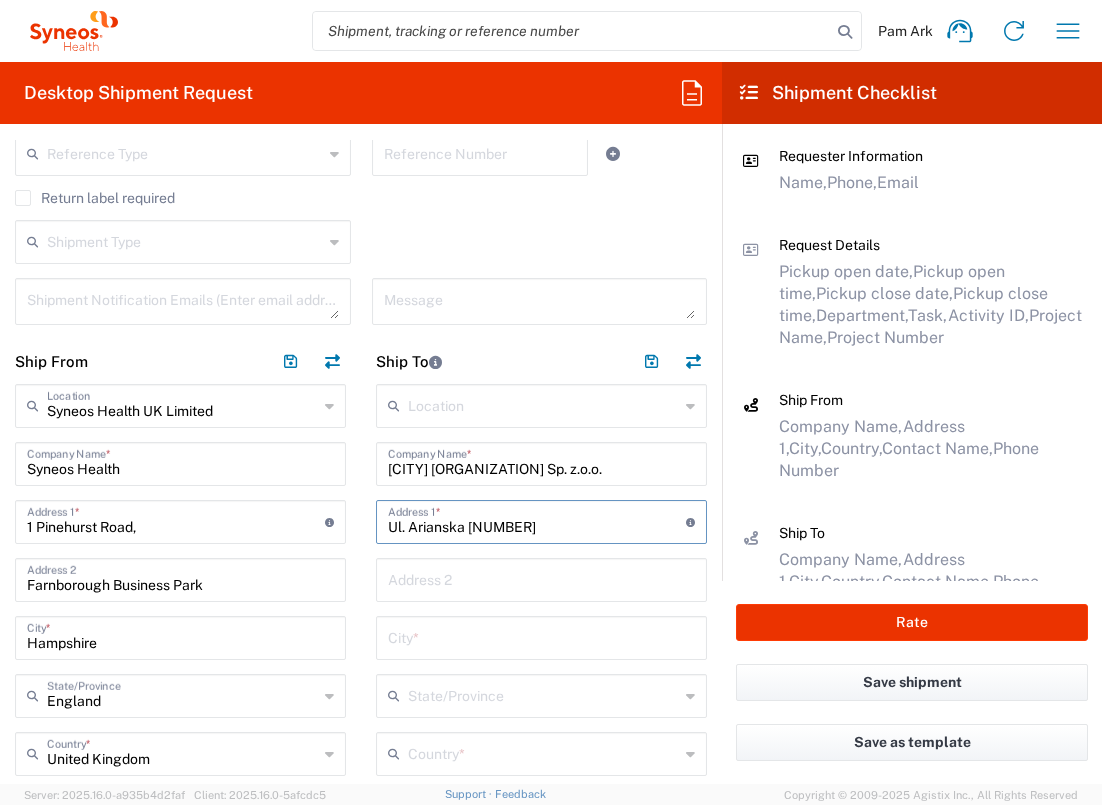 type on "Ul. Arianska [NUMBER]" 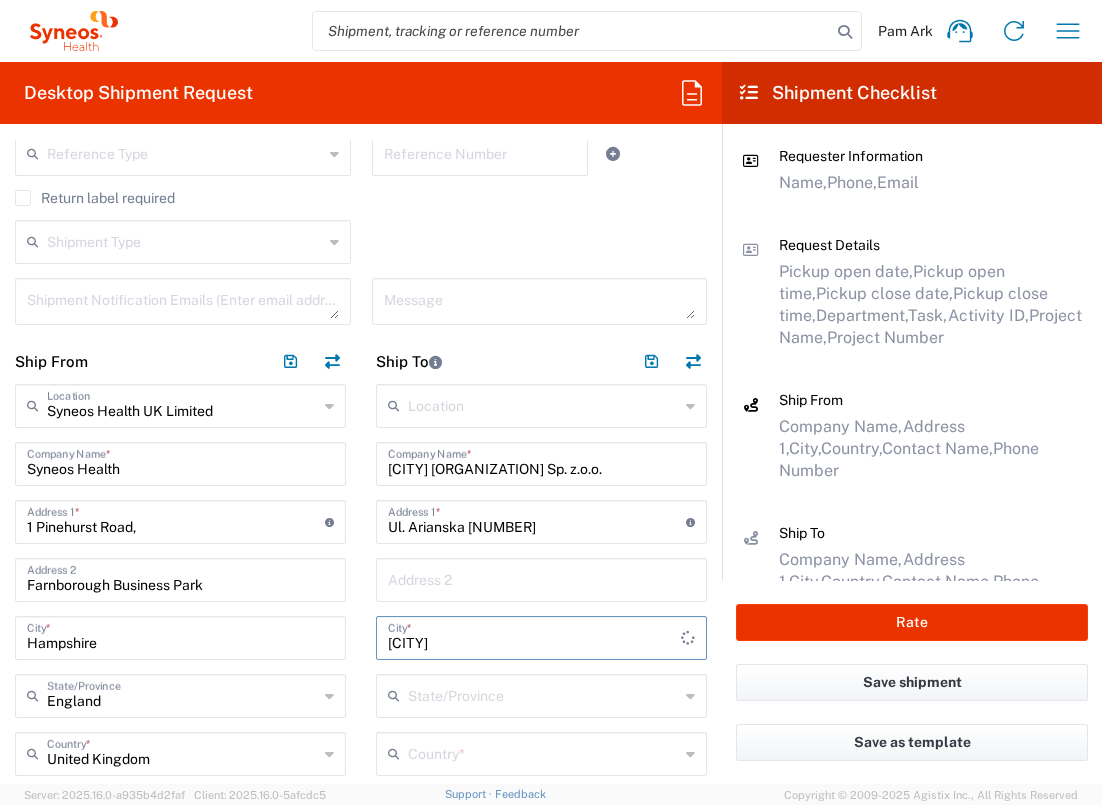 type on "[CITY]" 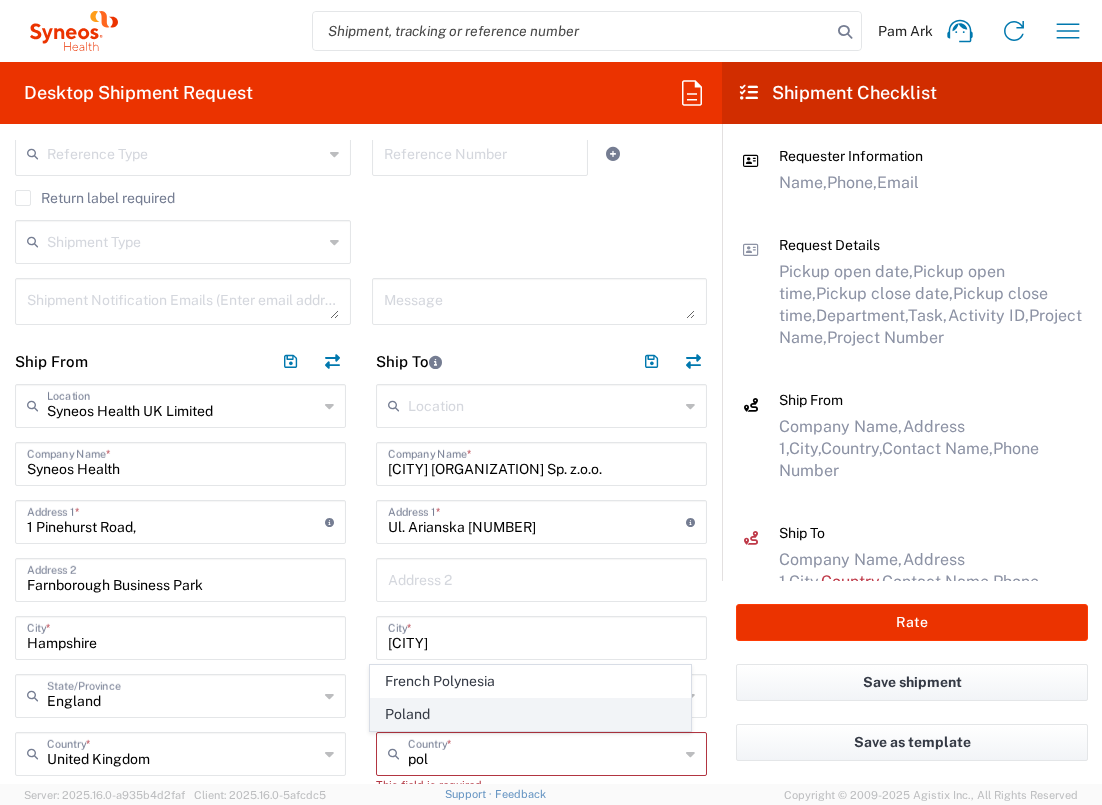 click on "Poland" 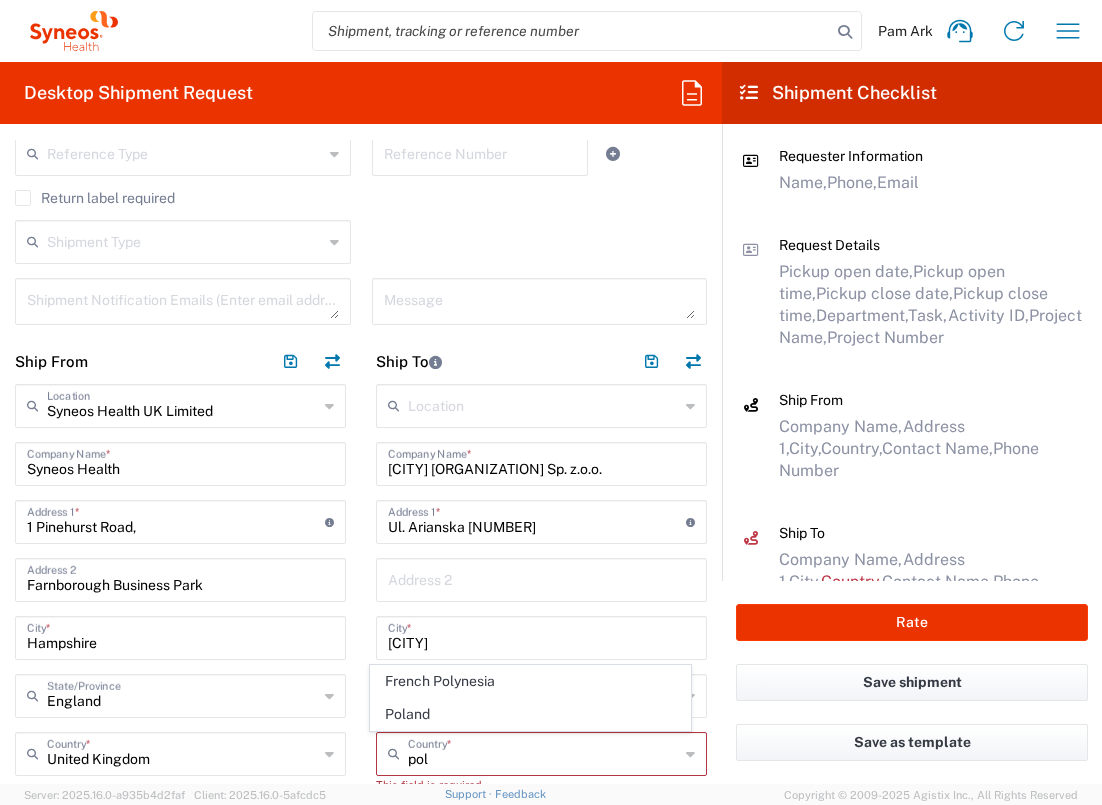 type on "Poland" 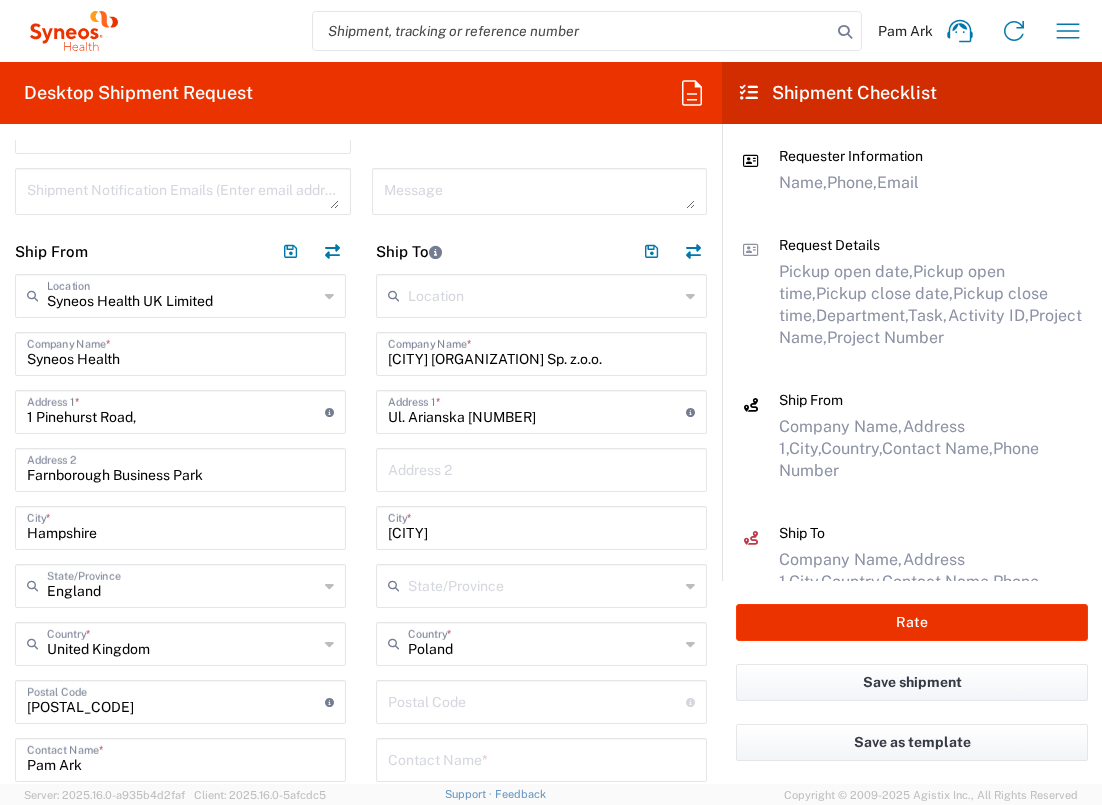 scroll, scrollTop: 722, scrollLeft: 0, axis: vertical 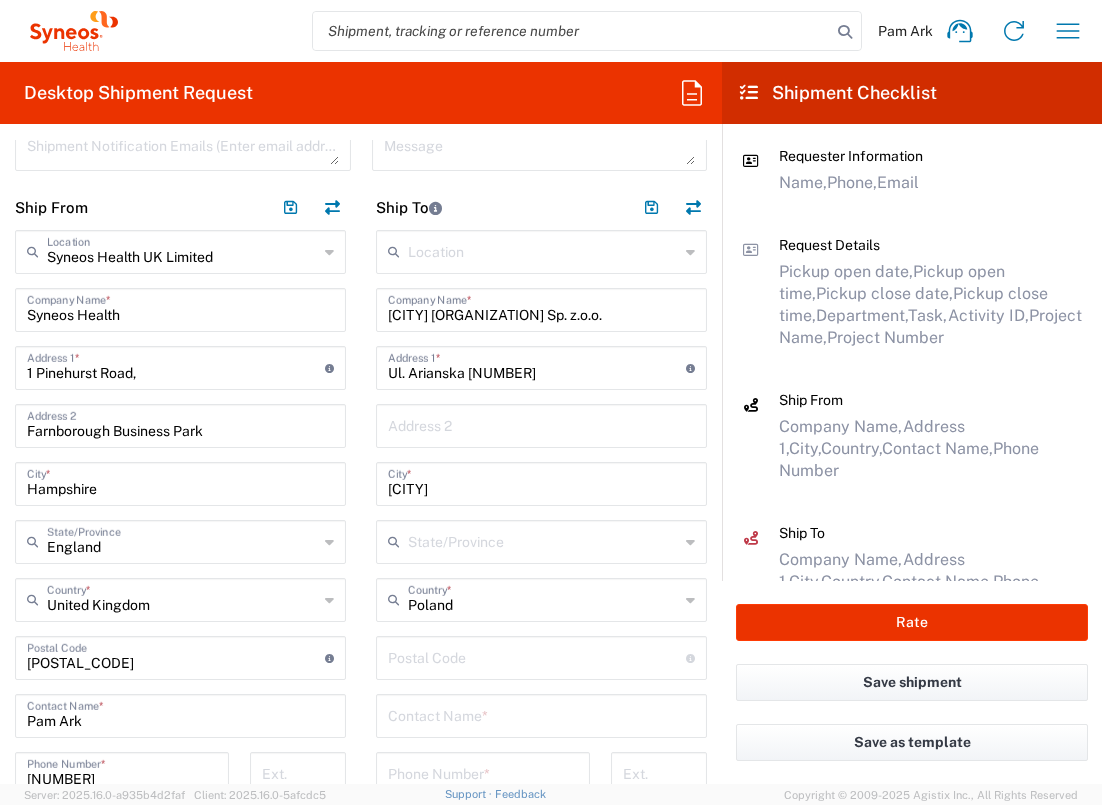 click at bounding box center (537, 656) 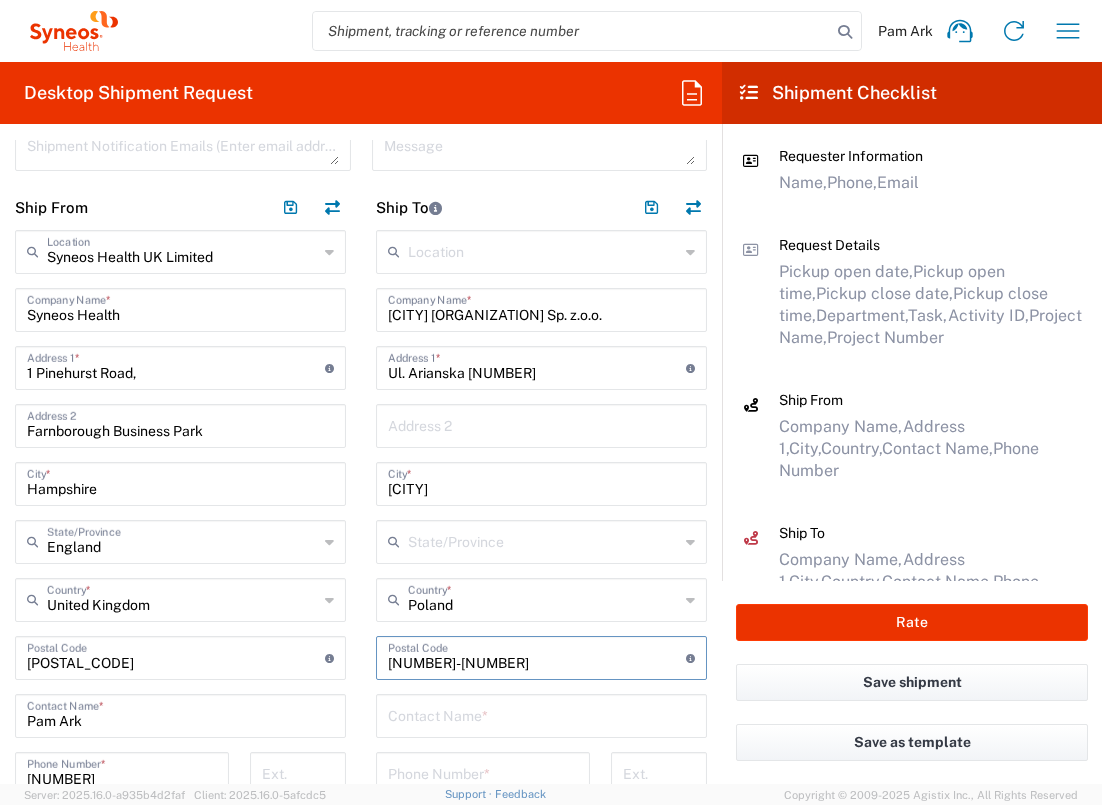type on "[NUMBER]-[NUMBER]" 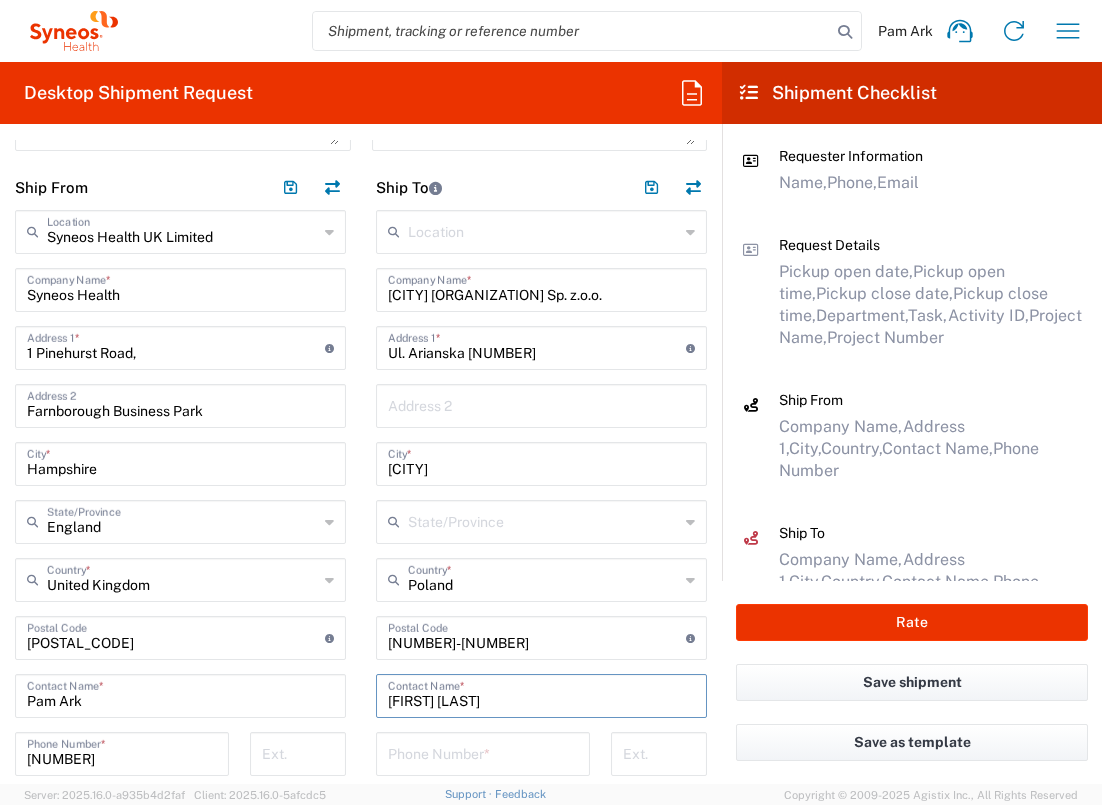 scroll, scrollTop: 776, scrollLeft: 0, axis: vertical 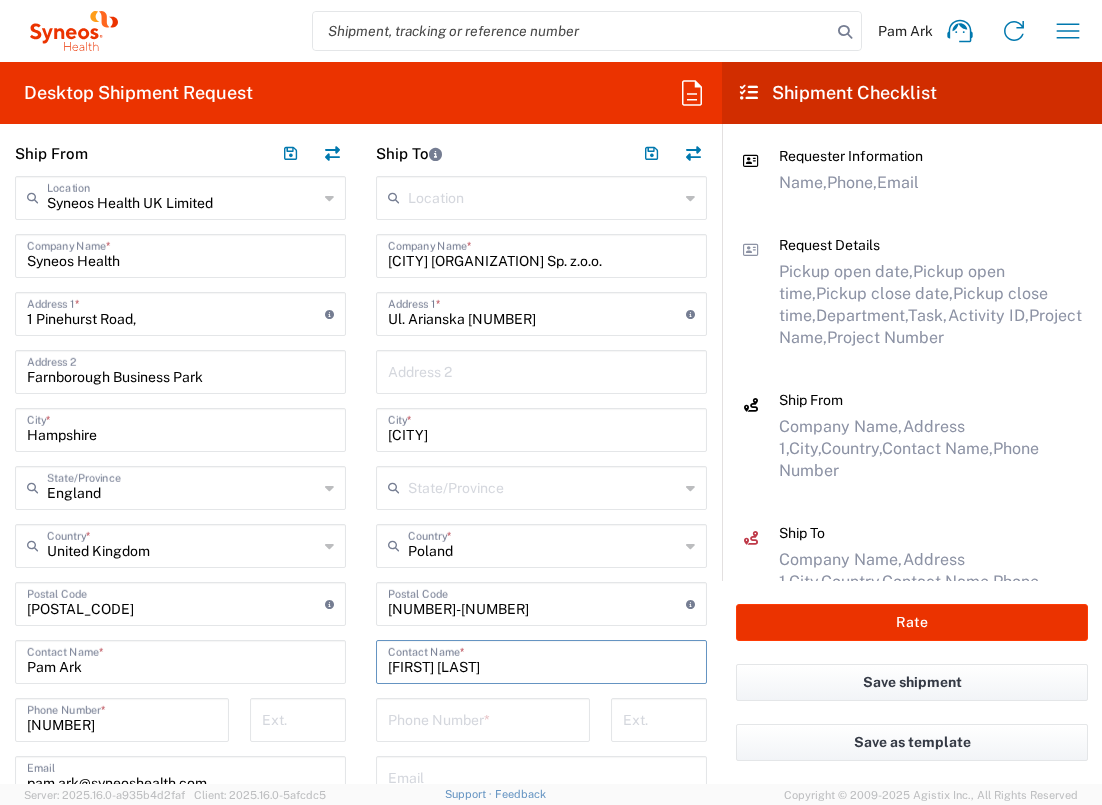 type on "[FIRST] [LAST]" 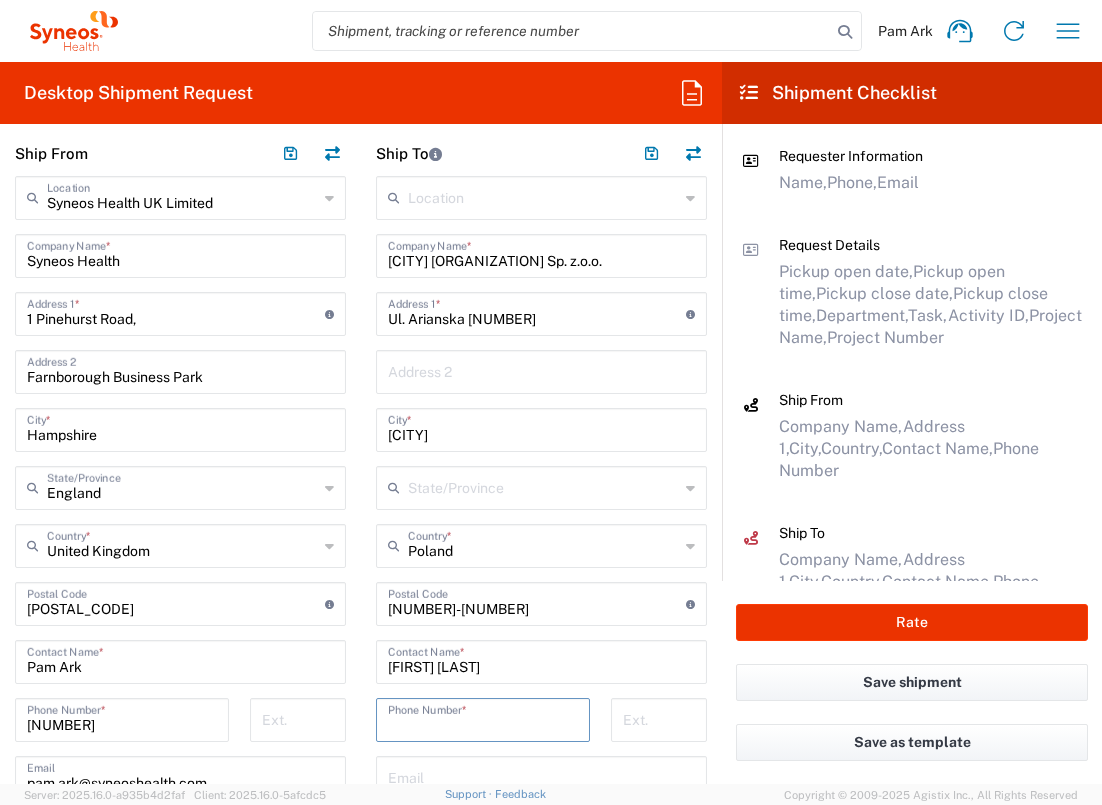 click at bounding box center [483, 718] 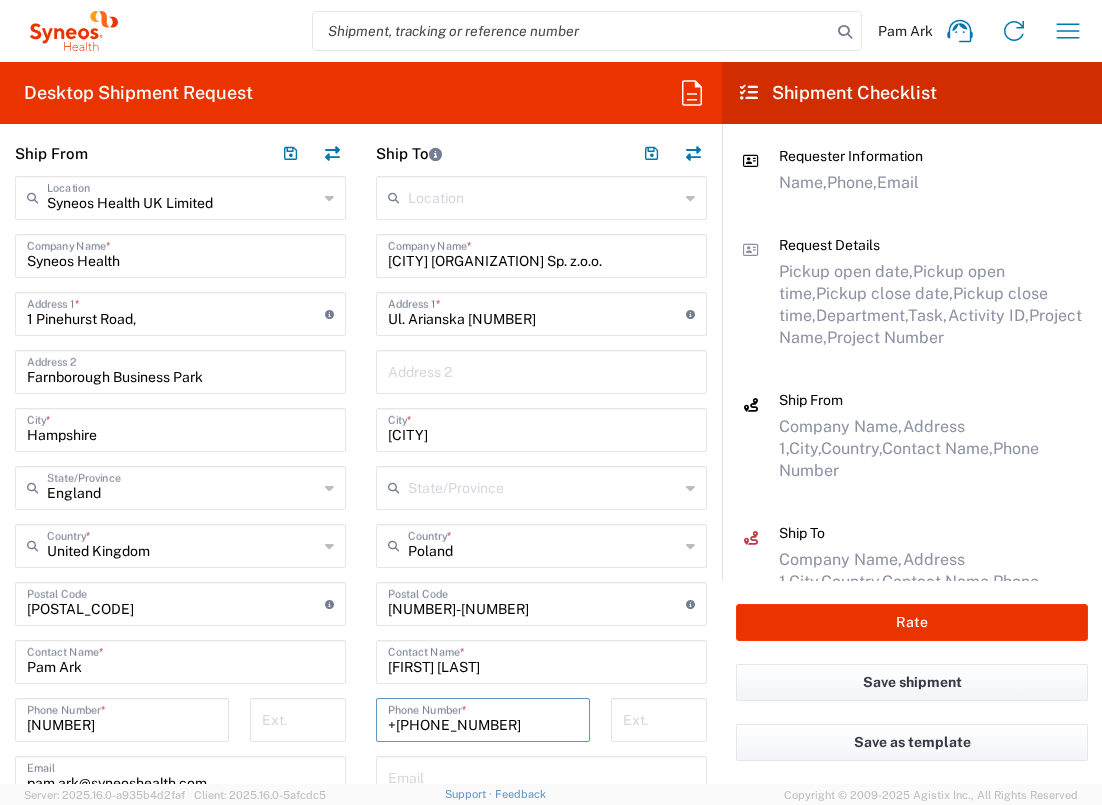 type on "+[PHONE_NUMBER]" 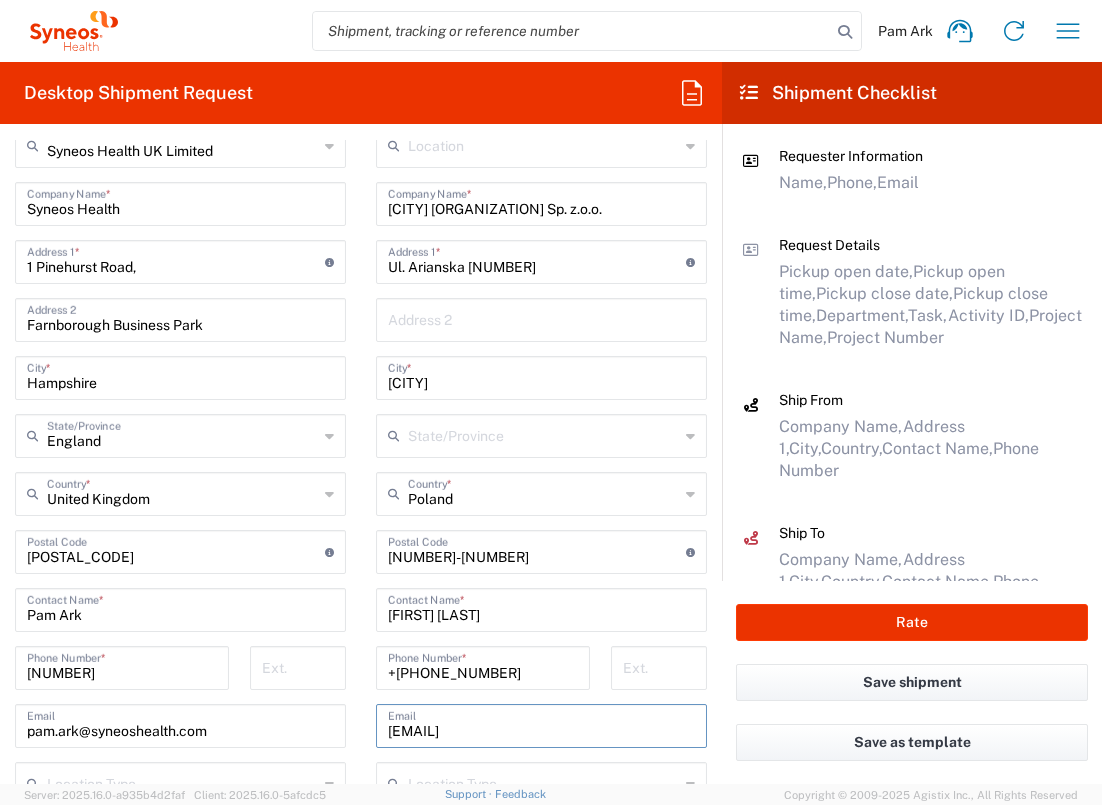 scroll, scrollTop: 1029, scrollLeft: 0, axis: vertical 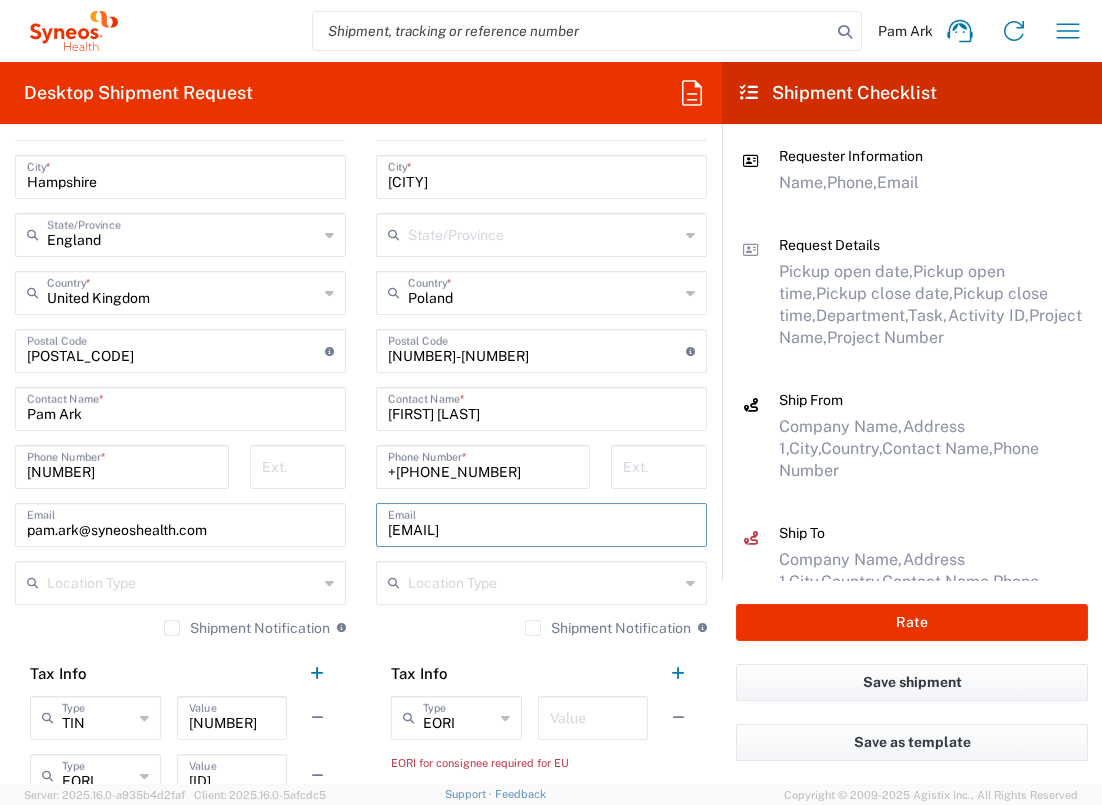 type on "[EMAIL]" 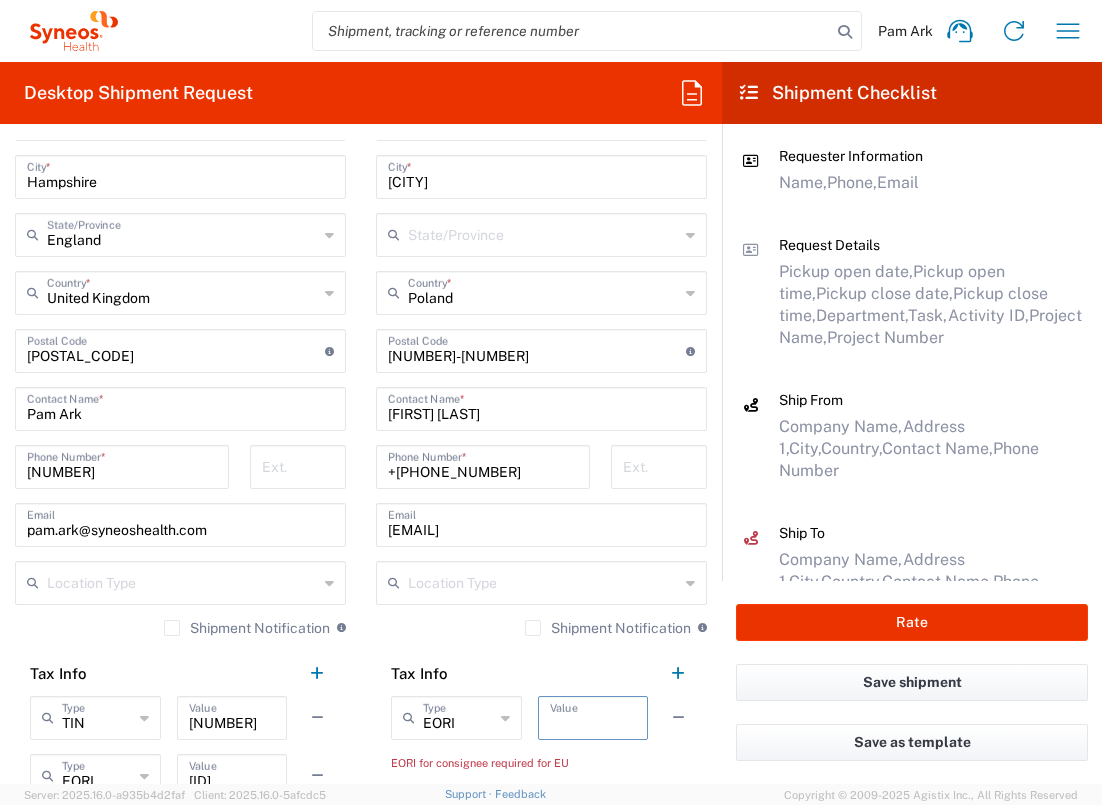 click at bounding box center [593, 716] 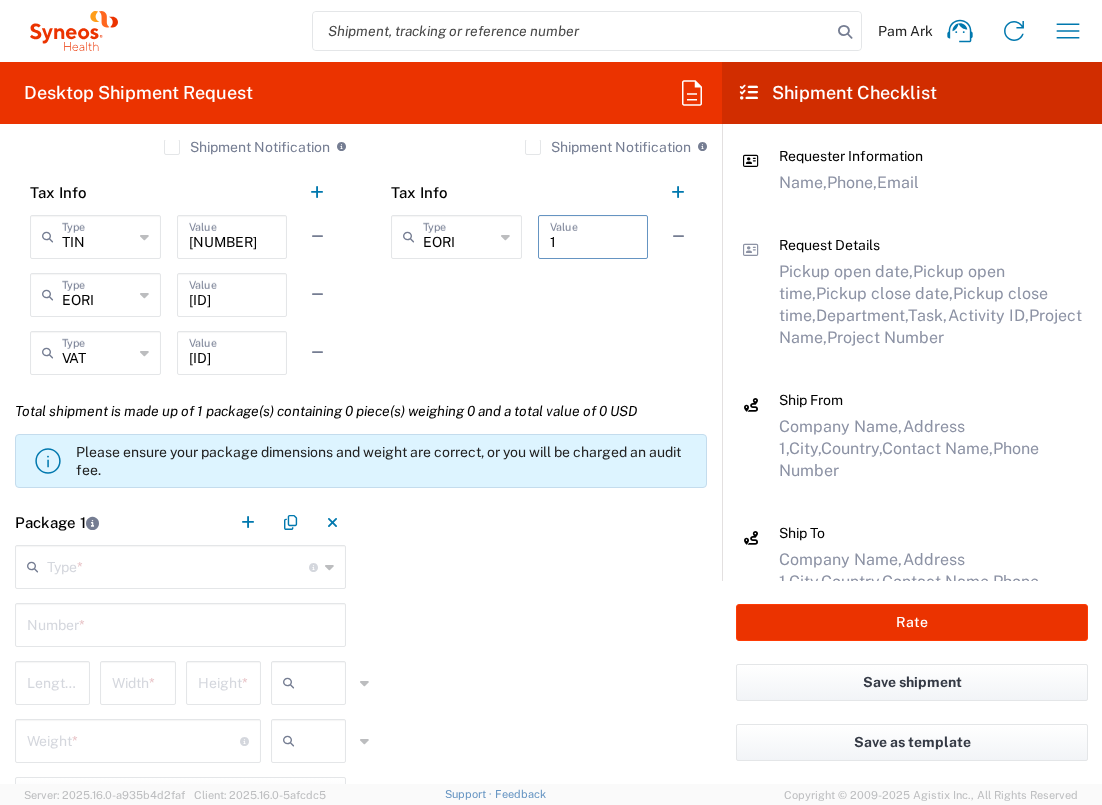 scroll, scrollTop: 1653, scrollLeft: 0, axis: vertical 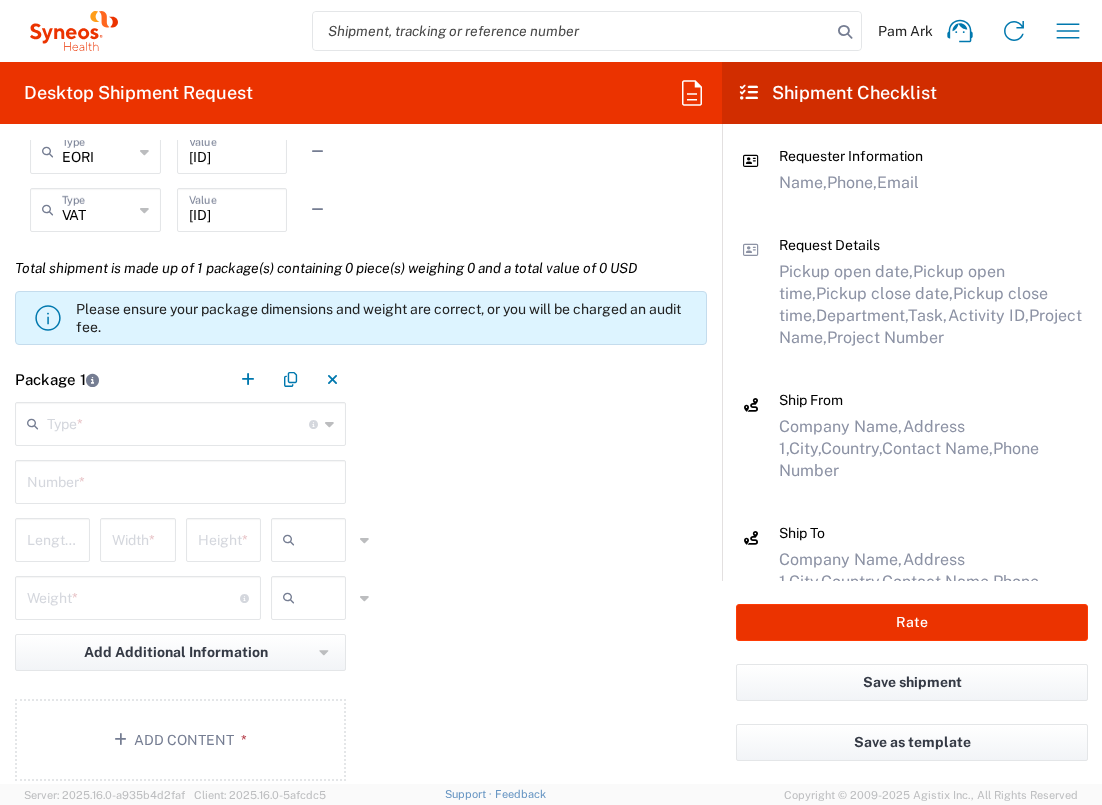 type on "1" 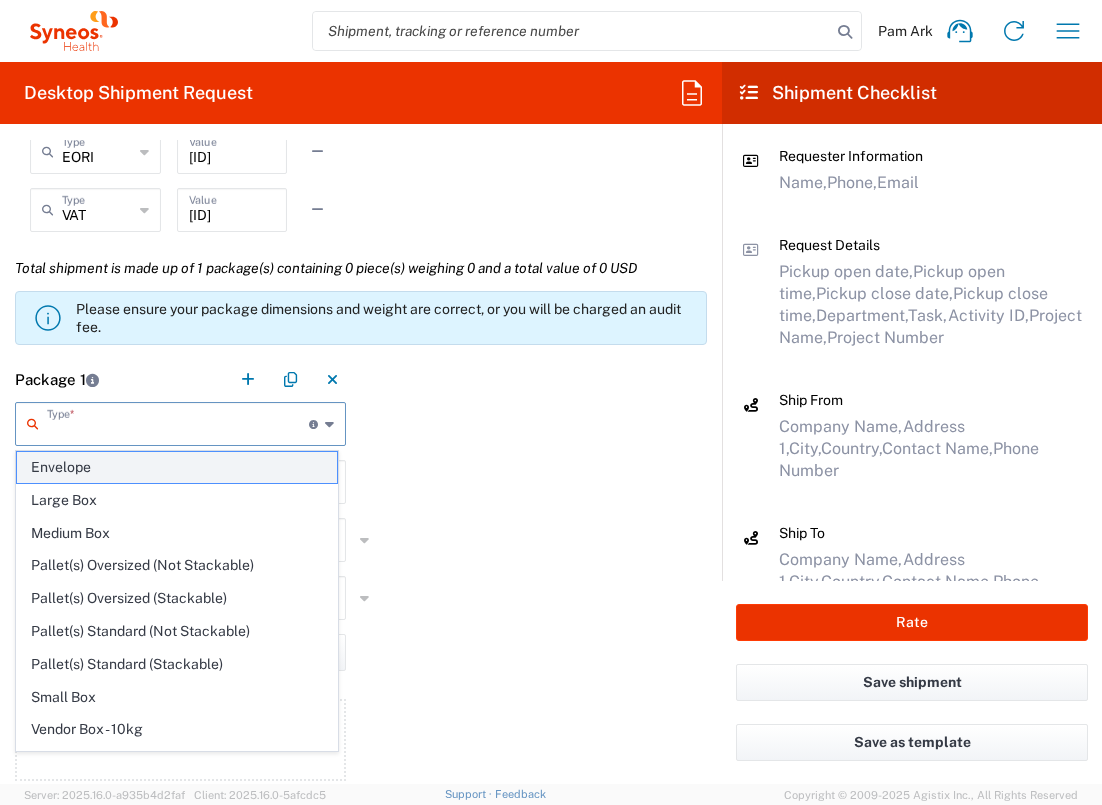 click on "Envelope" 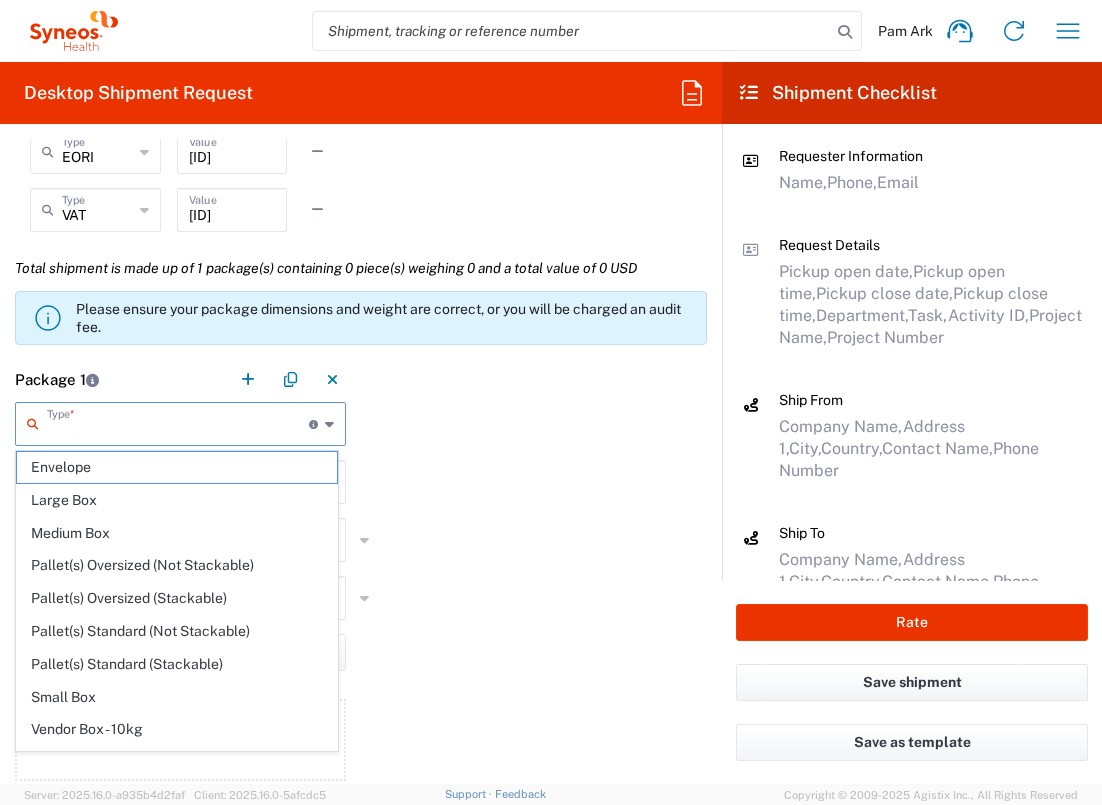 type on "Envelope" 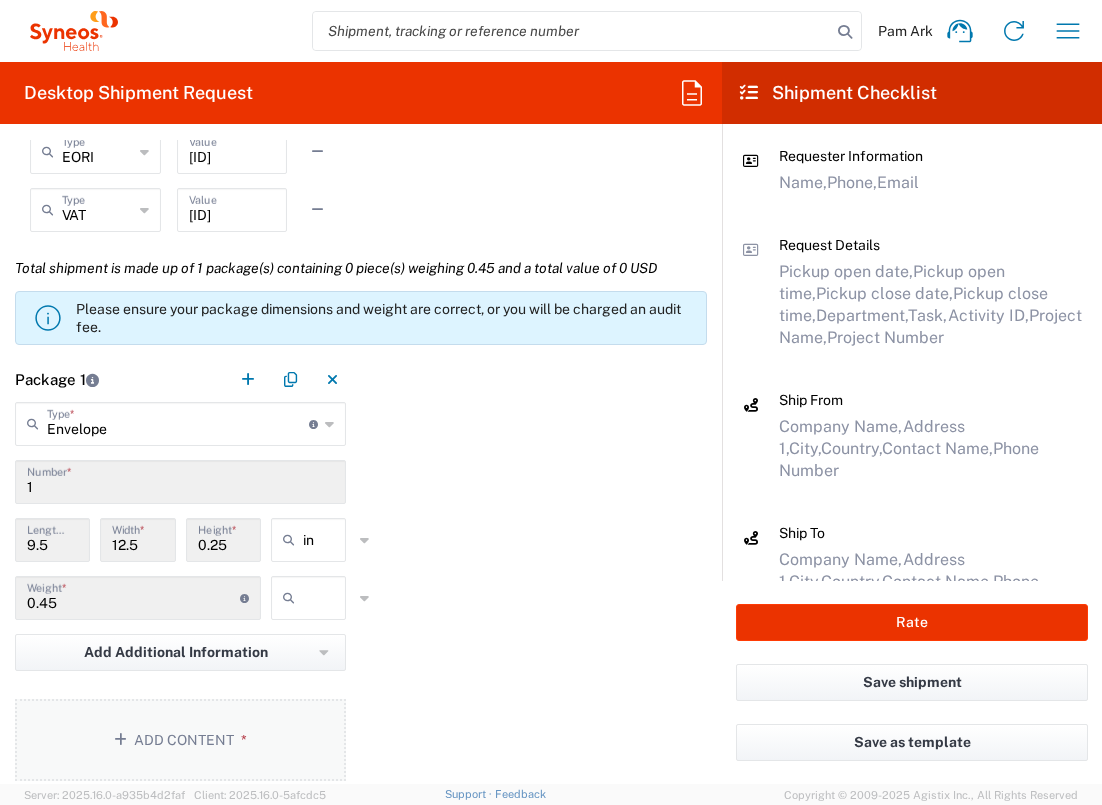 click on "Add Content *" 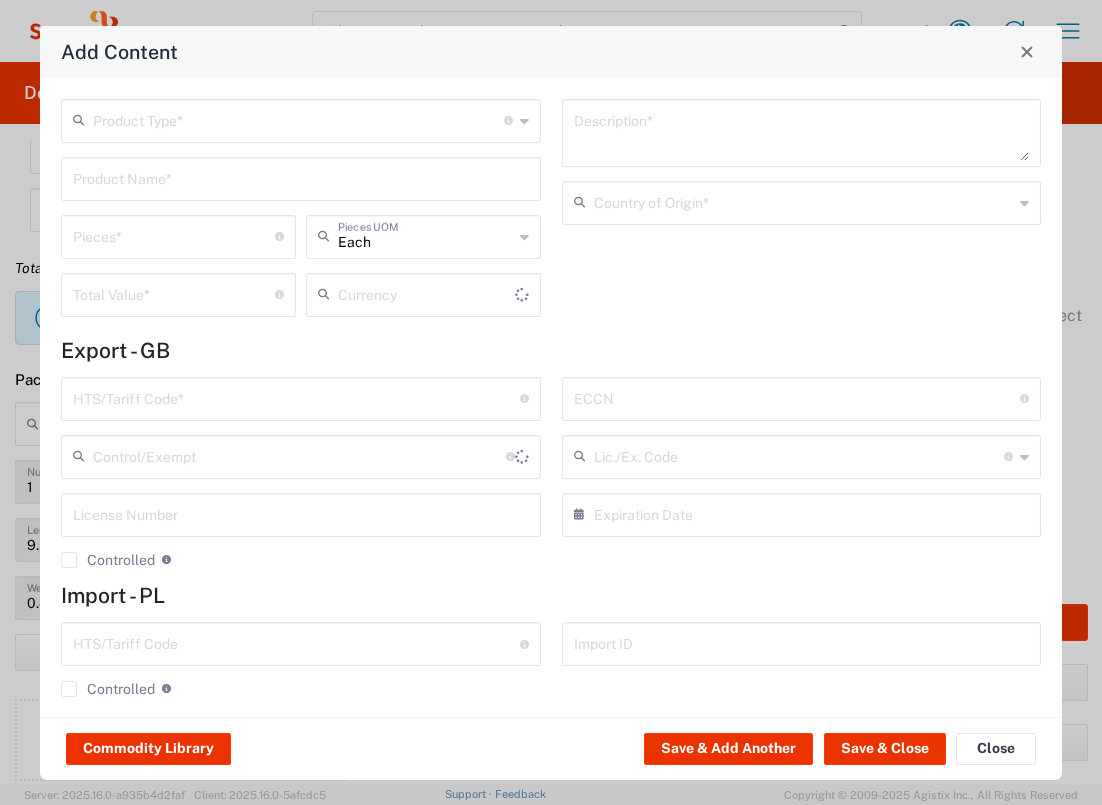 type on "US Dollar" 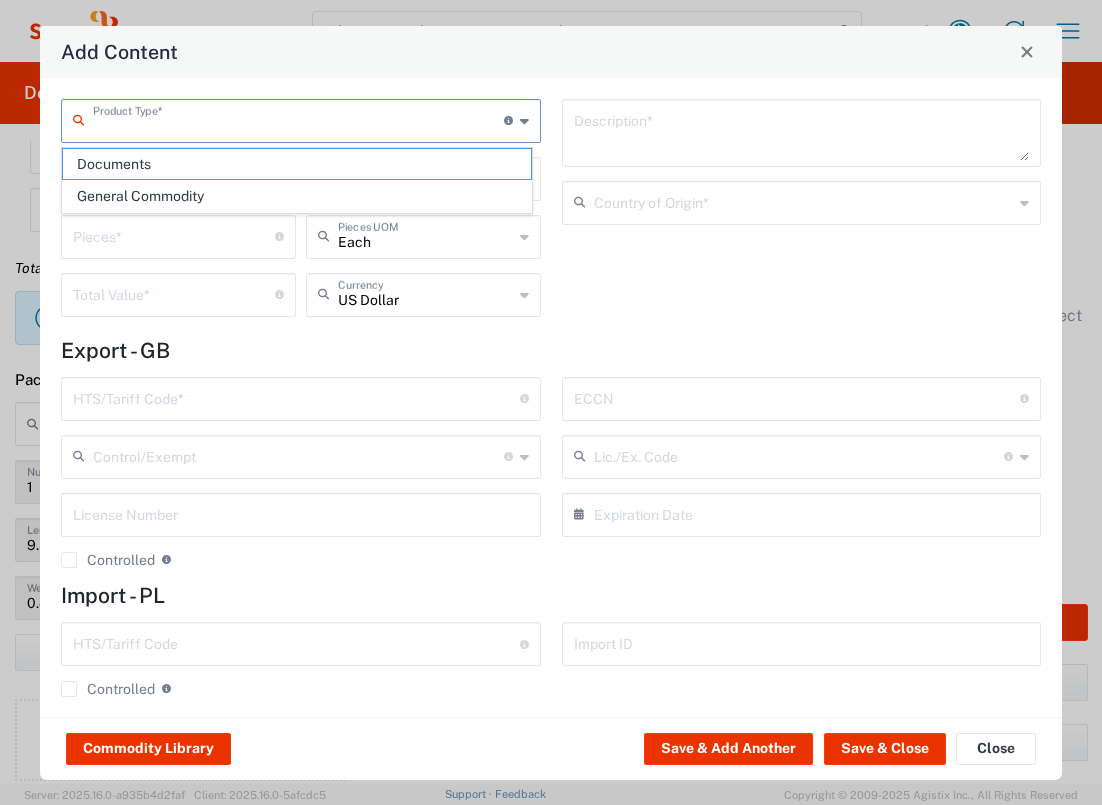 click at bounding box center (298, 119) 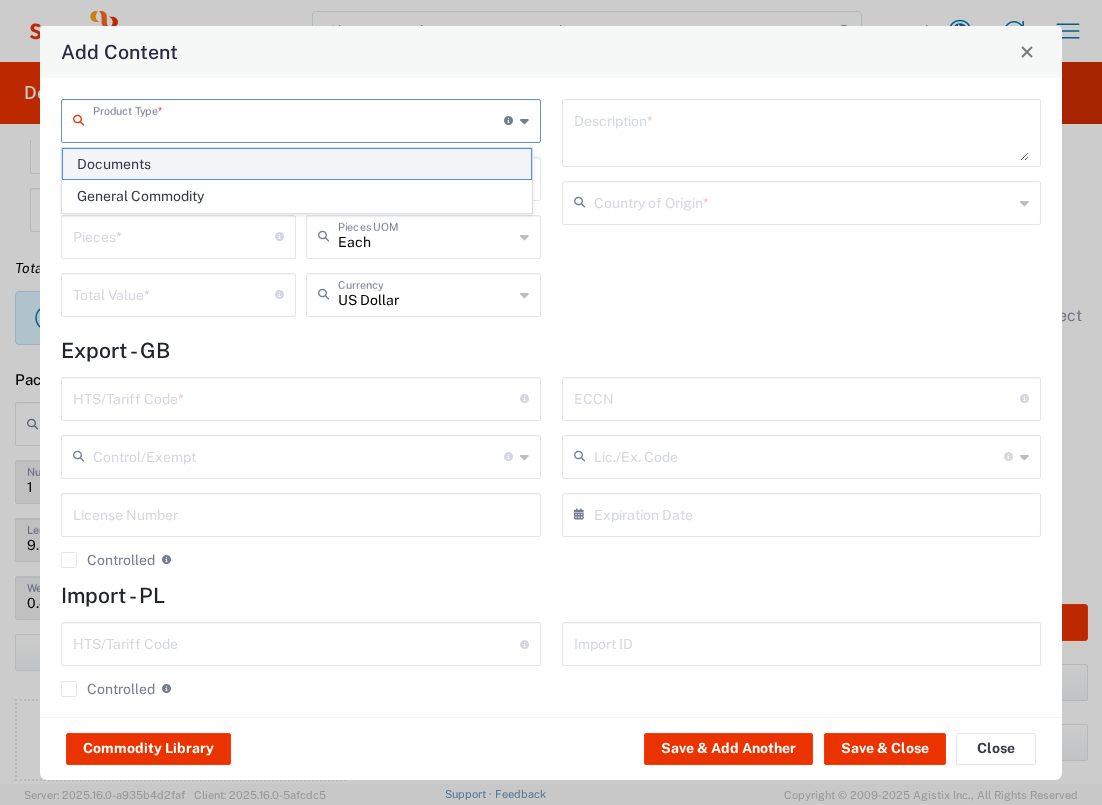 click on "Documents" 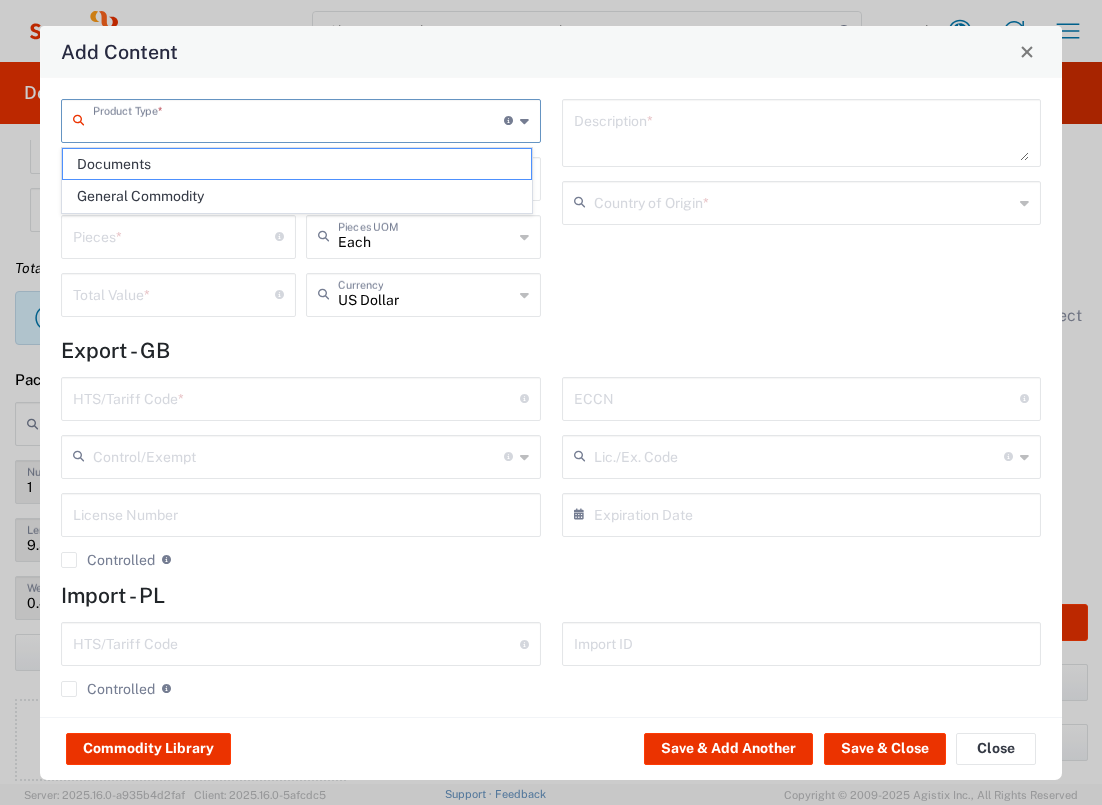 type on "Documents" 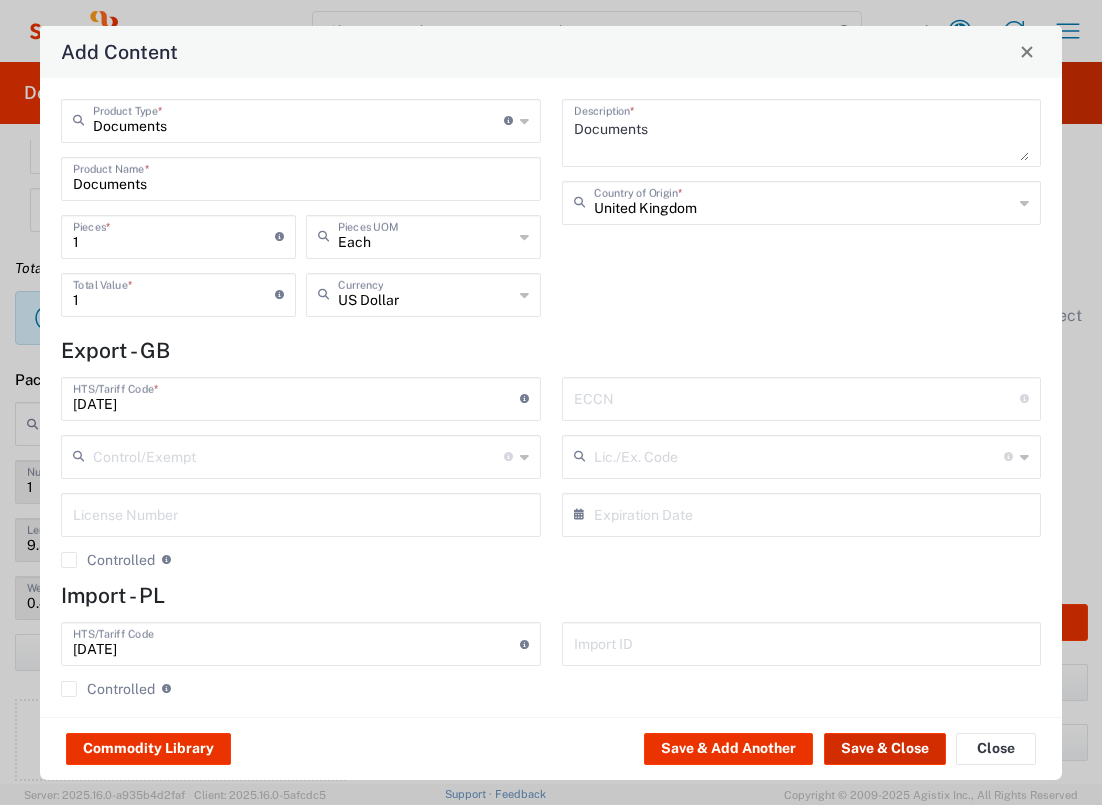 click on "Save & Close" 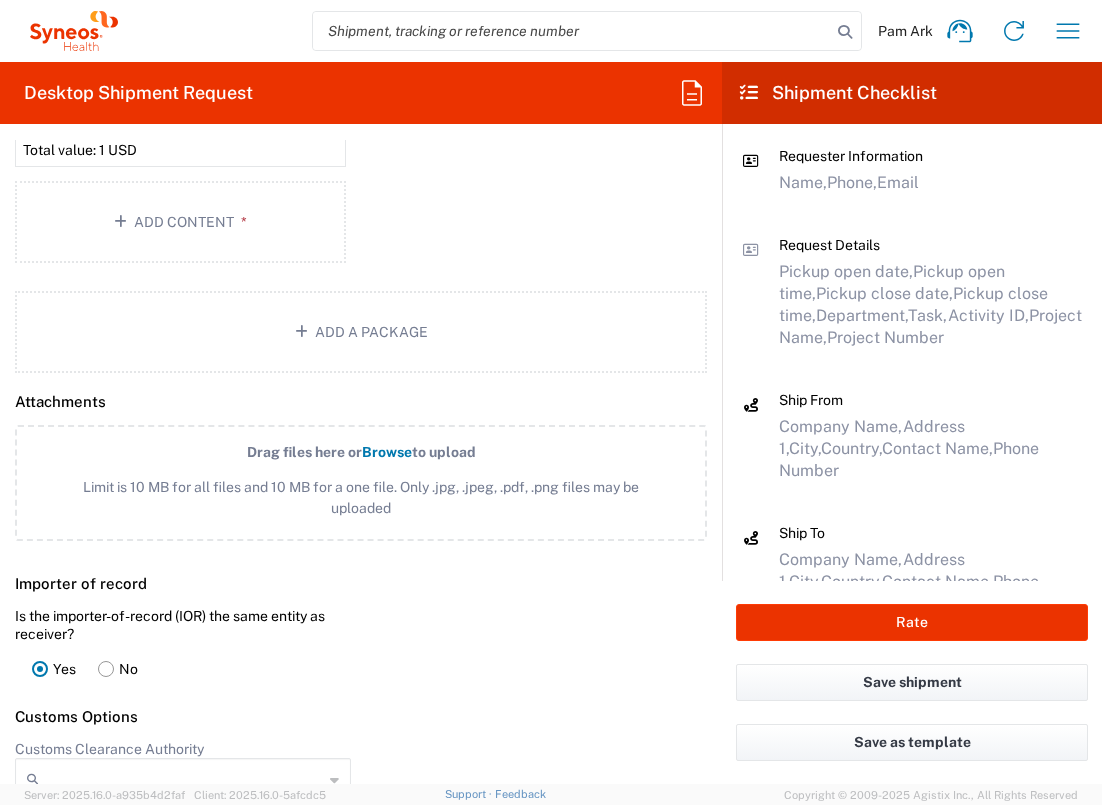 scroll, scrollTop: 2290, scrollLeft: 0, axis: vertical 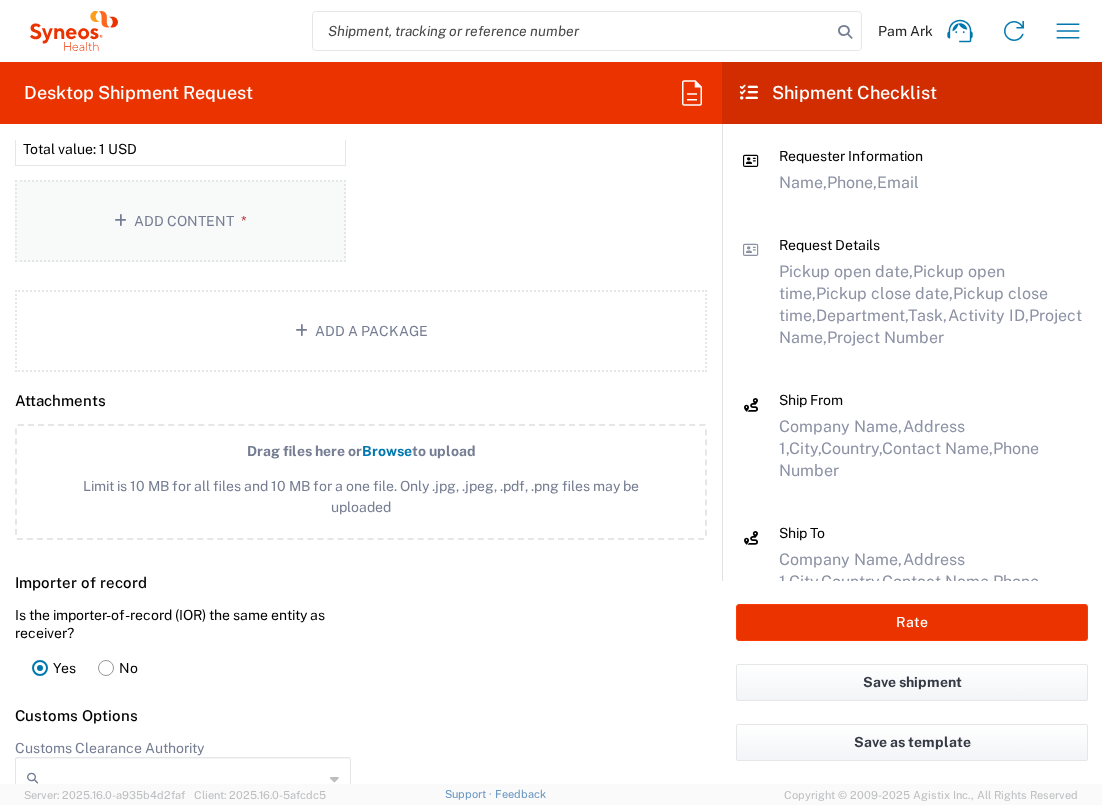 click on "Add Content *" 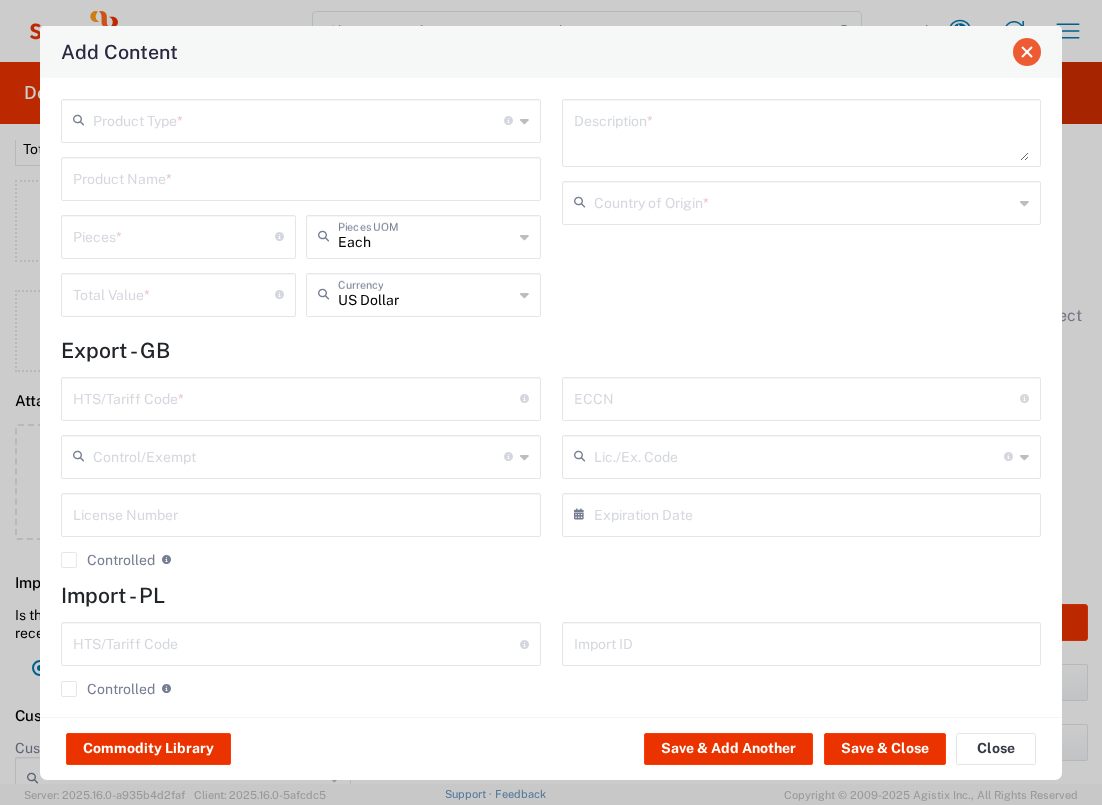 click 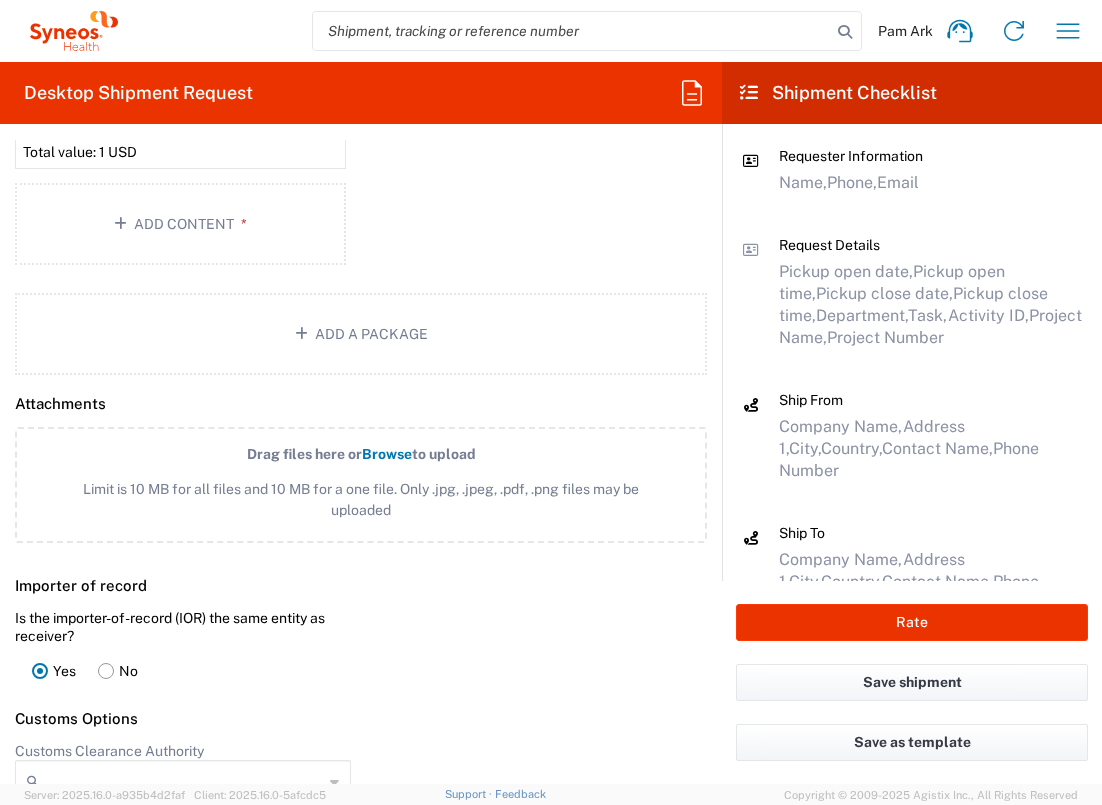 scroll, scrollTop: 2511, scrollLeft: 0, axis: vertical 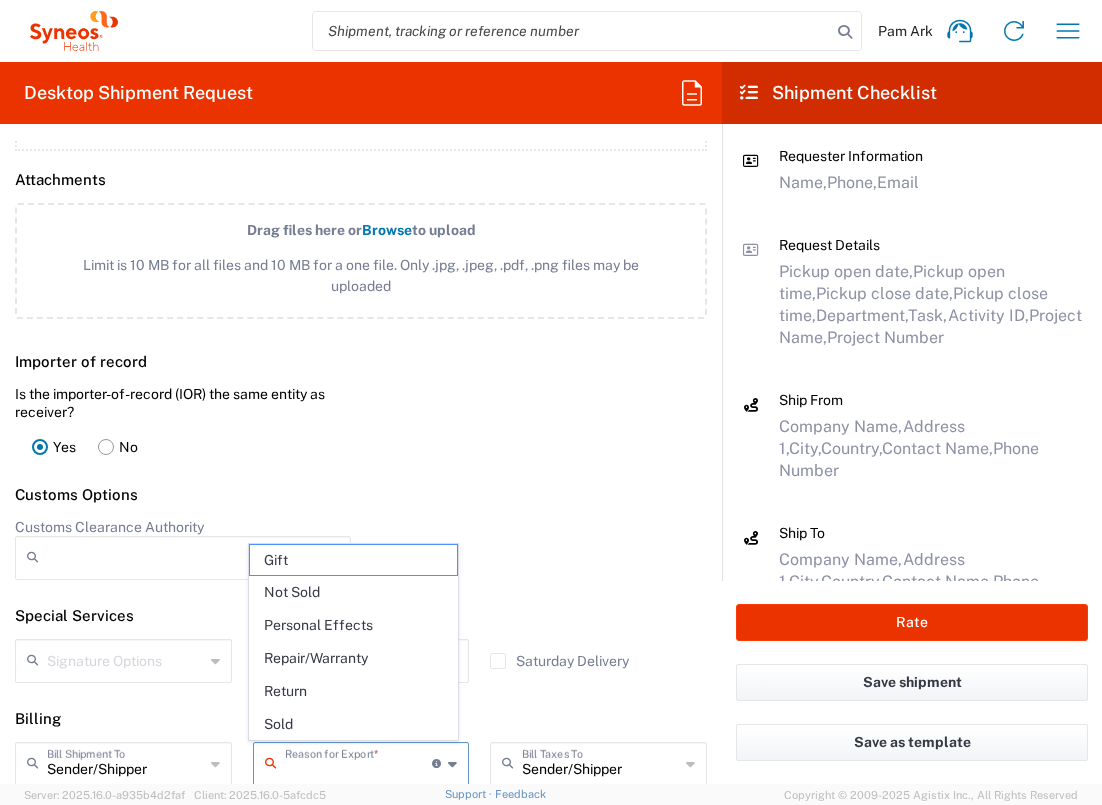 click at bounding box center (359, 762) 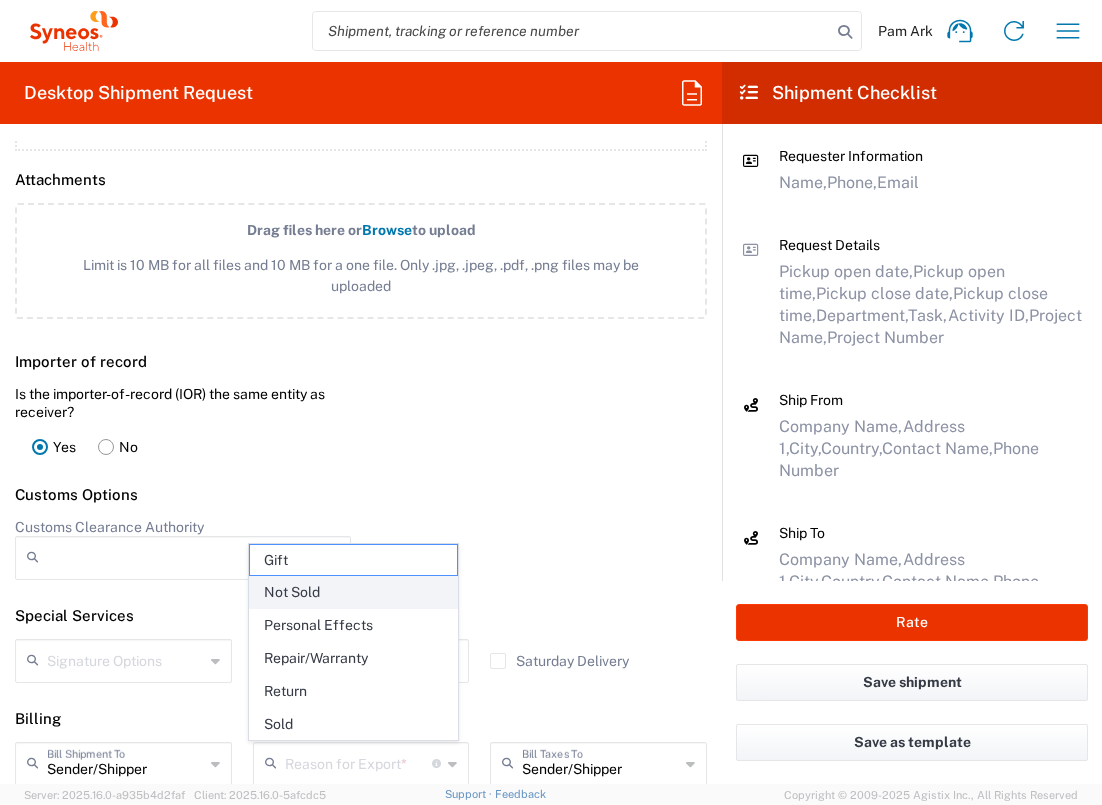 click on "Not Sold" 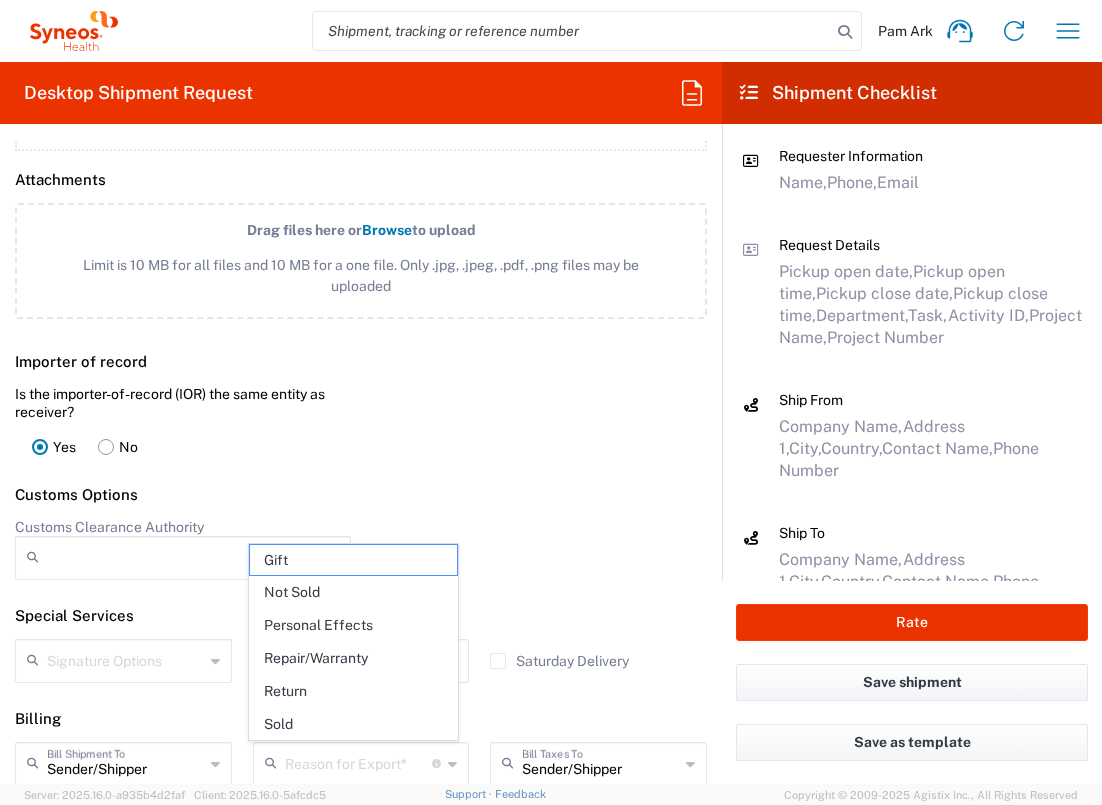 type on "Not Sold" 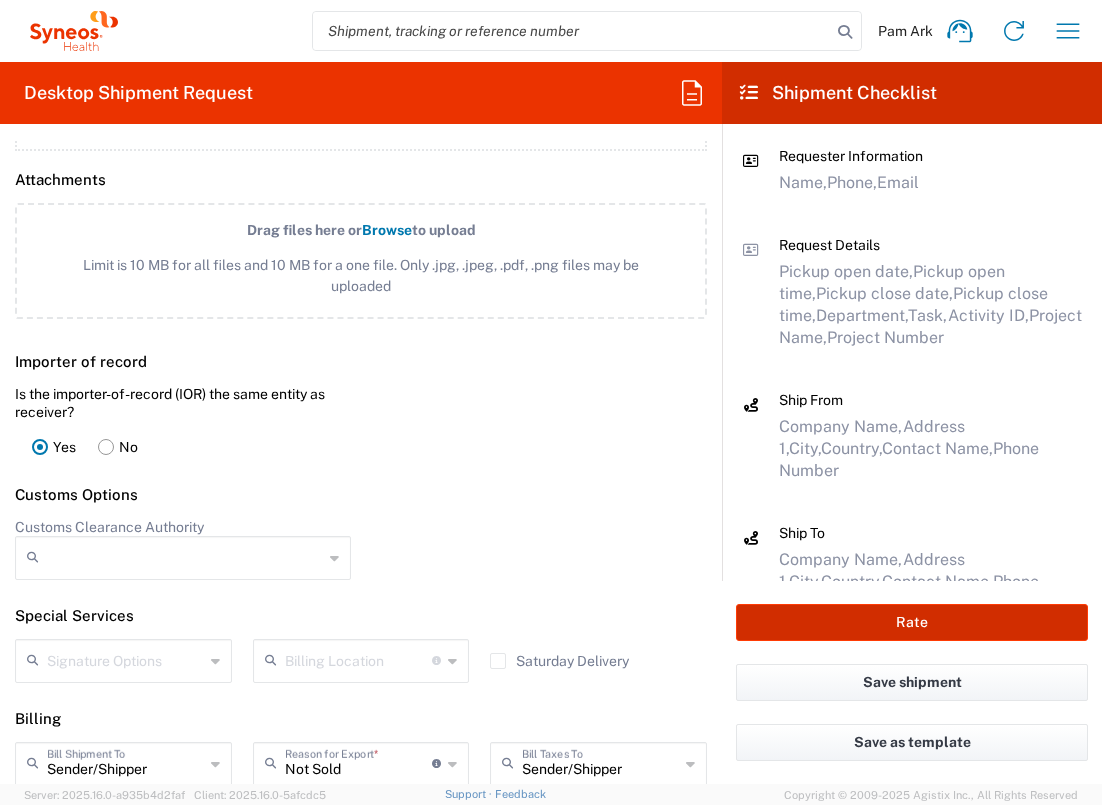 click on "Rate" 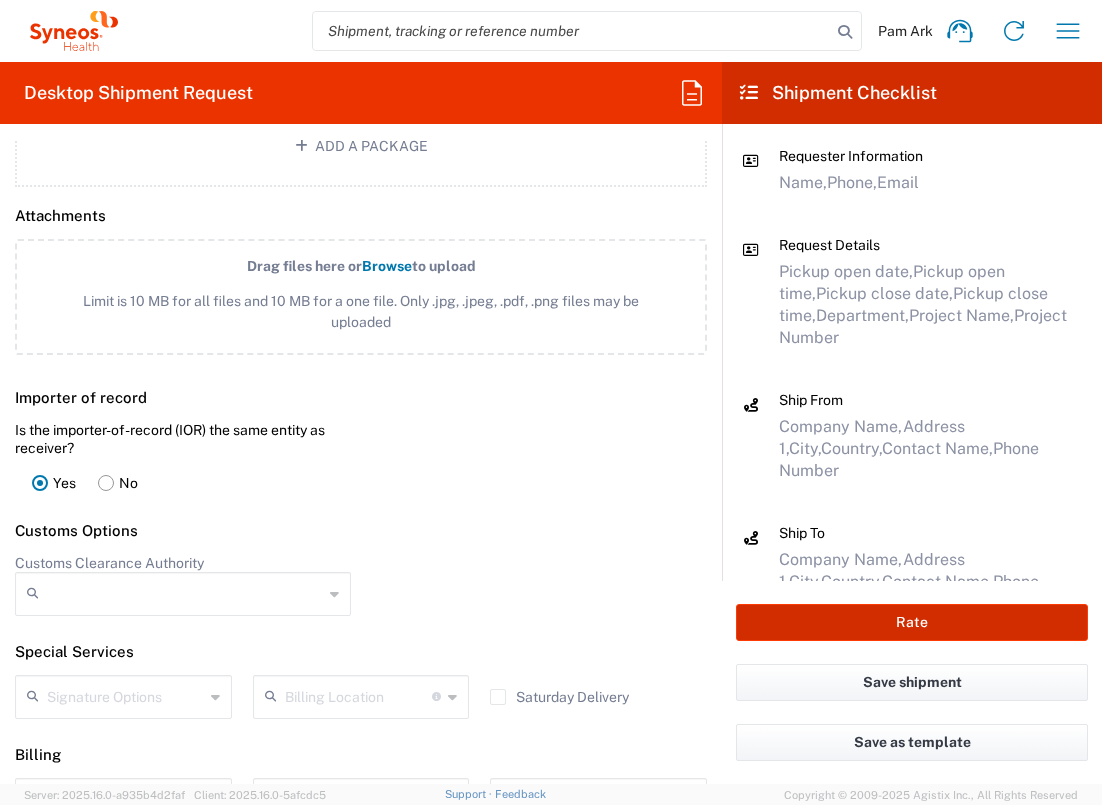 scroll, scrollTop: 2547, scrollLeft: 0, axis: vertical 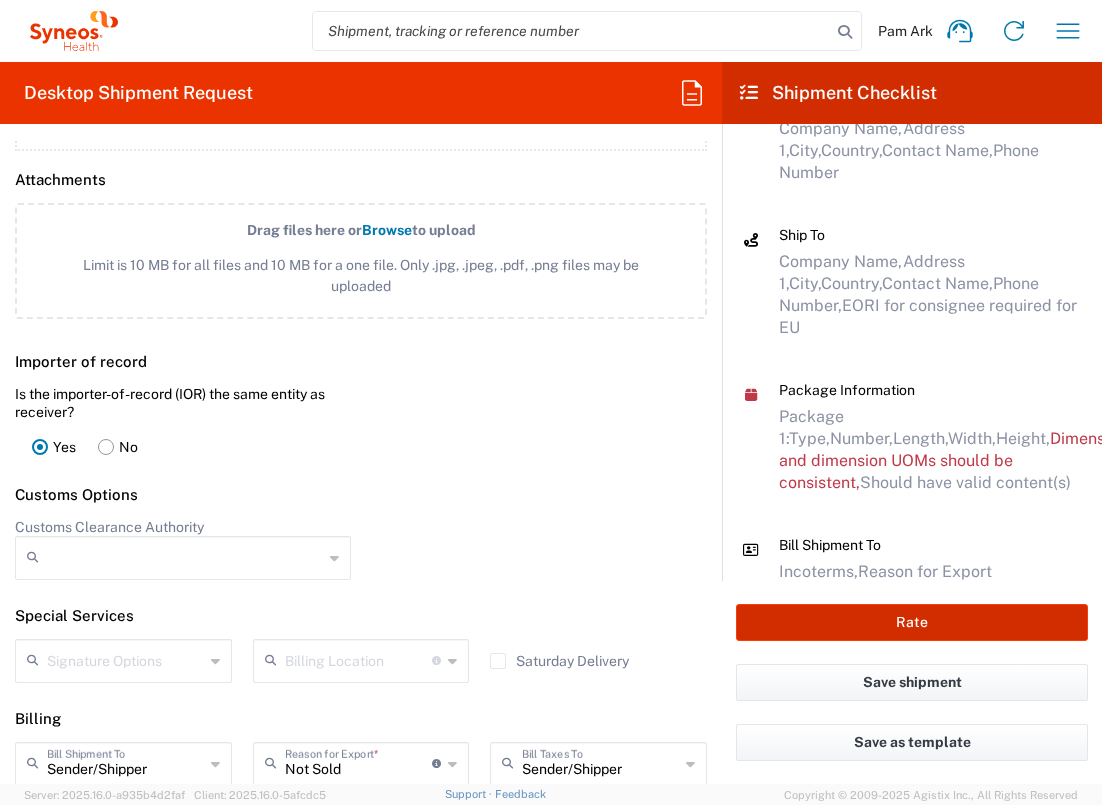 type on "7058454" 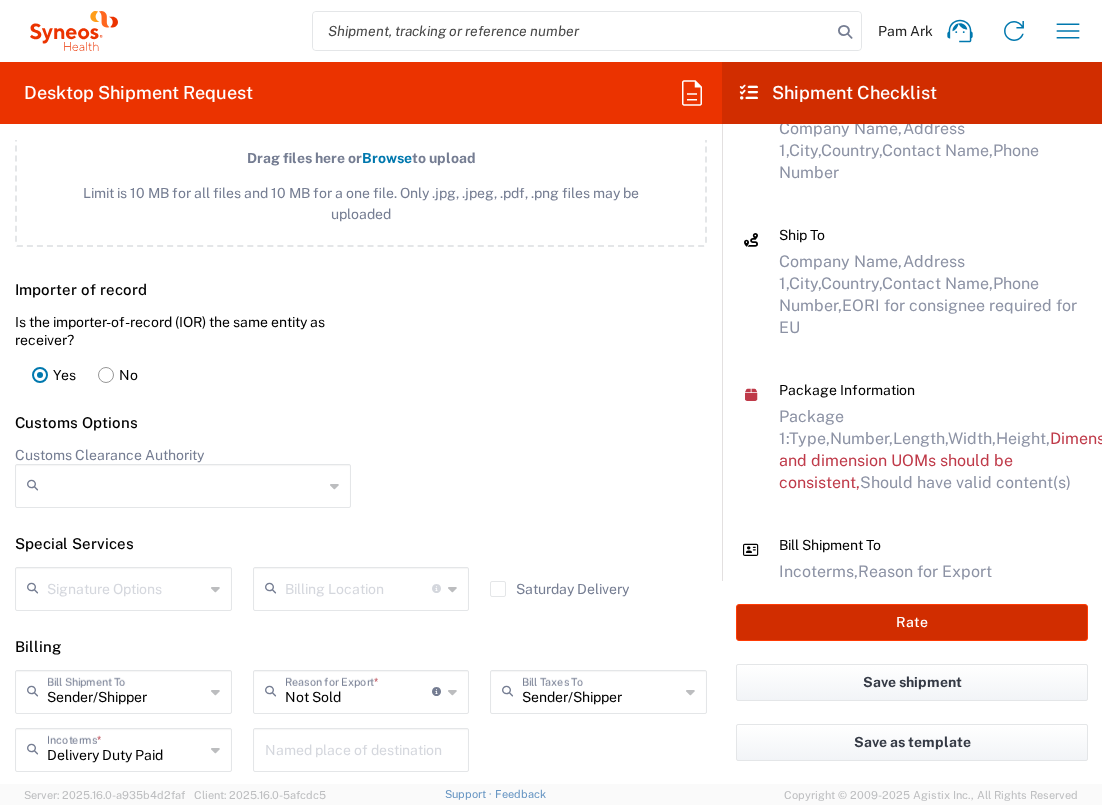 scroll, scrollTop: 1671, scrollLeft: 0, axis: vertical 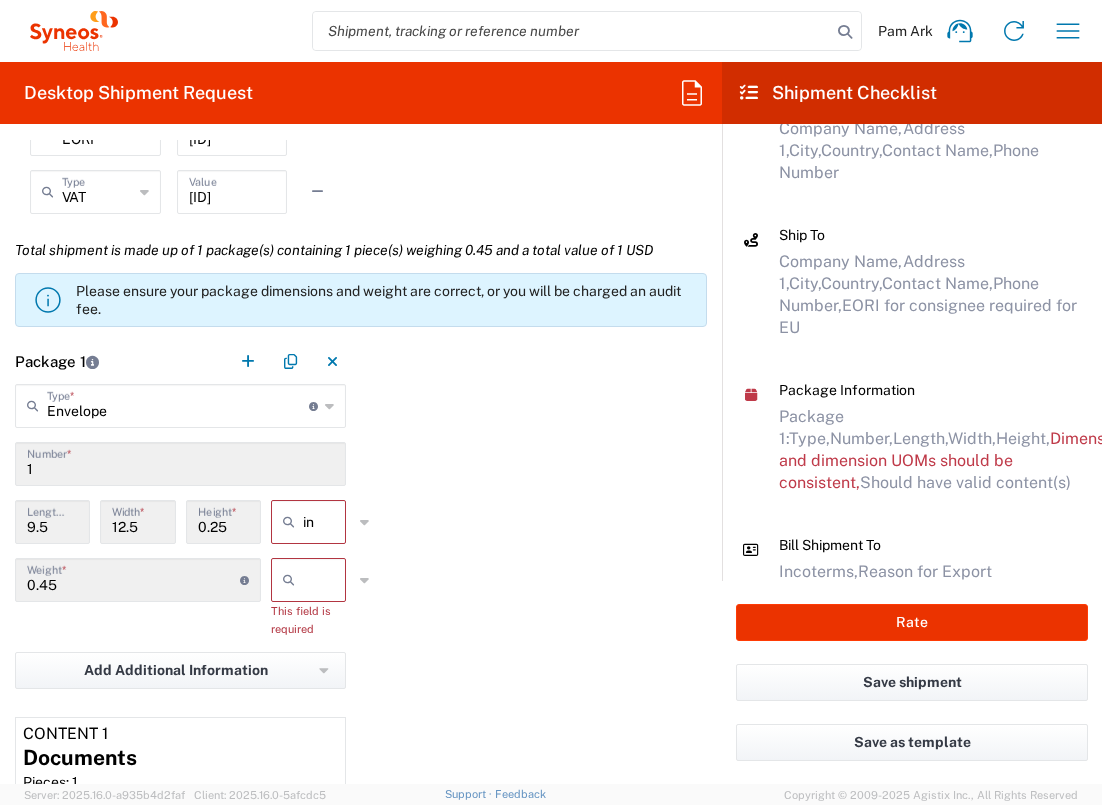 click at bounding box center (328, 580) 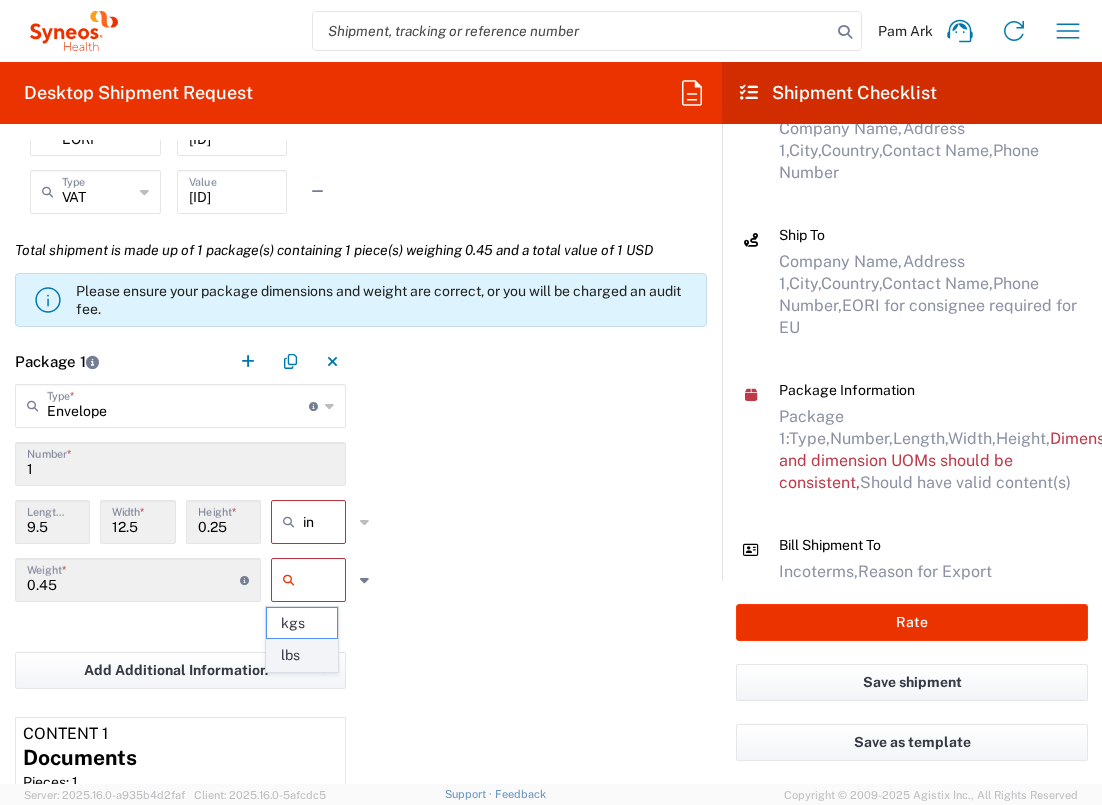 click on "lbs" 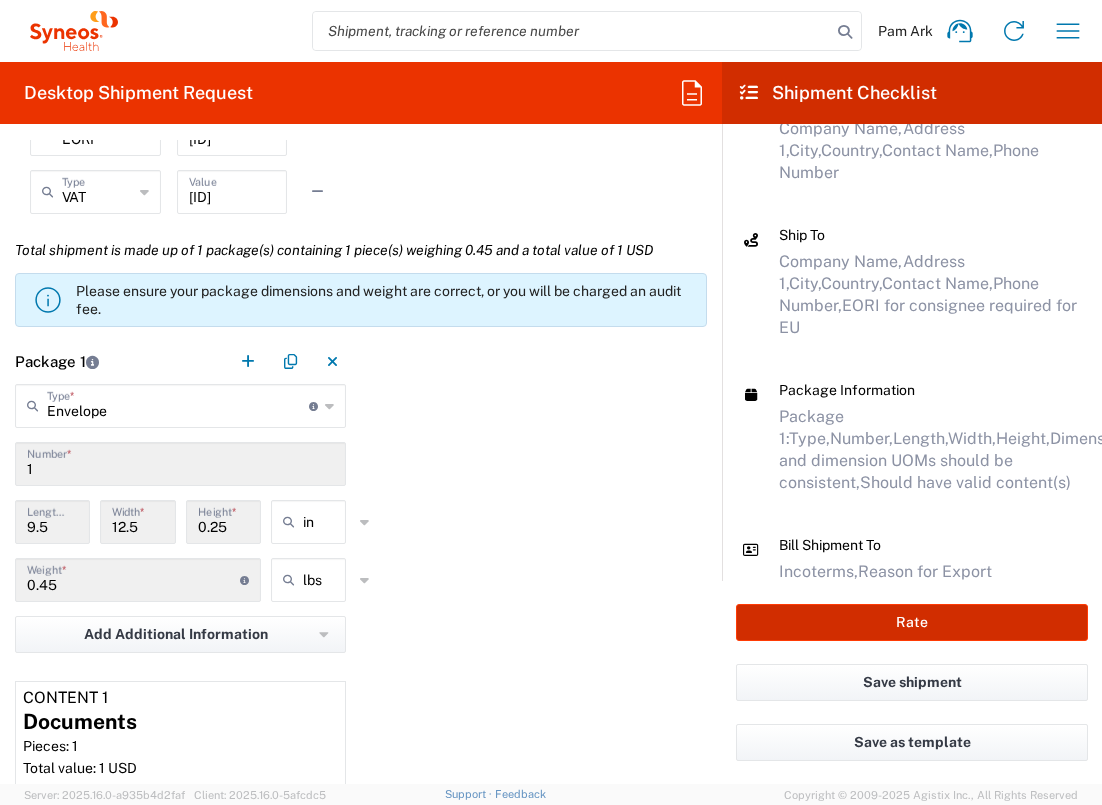 click on "Rate" 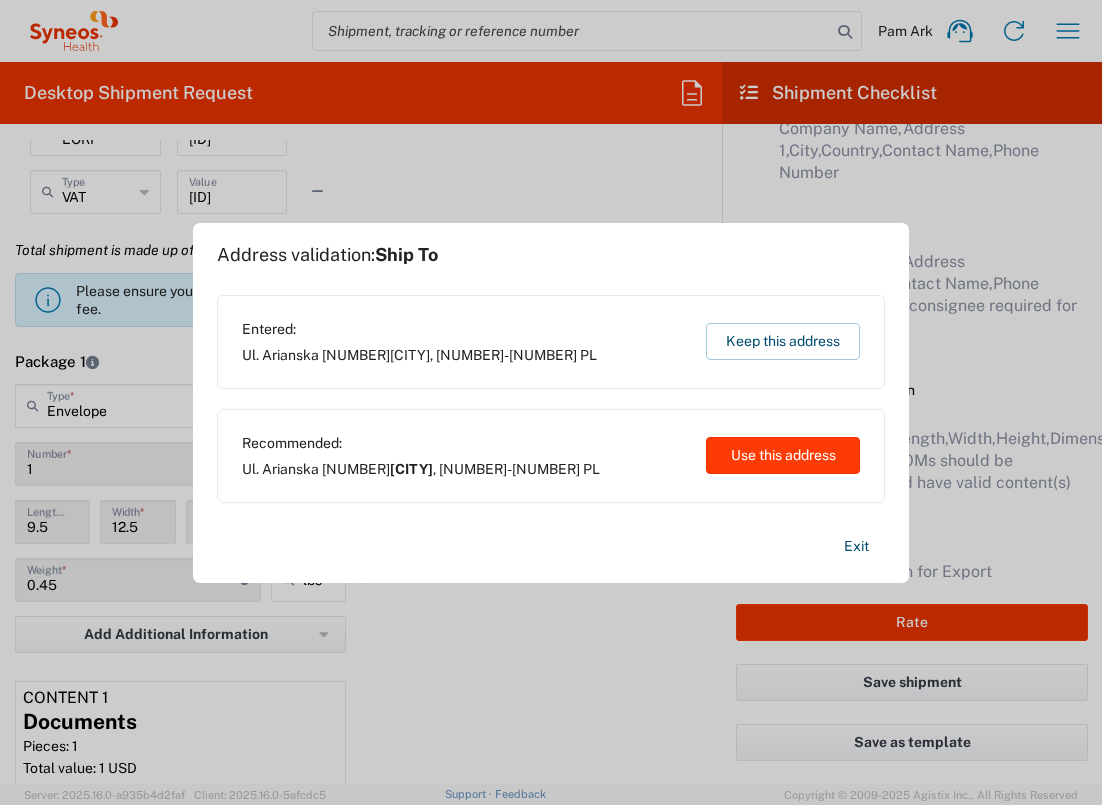 click on "Use this address" 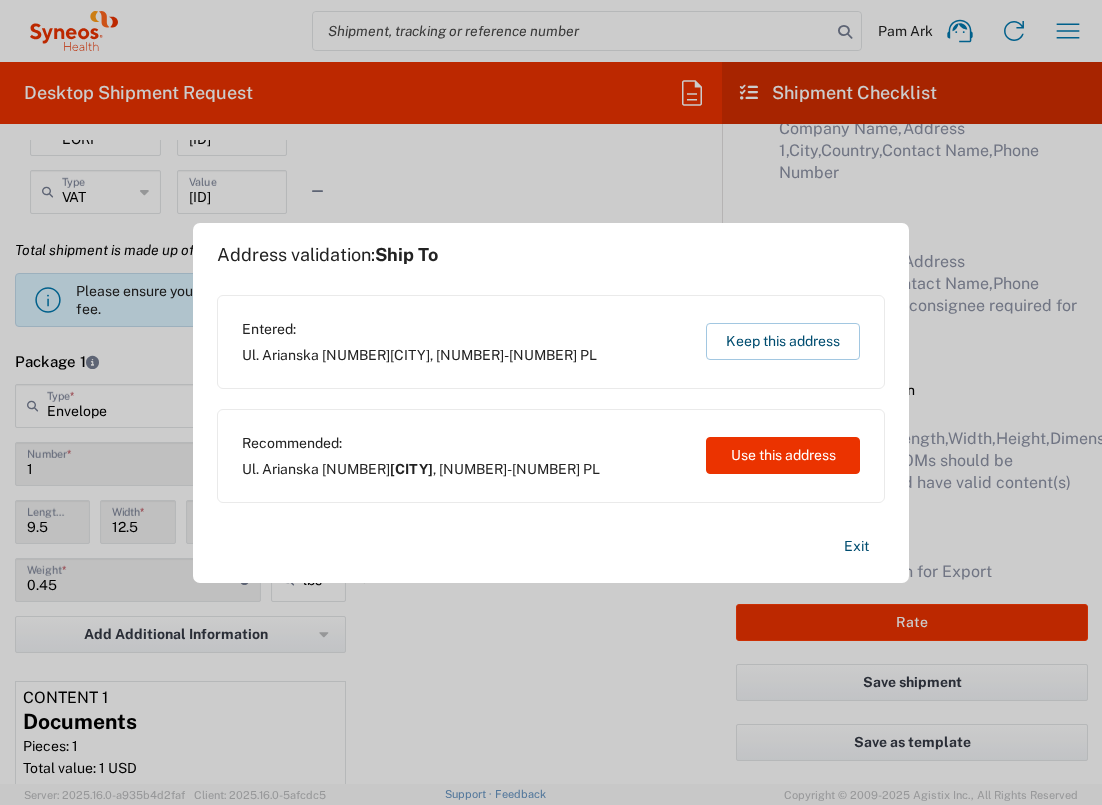 type on "[CITY]" 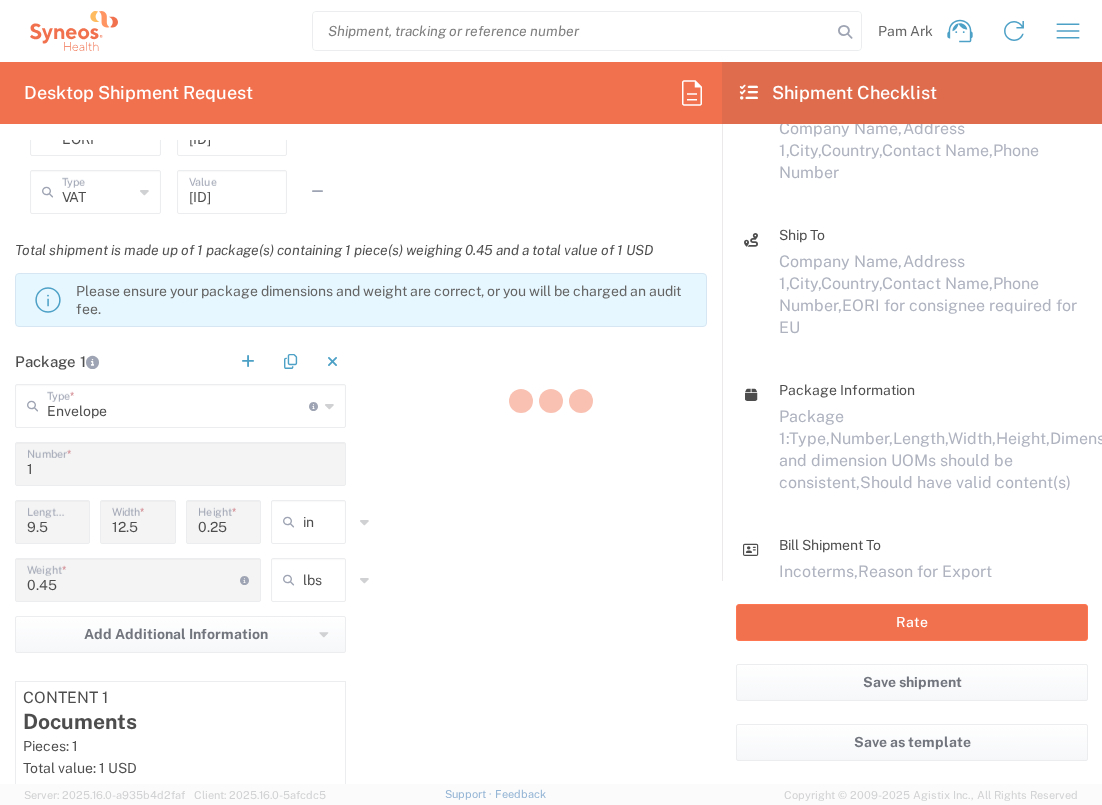 scroll, scrollTop: 292, scrollLeft: 0, axis: vertical 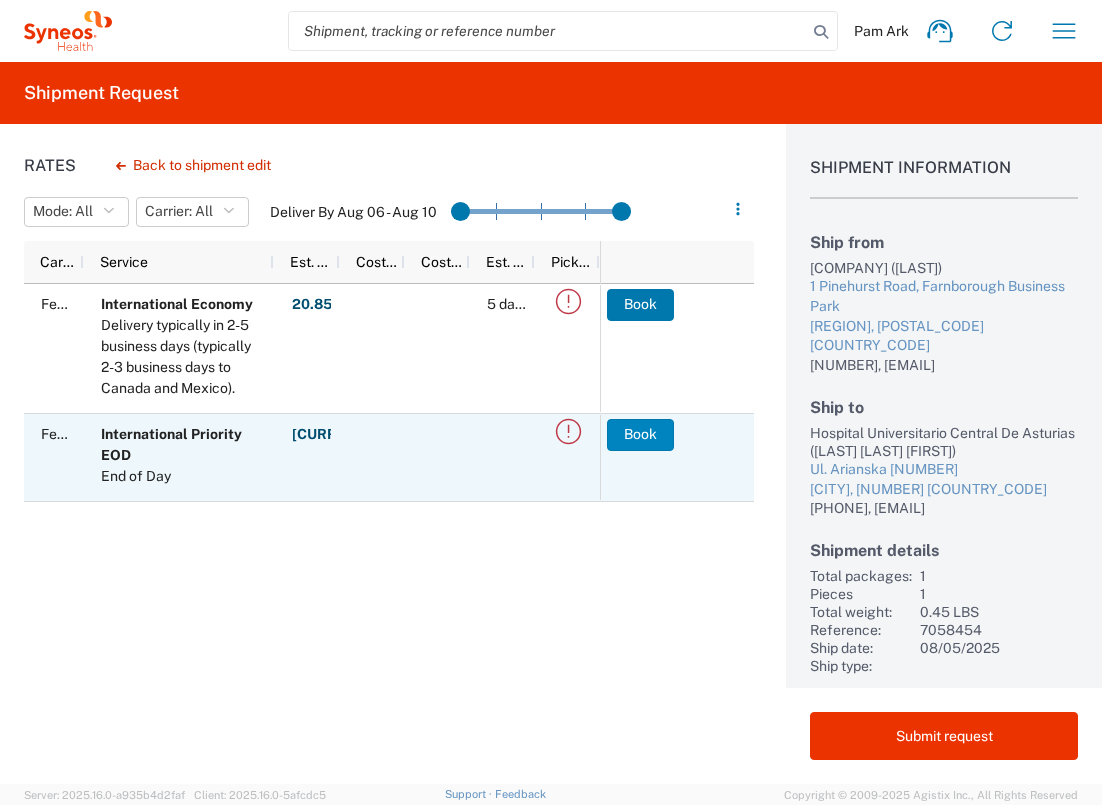 click on "Book" 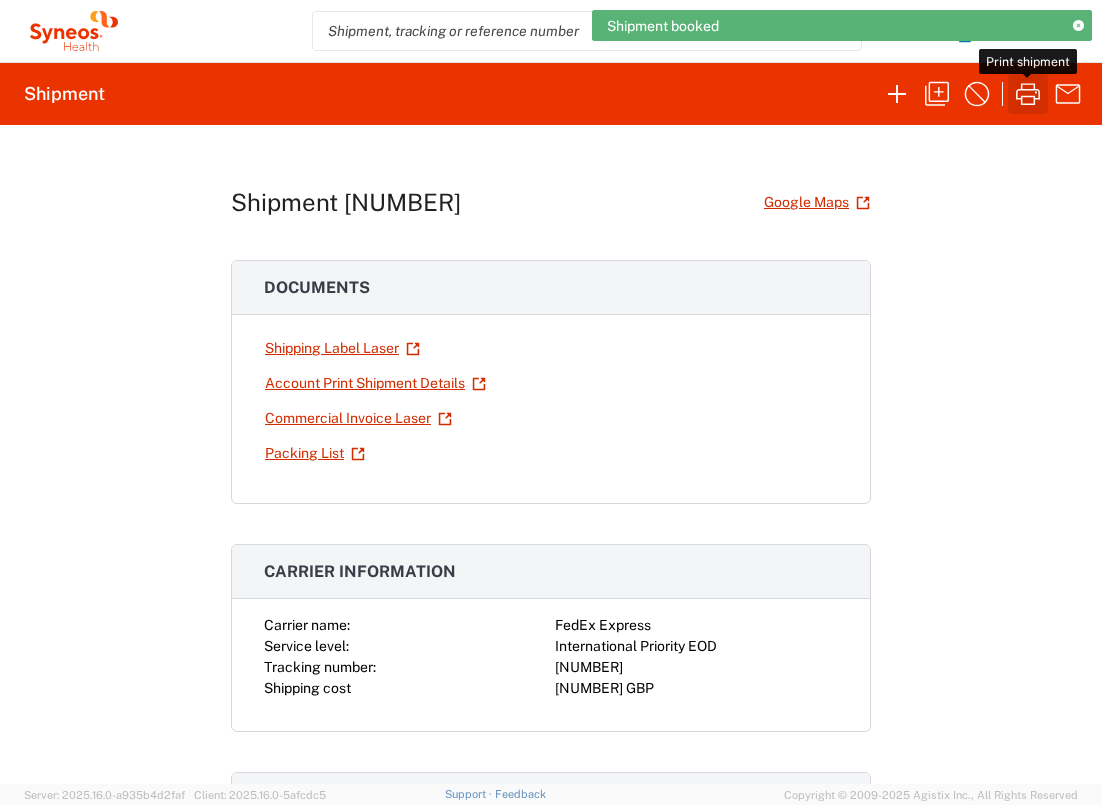click 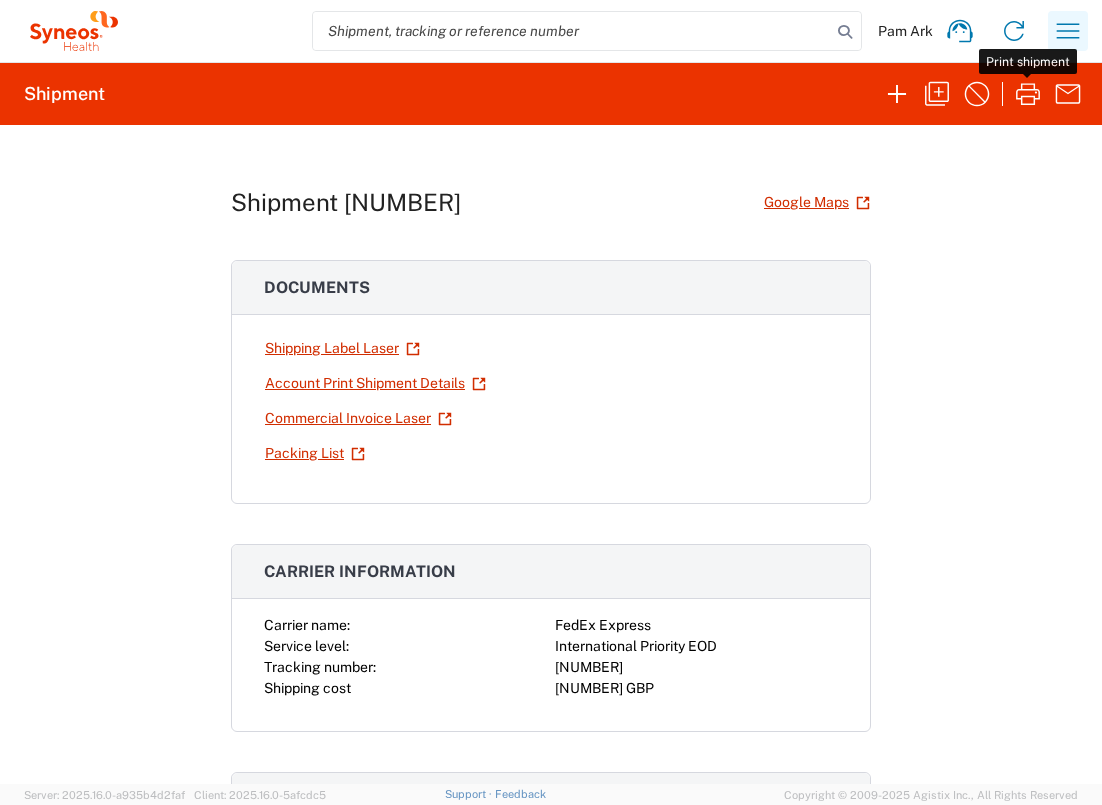 click 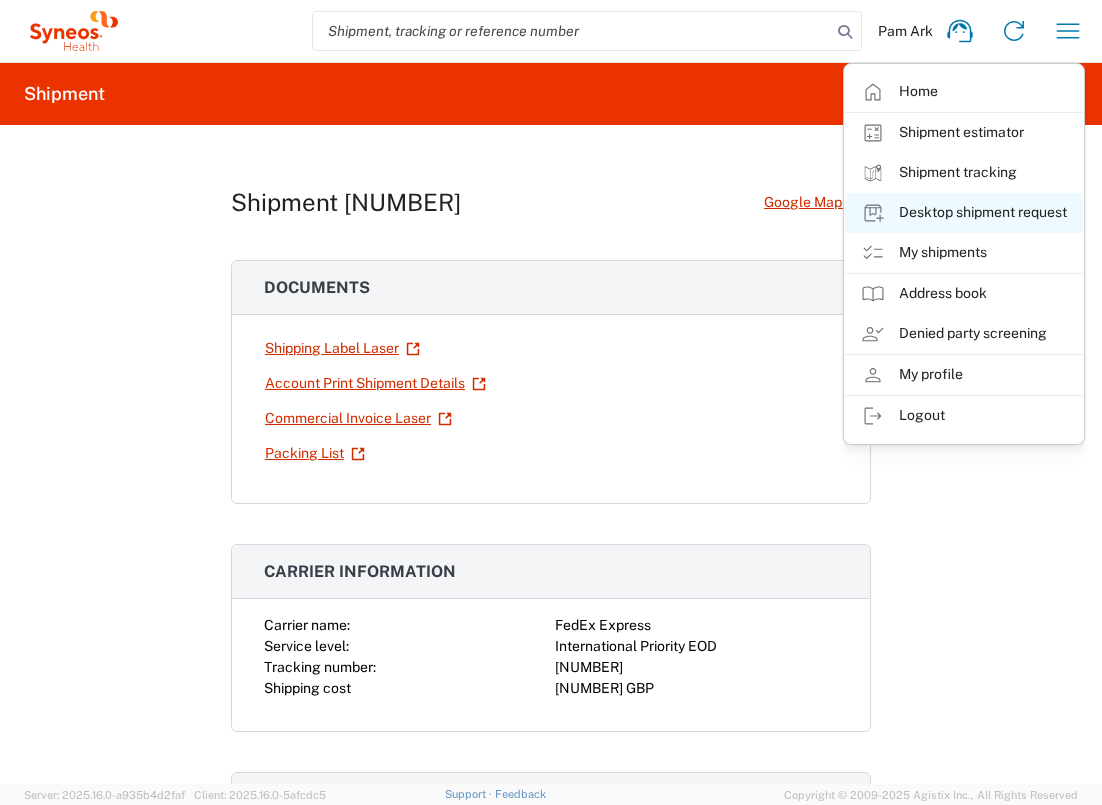 click on "Desktop shipment request" 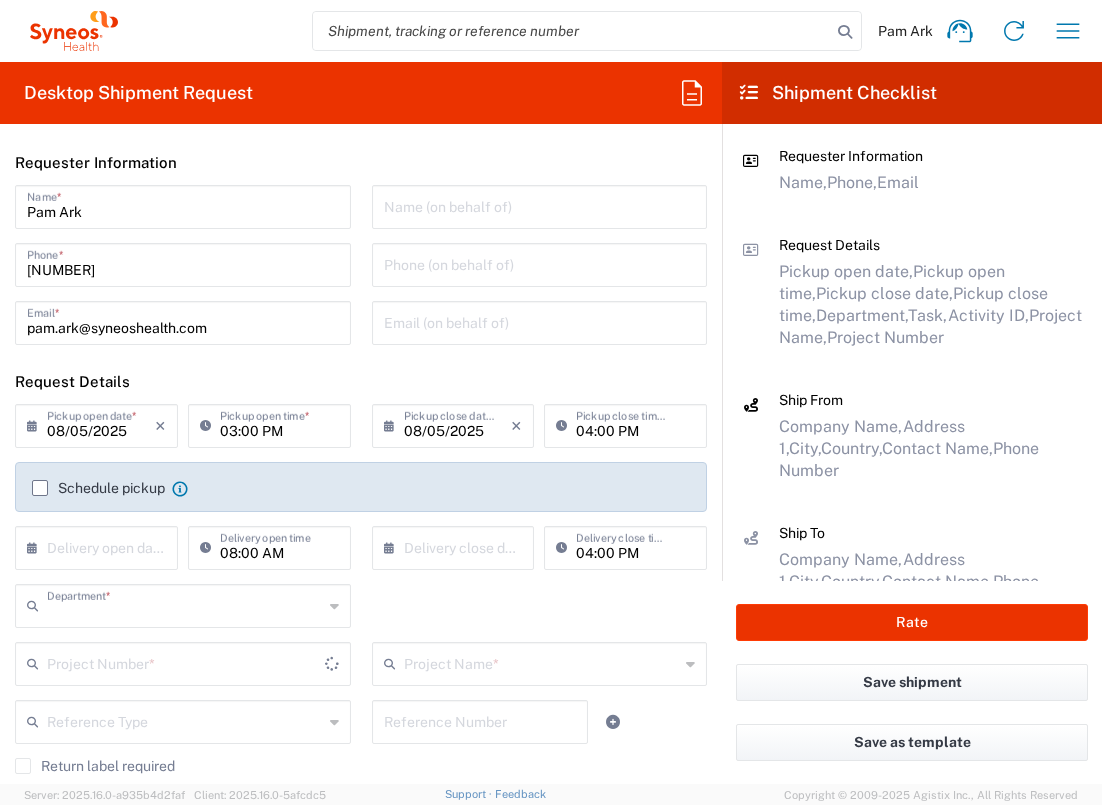 type on "3235" 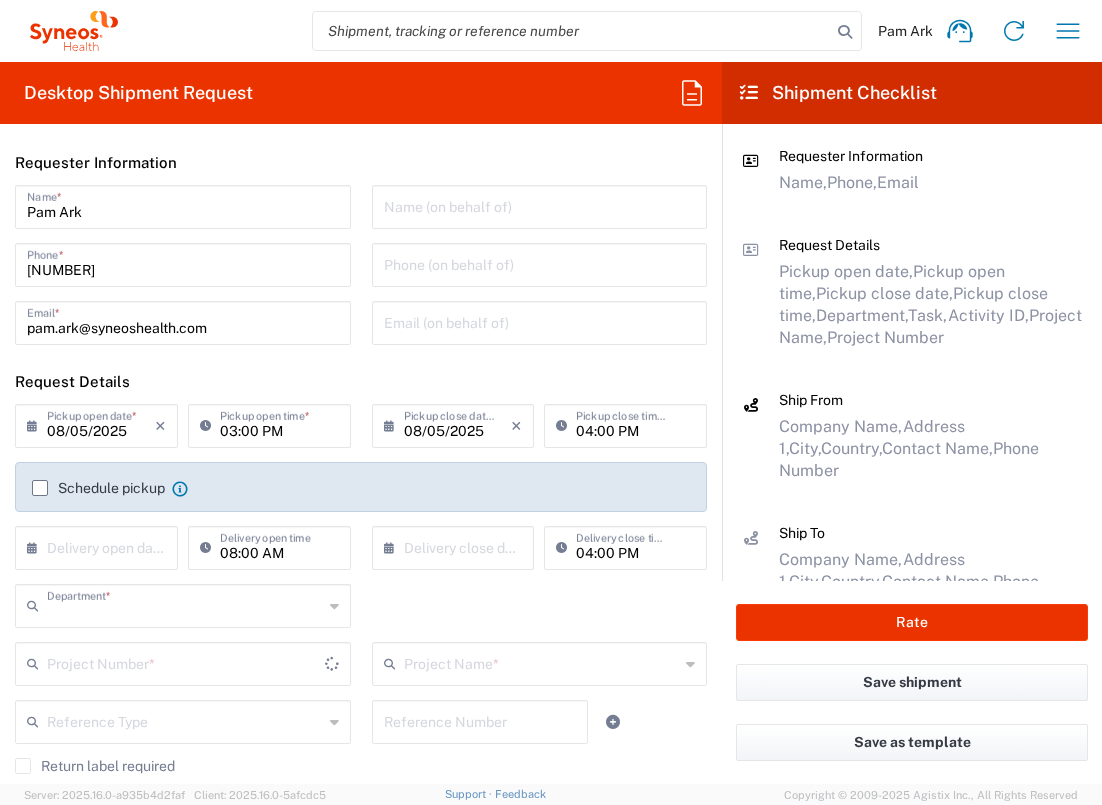 type on "England" 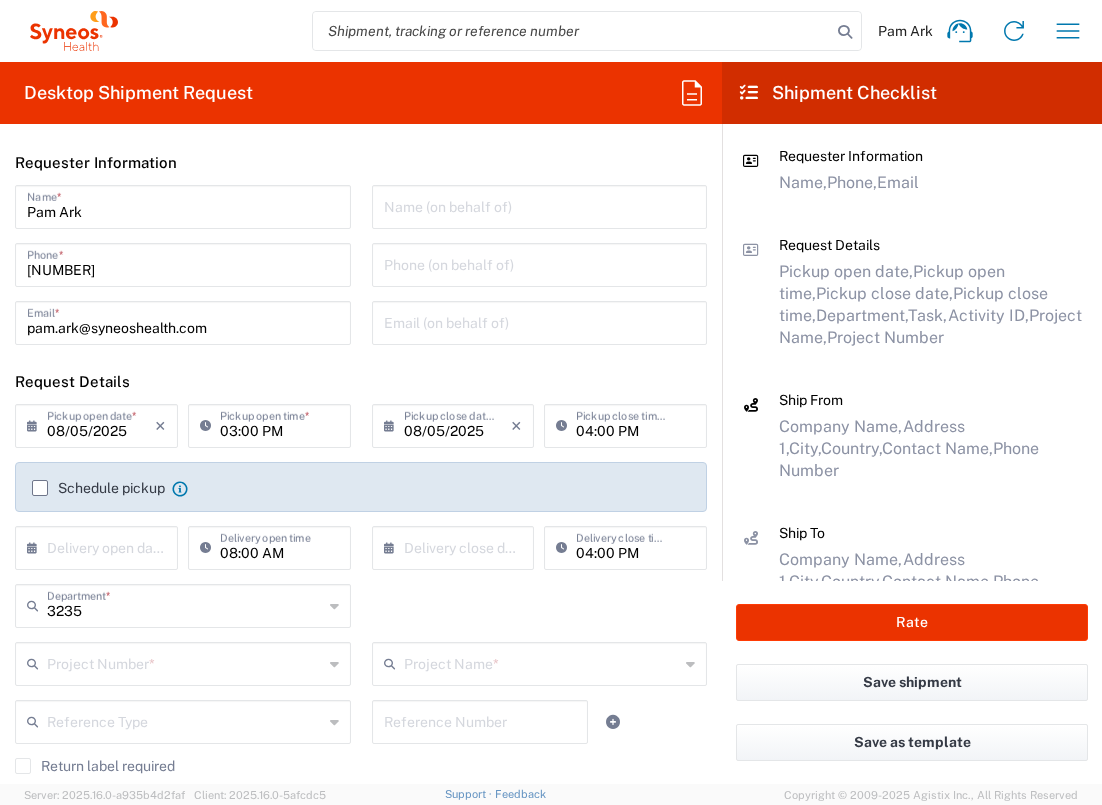 click on "Schedule pickup  When scheduling a pickup please be sure to meet the following criteria:
1. Pickup window should start at least 2 hours after current time.
2.Pickup window needs to be at least 2 hours.
3.Pickup close time should not exceed business hours." 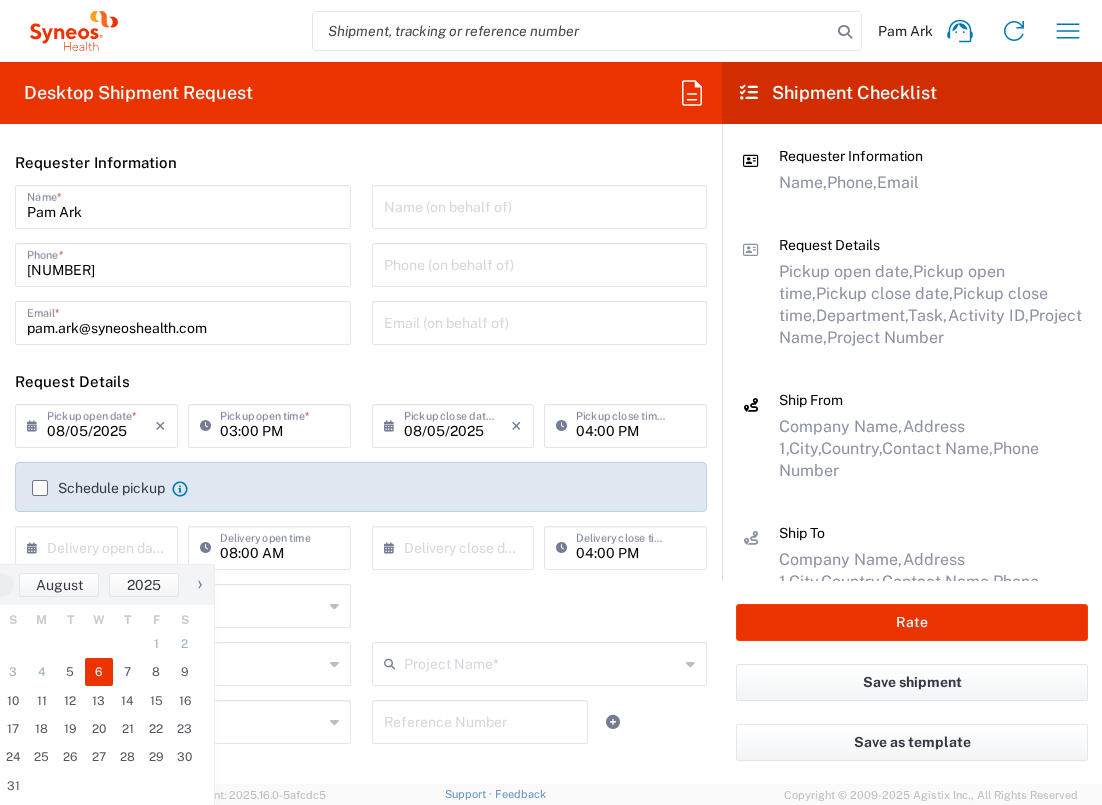 click on "6" 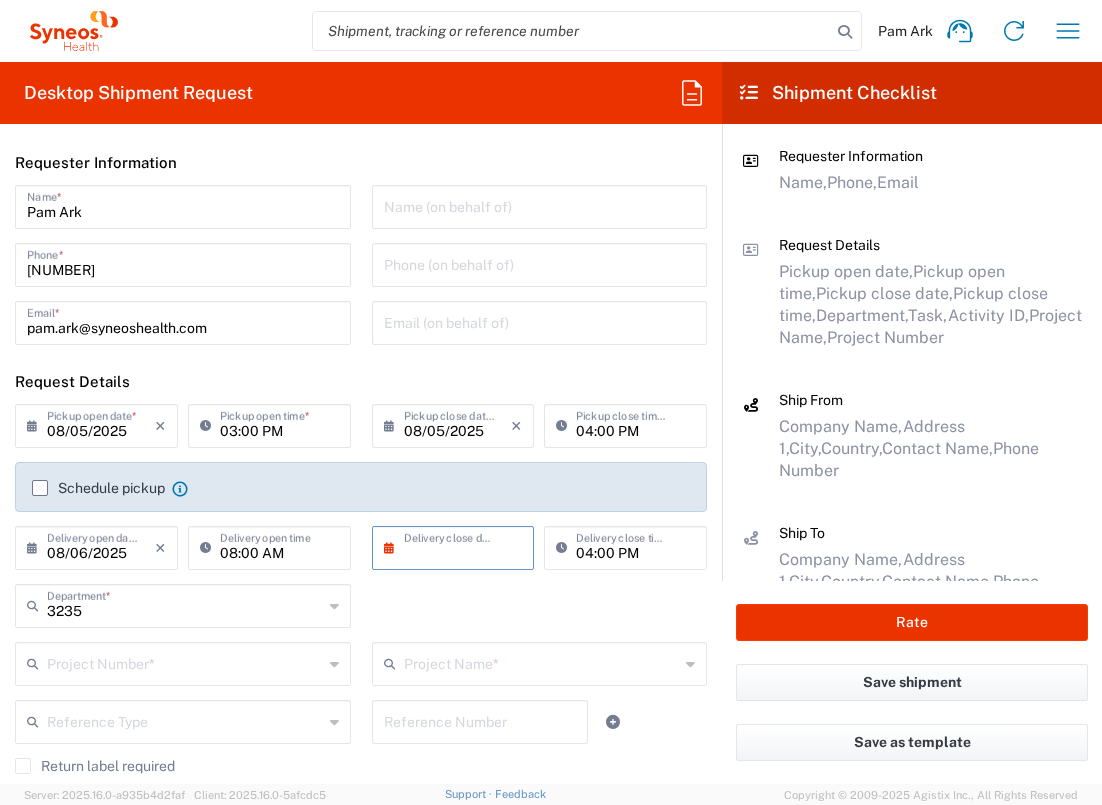 click at bounding box center (458, 546) 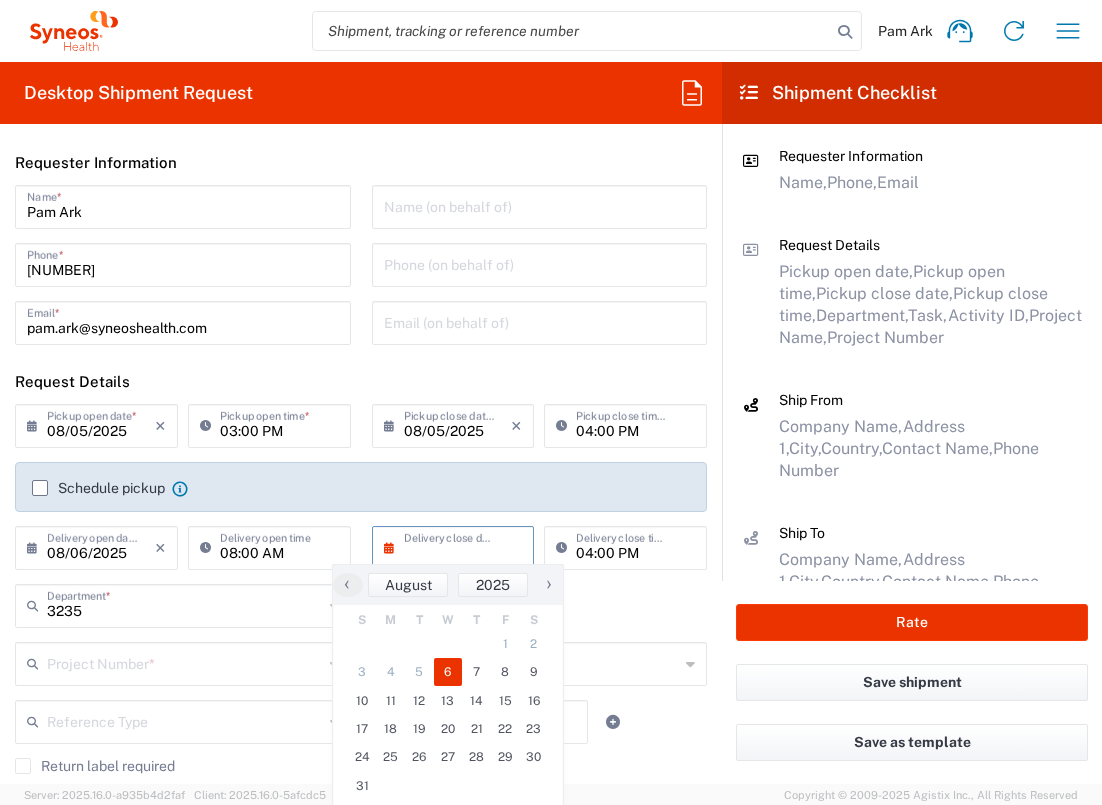 click on "6" 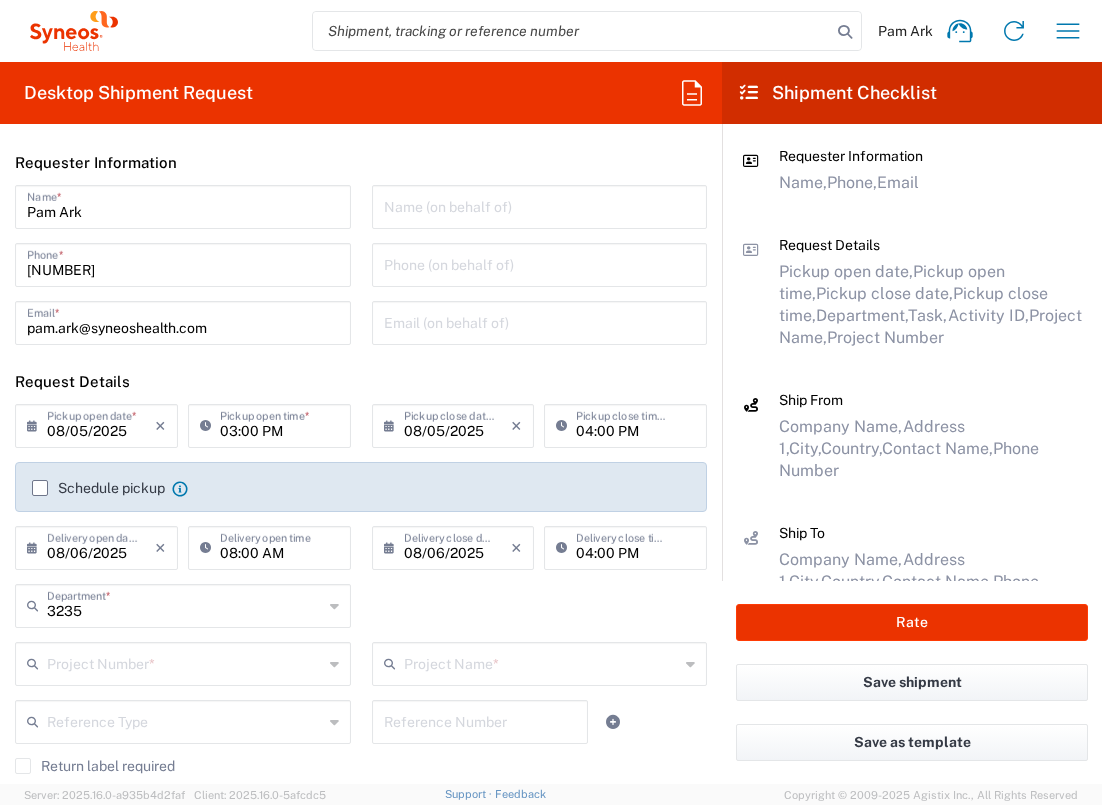 click at bounding box center (185, 662) 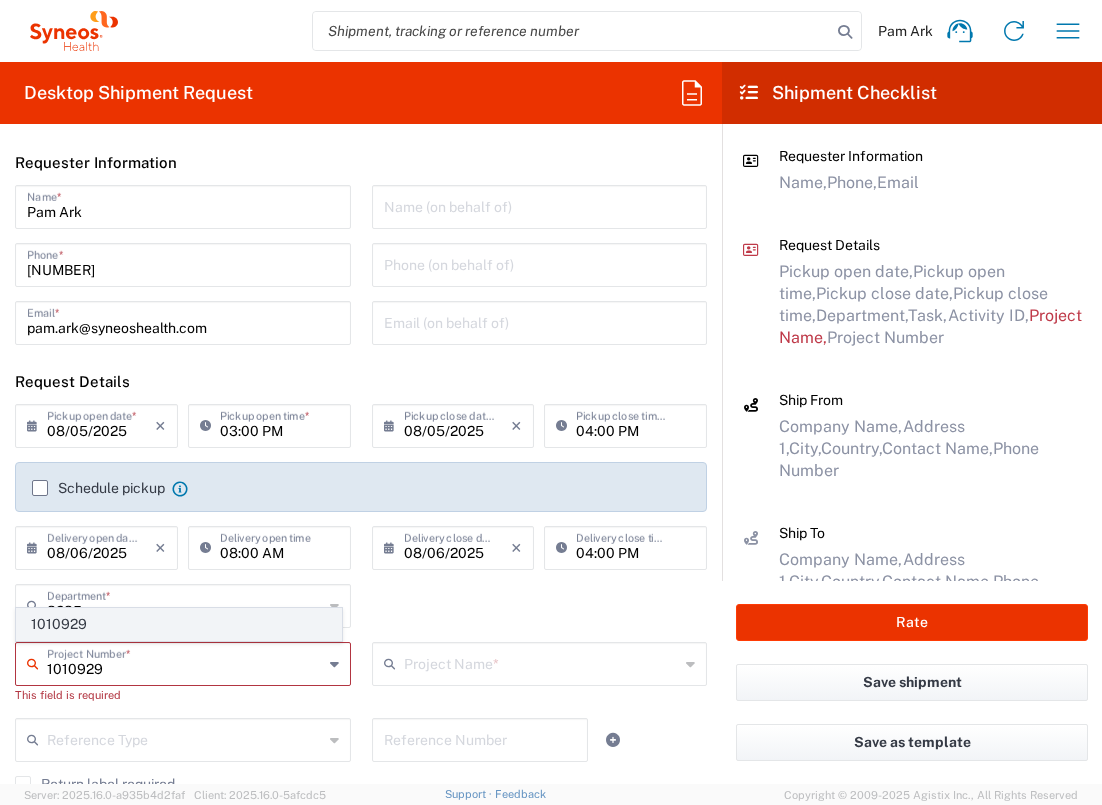 type on "1010929" 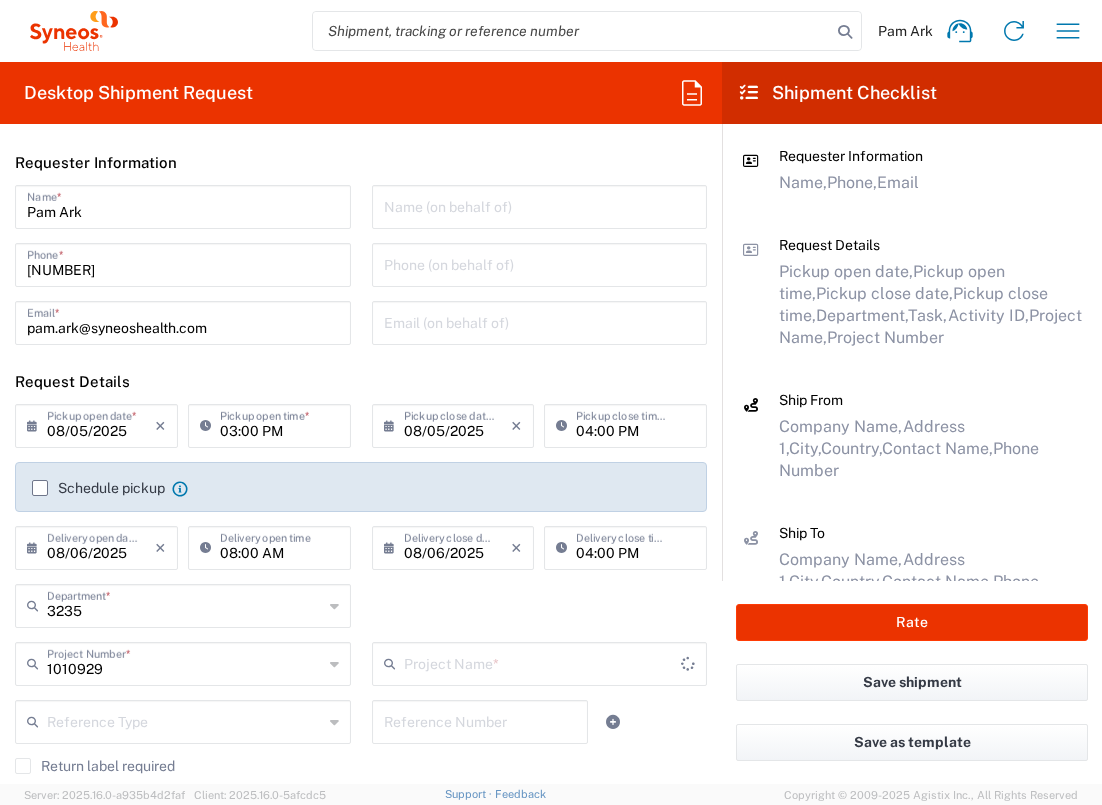 type on "[COMPANY] [NUMBER]" 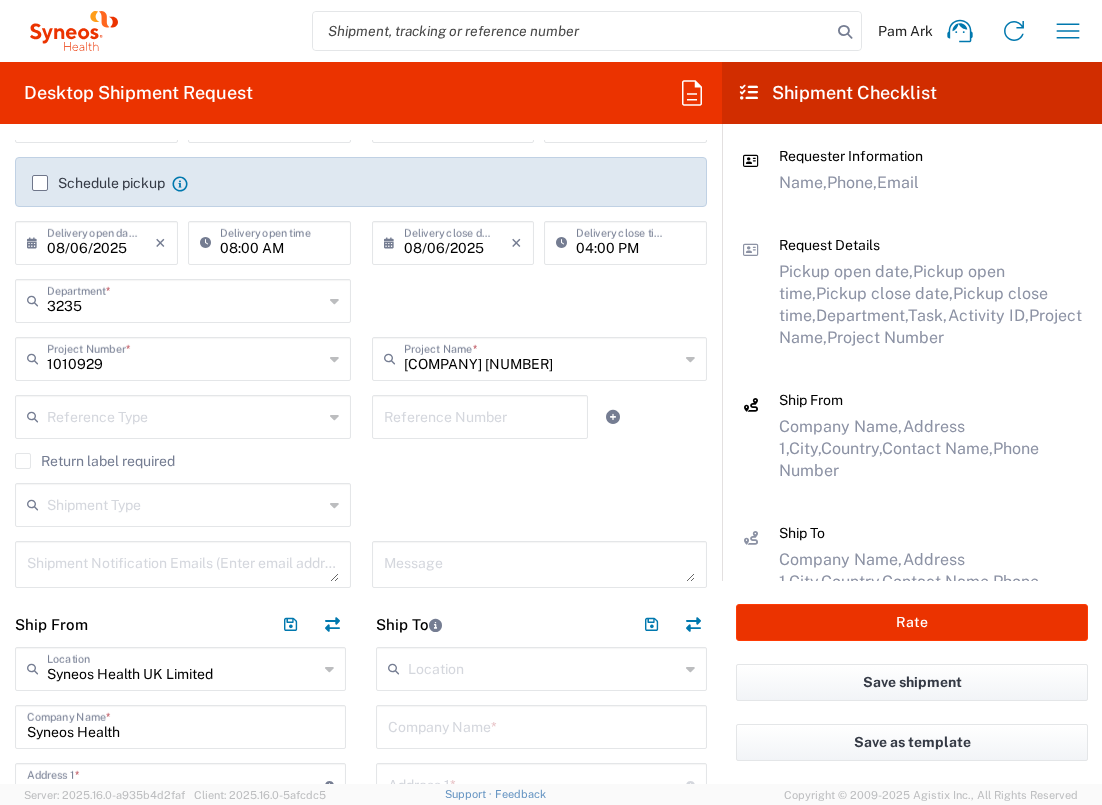 scroll, scrollTop: 782, scrollLeft: 0, axis: vertical 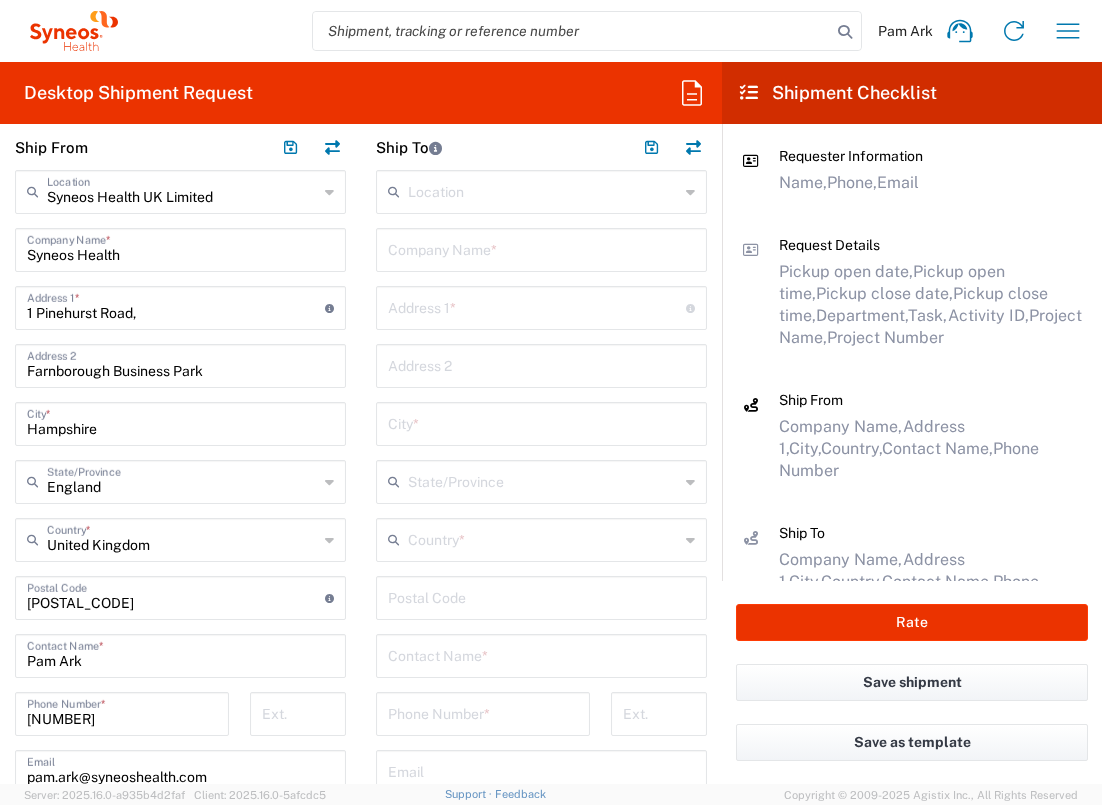 click at bounding box center (541, 248) 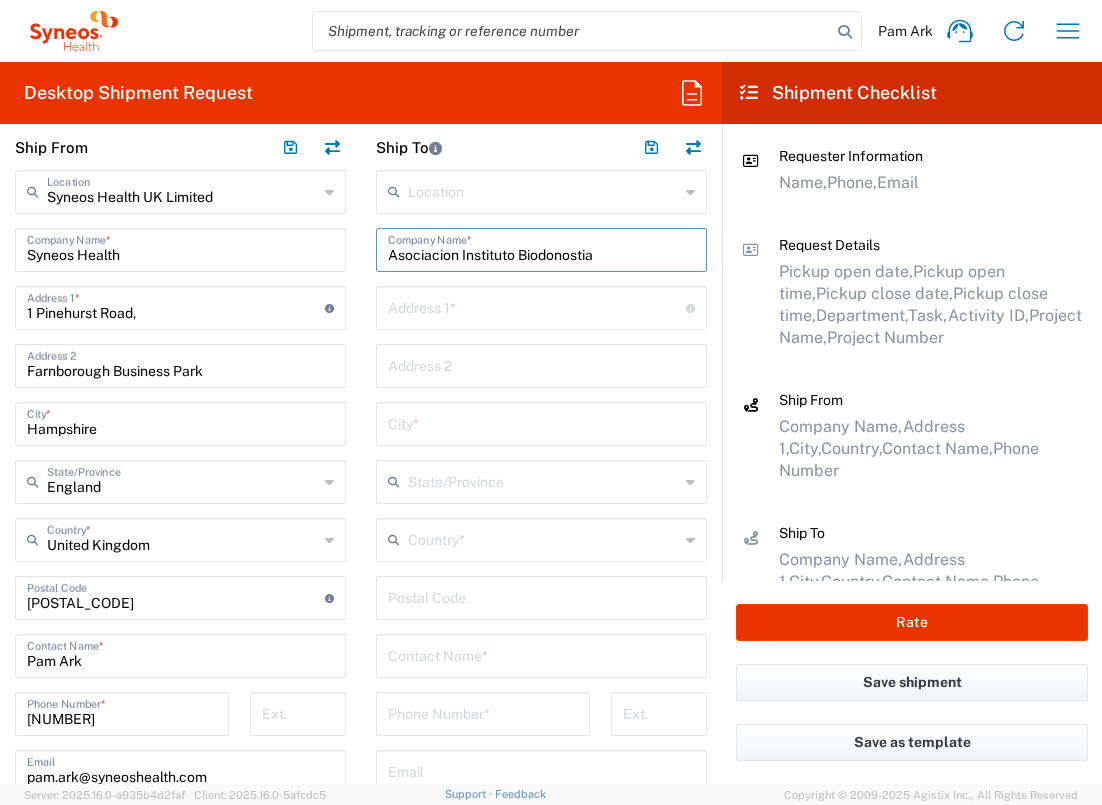 type on "Asociacion Instituto Biodonostia" 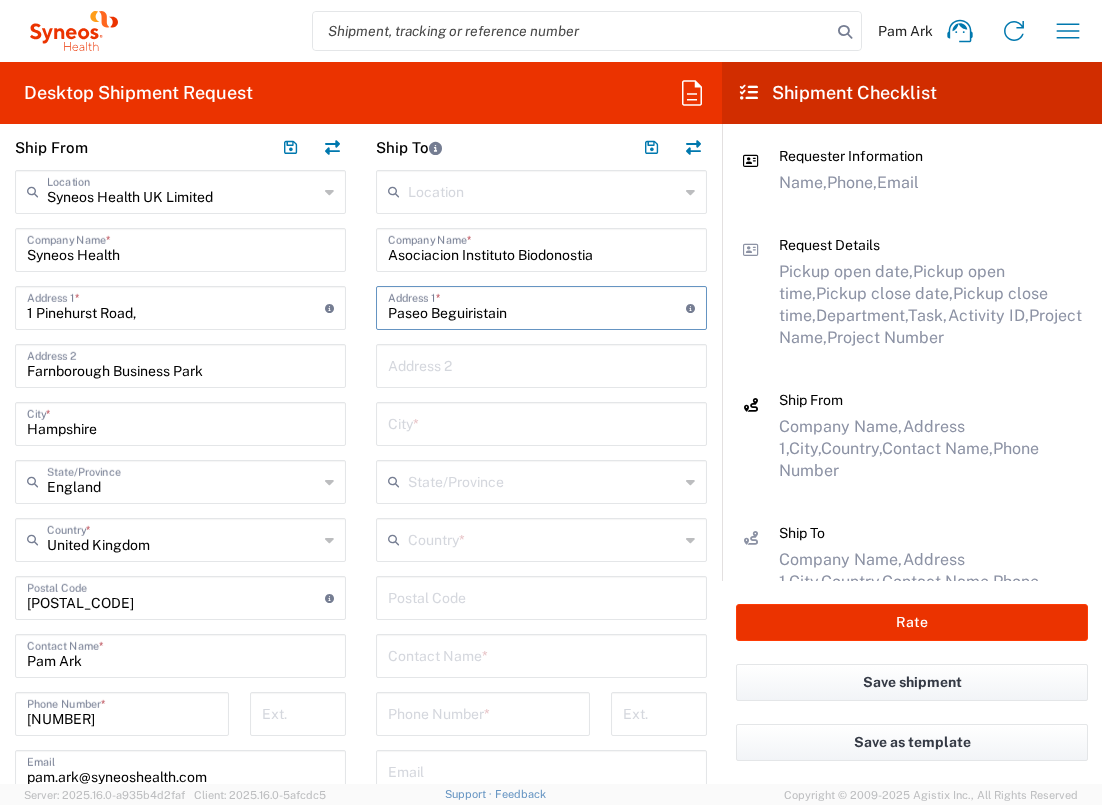 type on "Paseo Beguiristain" 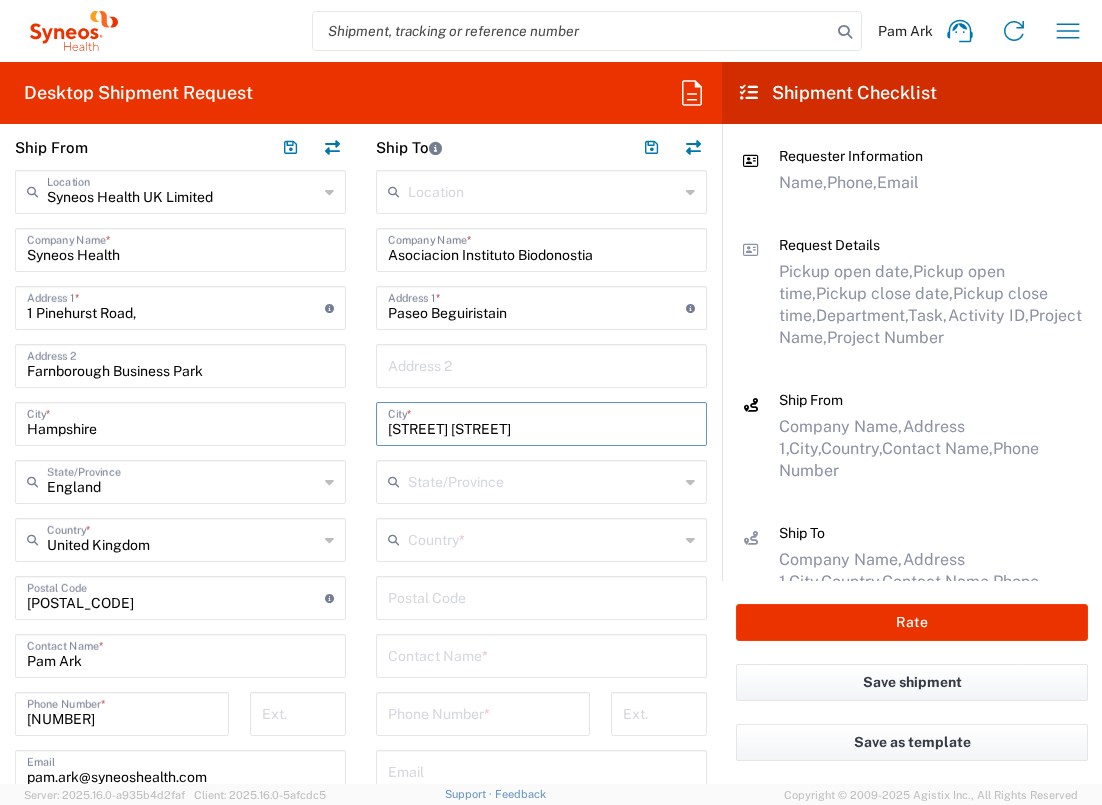 type on "[STREET] [STREET]" 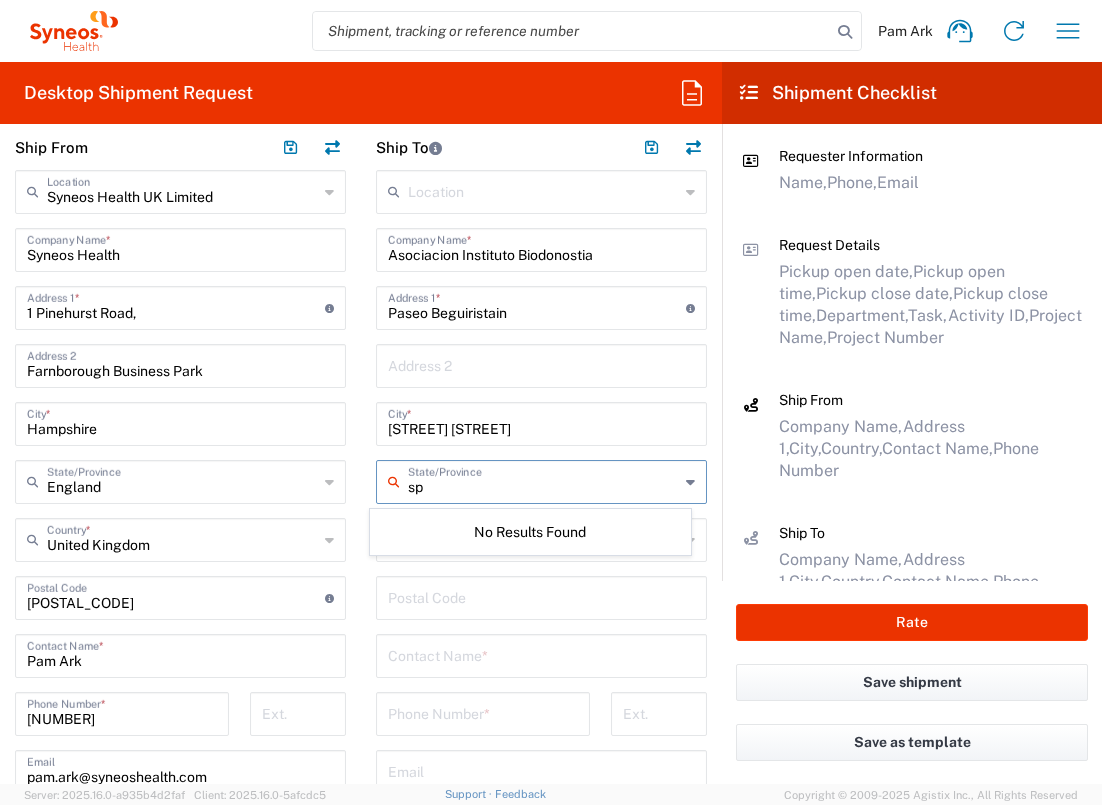type on "s" 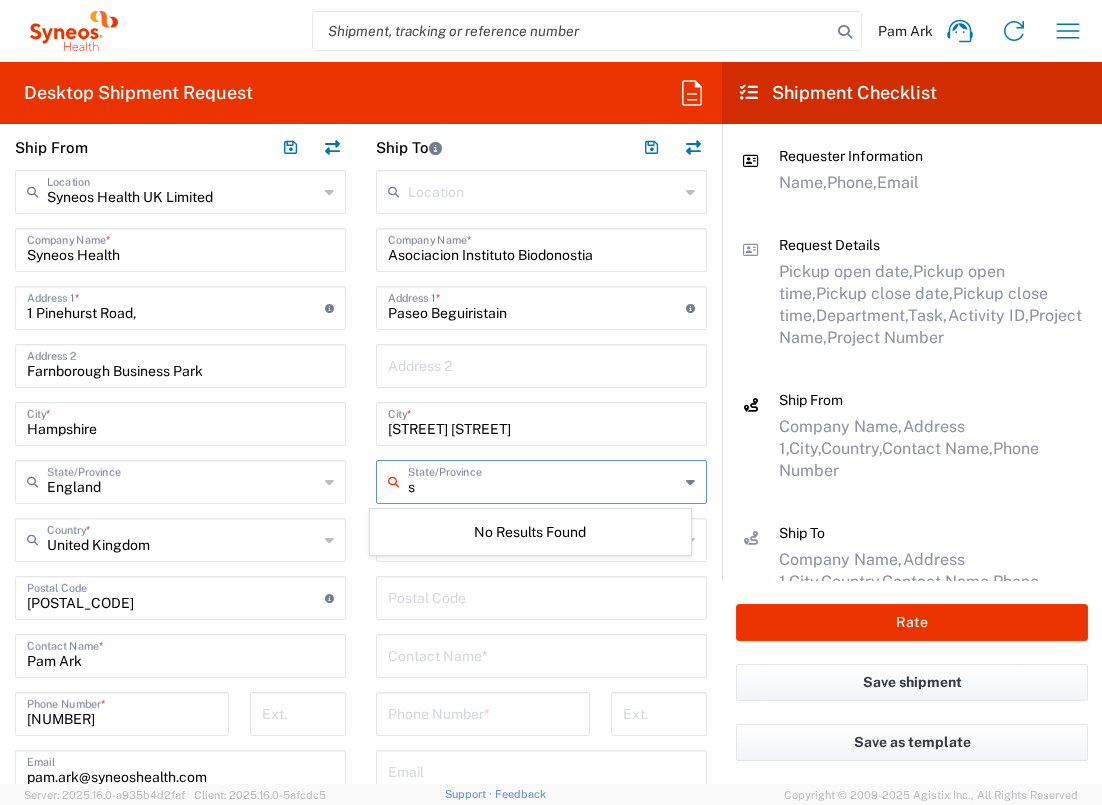 type 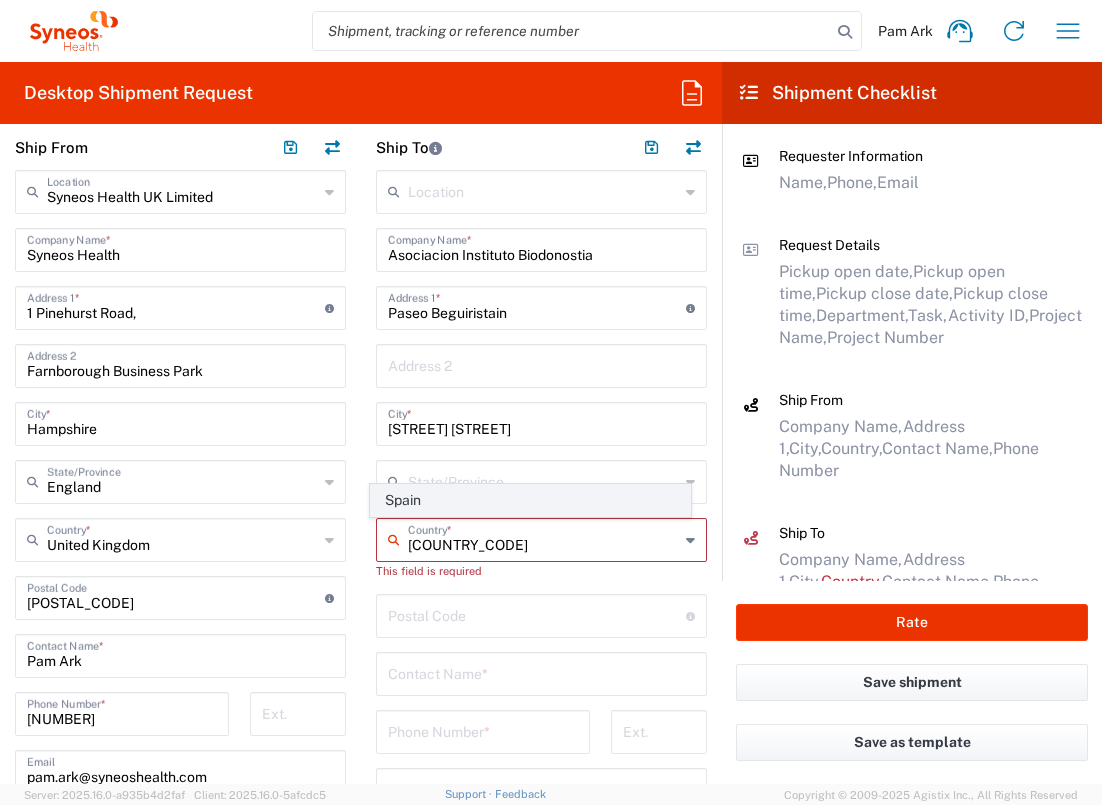 click on "Spain" 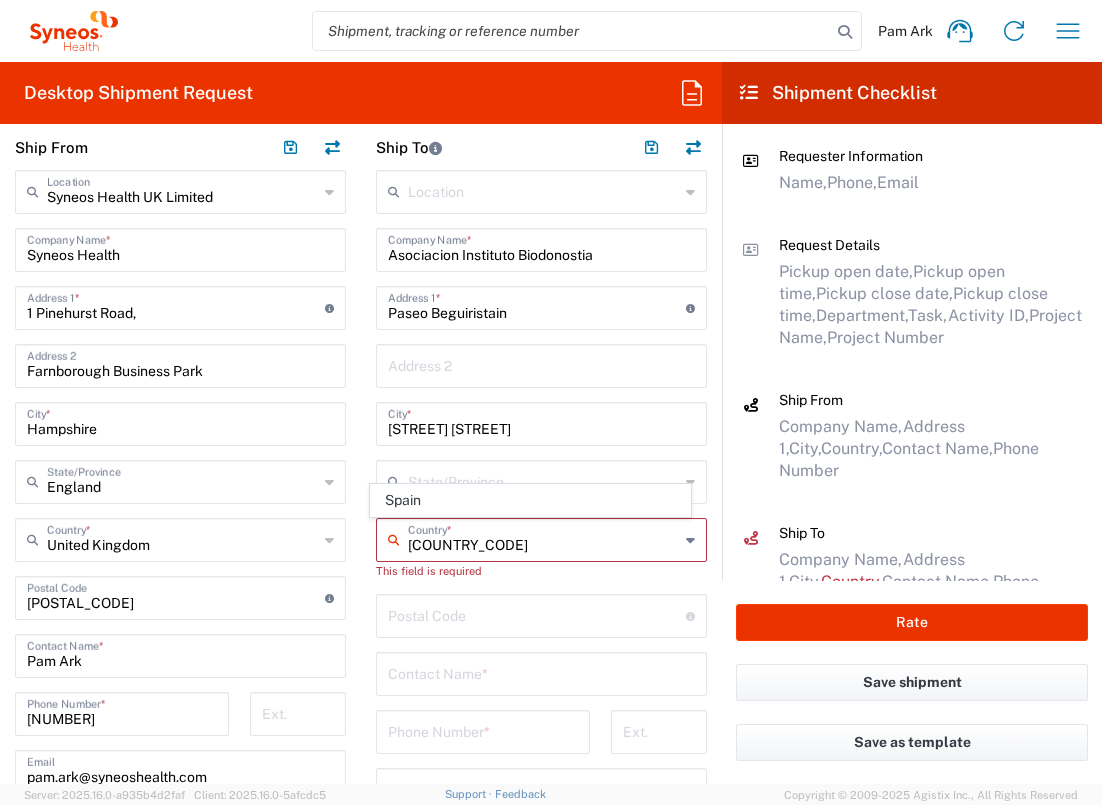 type on "Spain" 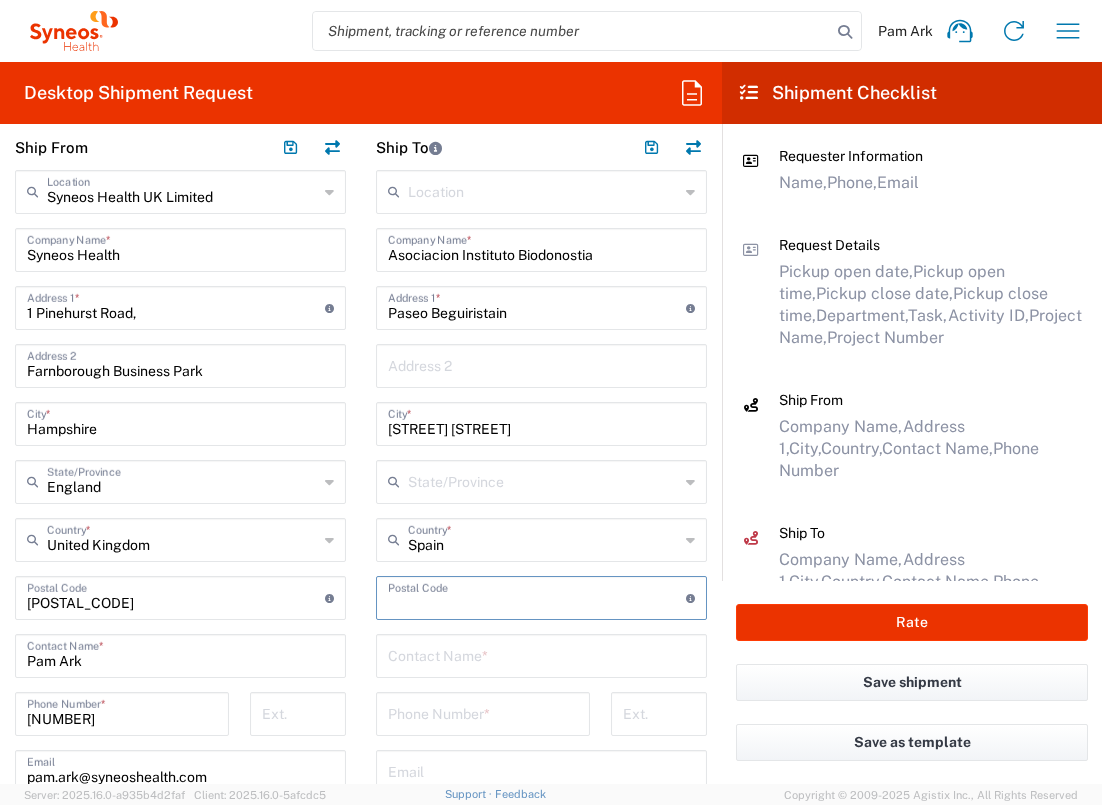 click at bounding box center [537, 596] 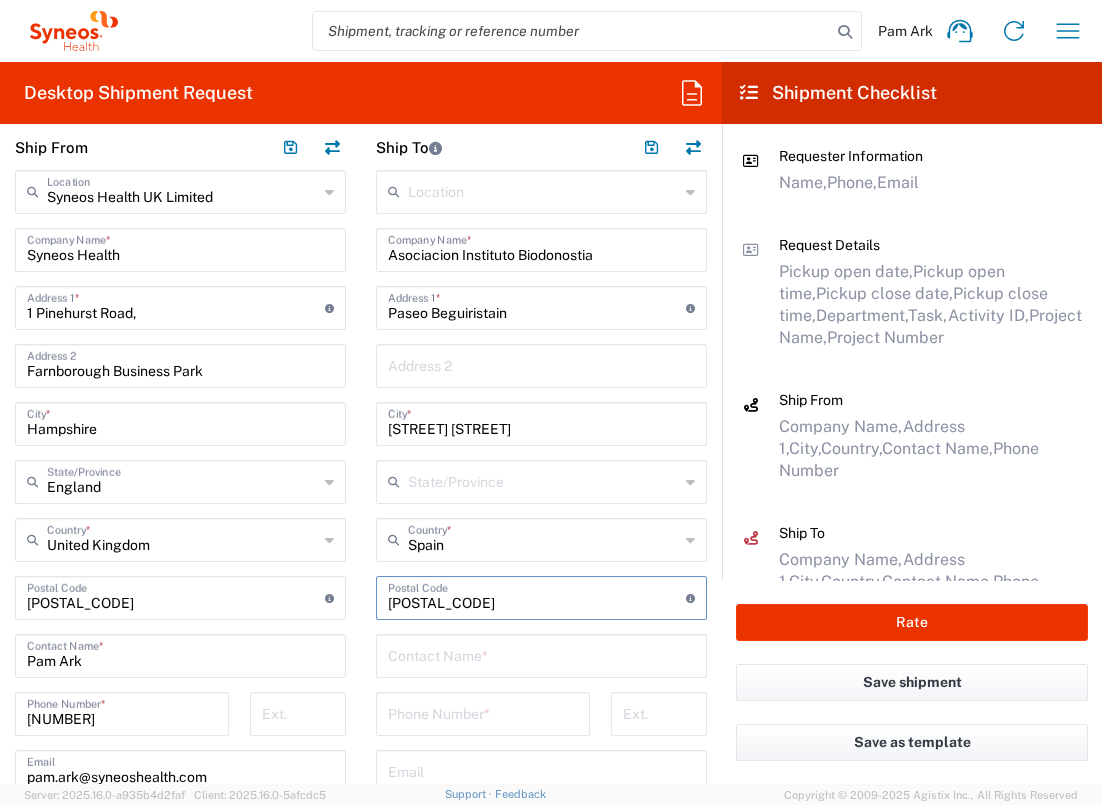type on "[POSTAL_CODE]" 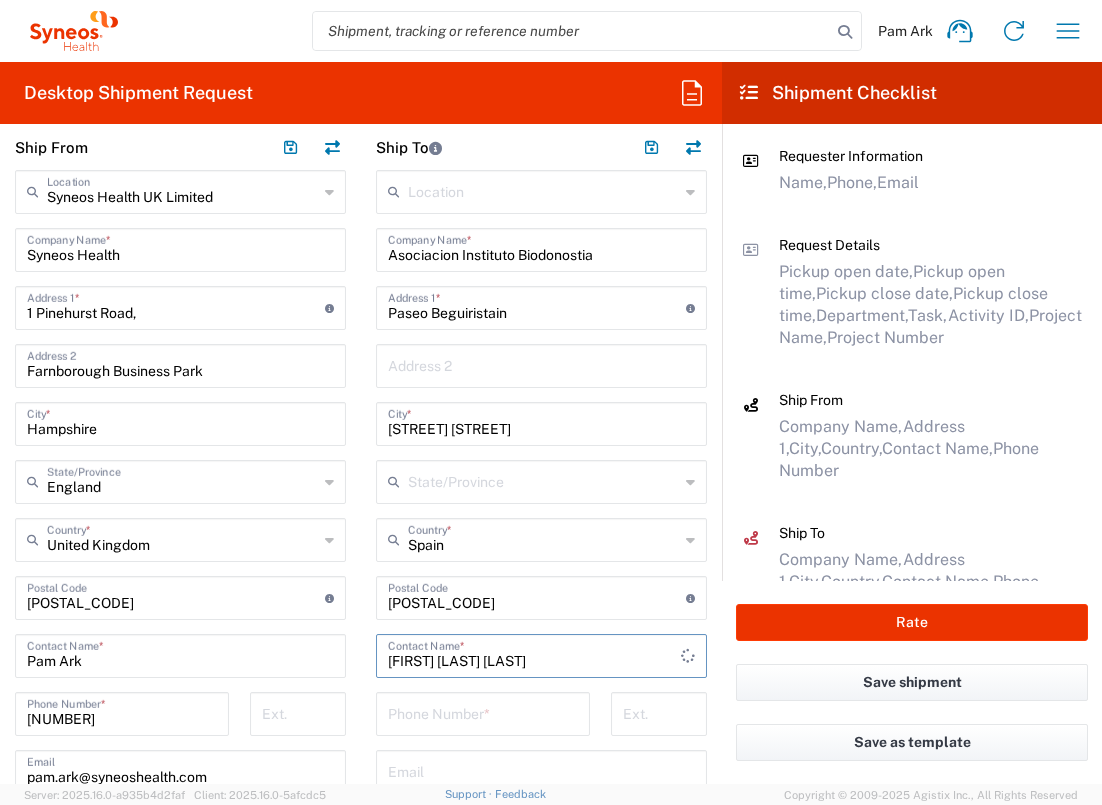 type on "[FIRST] [LAST] [LAST]" 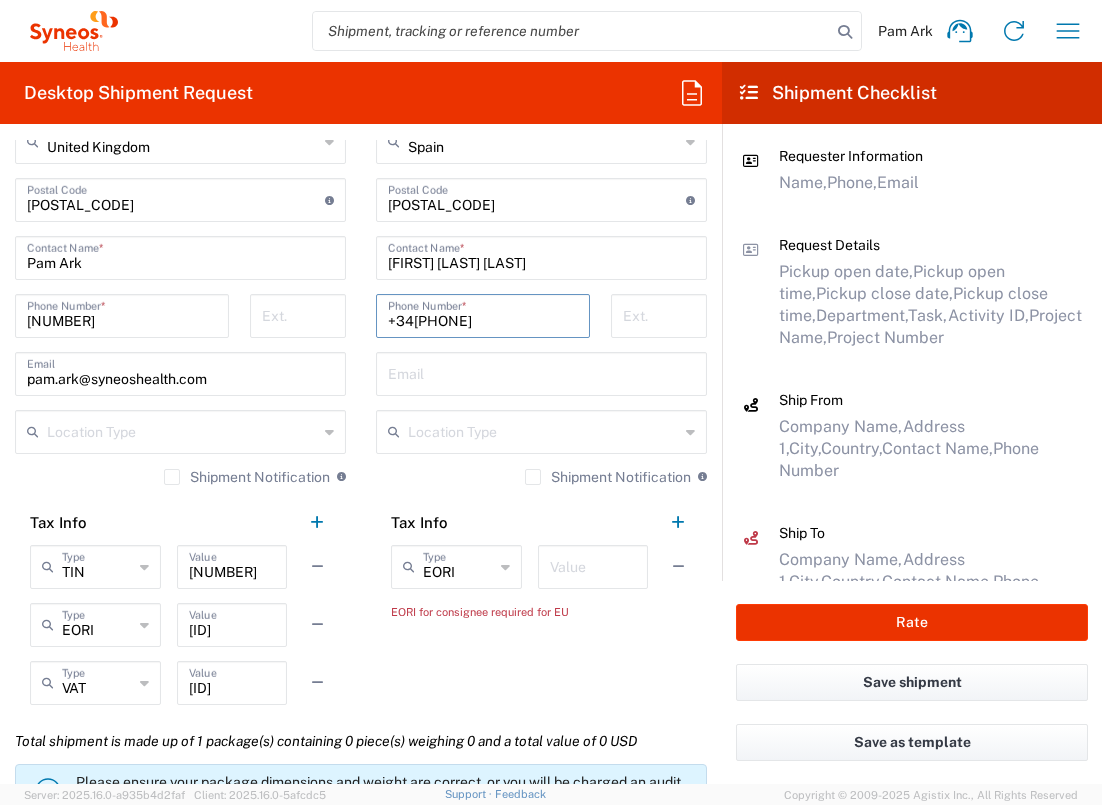 scroll, scrollTop: 1289, scrollLeft: 0, axis: vertical 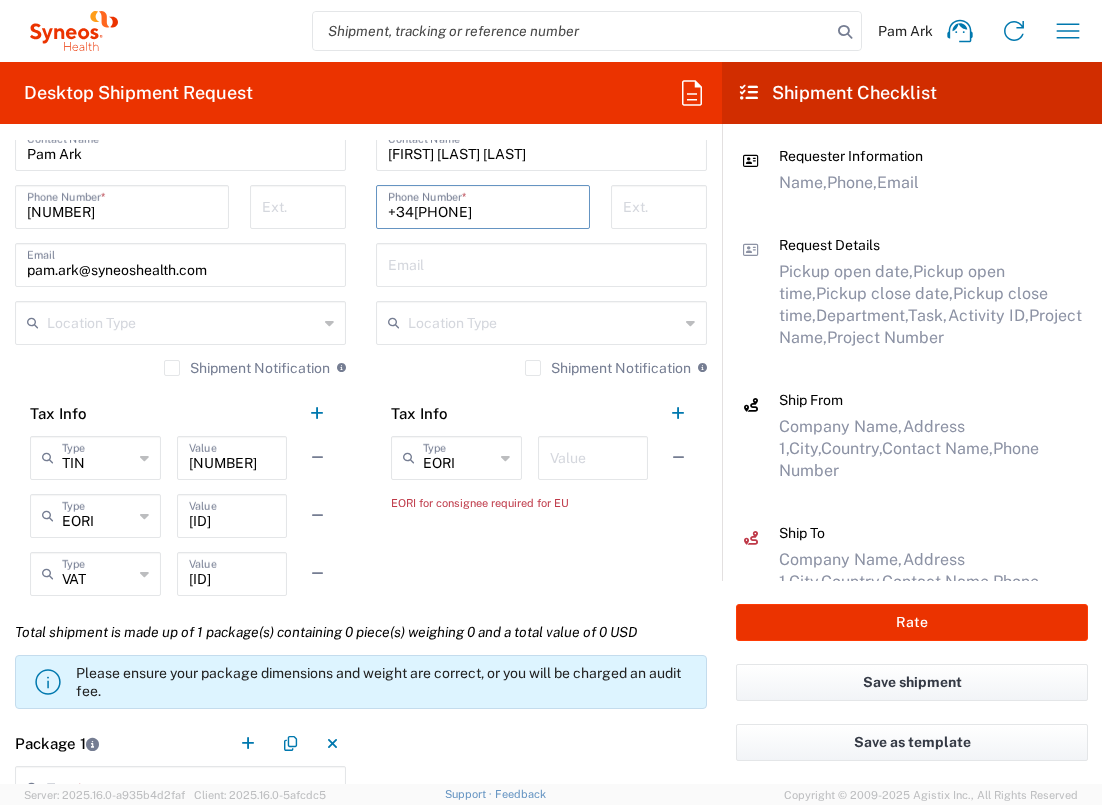 type on "+34[PHONE]" 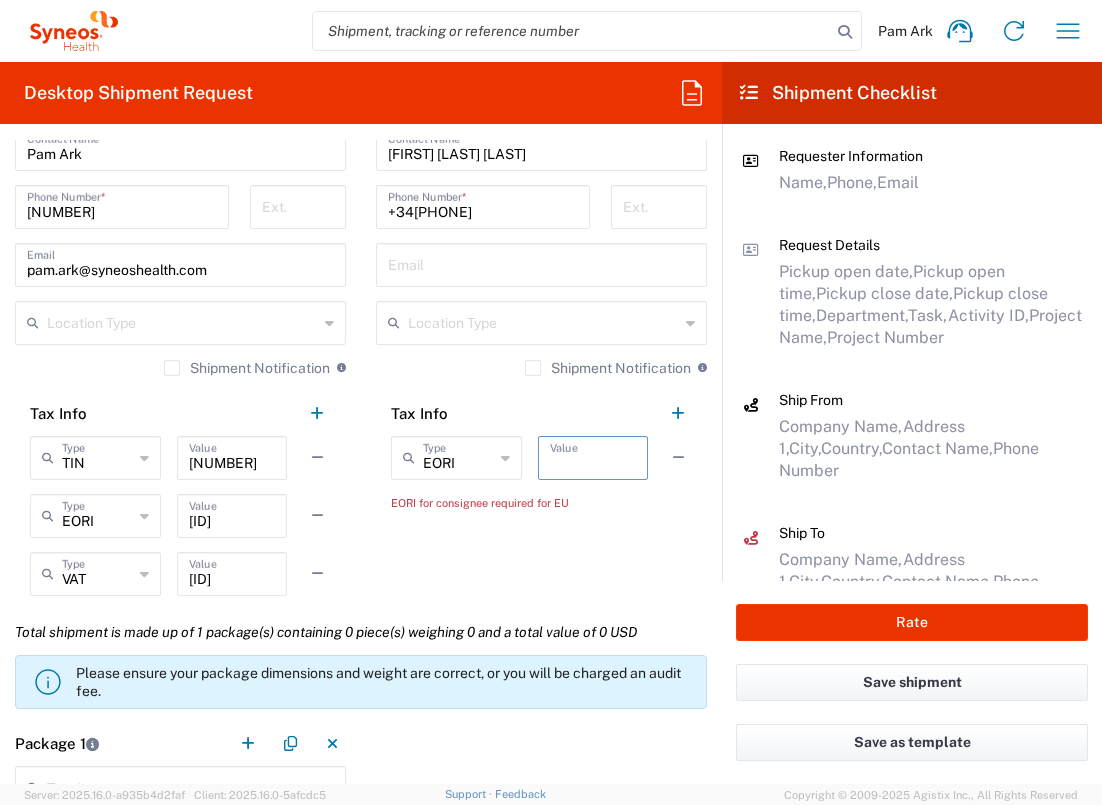 click at bounding box center [593, 456] 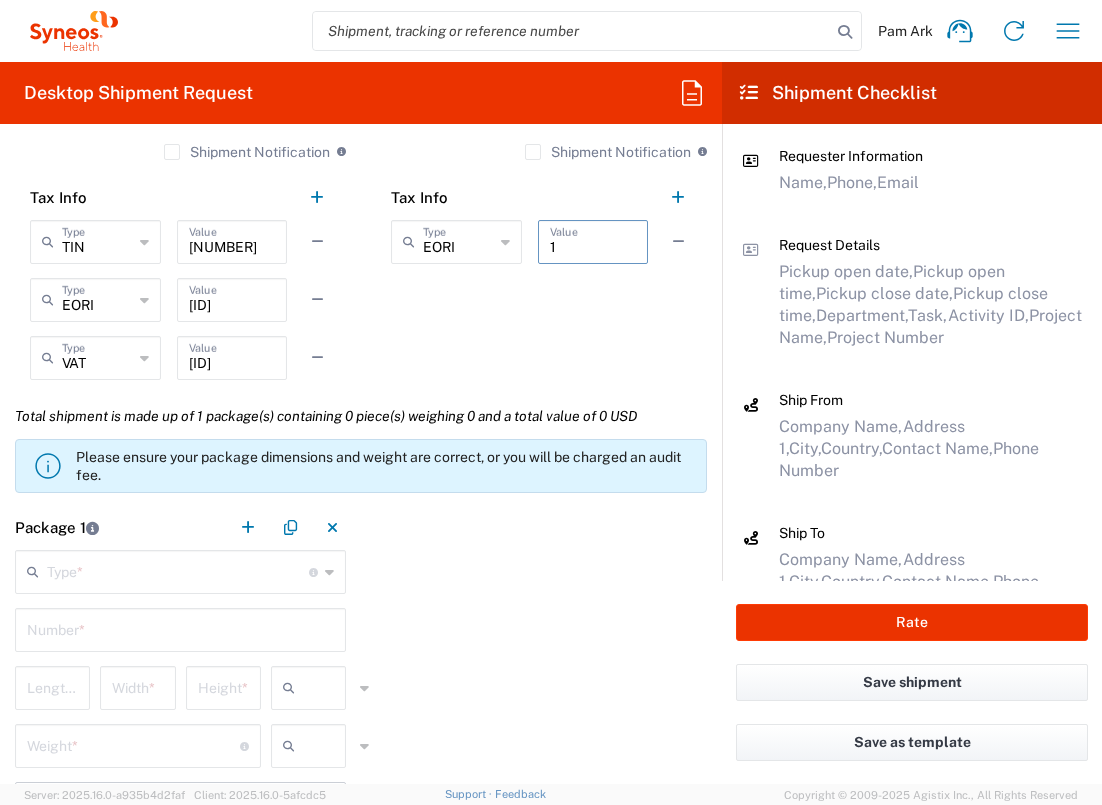 scroll, scrollTop: 1742, scrollLeft: 0, axis: vertical 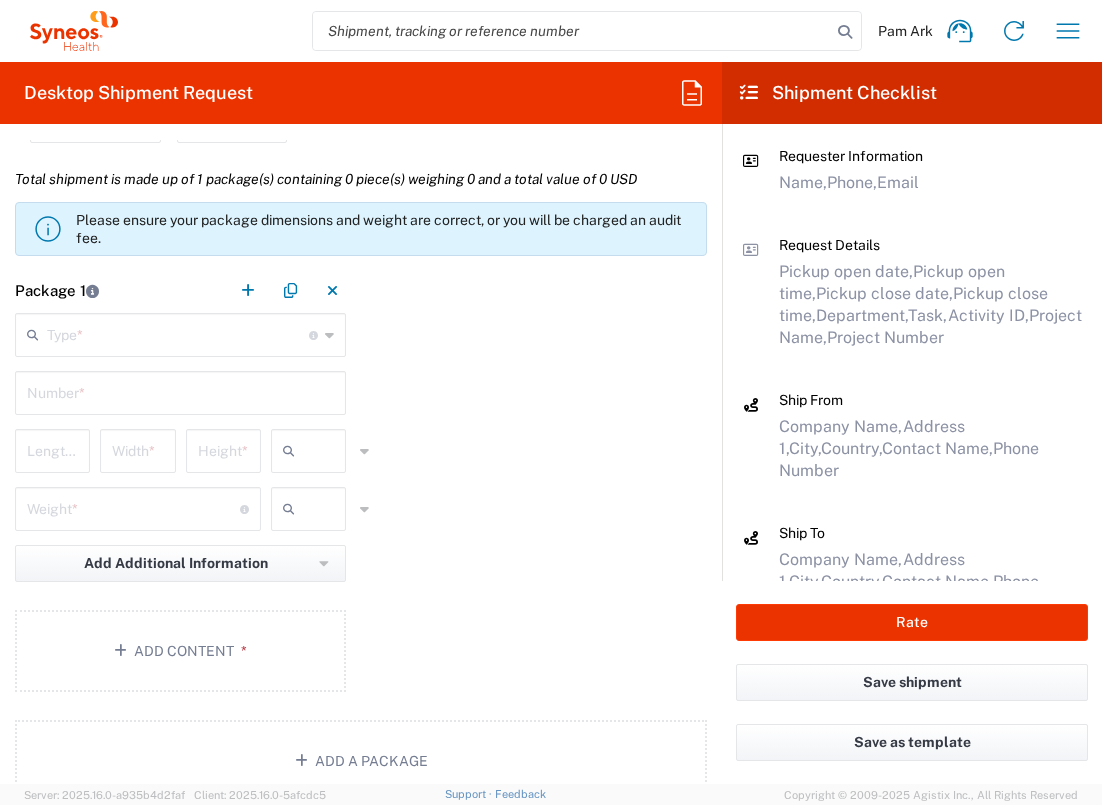 type on "1" 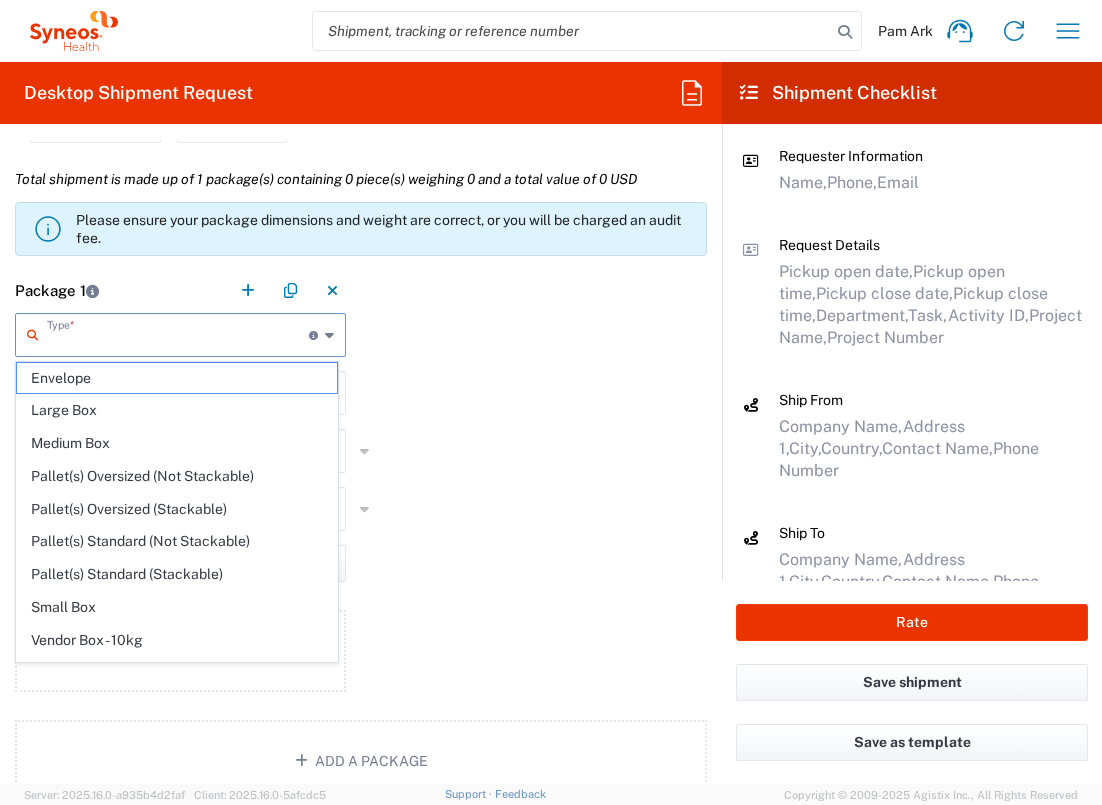 click at bounding box center [178, 333] 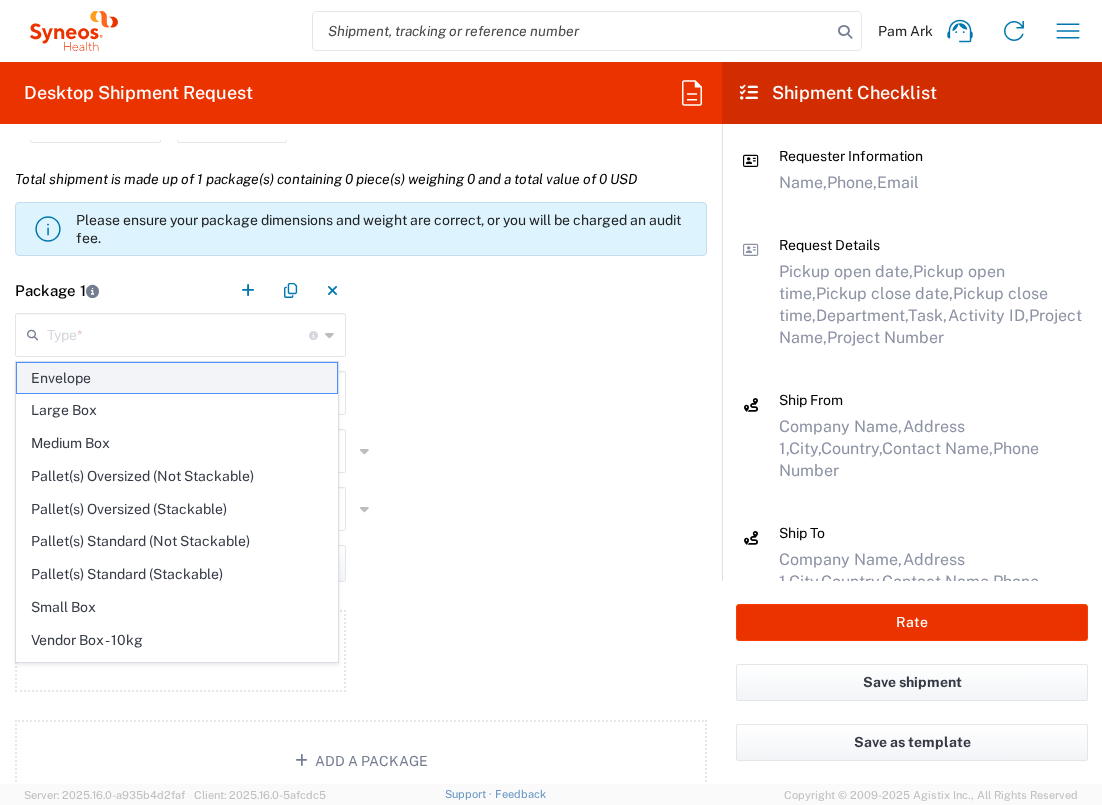 click on "Envelope" 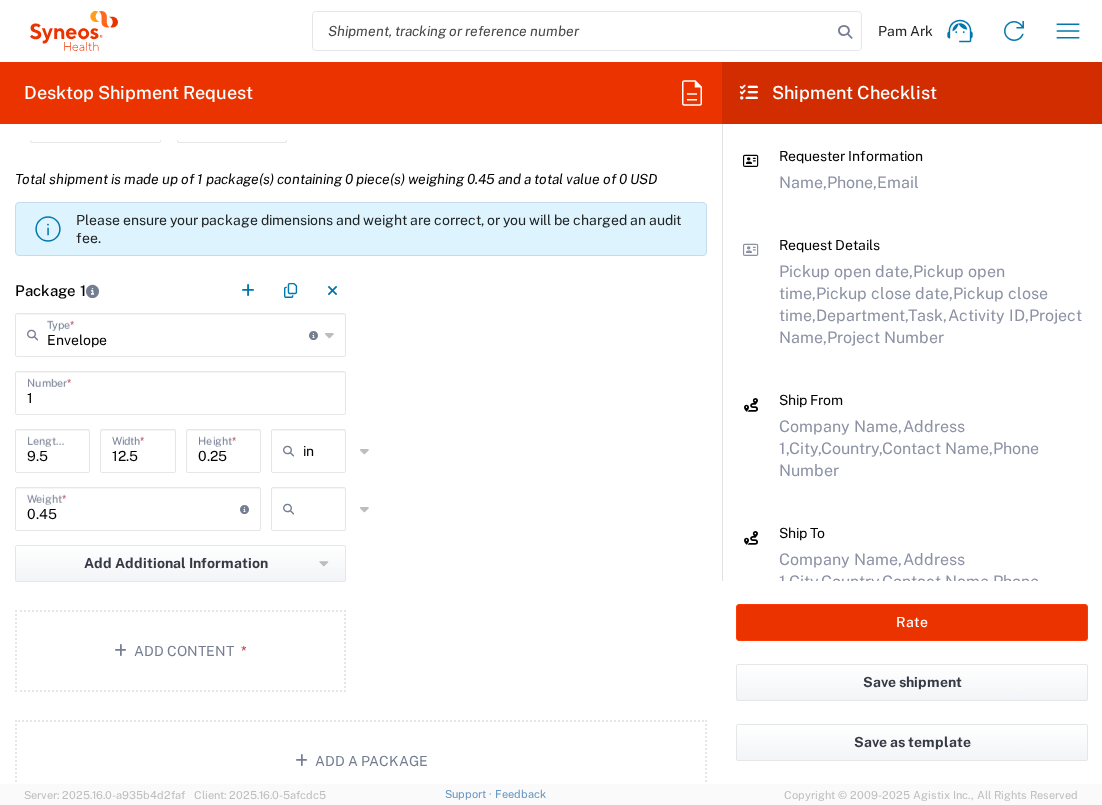 click at bounding box center [328, 509] 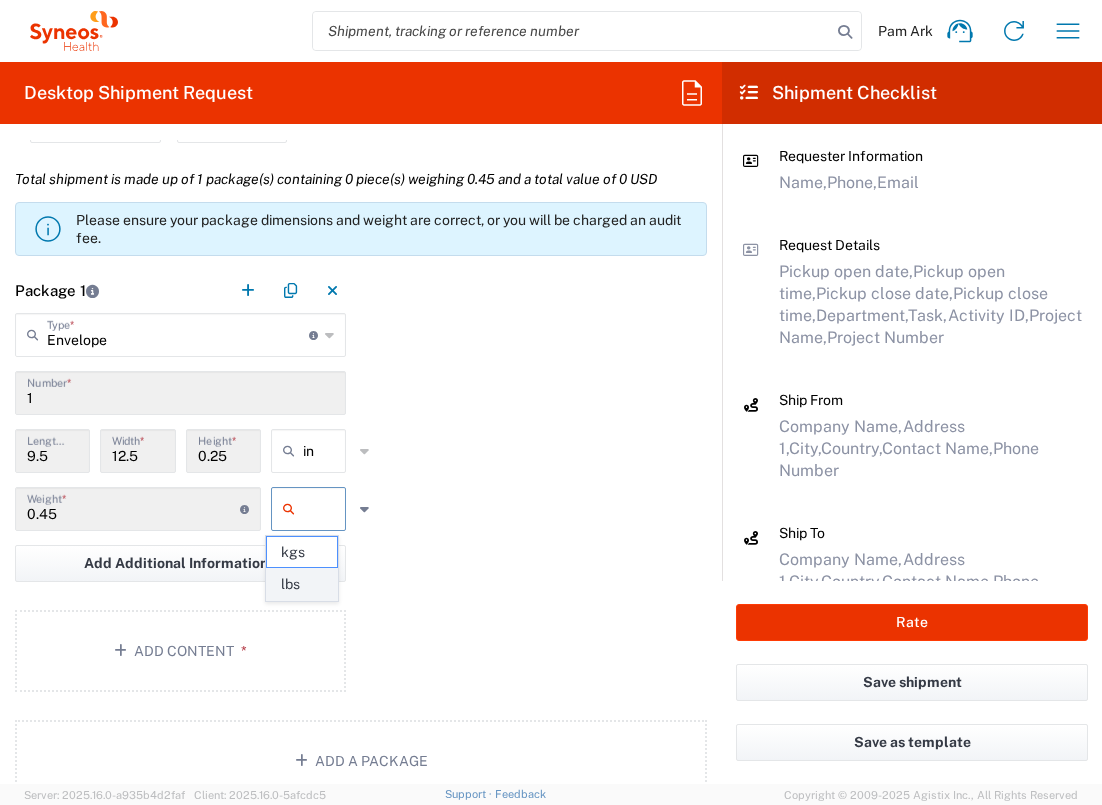 click on "lbs" 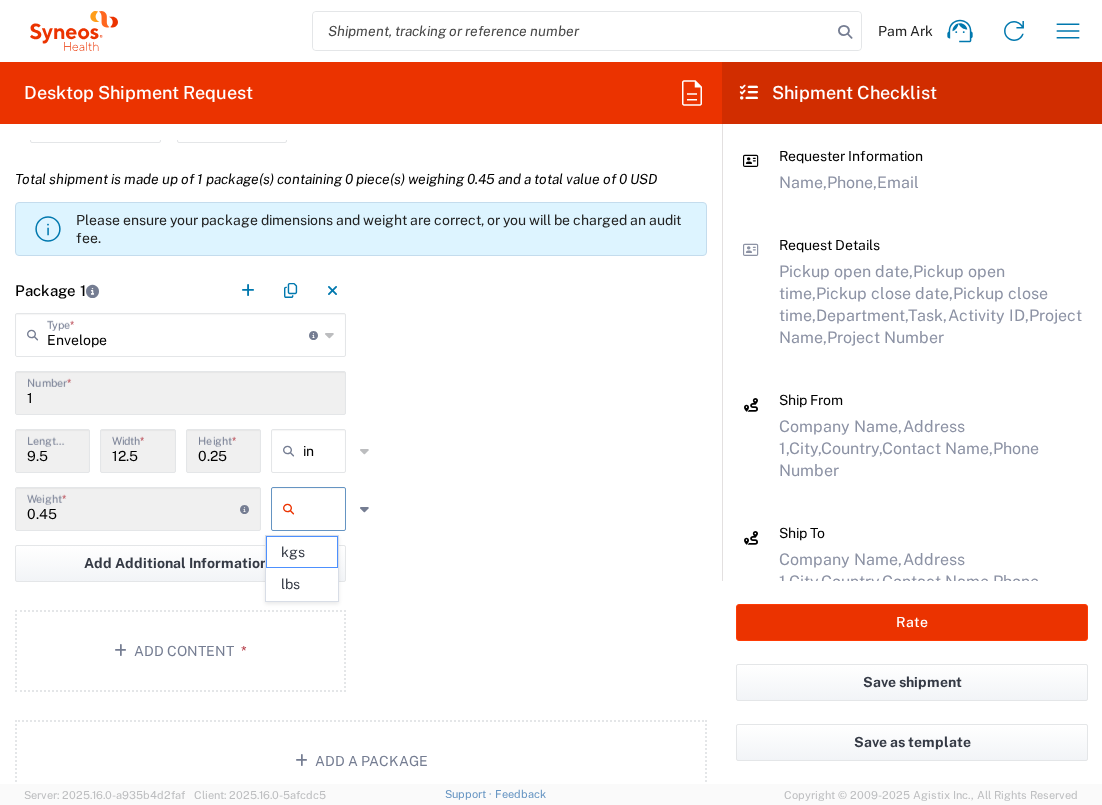 type on "lbs" 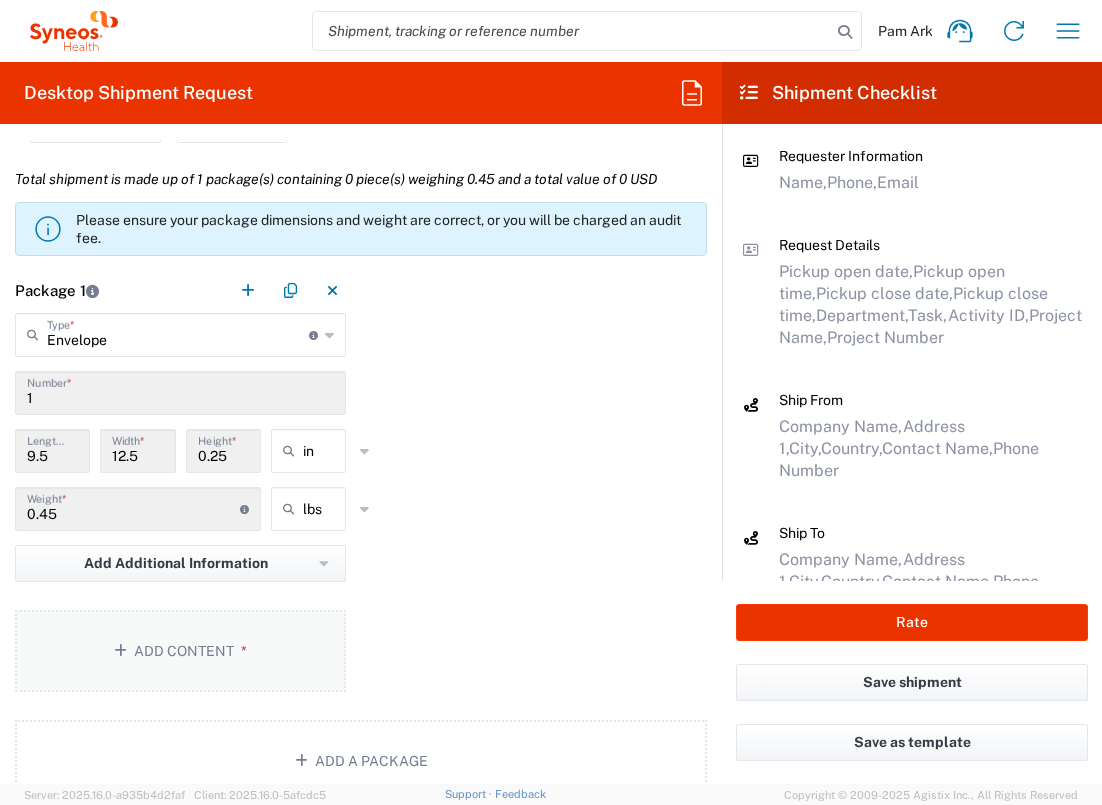 click on "Add Content *" 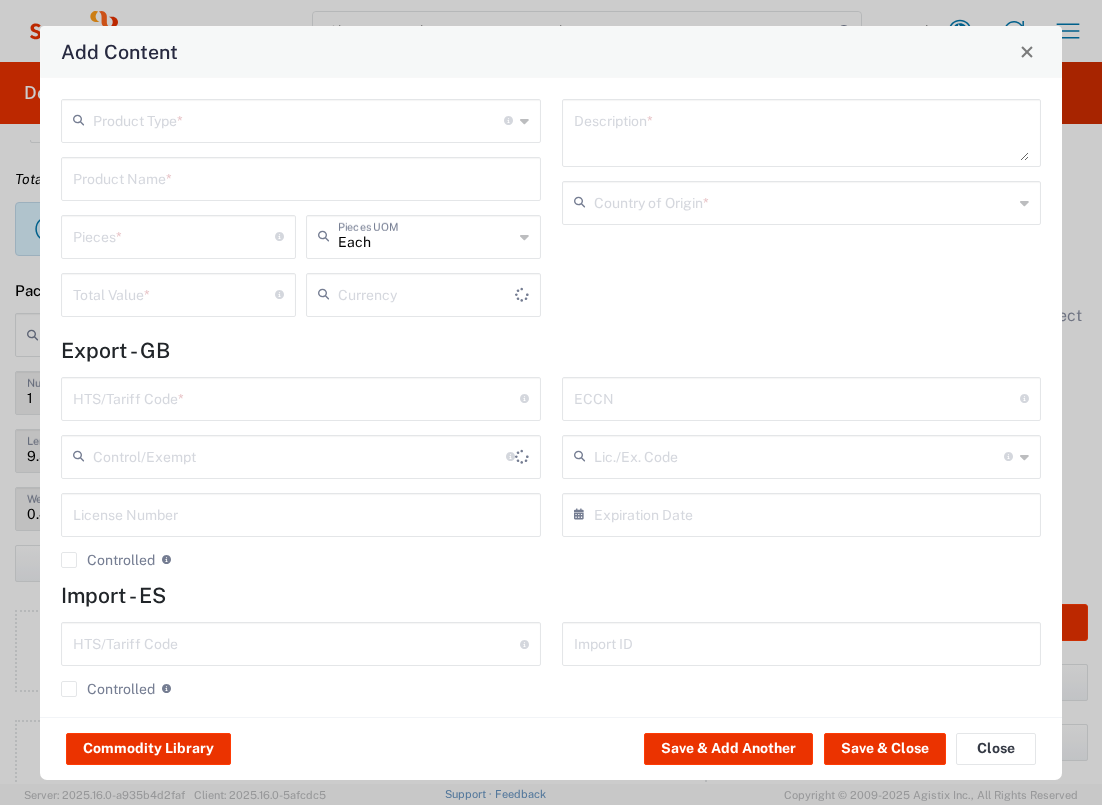 type on "US Dollar" 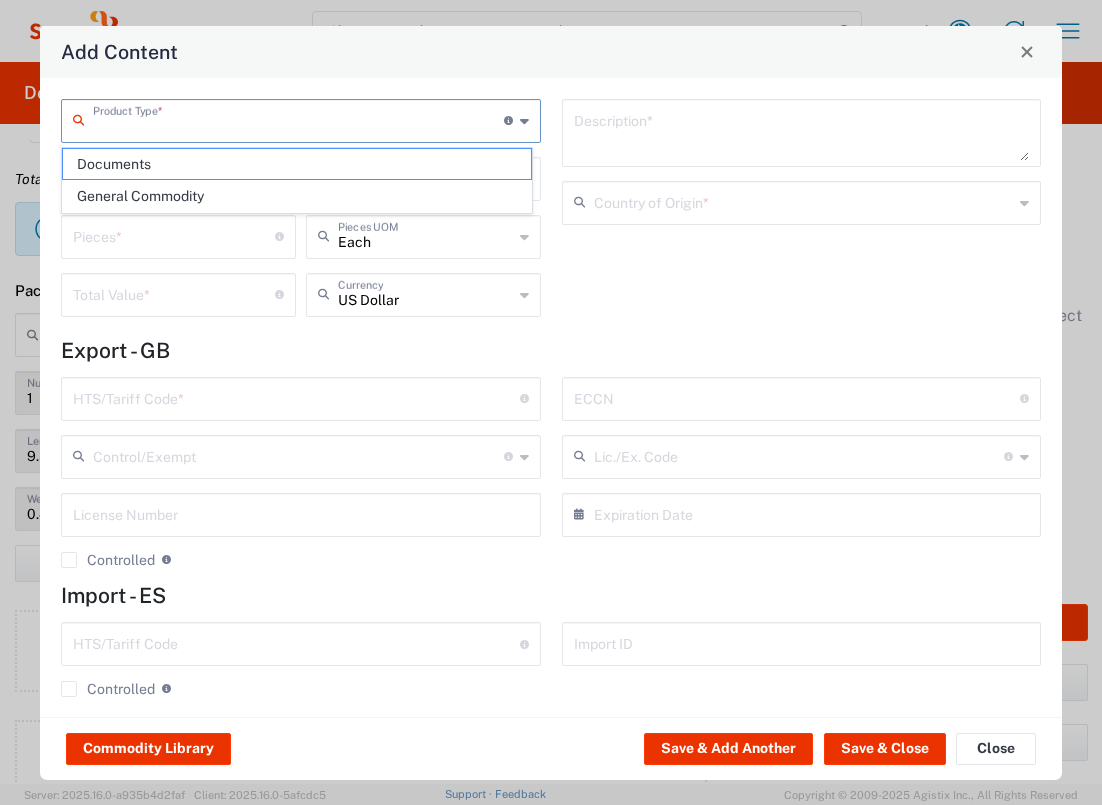 click at bounding box center [298, 119] 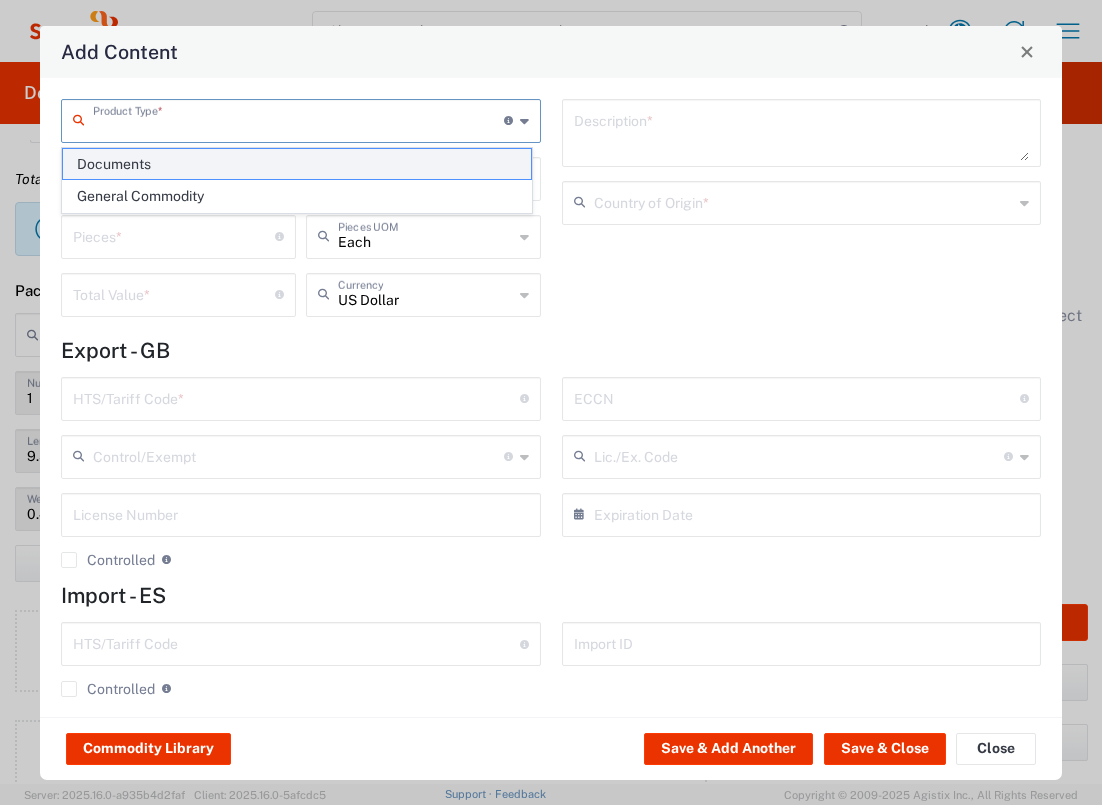 click on "Documents" 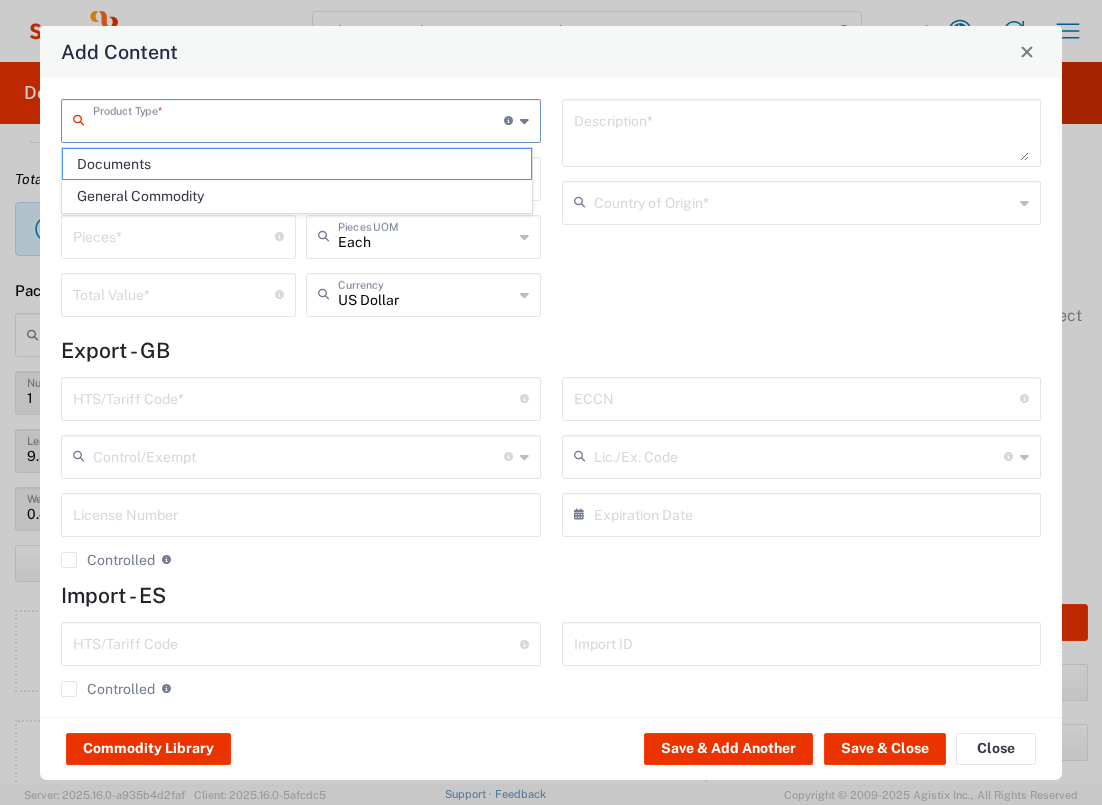 type on "Documents" 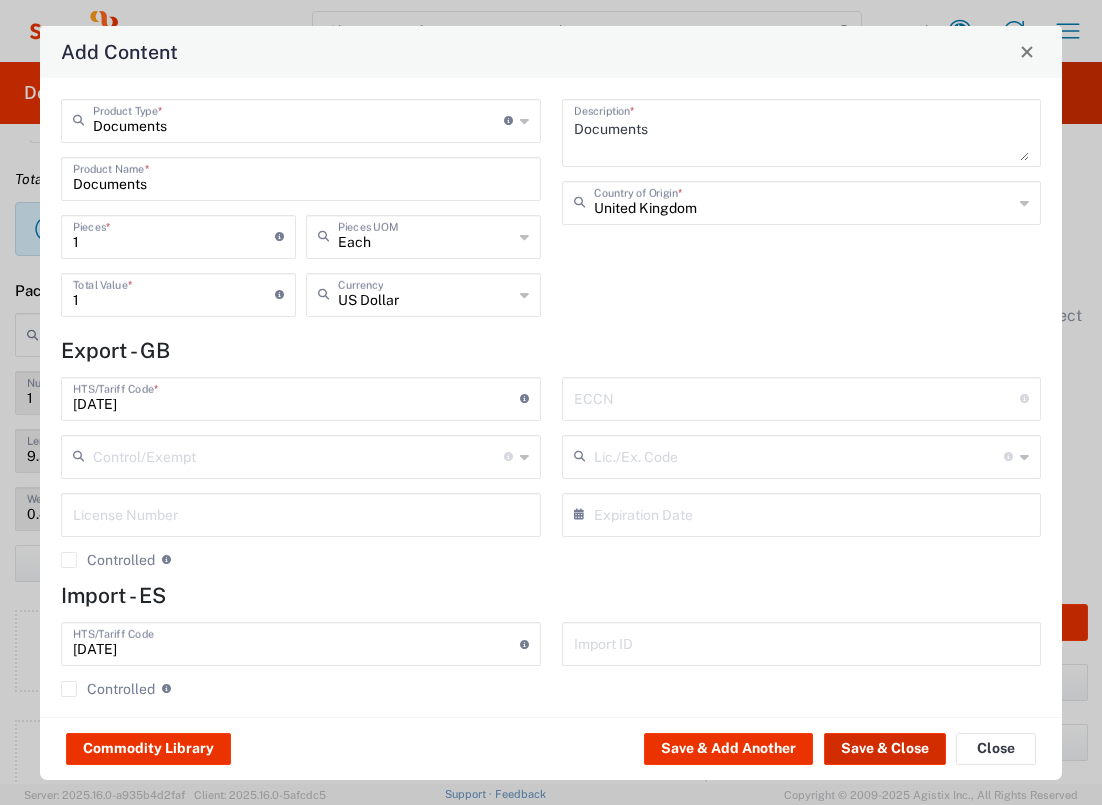 click on "Save & Close" 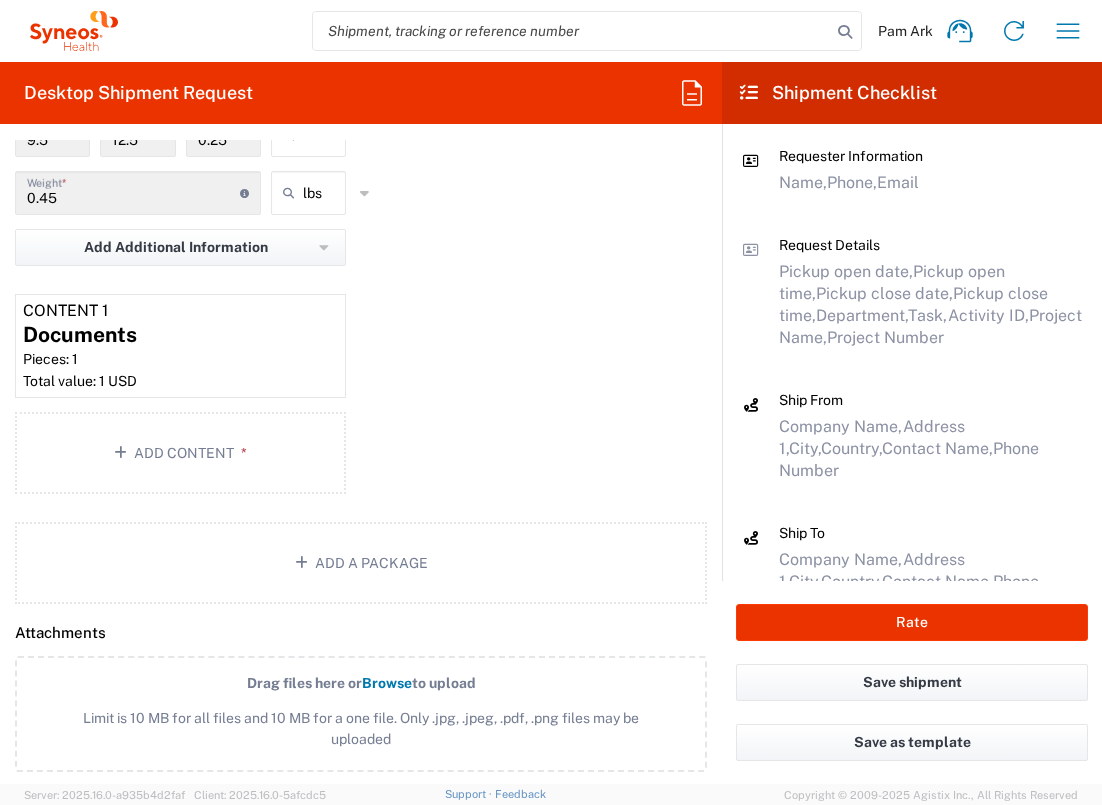 scroll, scrollTop: 2514, scrollLeft: 0, axis: vertical 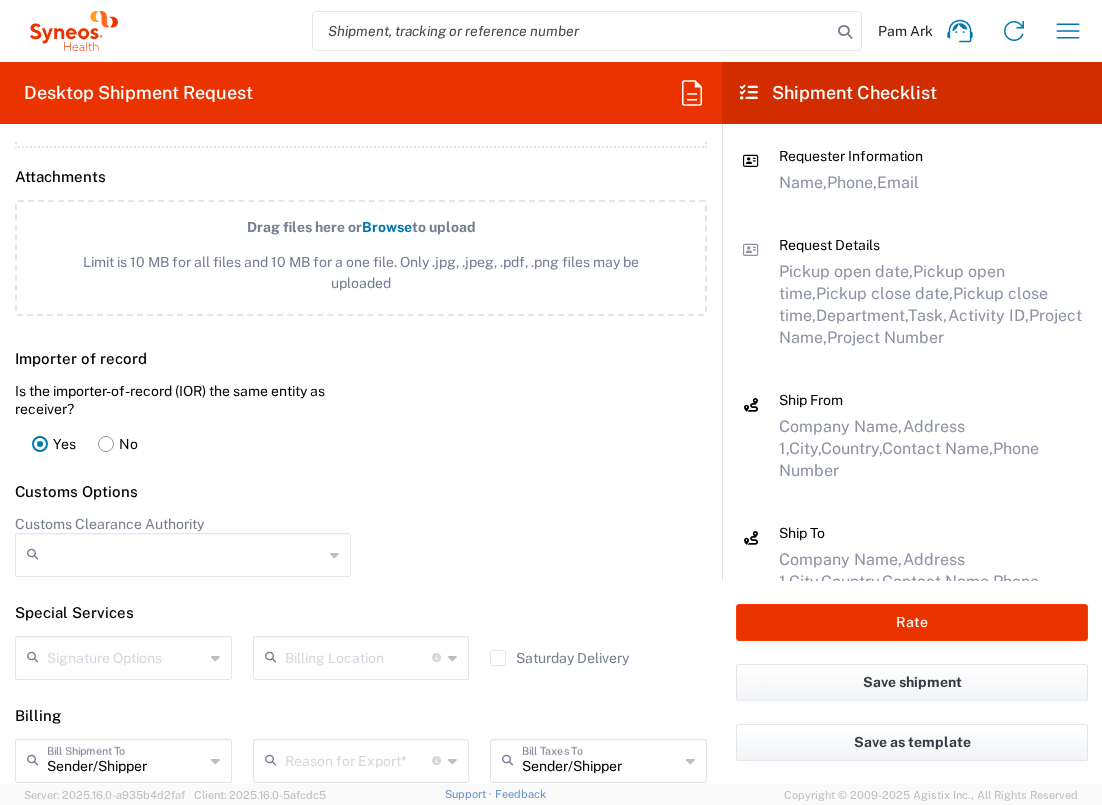 click at bounding box center [359, 759] 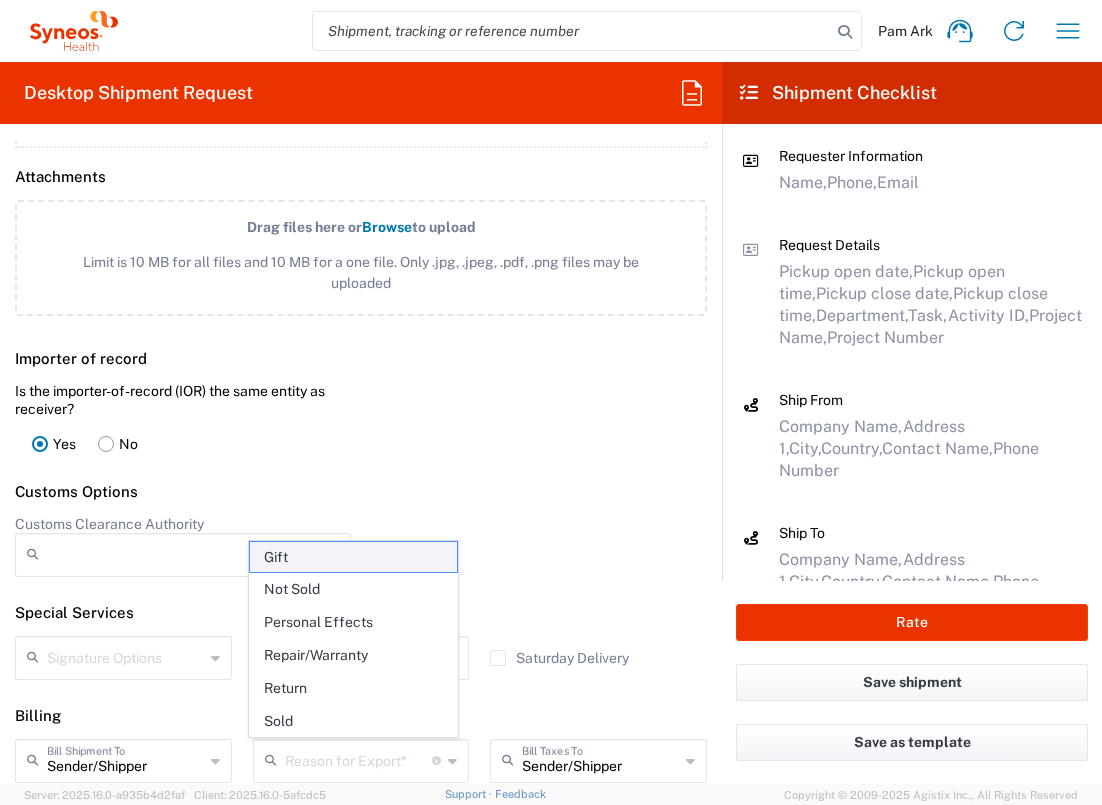 click on "Gift" 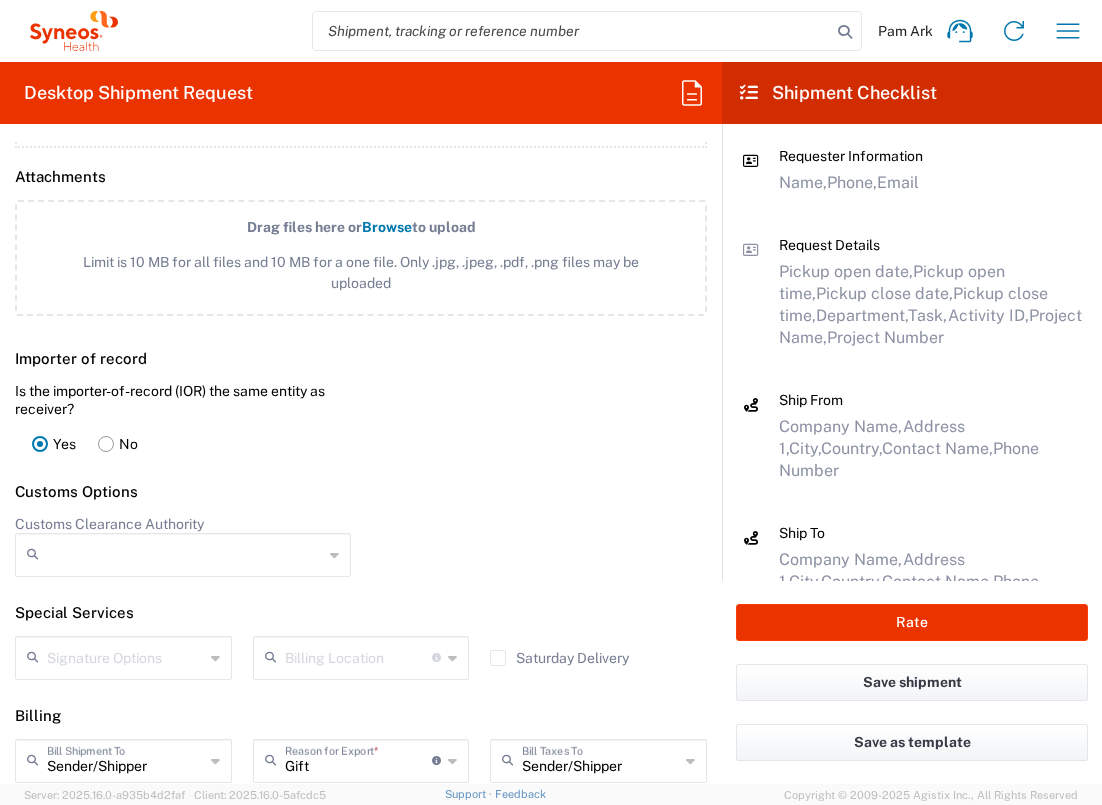 click on "Gift" at bounding box center [359, 759] 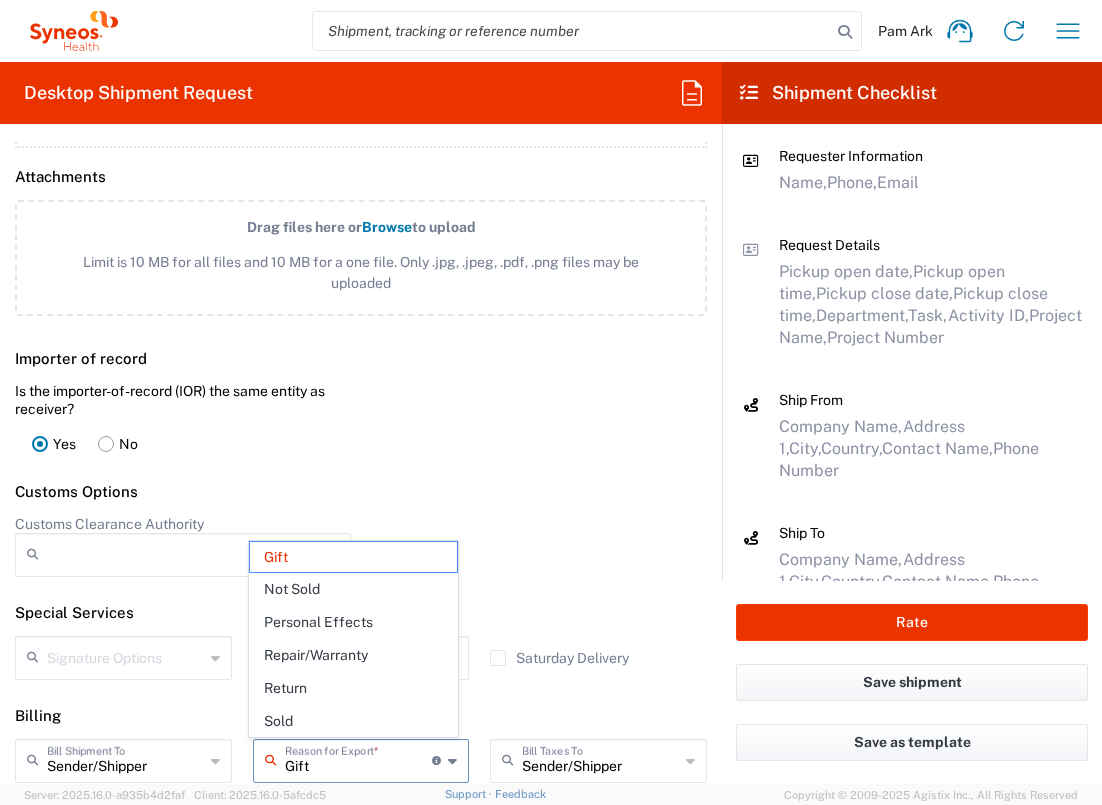 drag, startPoint x: 377, startPoint y: 593, endPoint x: 399, endPoint y: 590, distance: 22.203604 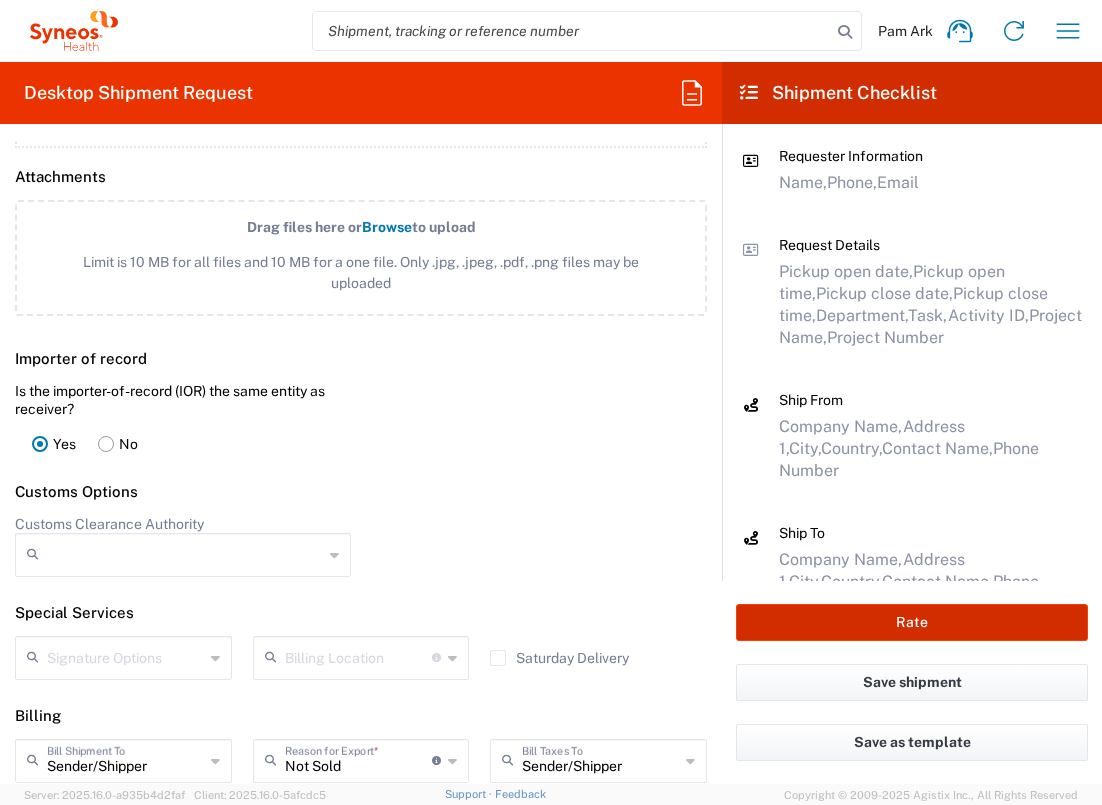 click on "Rate" 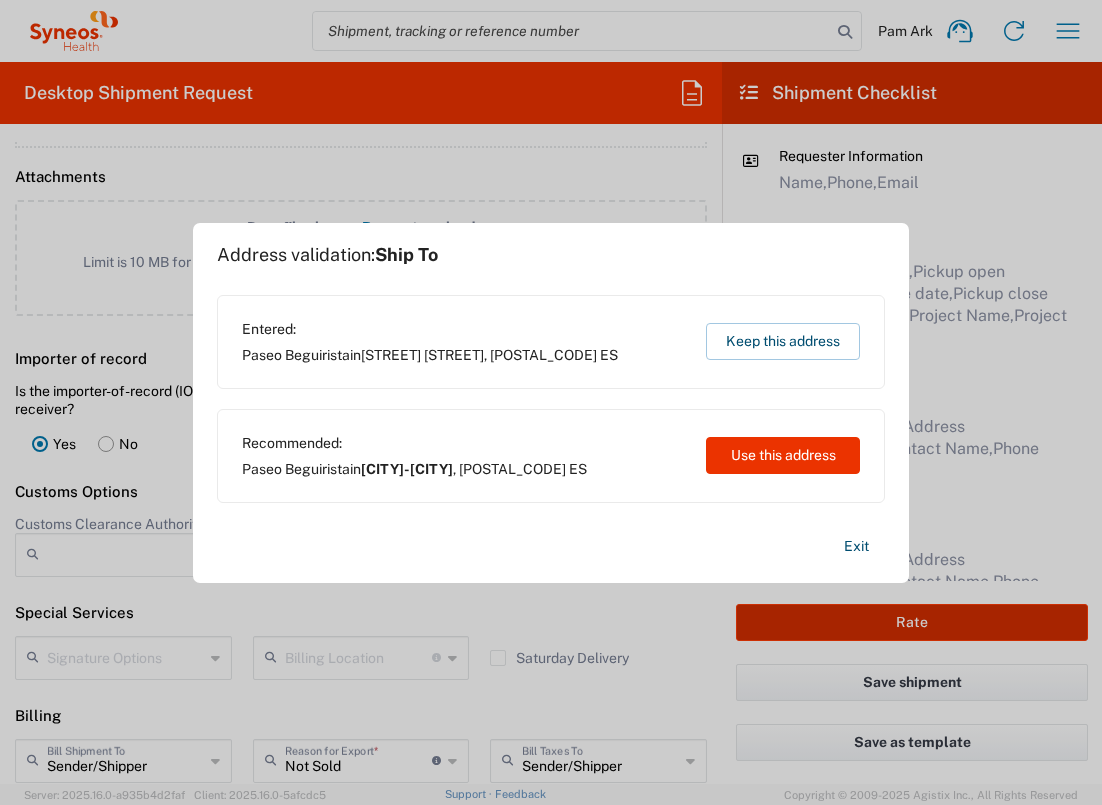 type on "1010929" 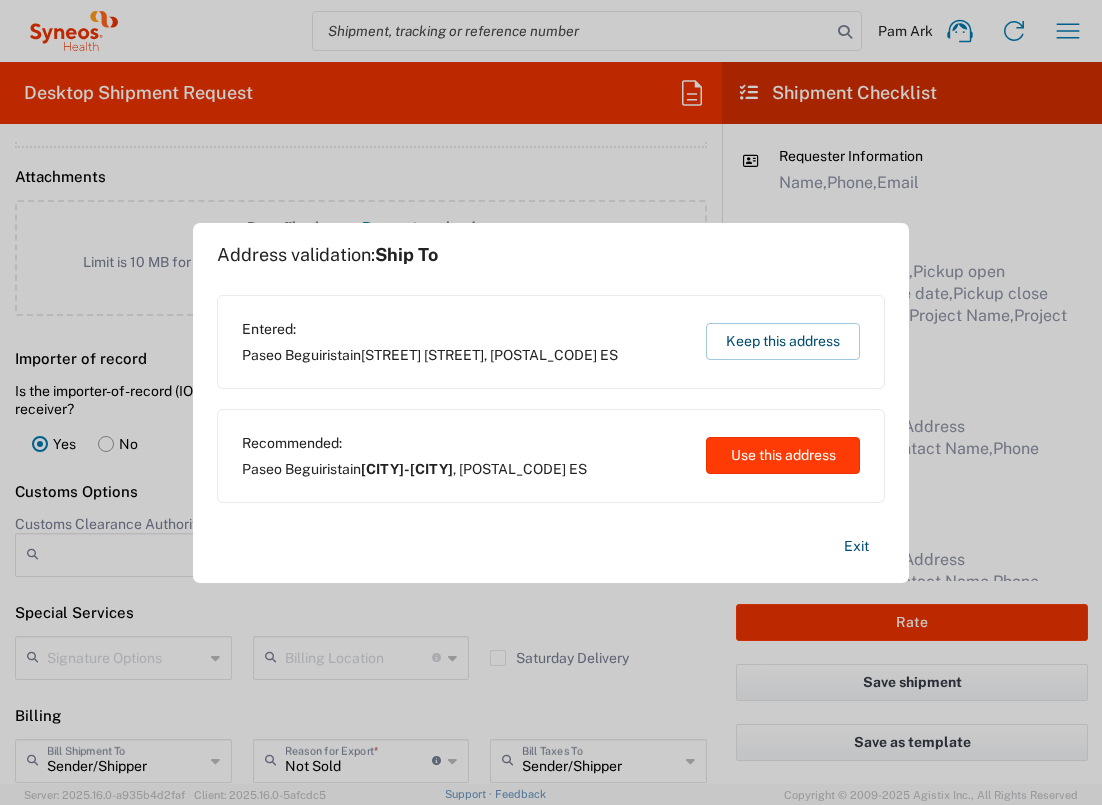 click on "Use this address" 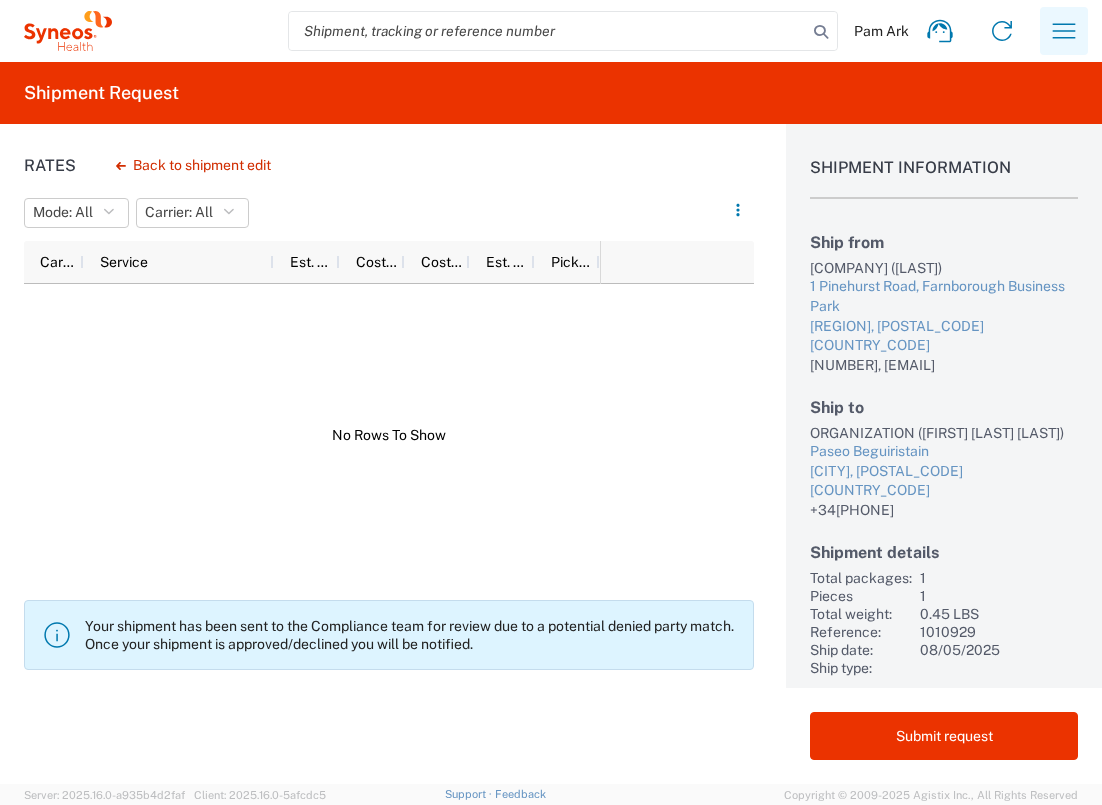 click 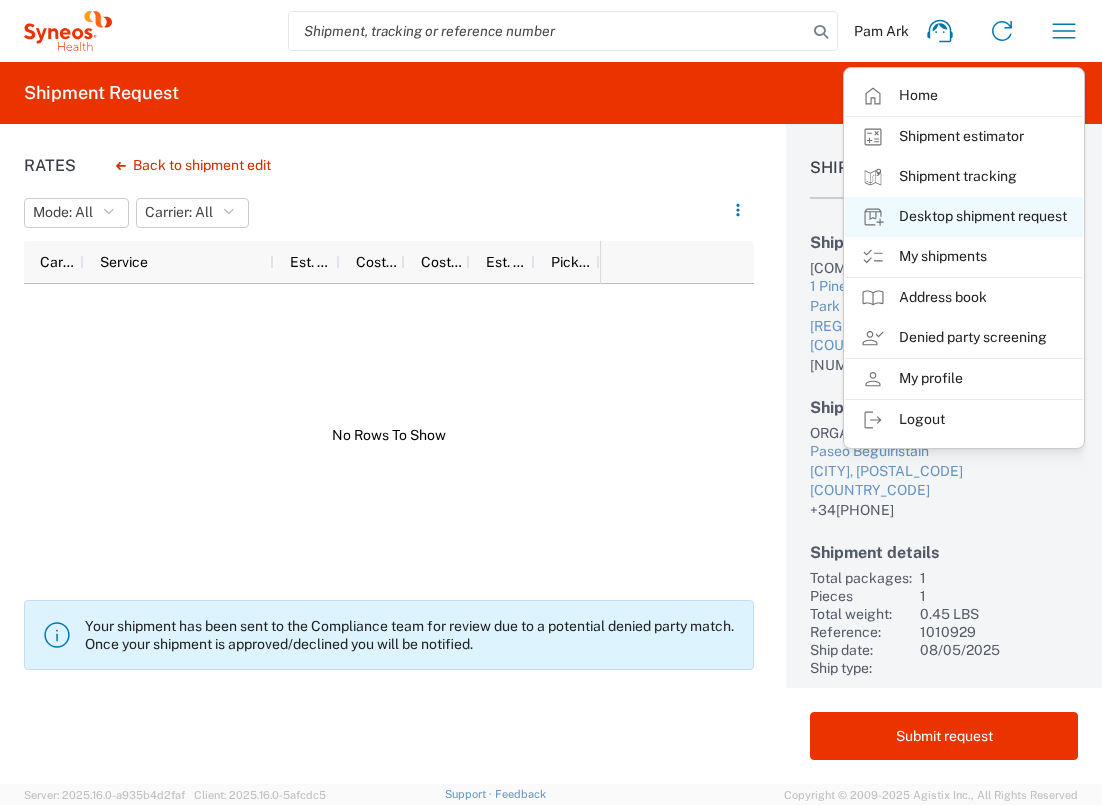 click on "Desktop shipment request" 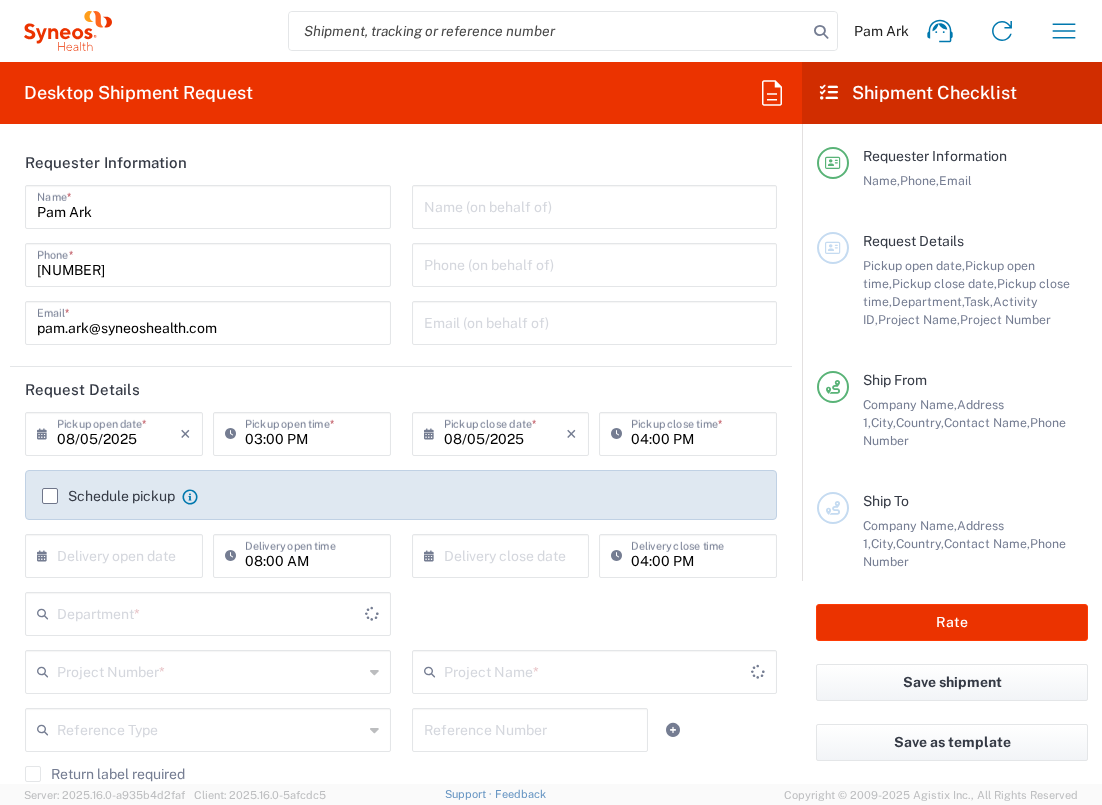 type on "England" 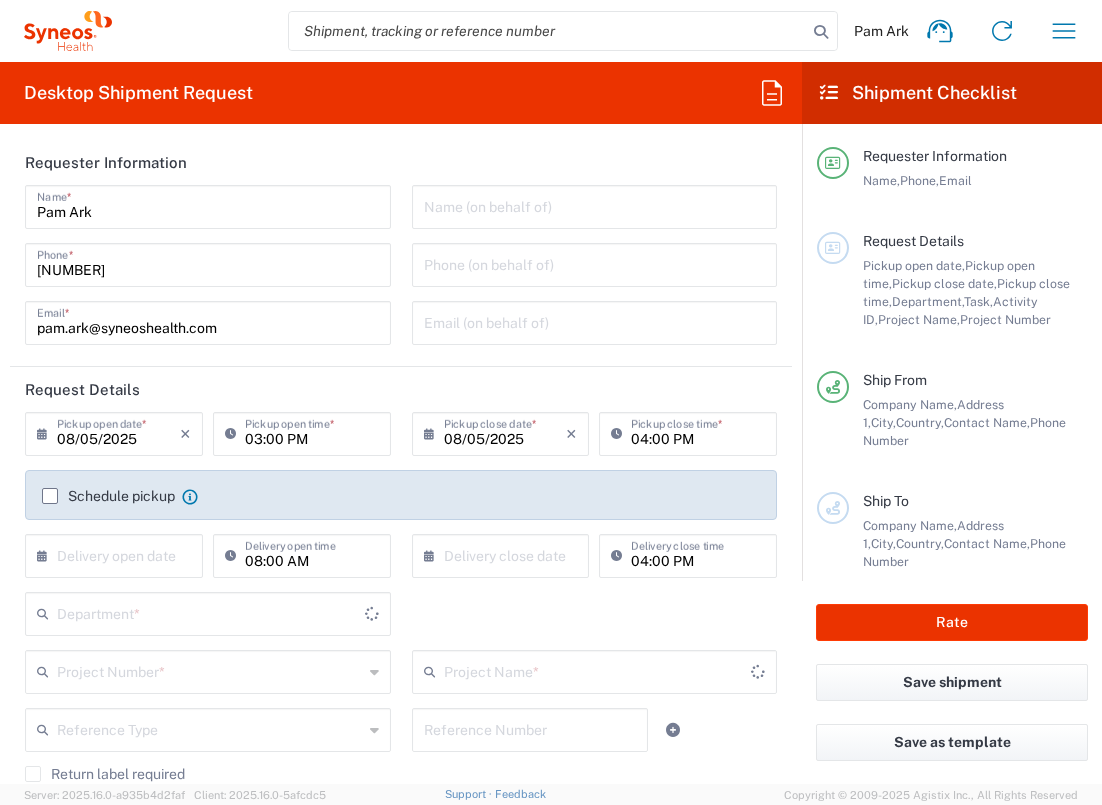type on "3235" 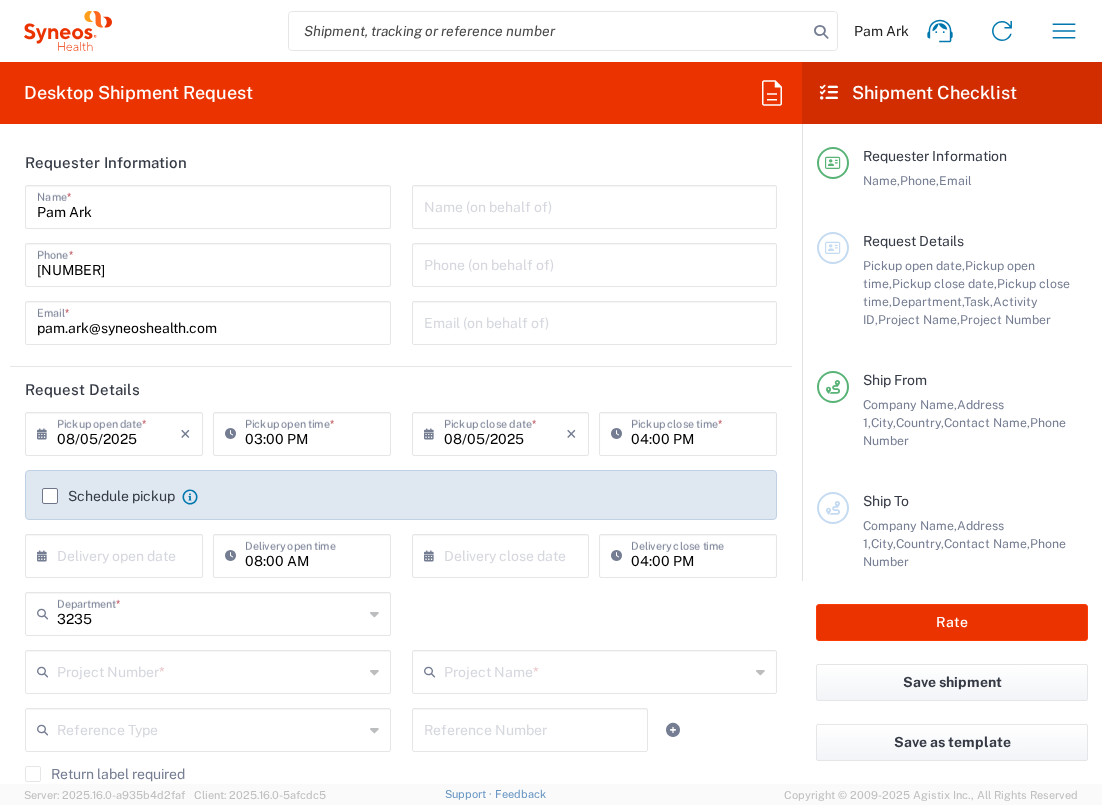 click at bounding box center [118, 554] 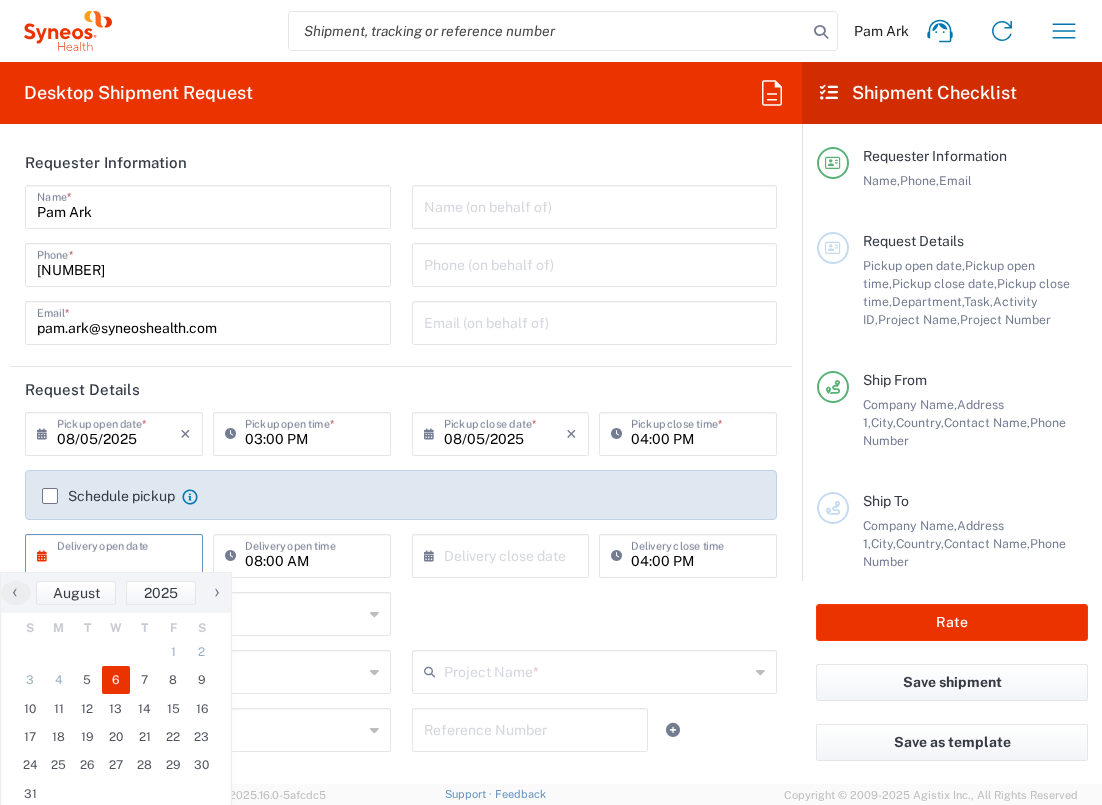 click on "6" 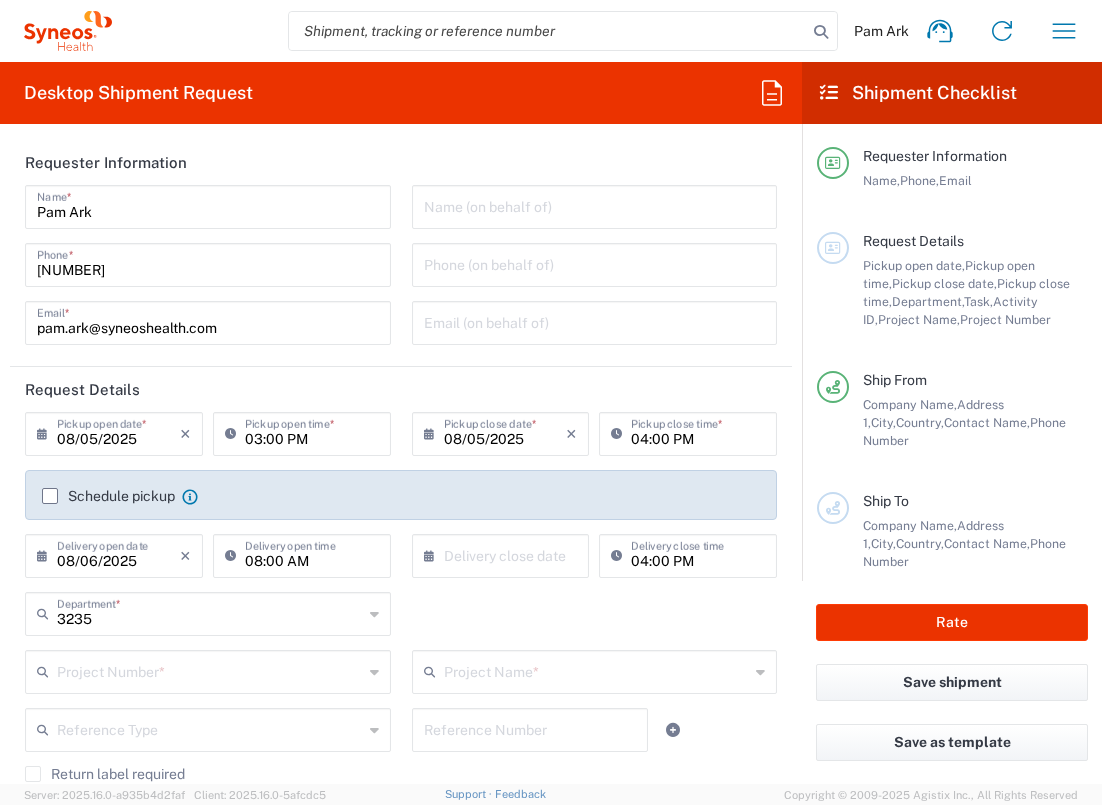 click at bounding box center (505, 554) 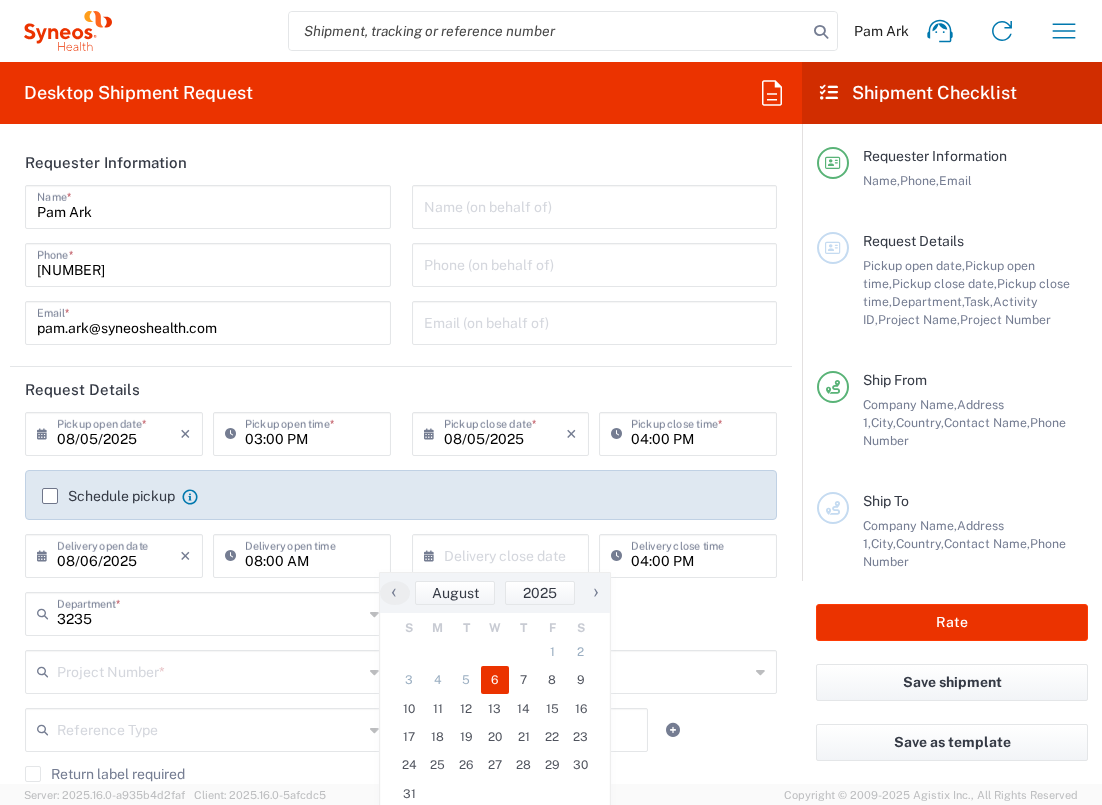 click on "6" 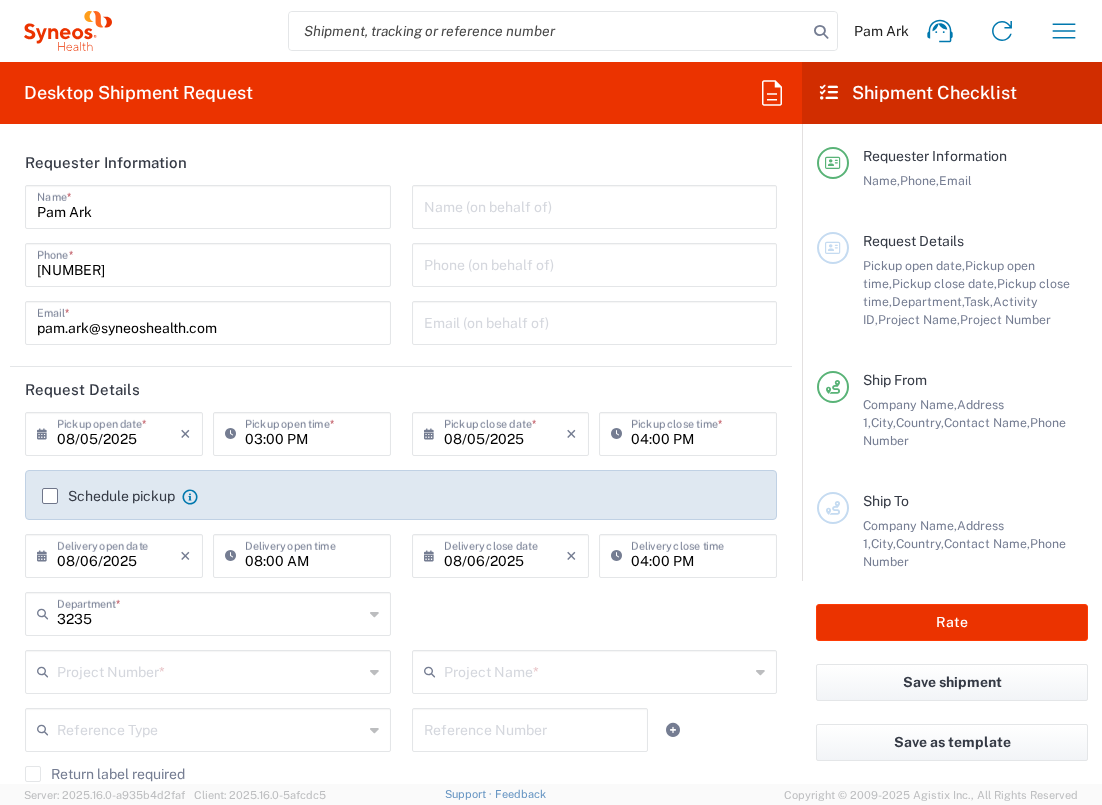 click at bounding box center (210, 670) 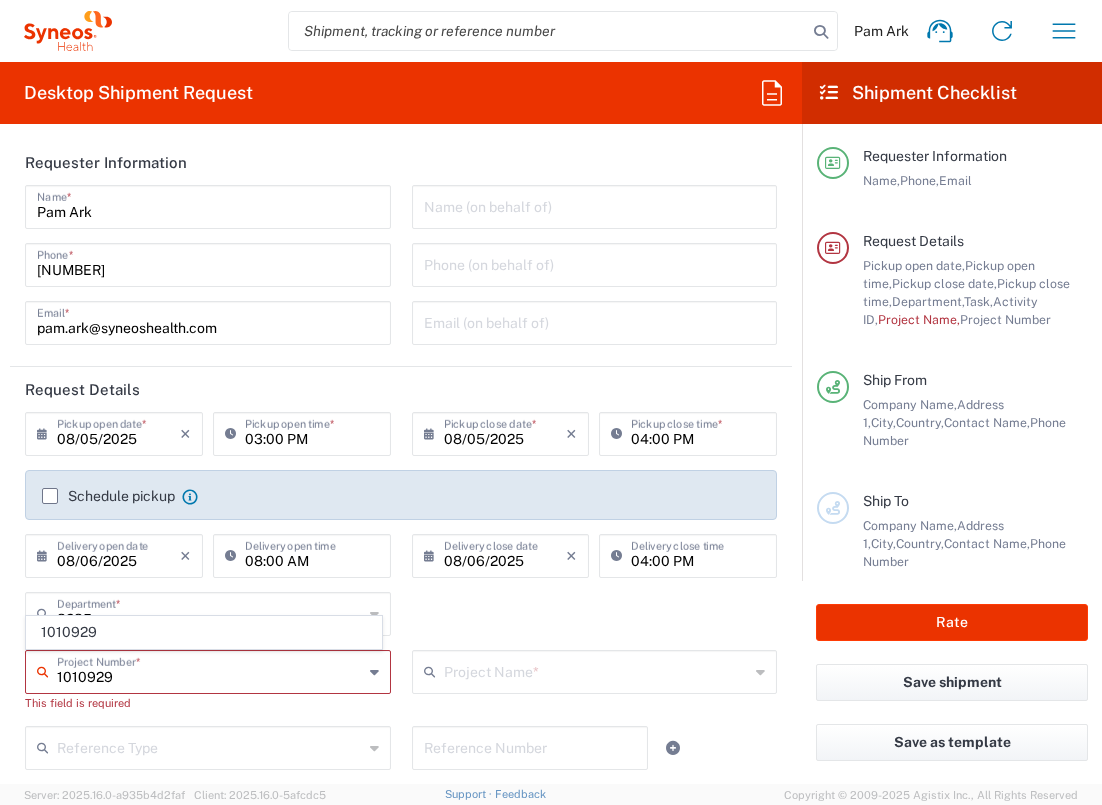 type on "1010929" 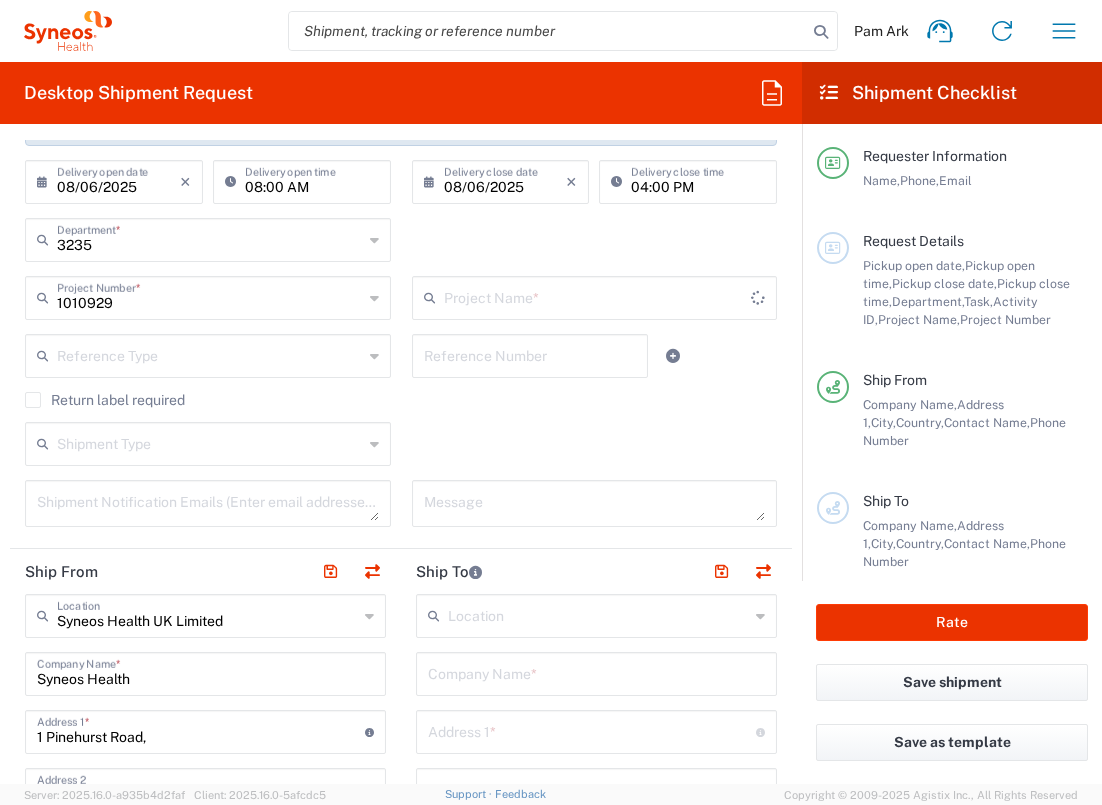 type on "[COMPANY] [NUMBER]" 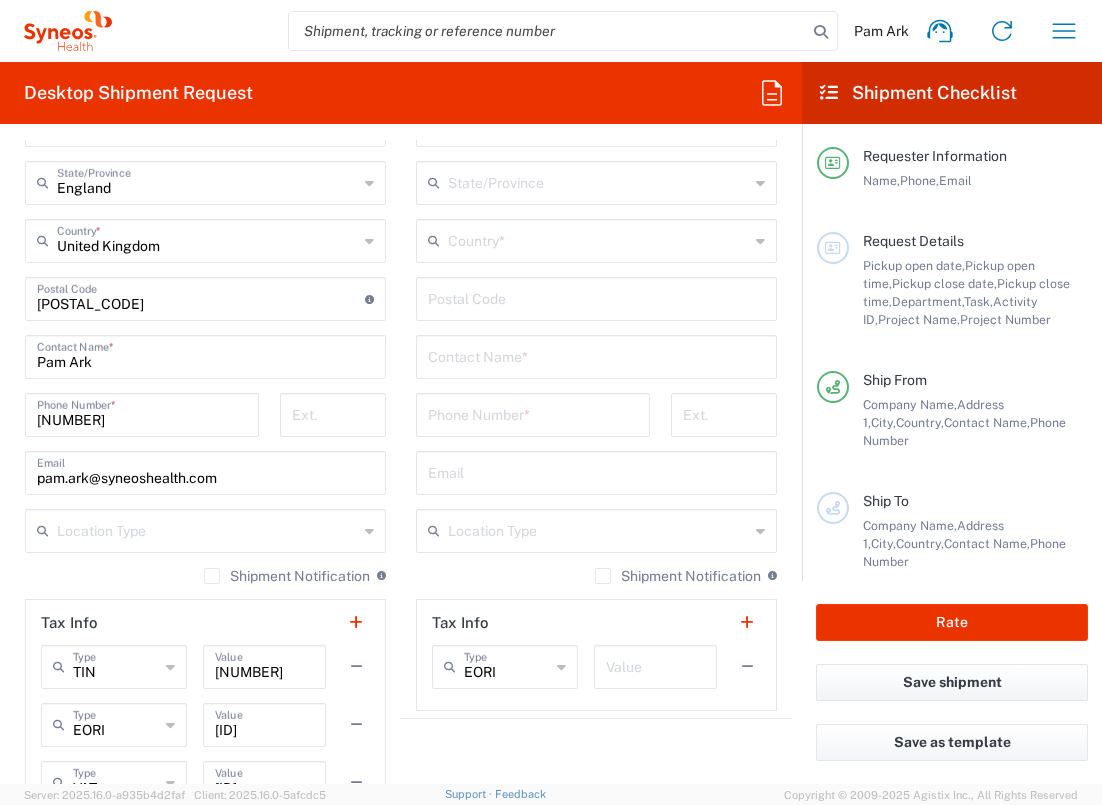 scroll, scrollTop: 772, scrollLeft: 0, axis: vertical 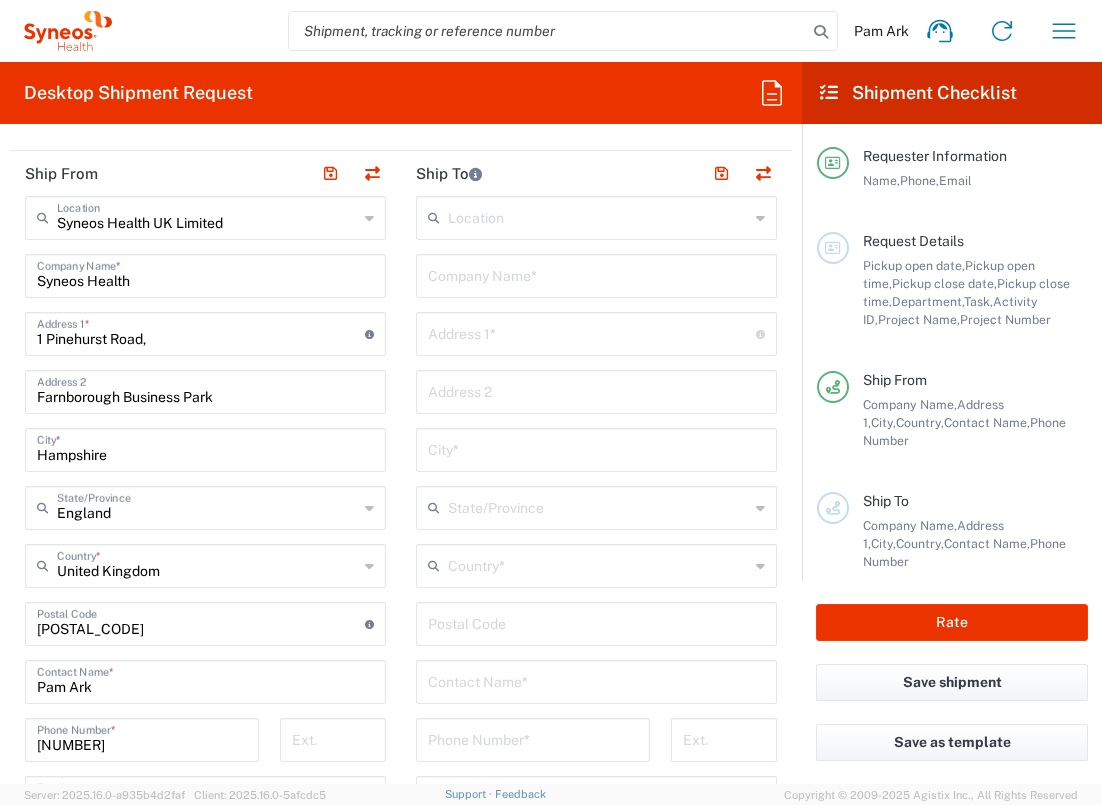 click at bounding box center [596, 274] 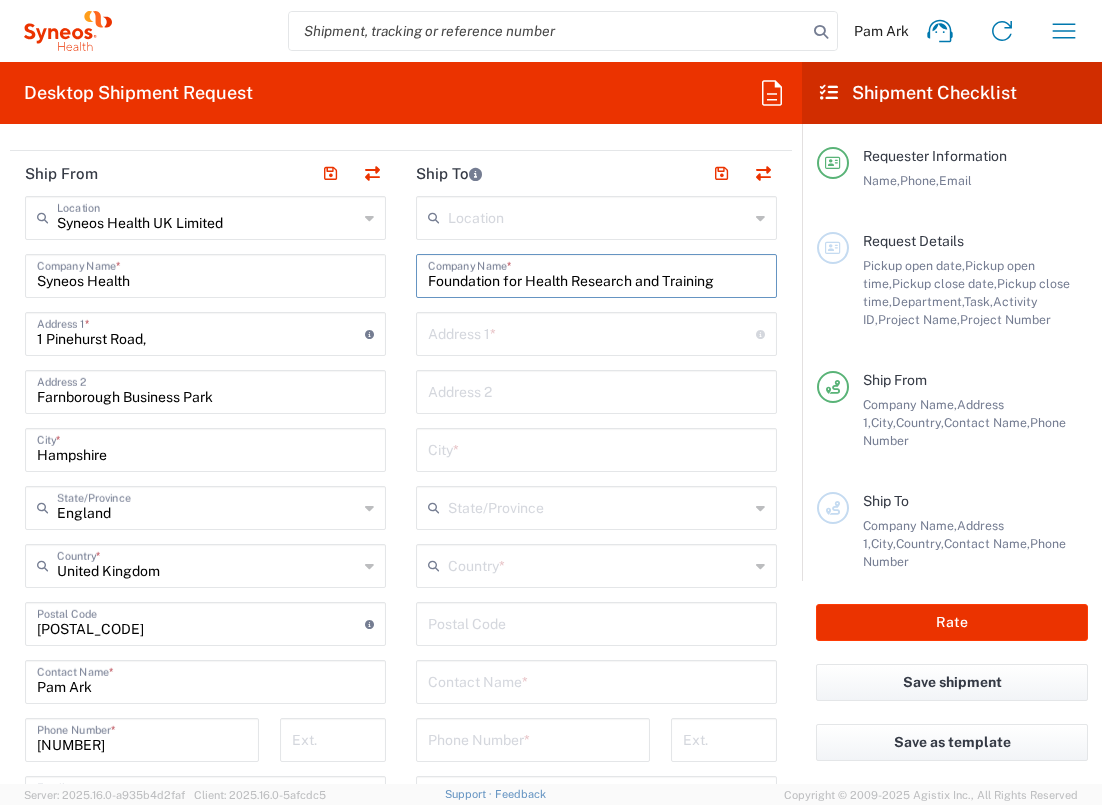 type on "Foundation for Health Research and Training" 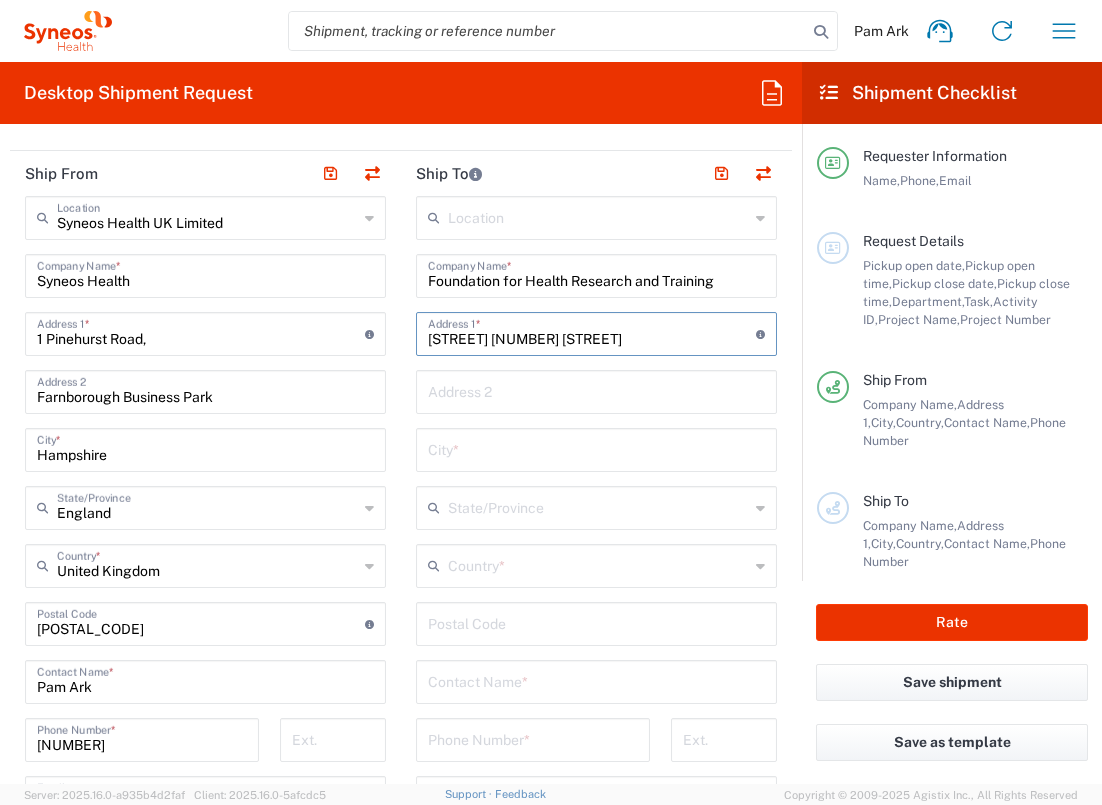 type on "[STREET] [NUMBER] [STREET]" 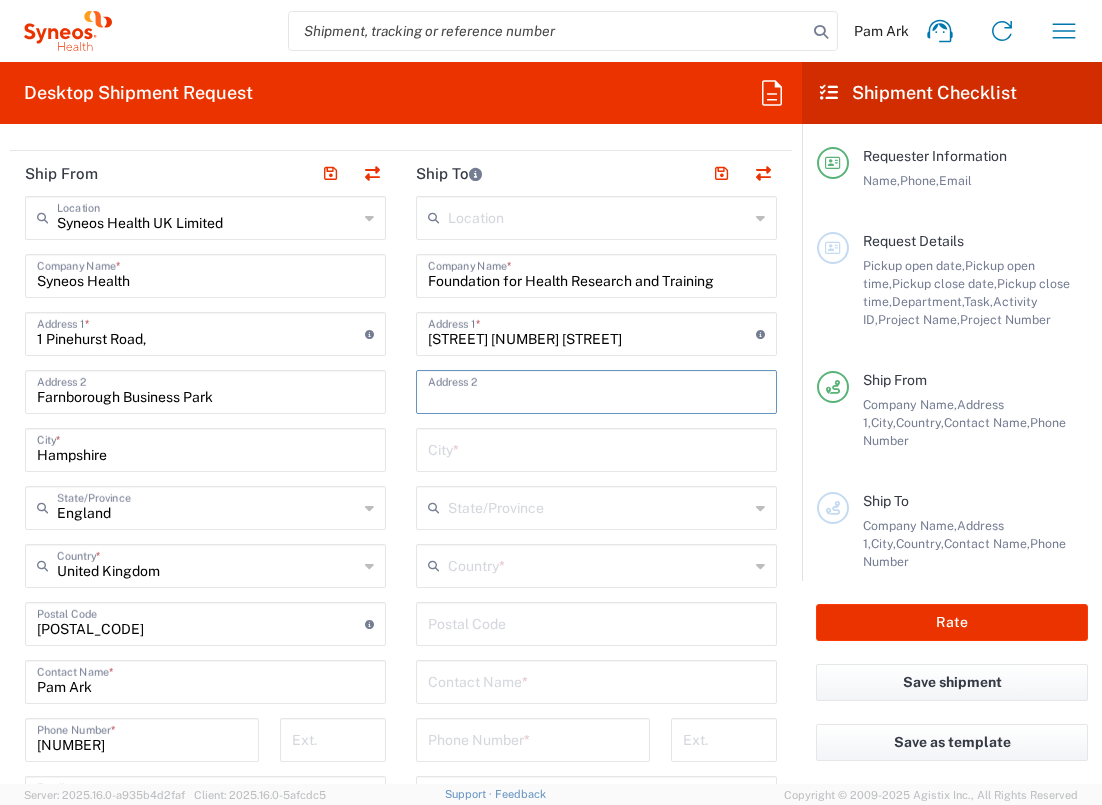 type on "H" 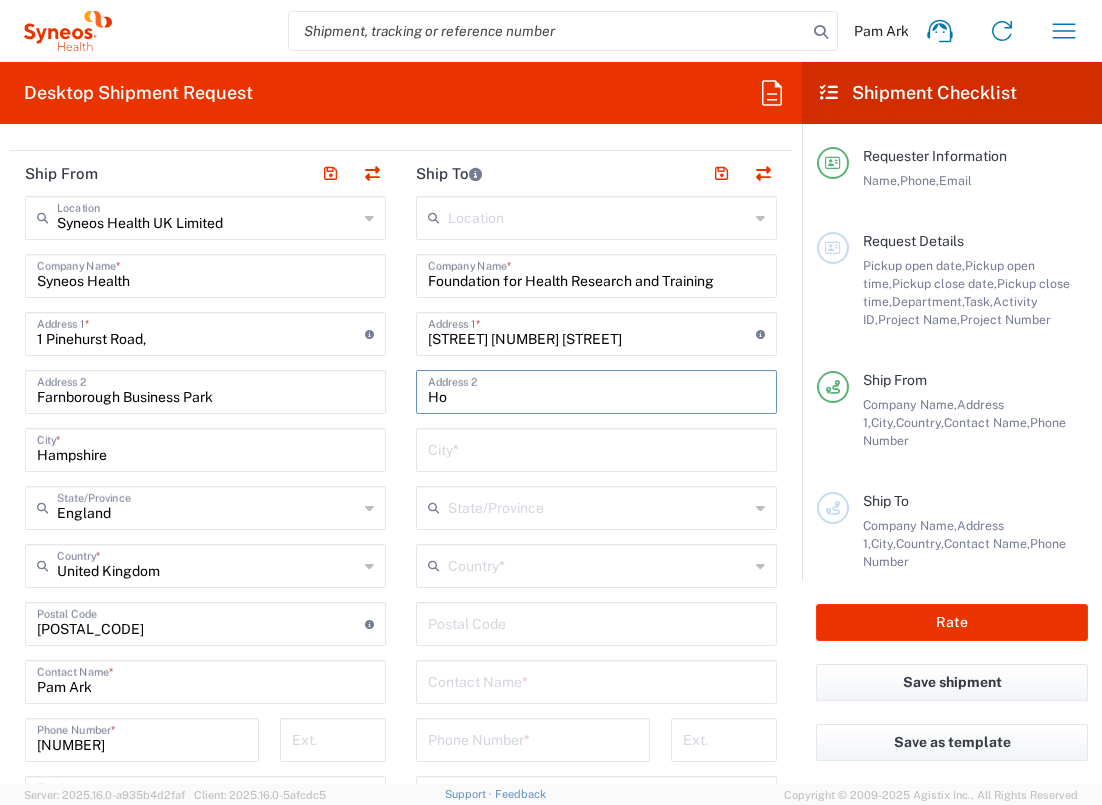 type on "H" 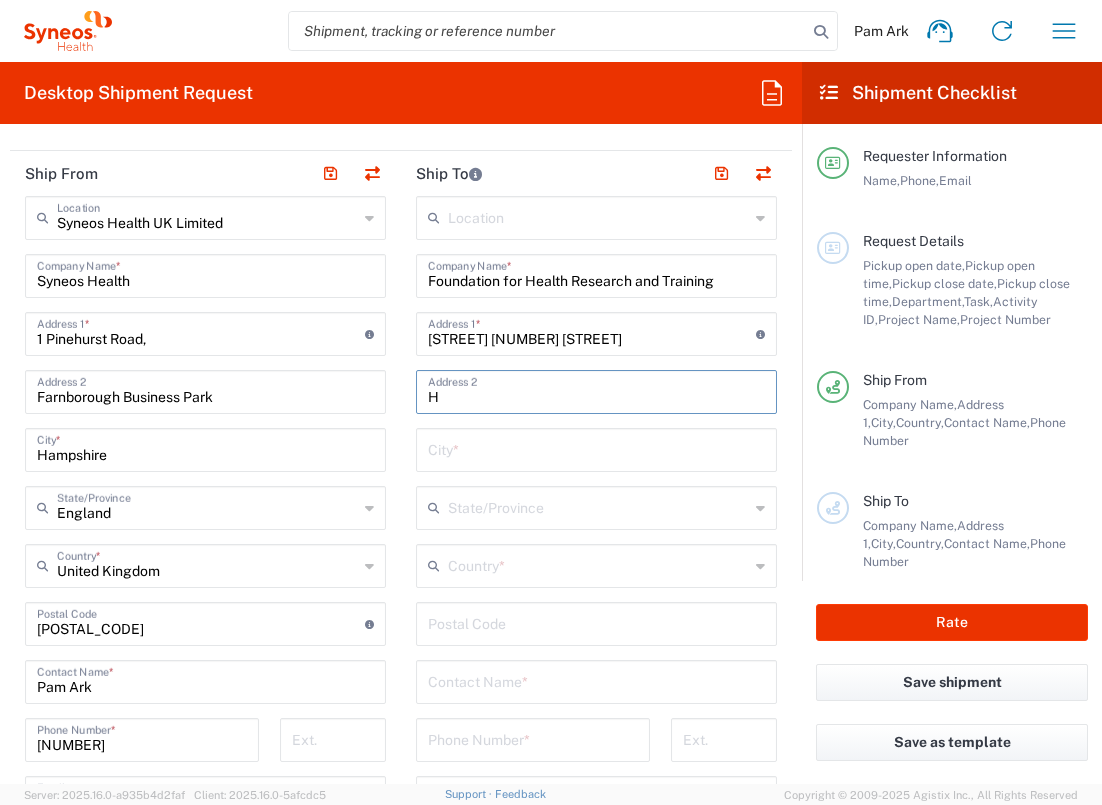 type 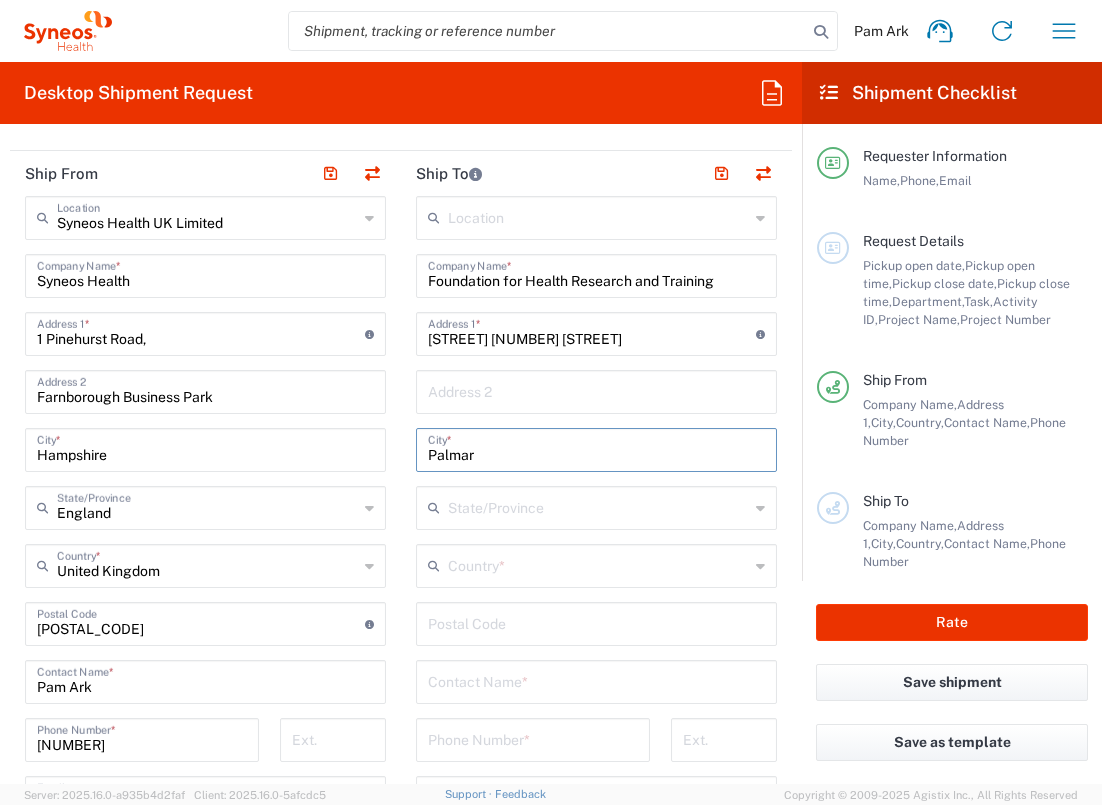 type on "Palmar" 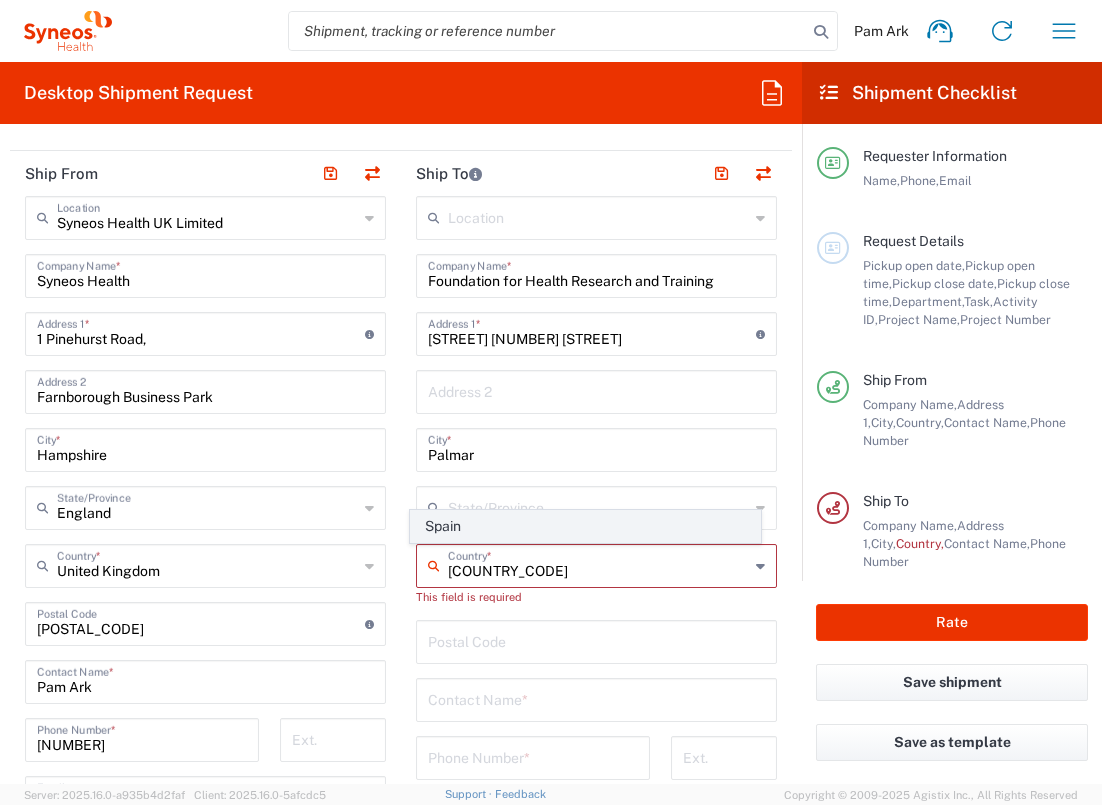 click on "Spain" 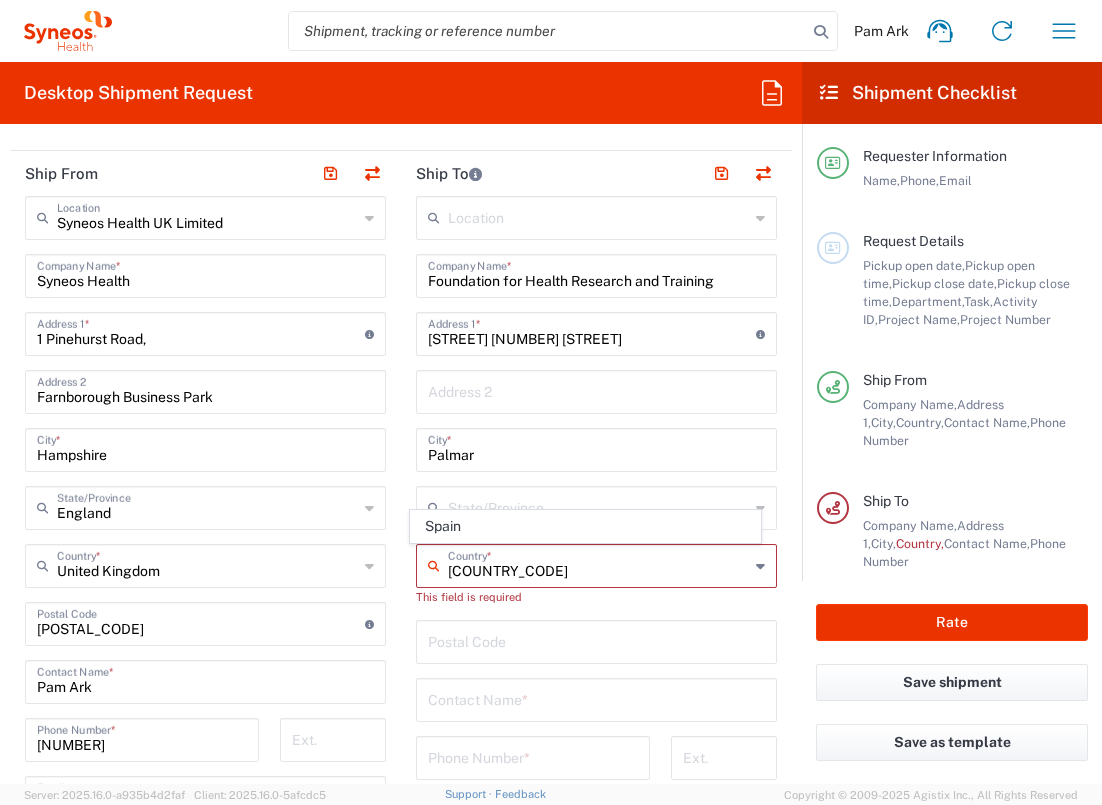 type on "Spain" 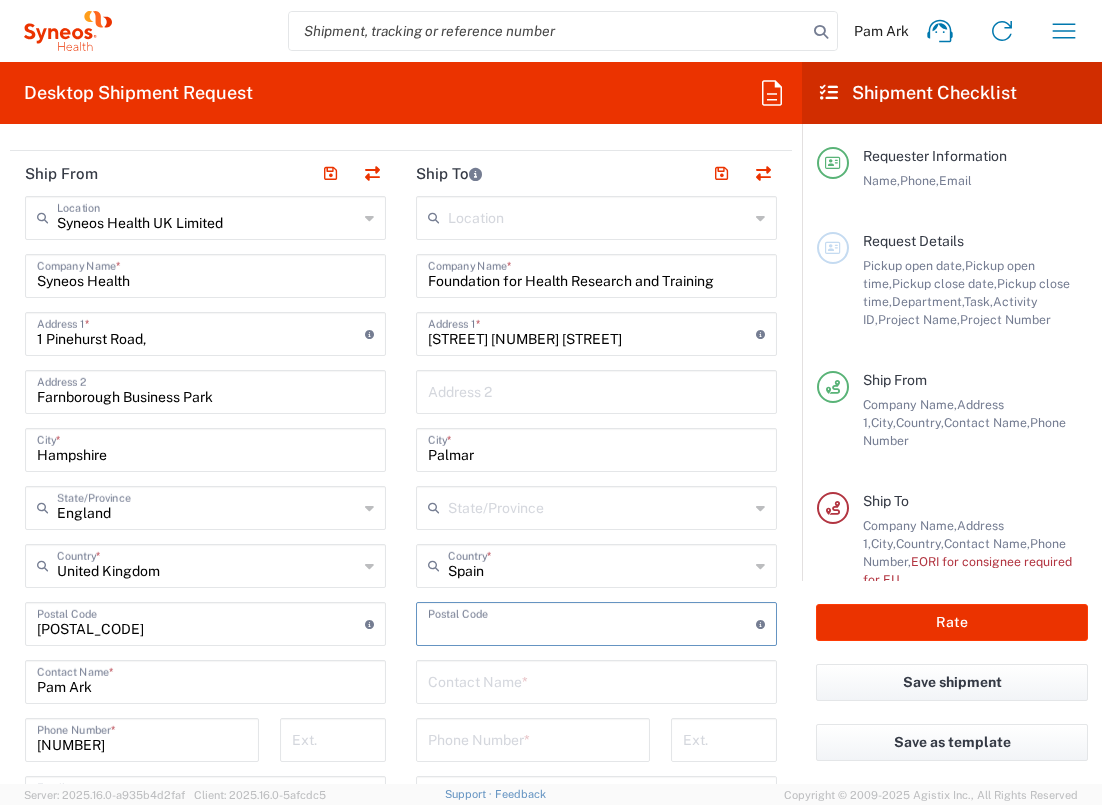 click at bounding box center [592, 622] 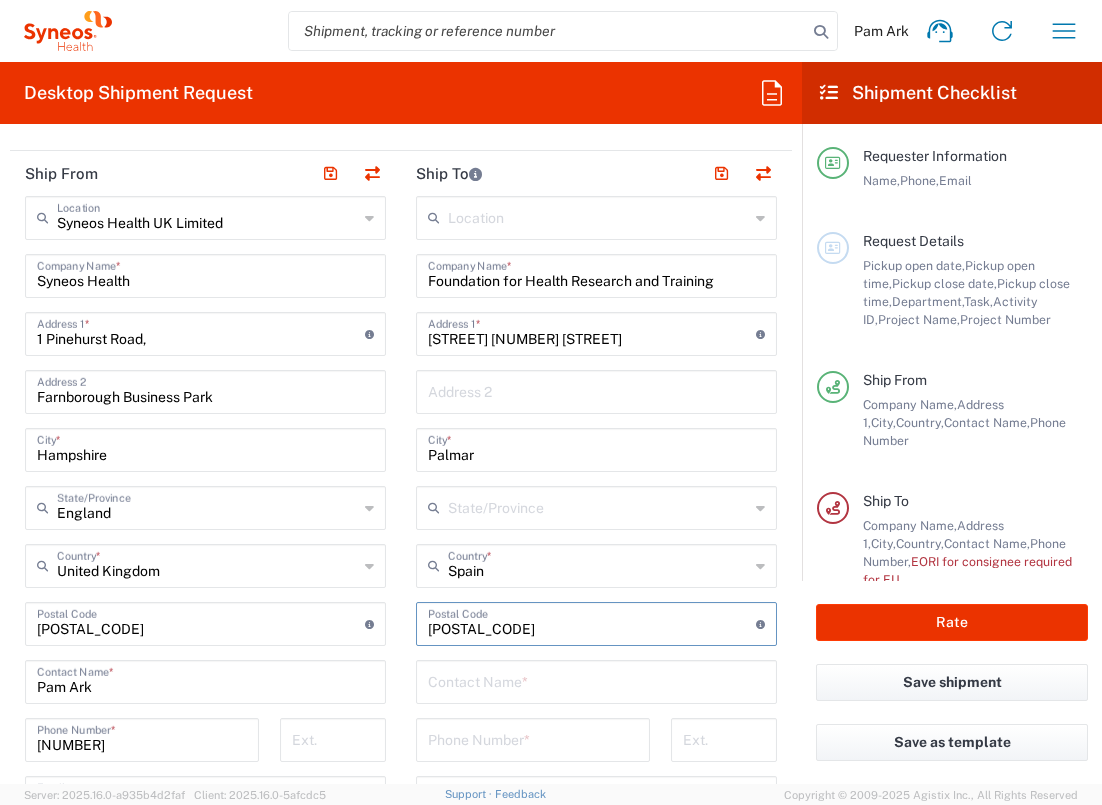 type on "[POSTAL_CODE]" 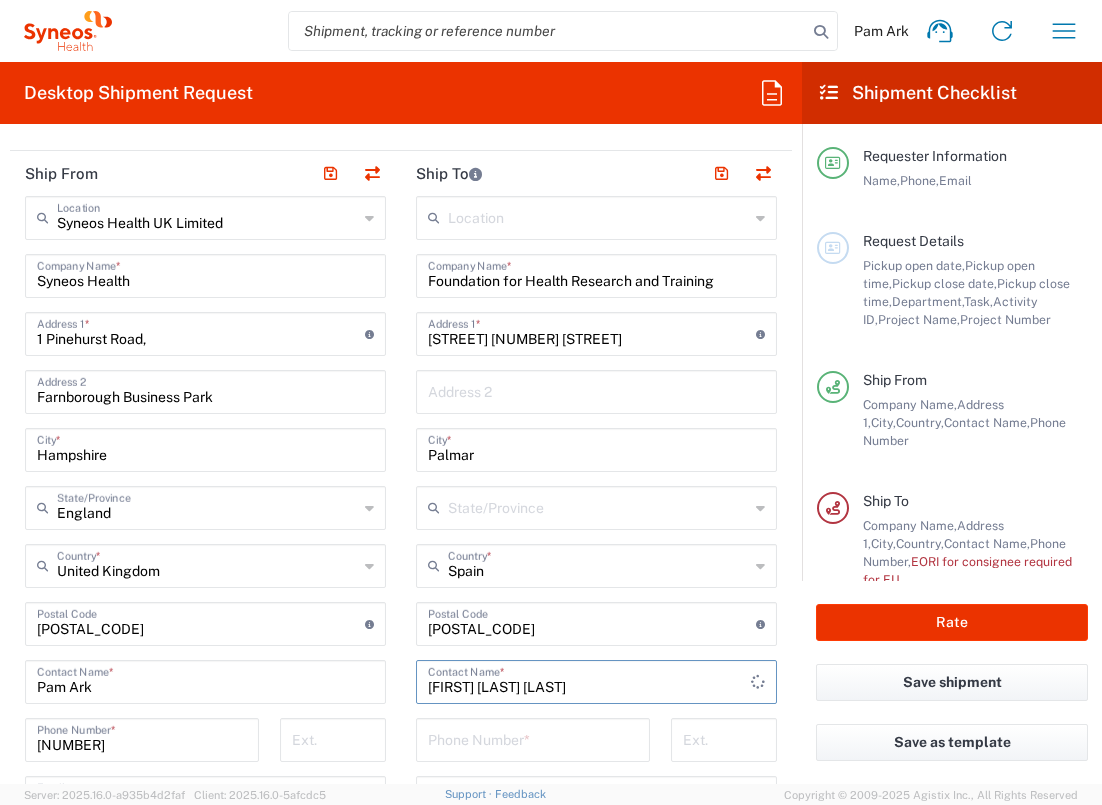 type on "[FIRST] [LAST] [LAST]" 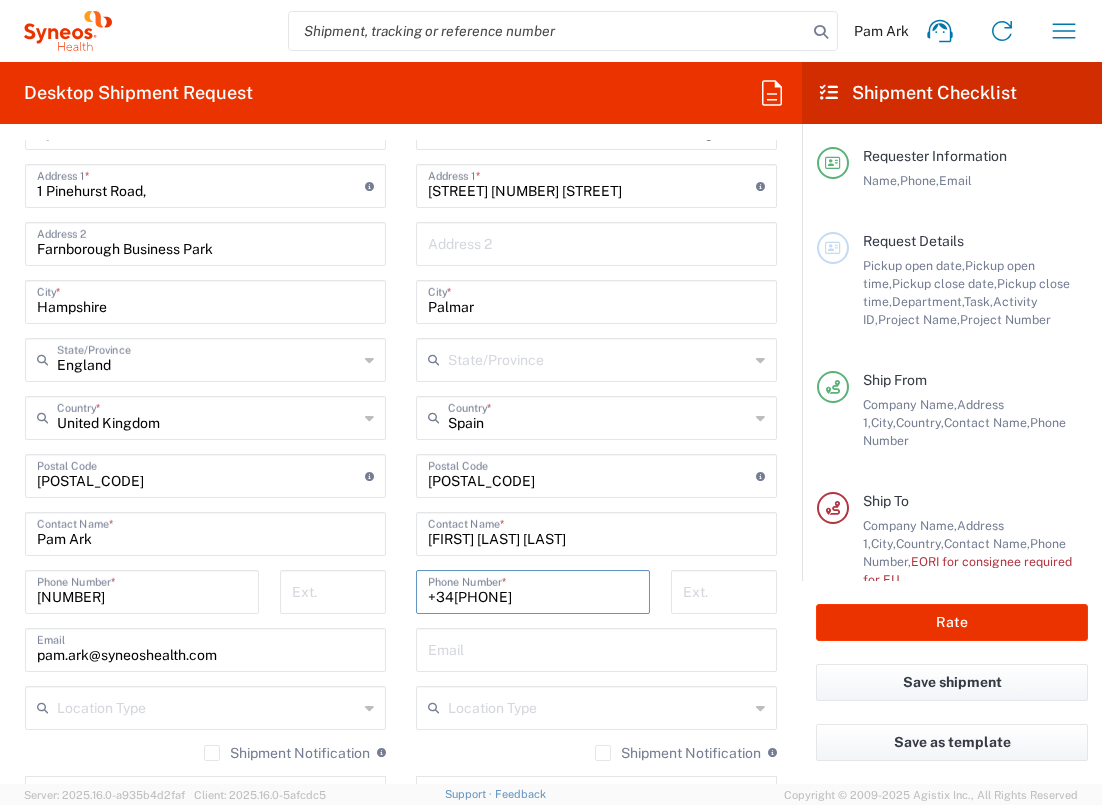 scroll, scrollTop: 1099, scrollLeft: 0, axis: vertical 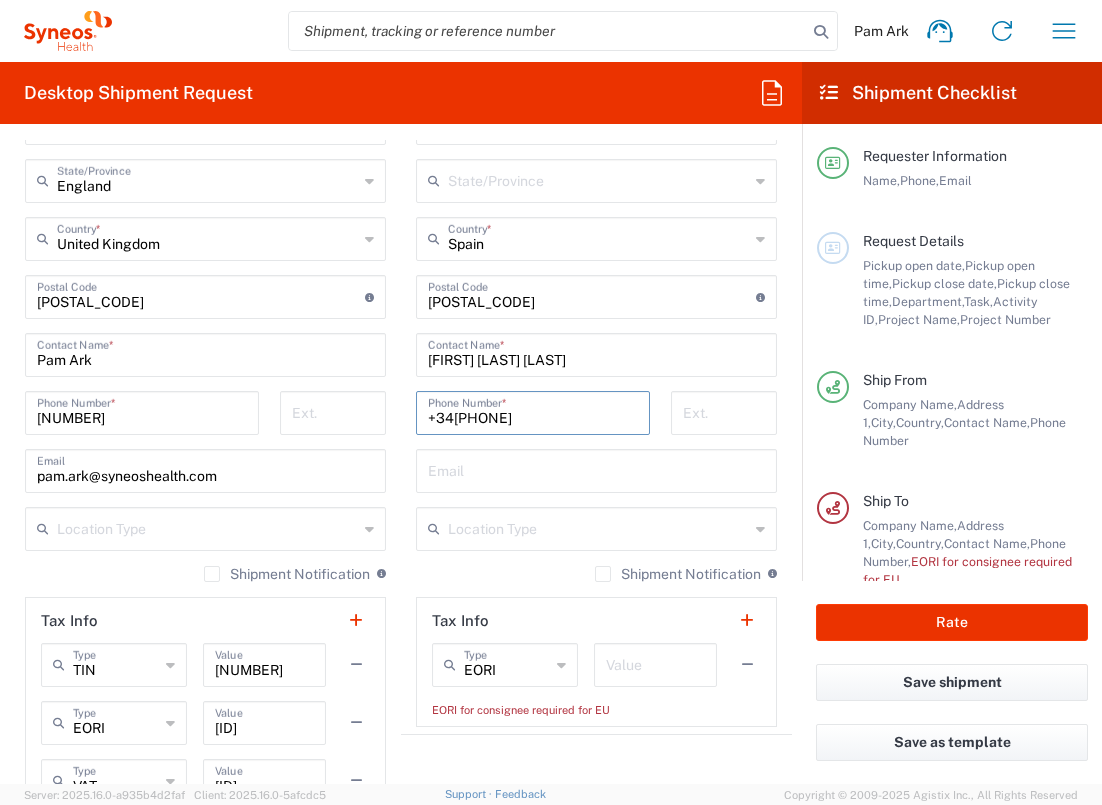 type on "+34[PHONE]" 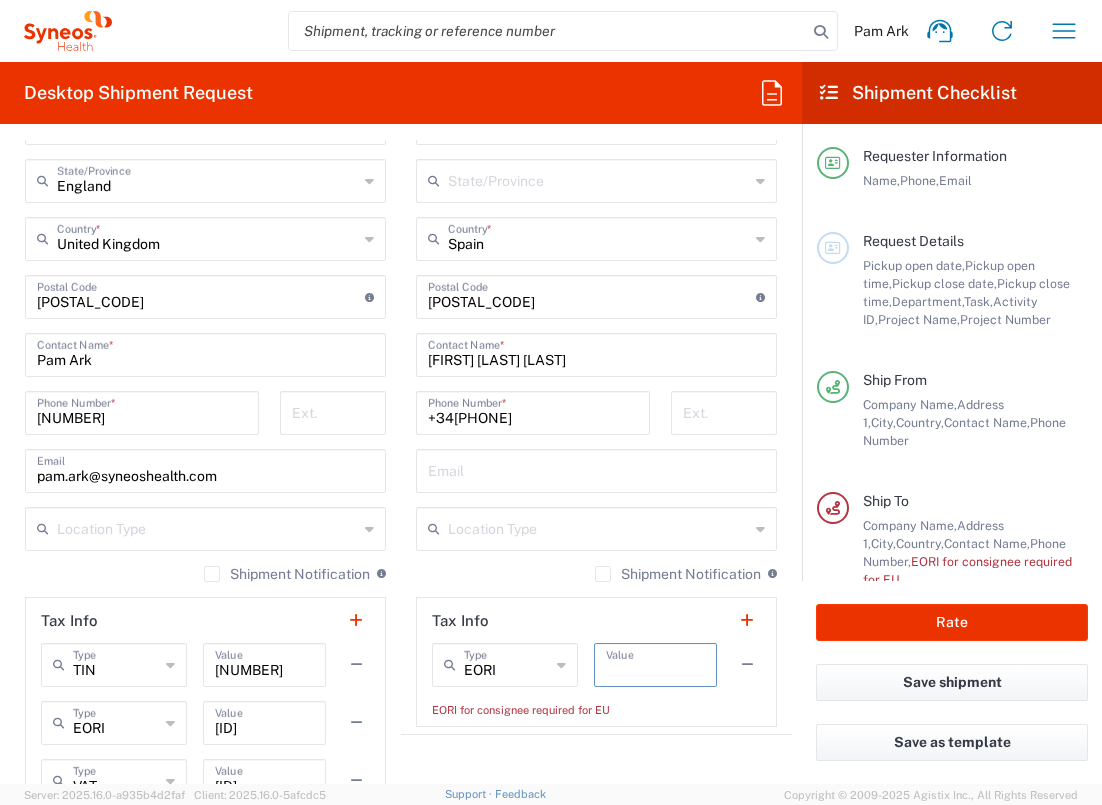 click at bounding box center [655, 663] 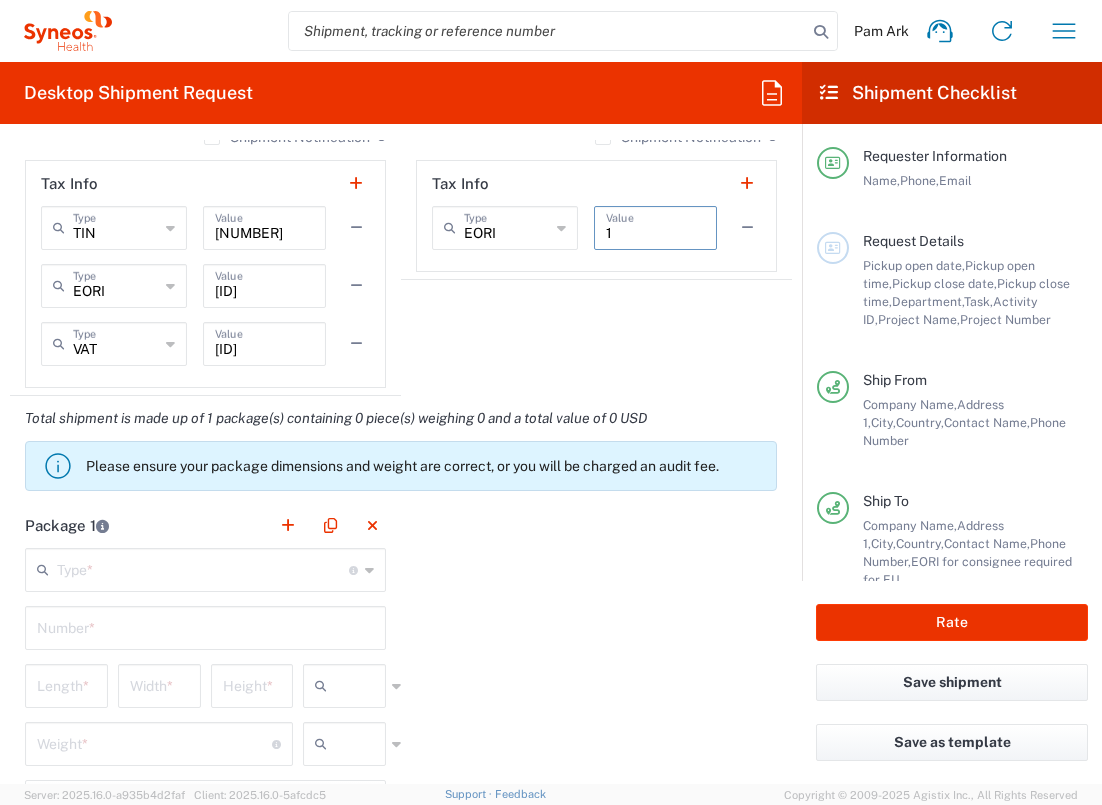 scroll, scrollTop: 1710, scrollLeft: 0, axis: vertical 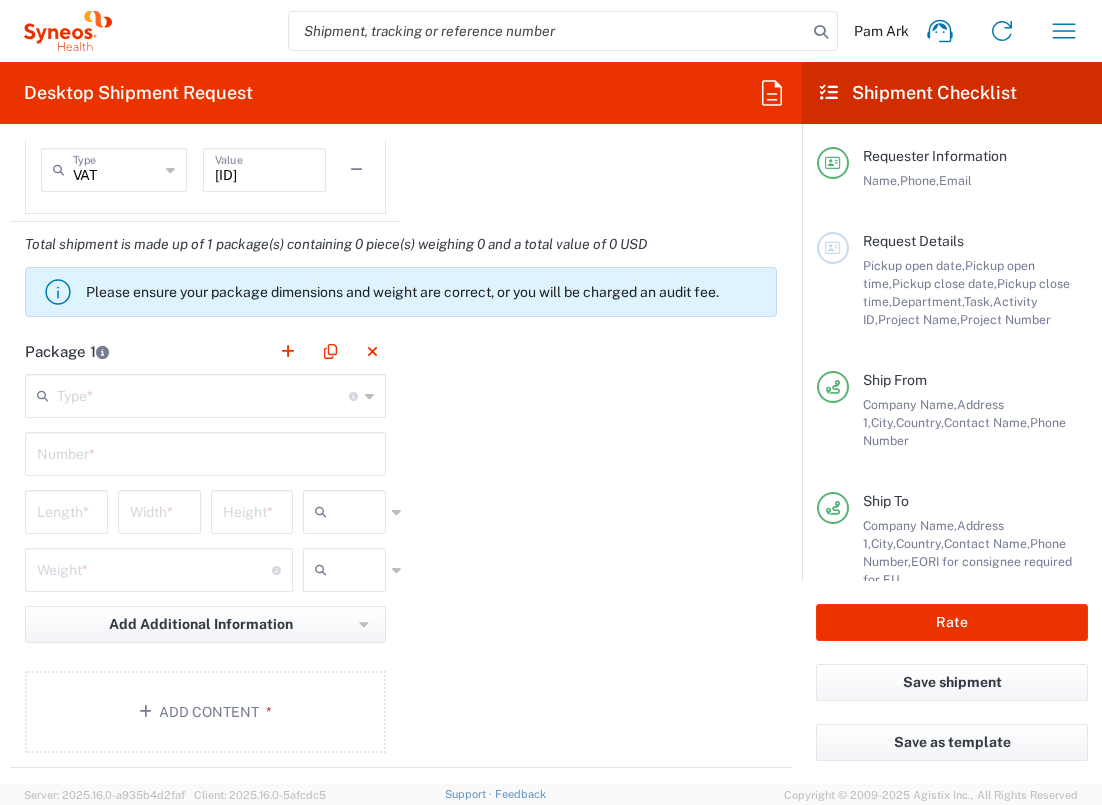 type on "1" 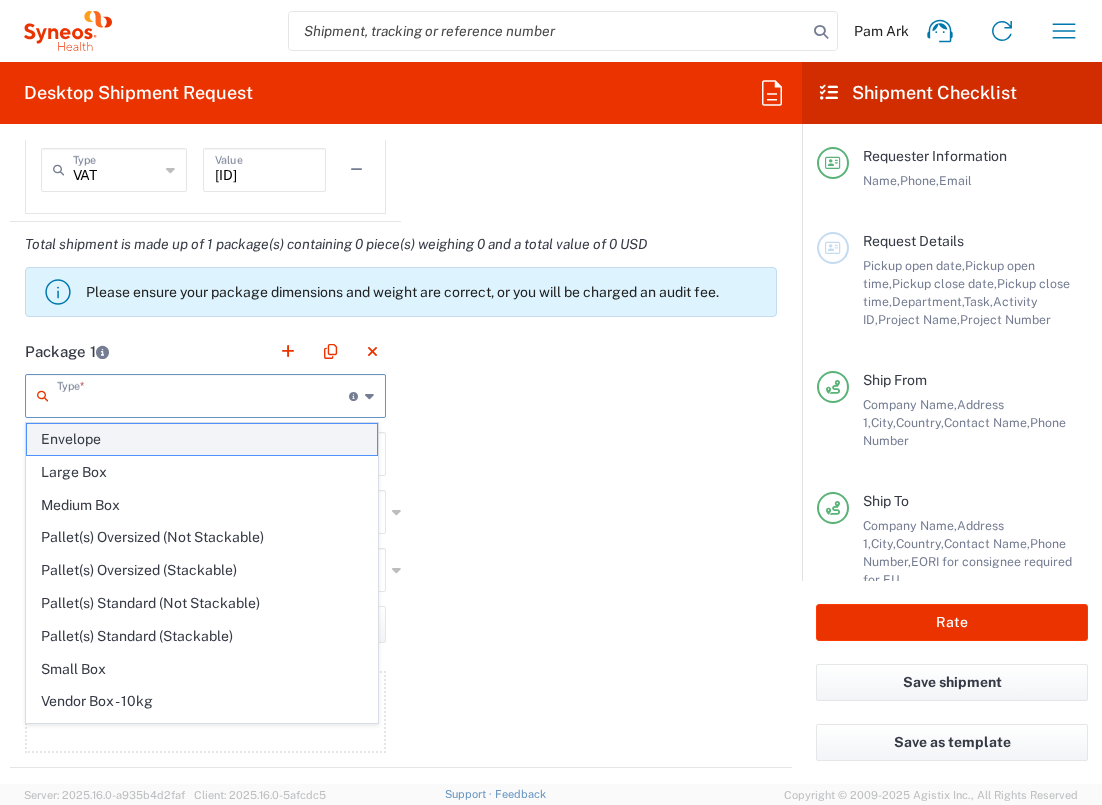 click on "Envelope" 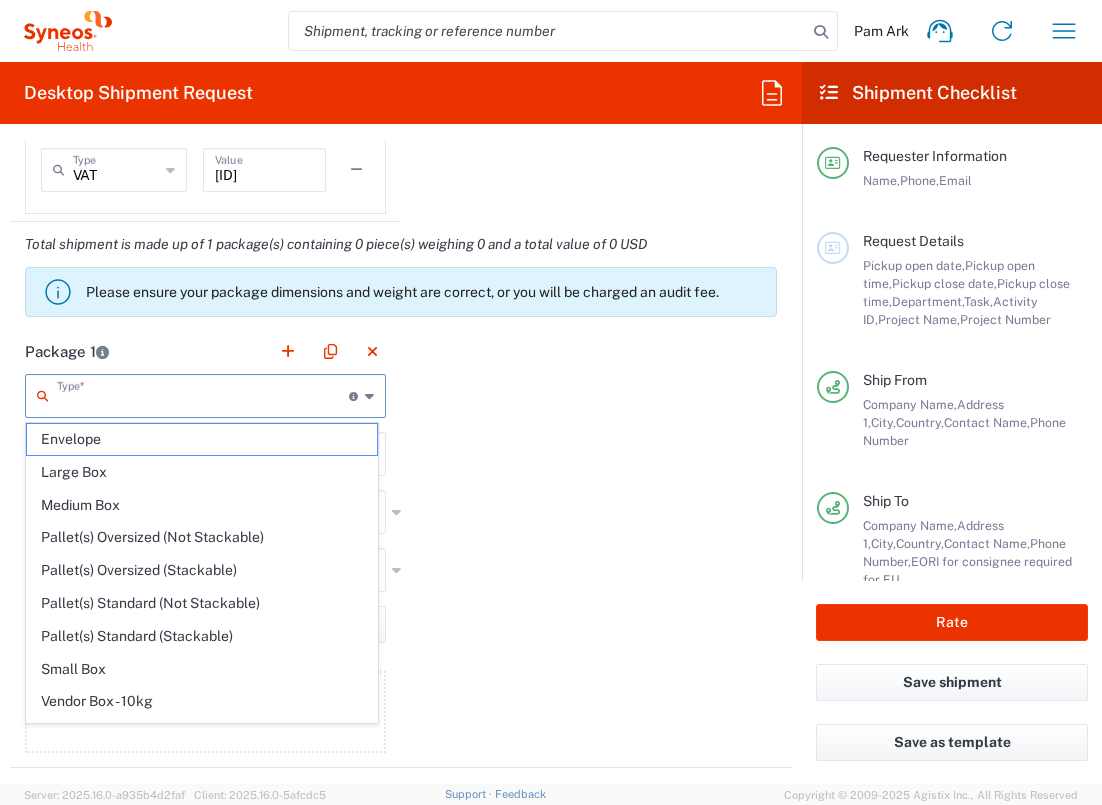 type on "Envelope" 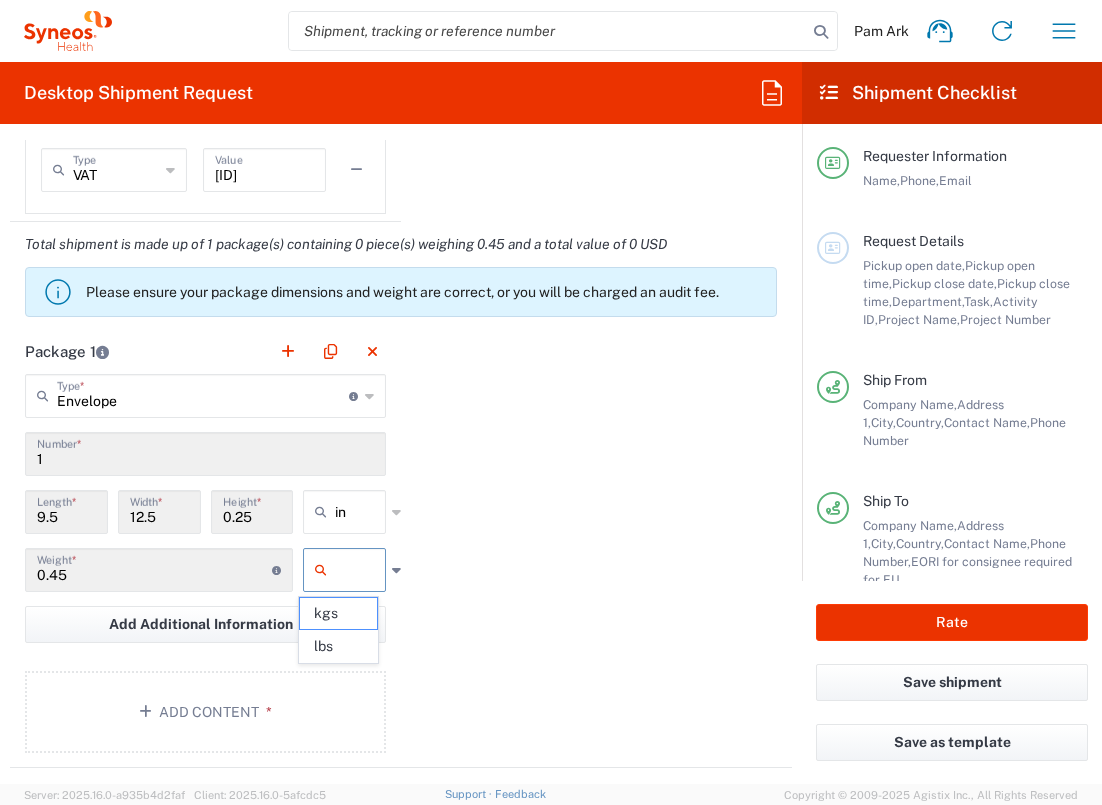 click at bounding box center [360, 570] 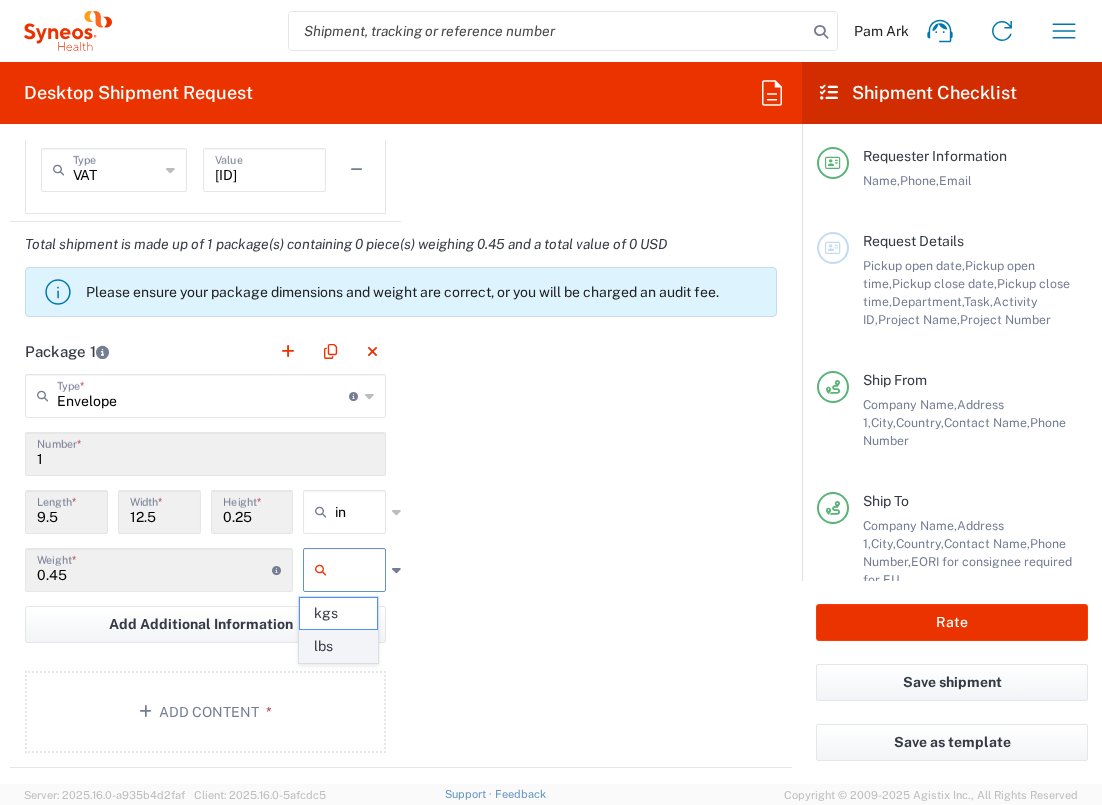 click on "lbs" 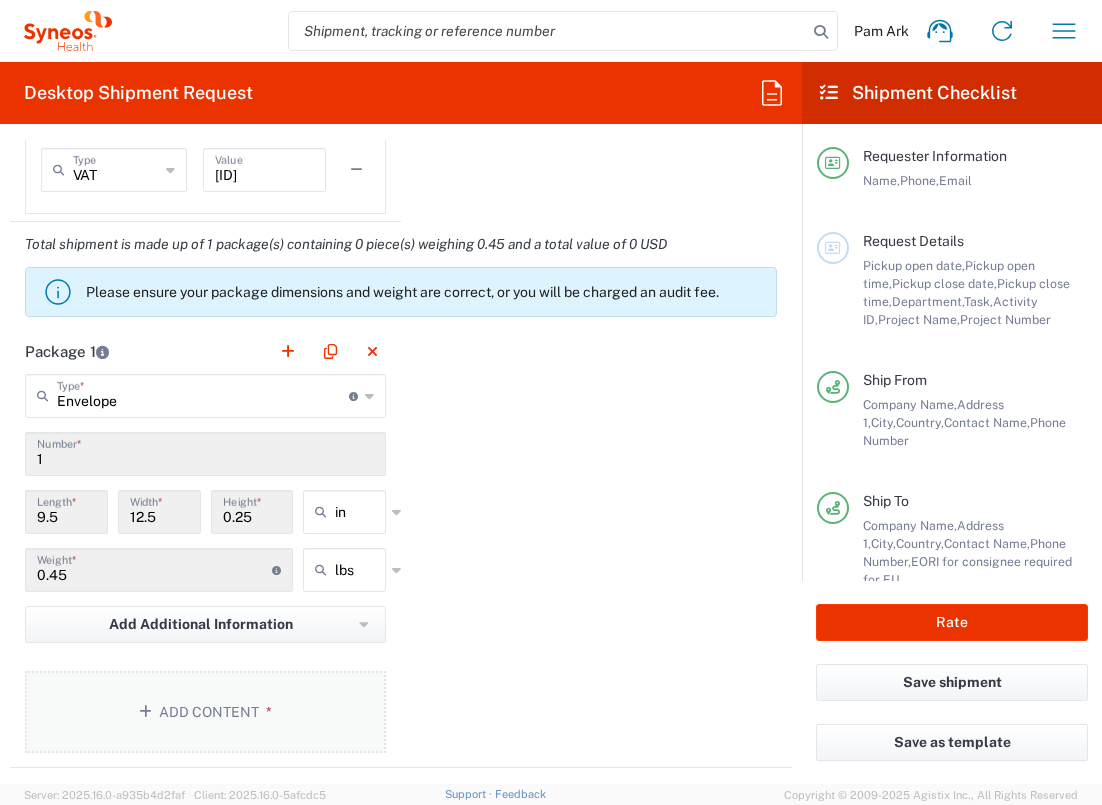 click on "Add Content *" 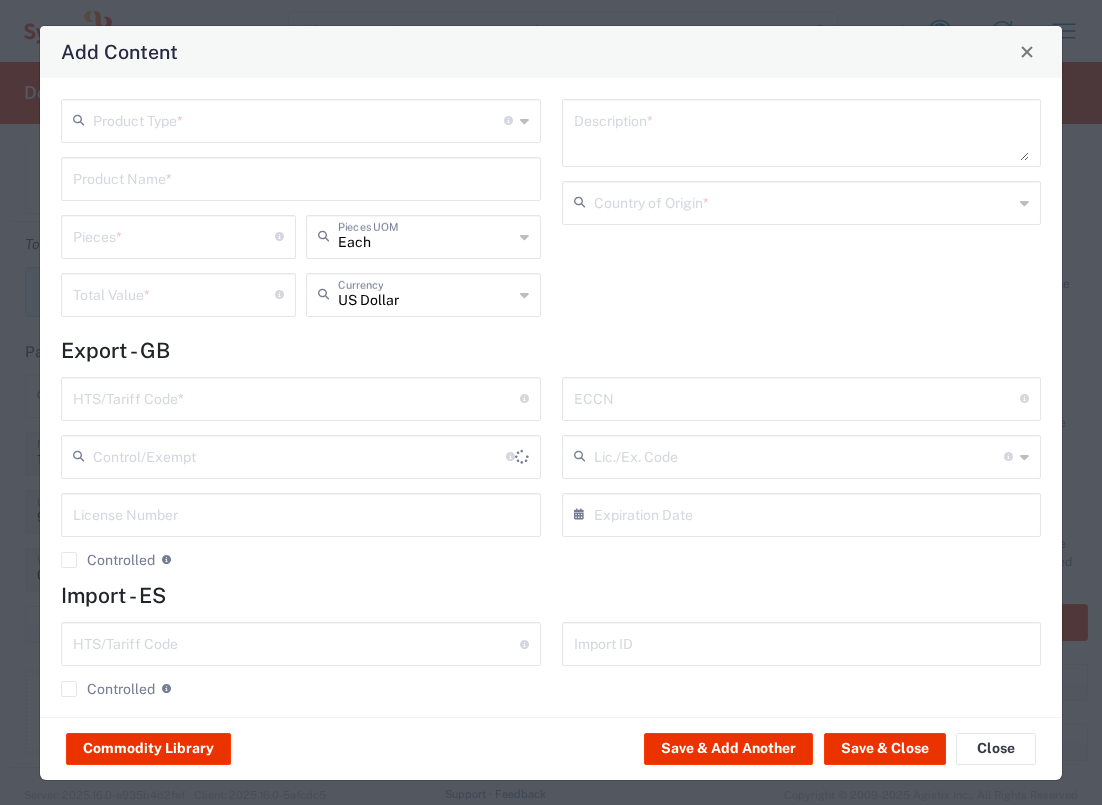 click at bounding box center (298, 119) 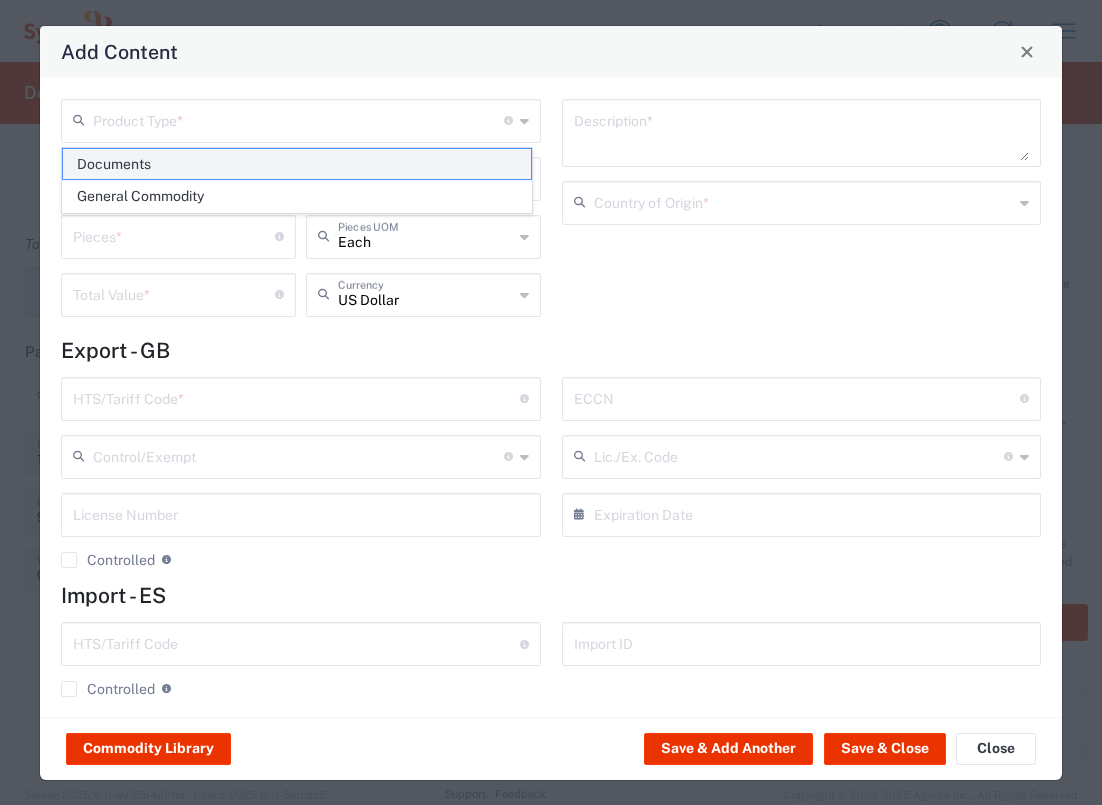 click on "Documents" 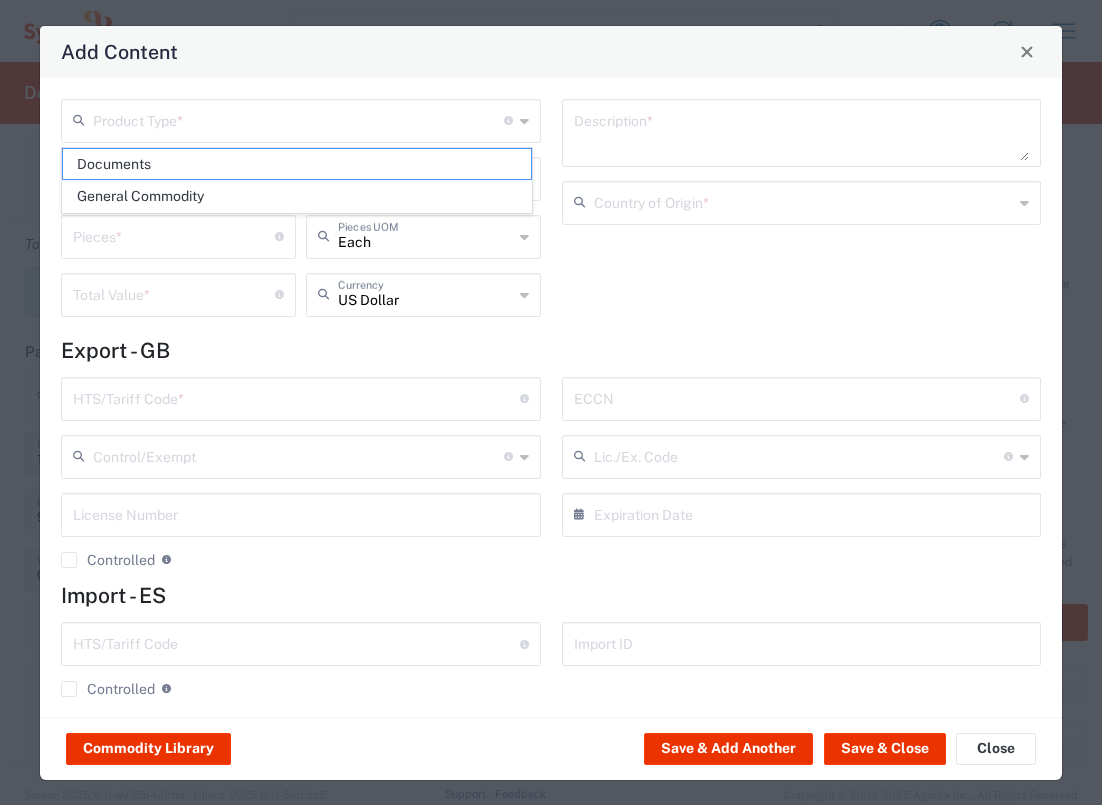type on "Documents" 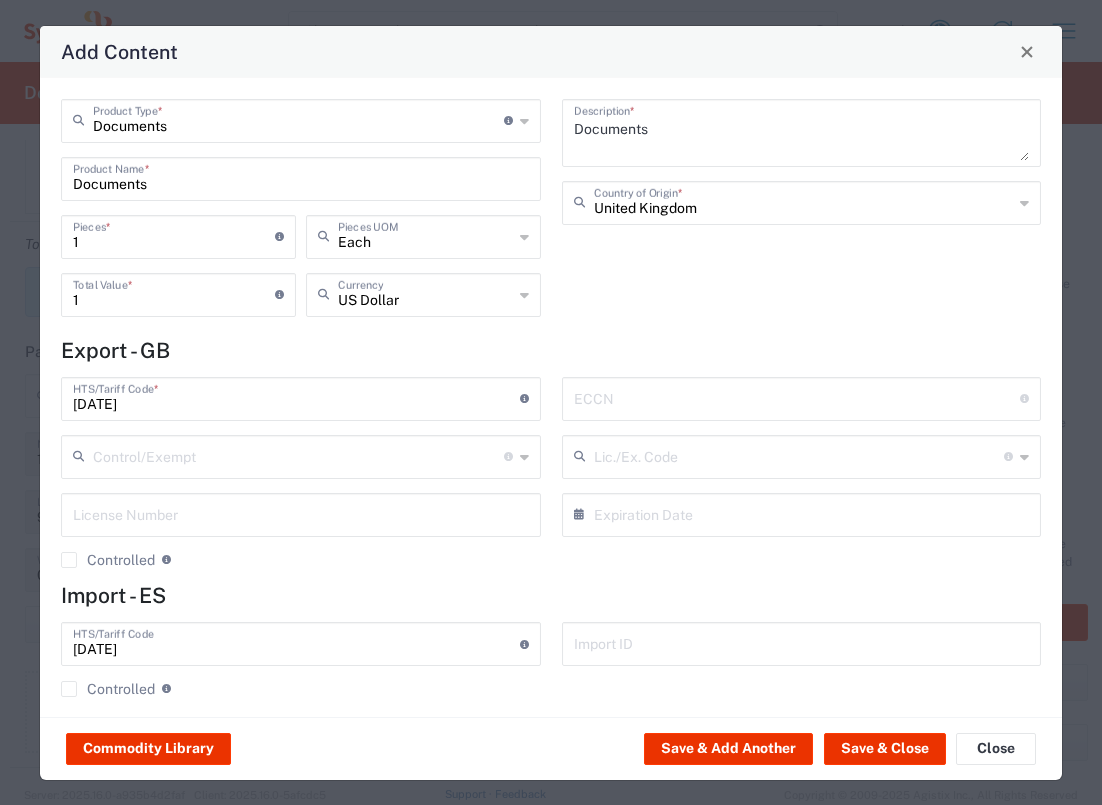 scroll, scrollTop: 16, scrollLeft: 0, axis: vertical 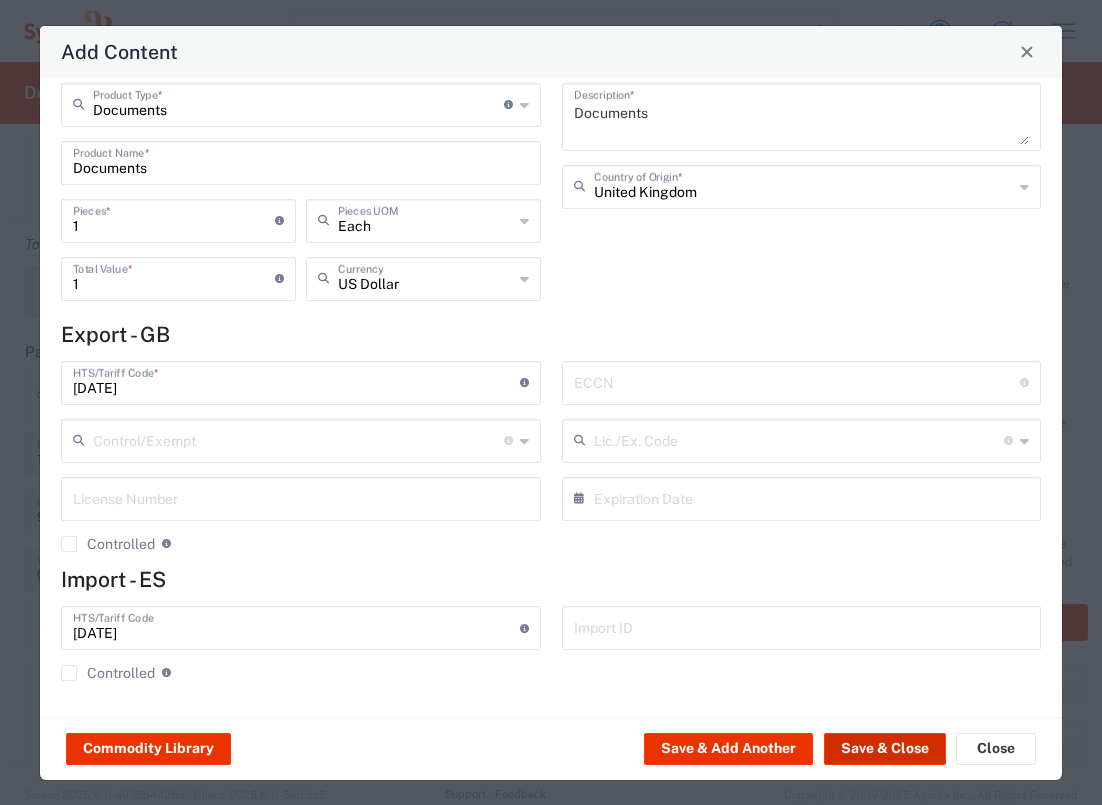 click on "Save & Close" 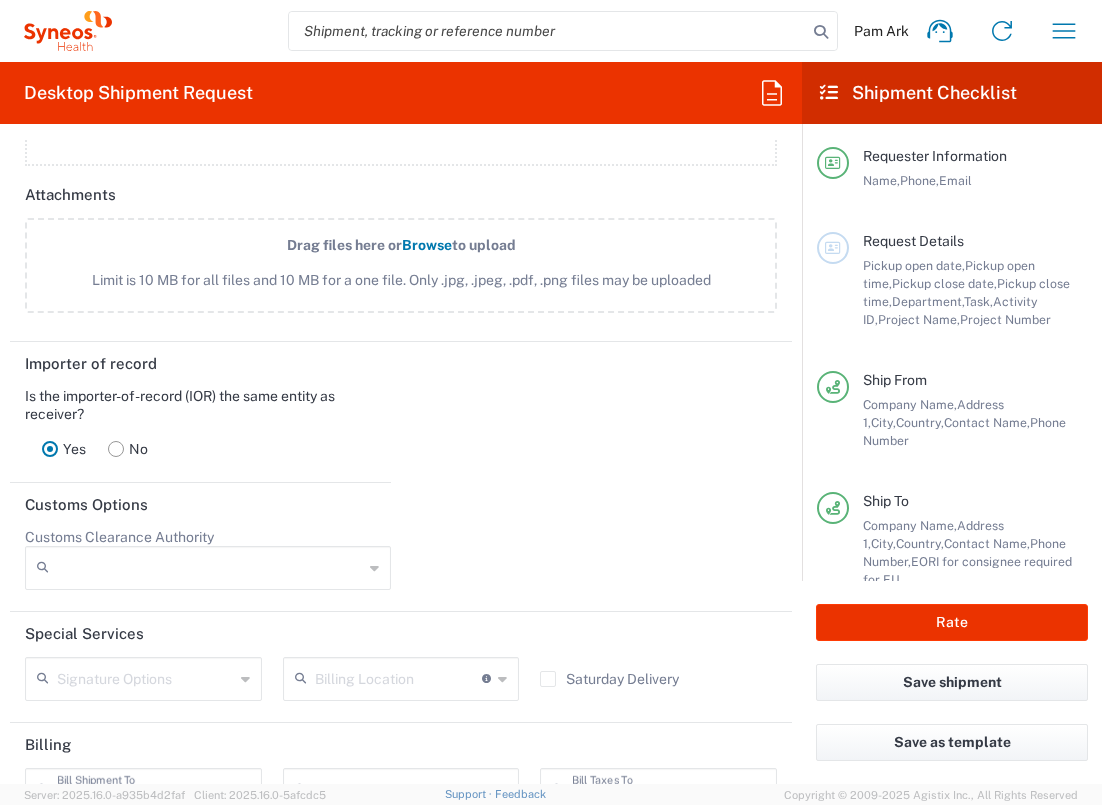scroll, scrollTop: 2571, scrollLeft: 0, axis: vertical 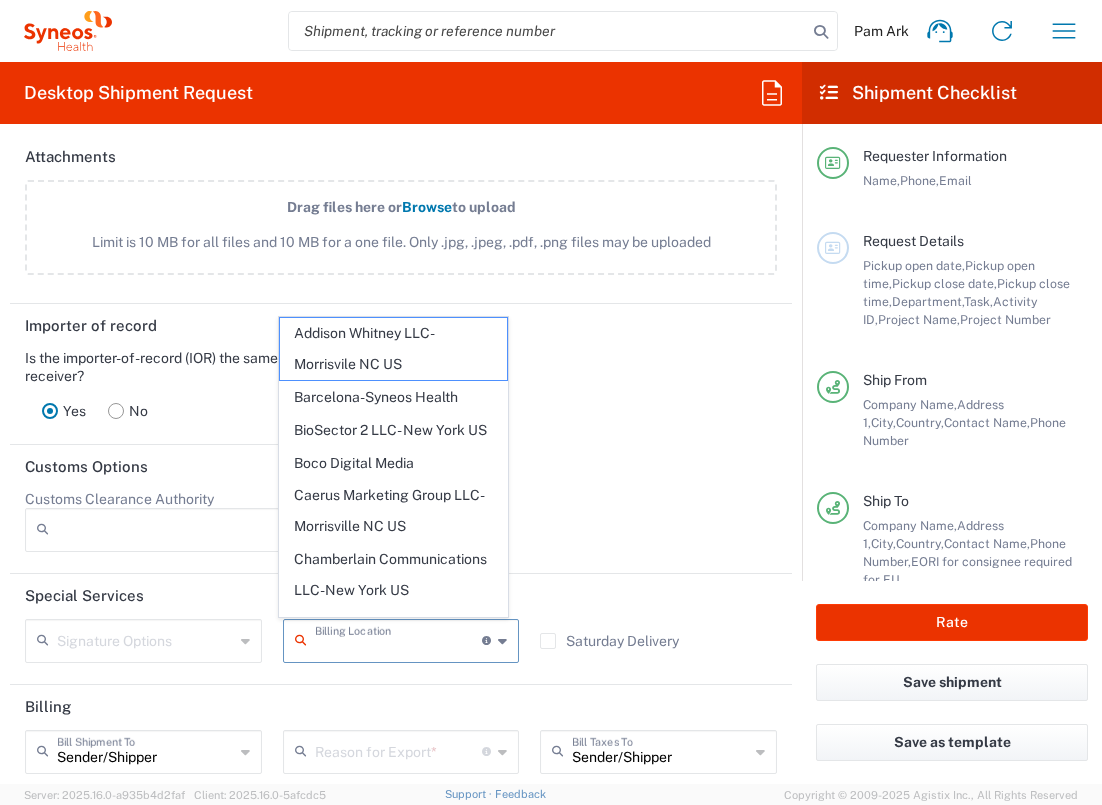 click at bounding box center (399, 639) 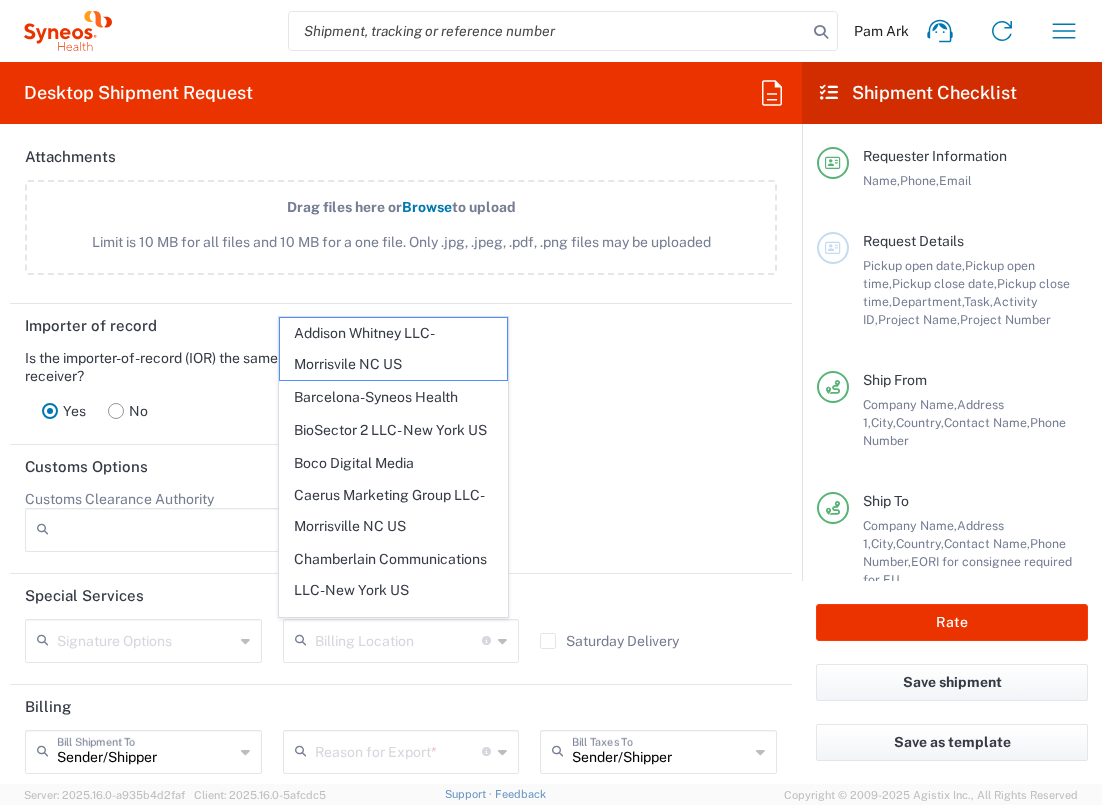 drag, startPoint x: 679, startPoint y: 408, endPoint x: 534, endPoint y: 667, distance: 296.82654 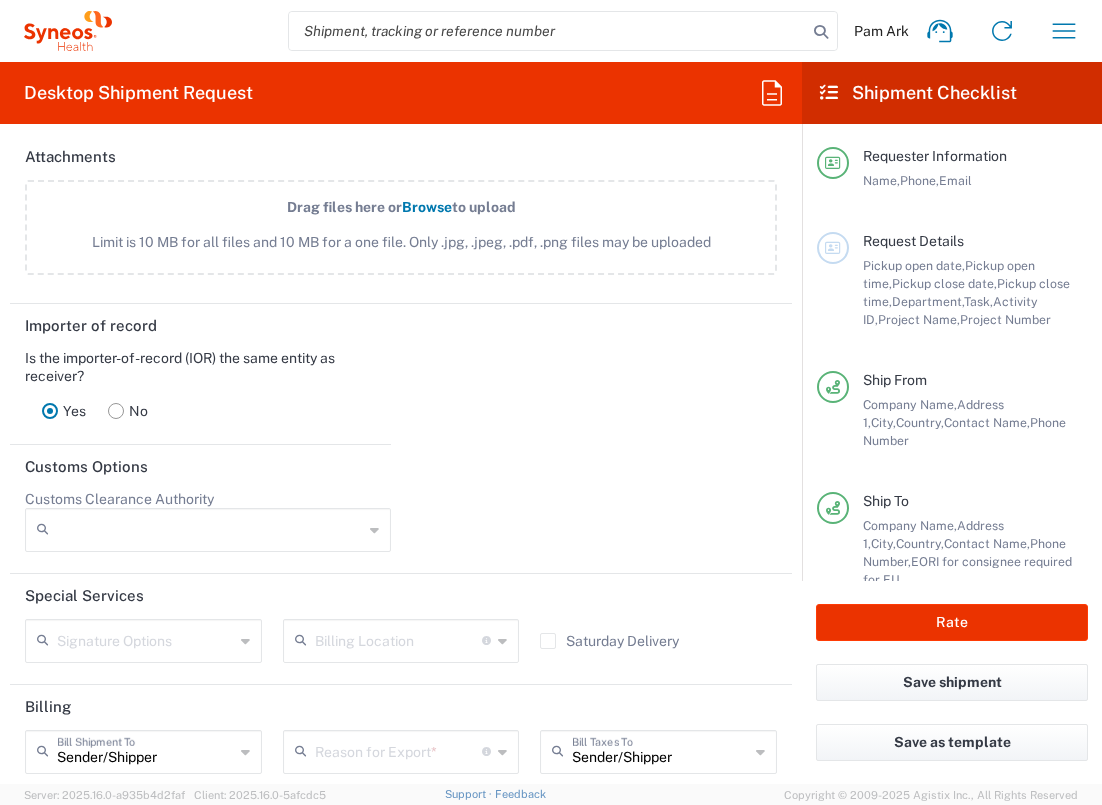 click on "Reason for Export  *" 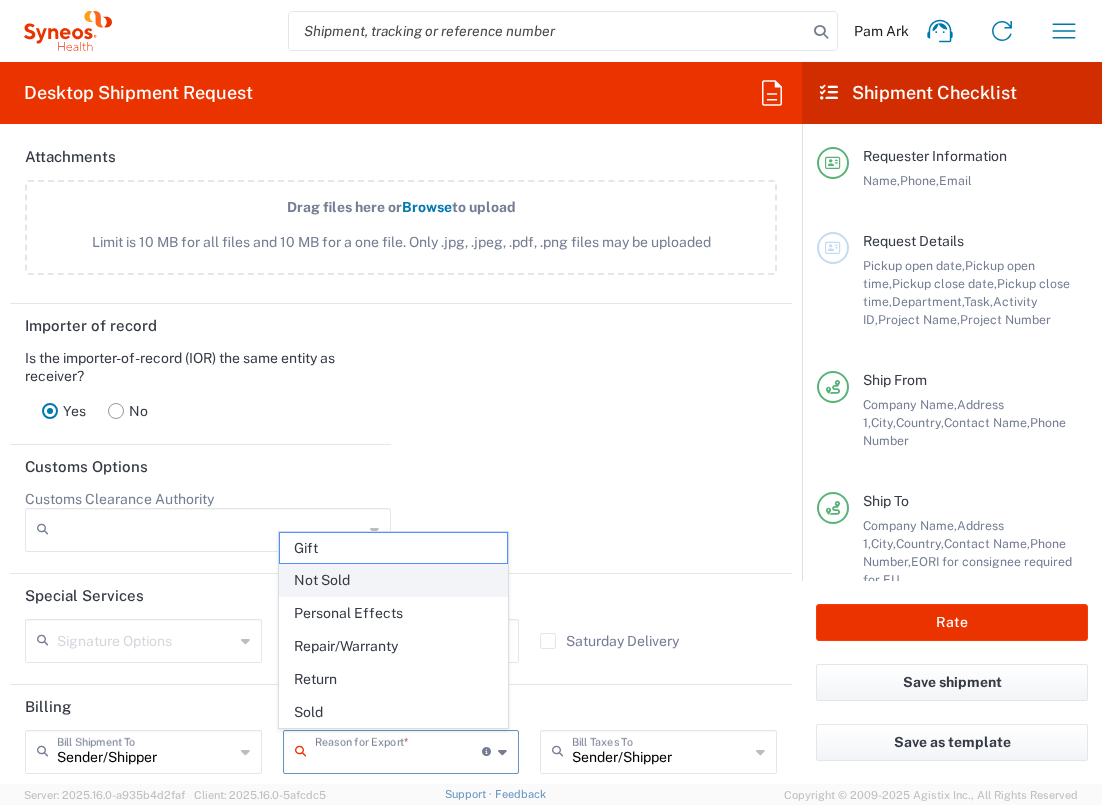 click on "Not Sold" 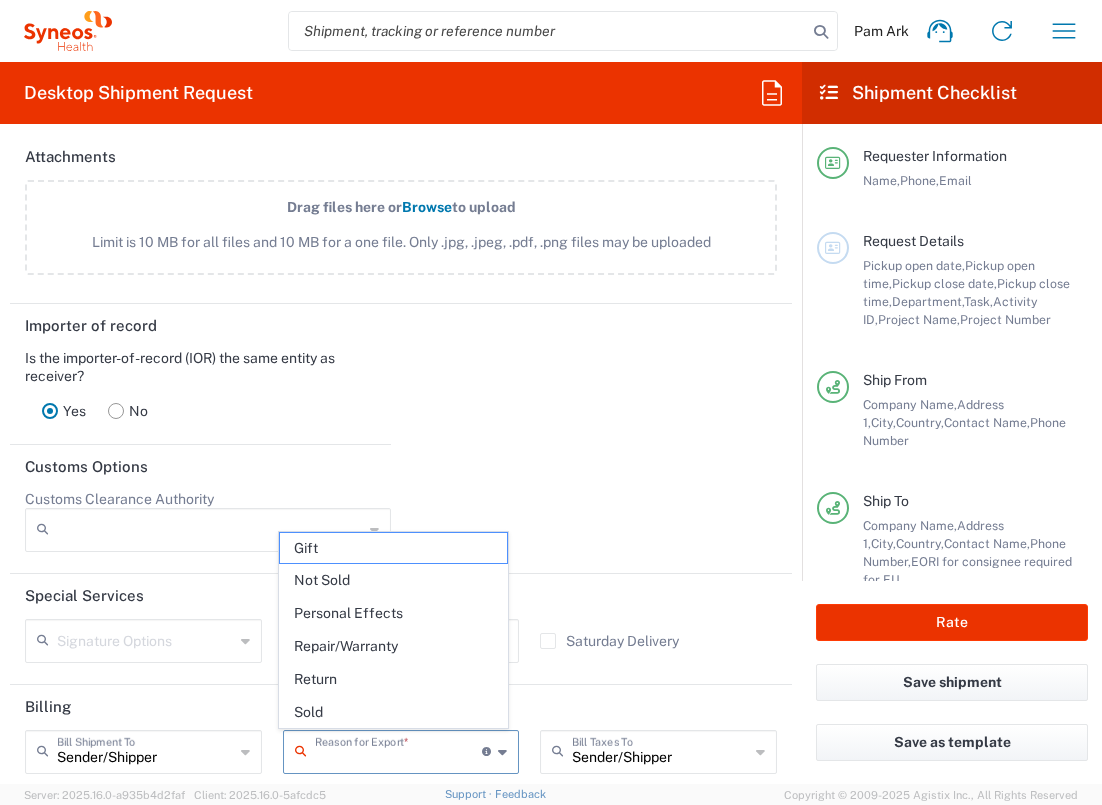 type on "Not Sold" 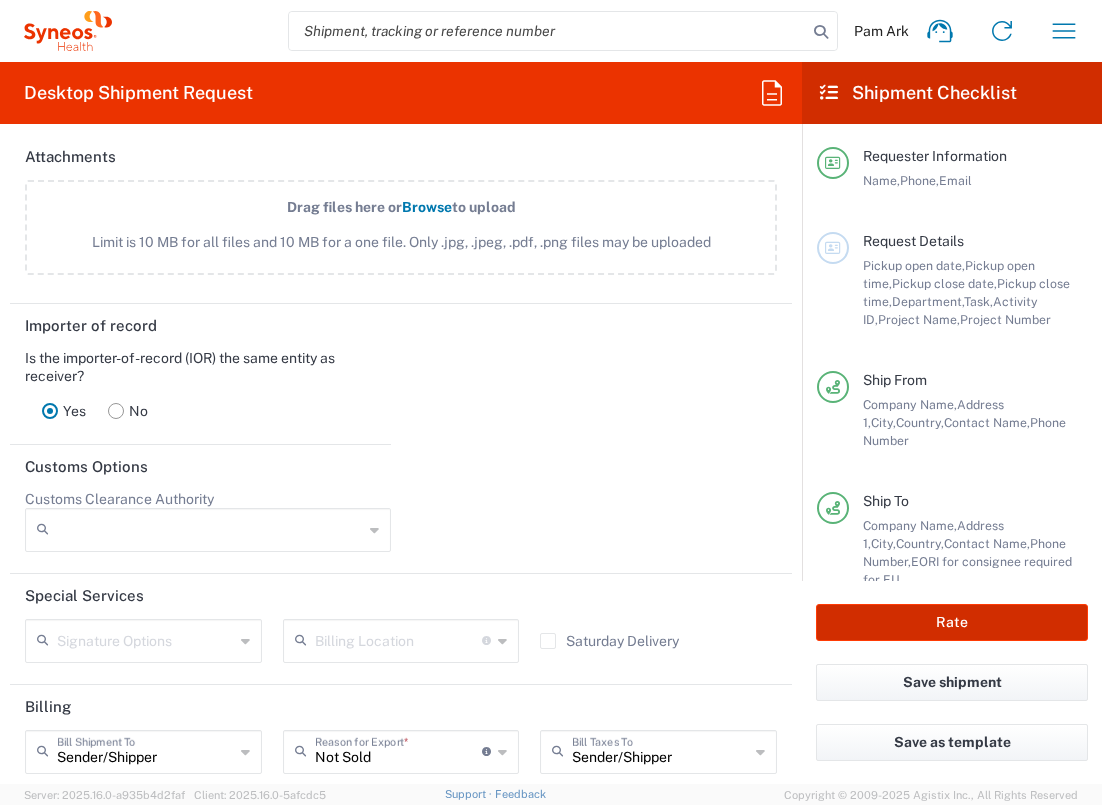 click on "Rate" 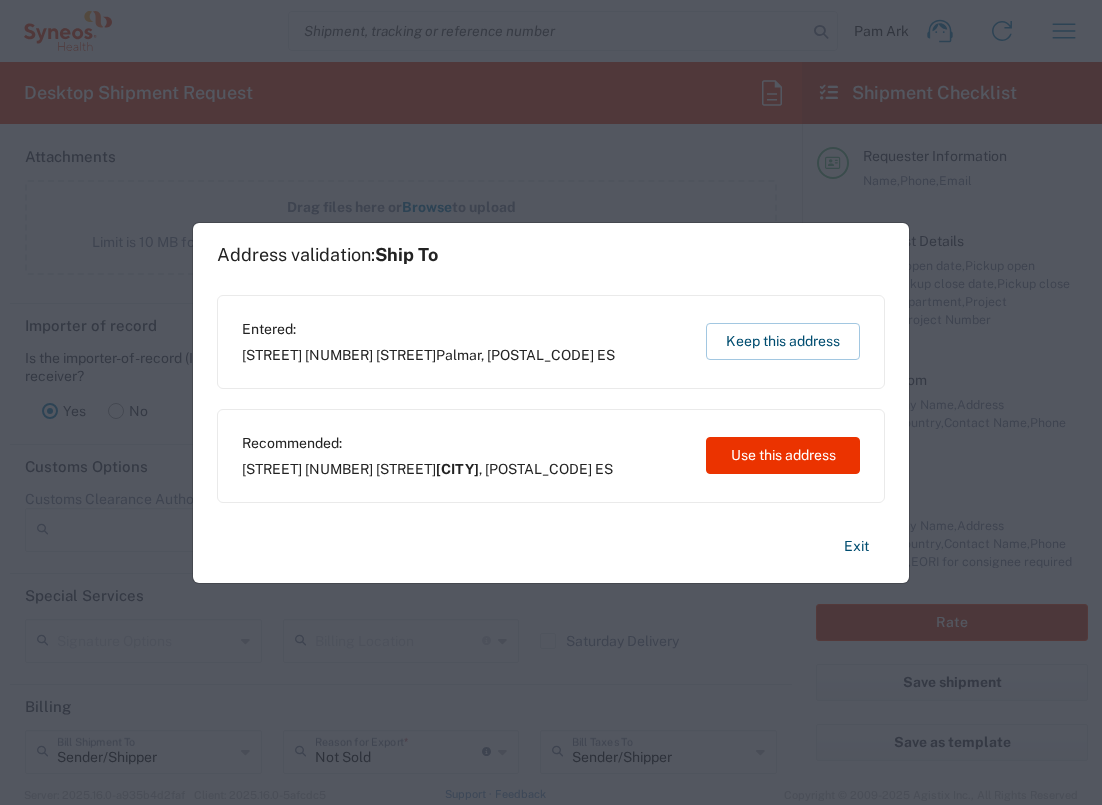 type on "1010929" 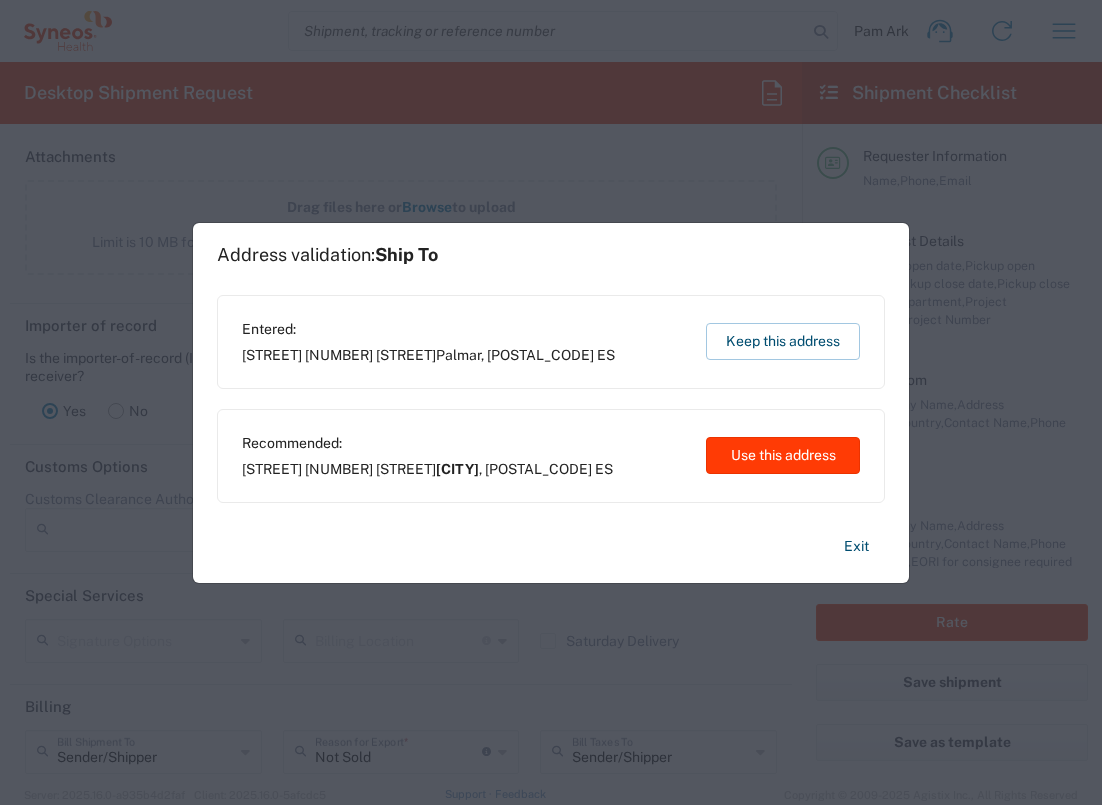 click on "Use this address" 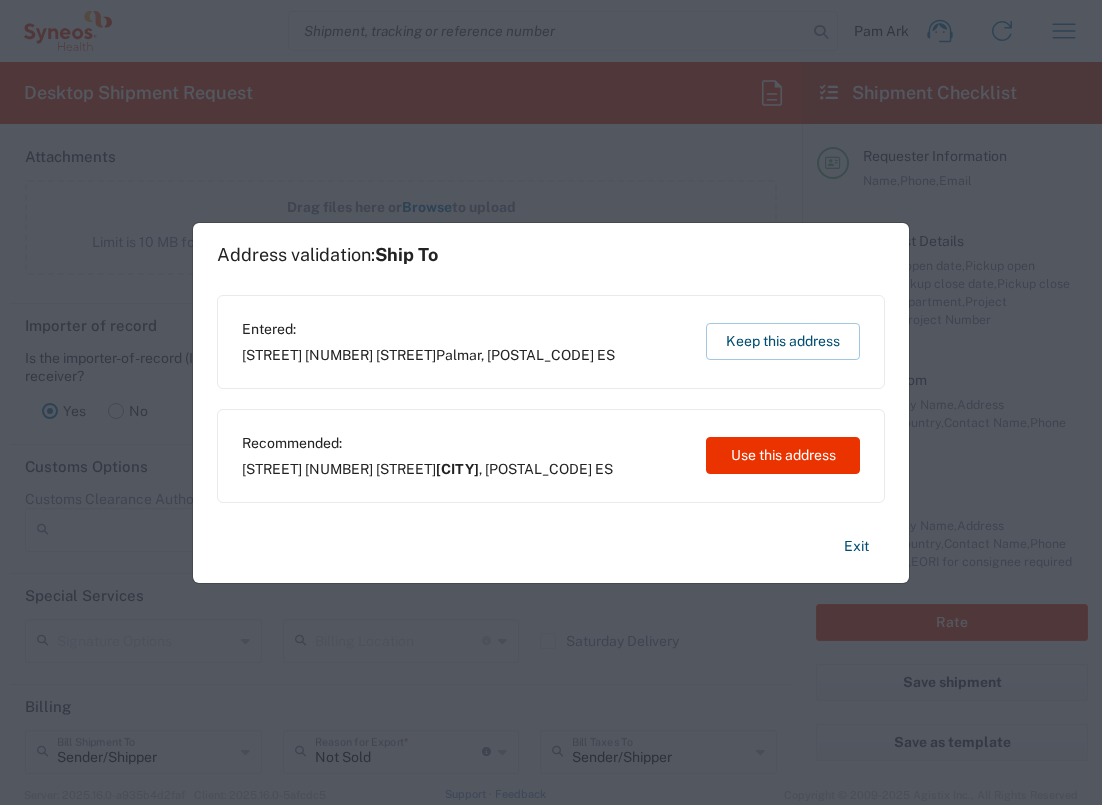 type on "[CITY]" 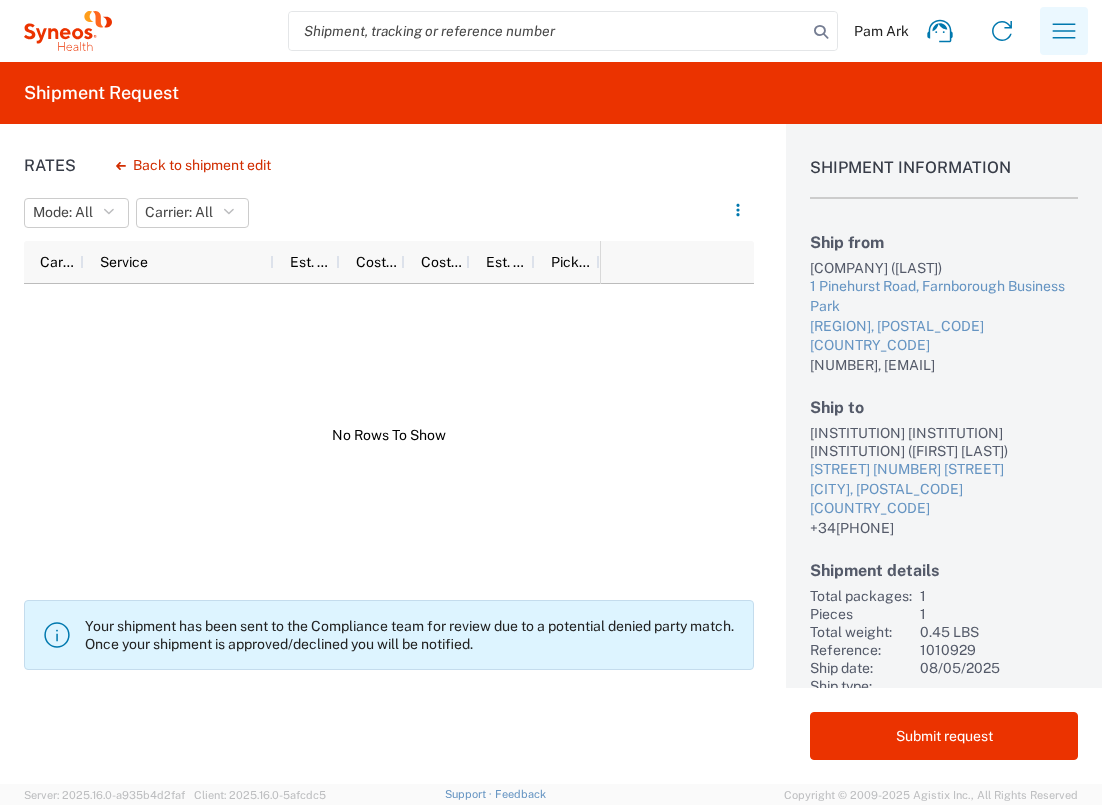 click 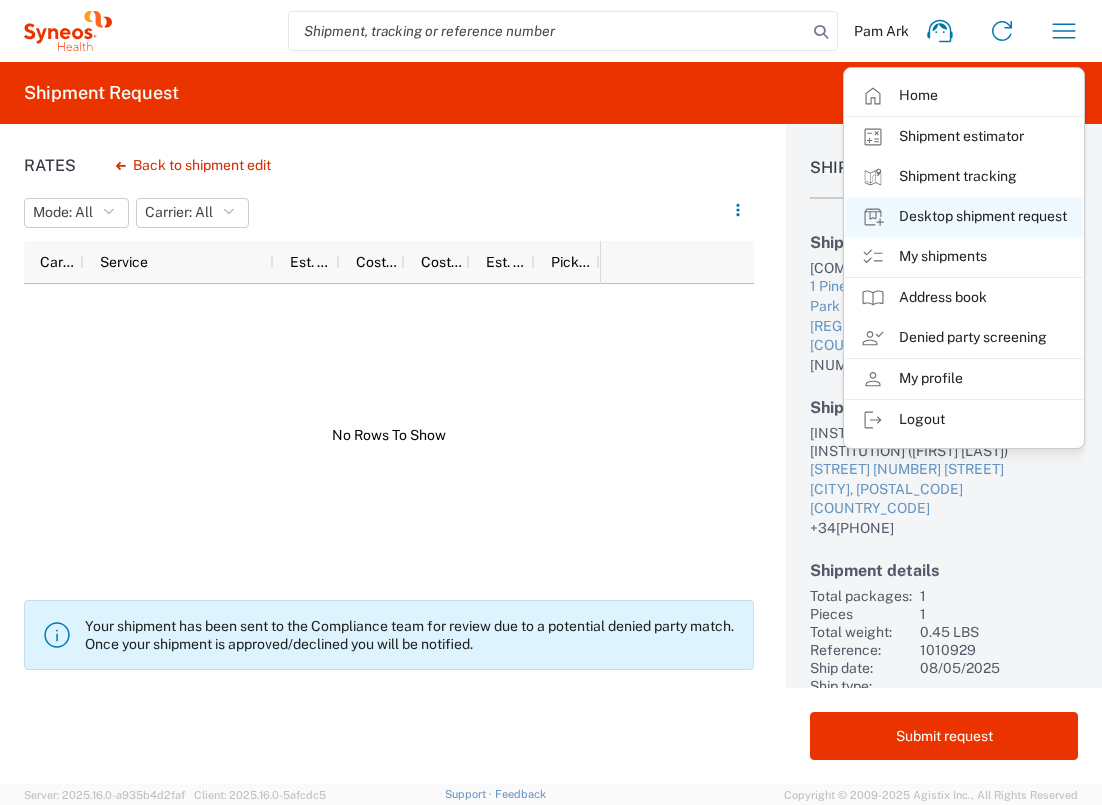 click on "Desktop shipment request" 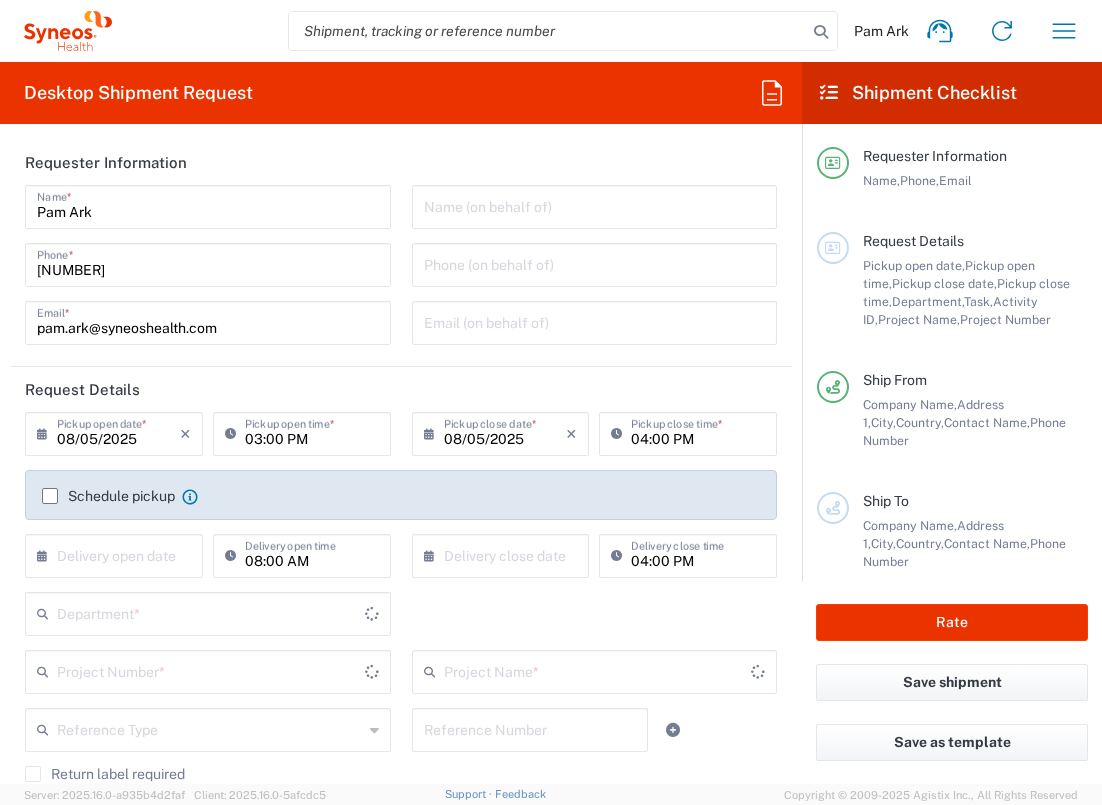 type on "England" 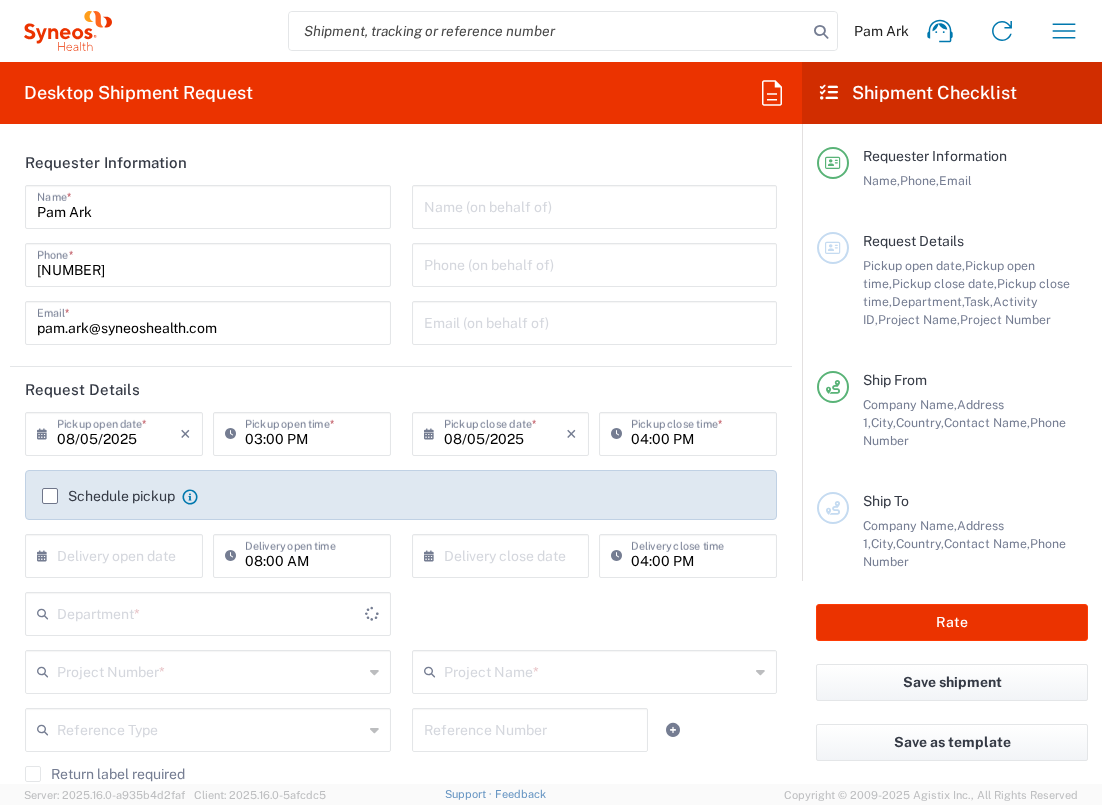 type on "3235" 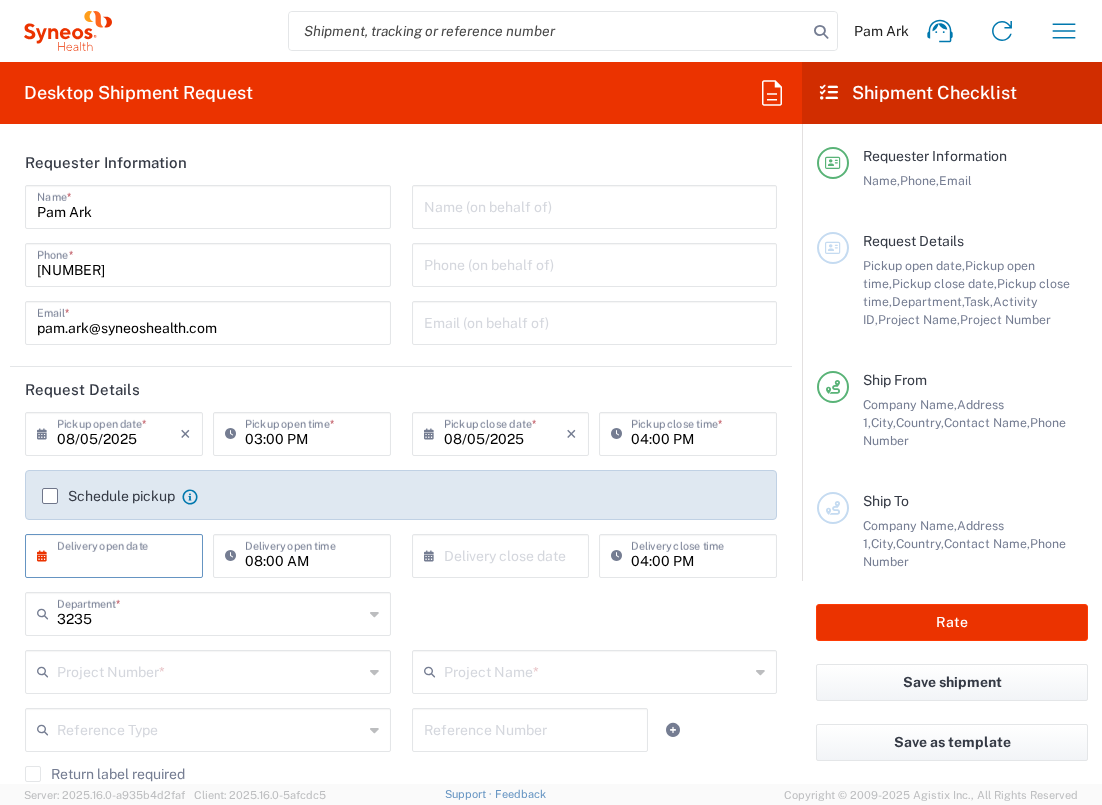 click at bounding box center (118, 554) 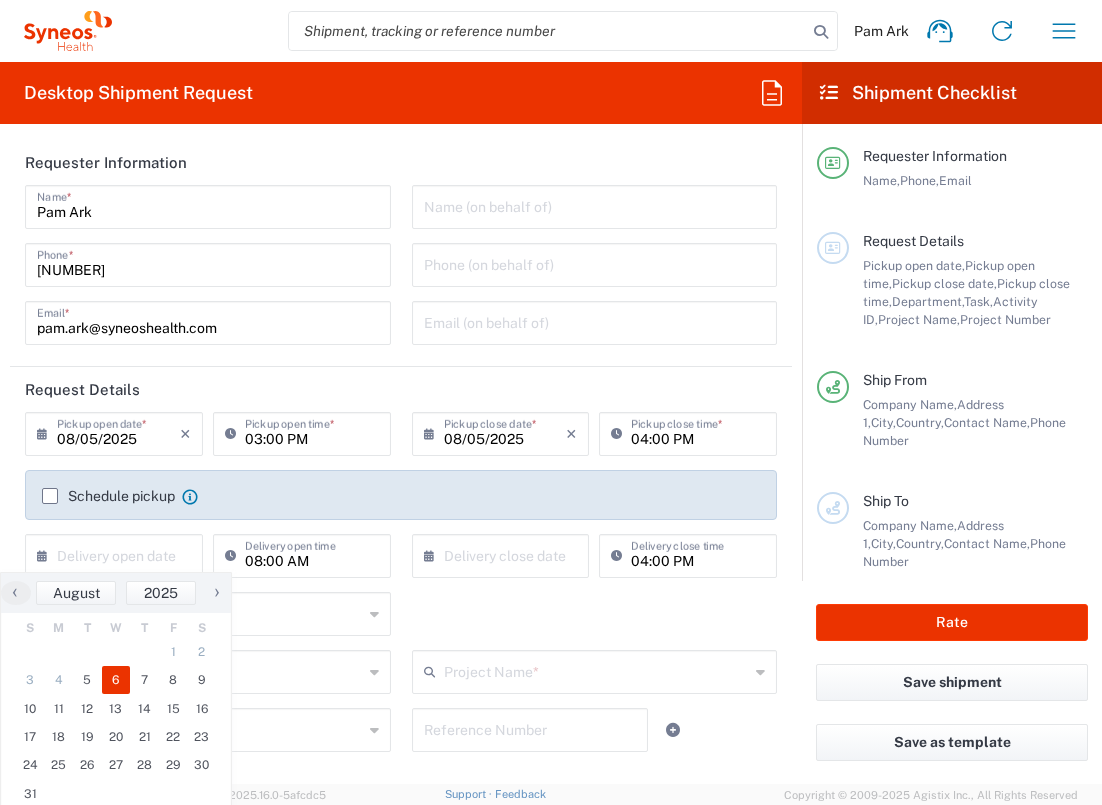 drag, startPoint x: 118, startPoint y: 679, endPoint x: 161, endPoint y: 675, distance: 43.185646 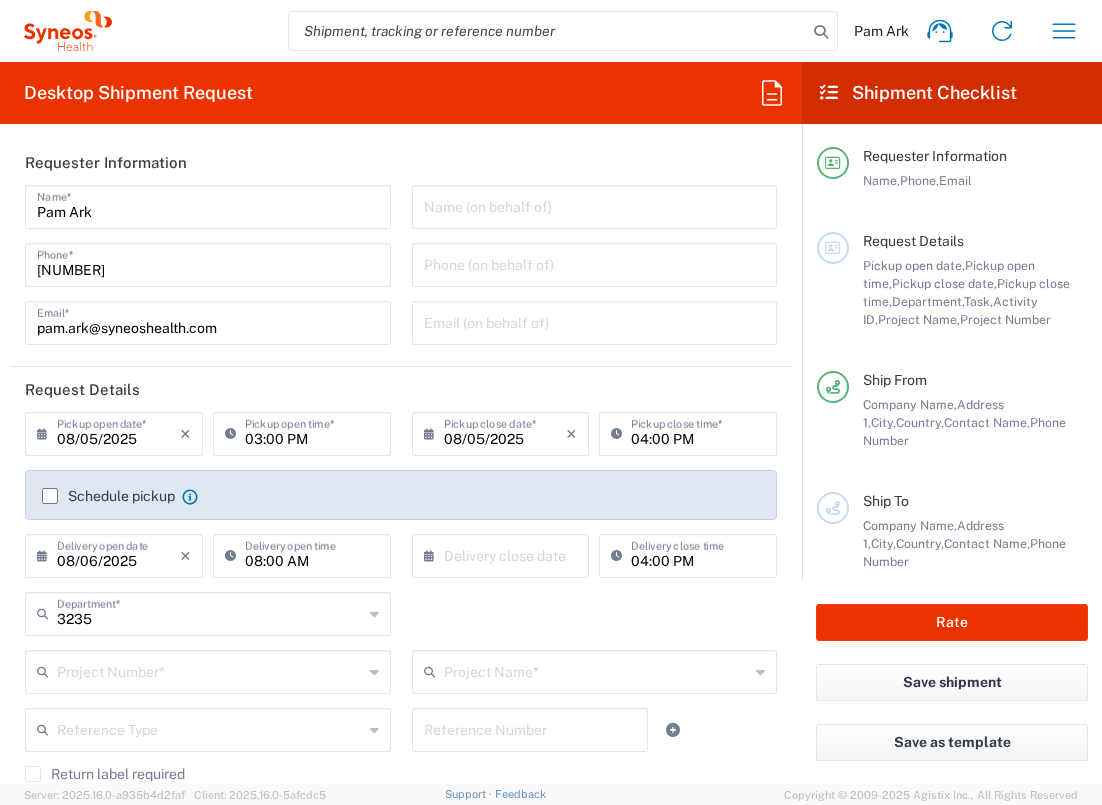 click at bounding box center (505, 554) 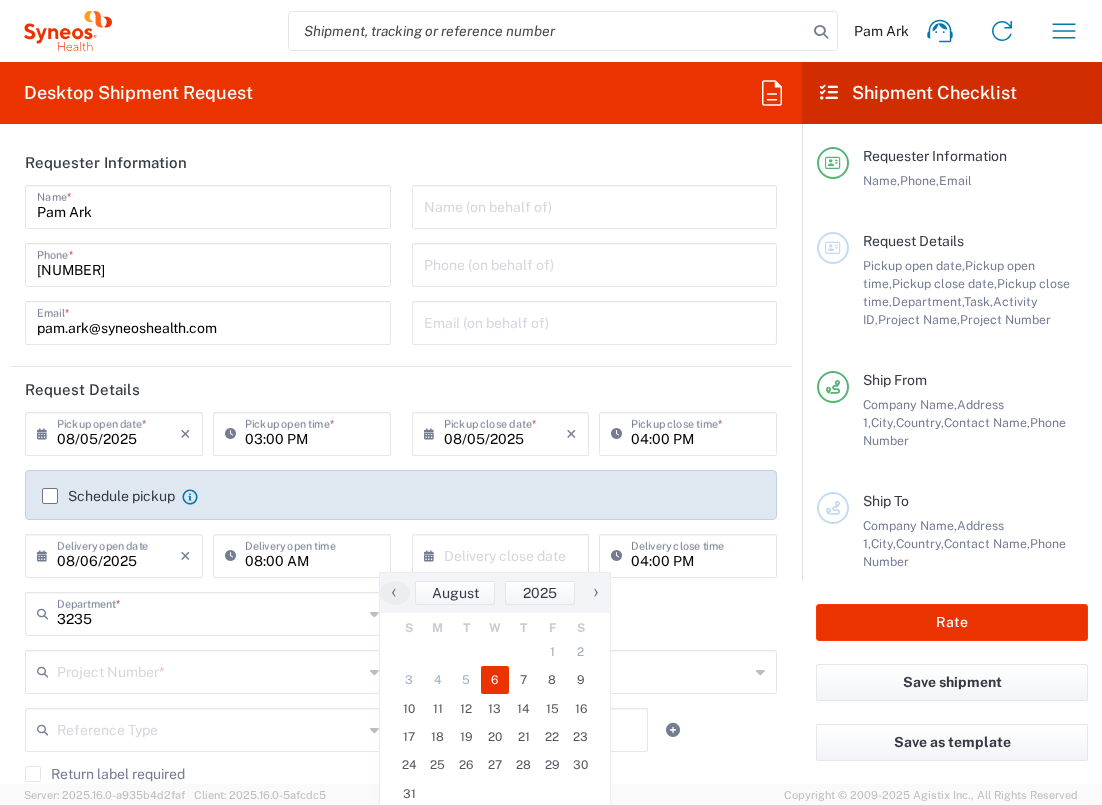 click on "6" 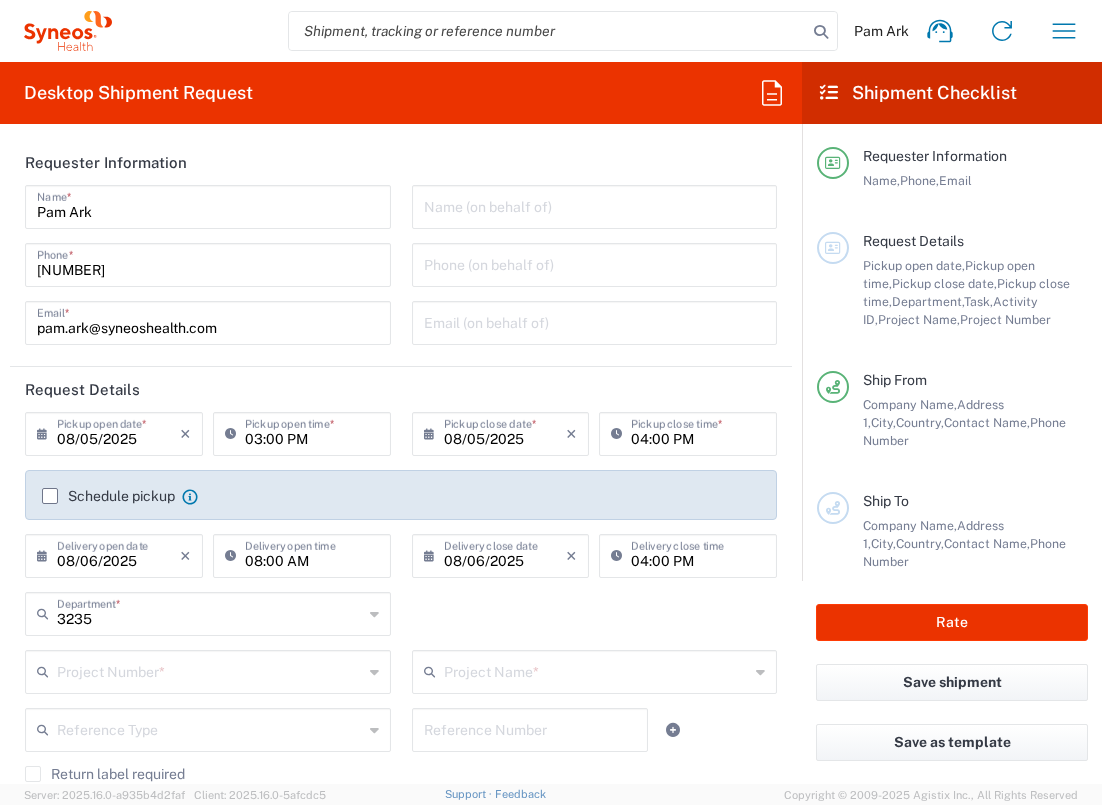 click on "Project Number  *" 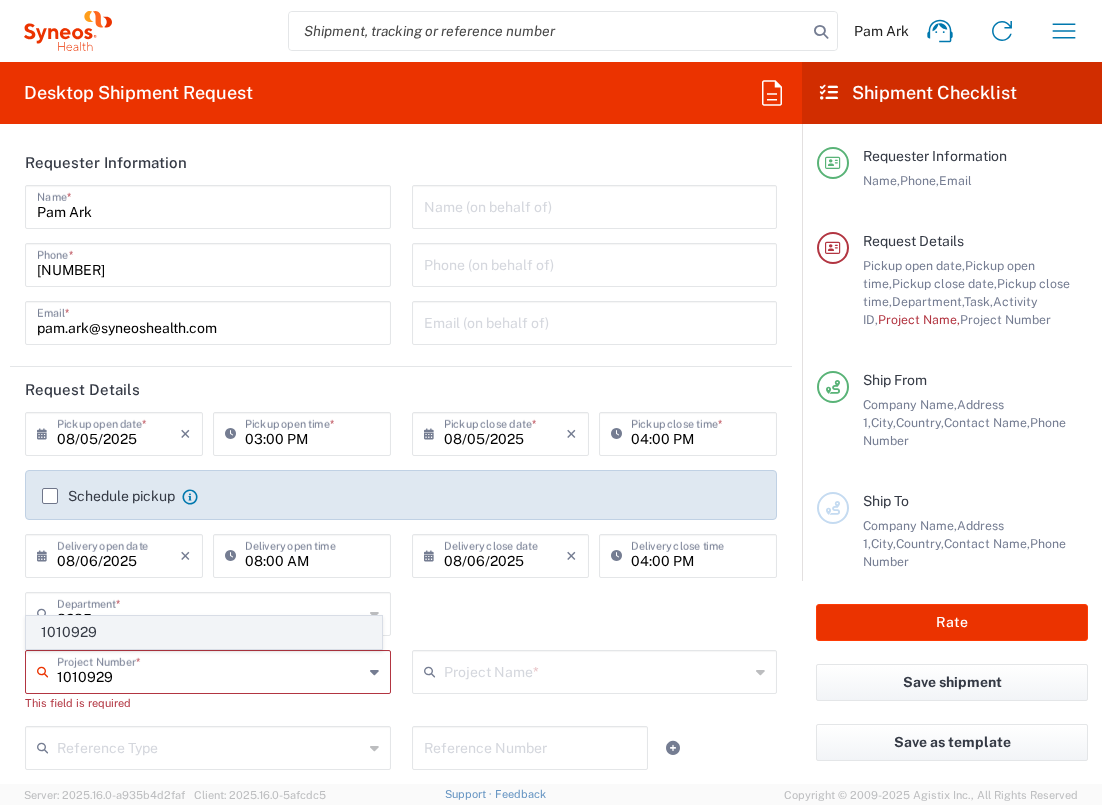type on "1010929" 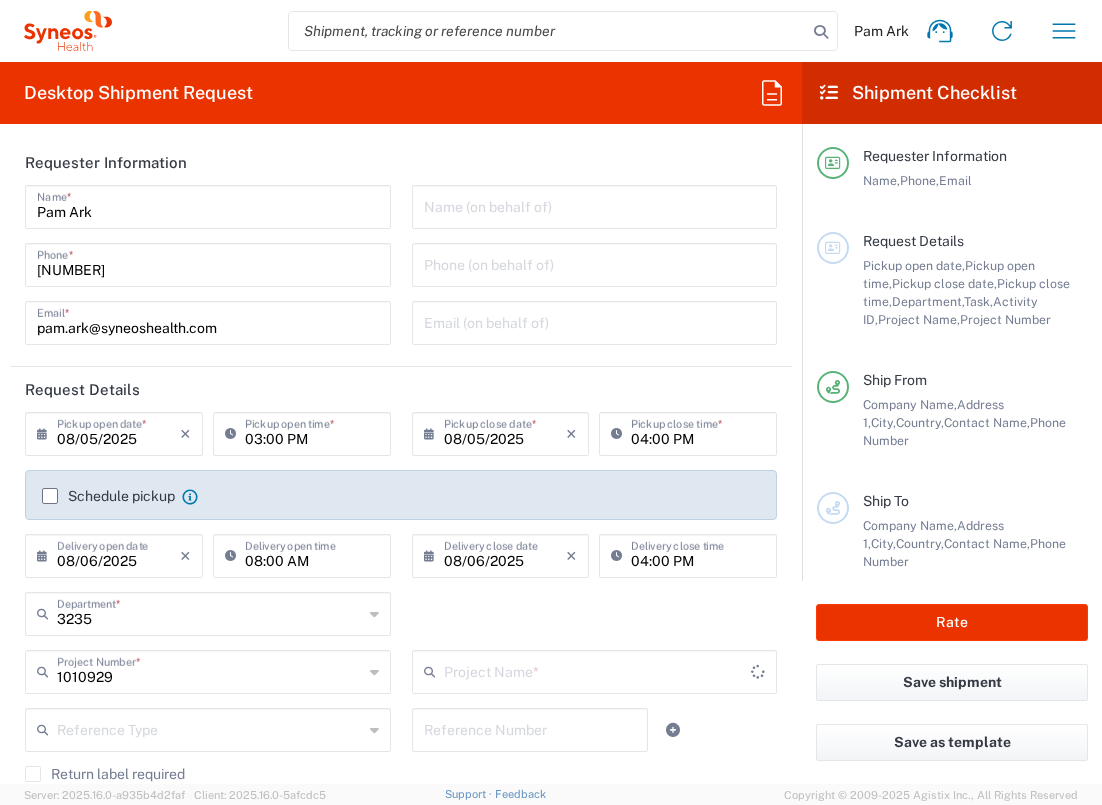 type on "[COMPANY] [NUMBER]" 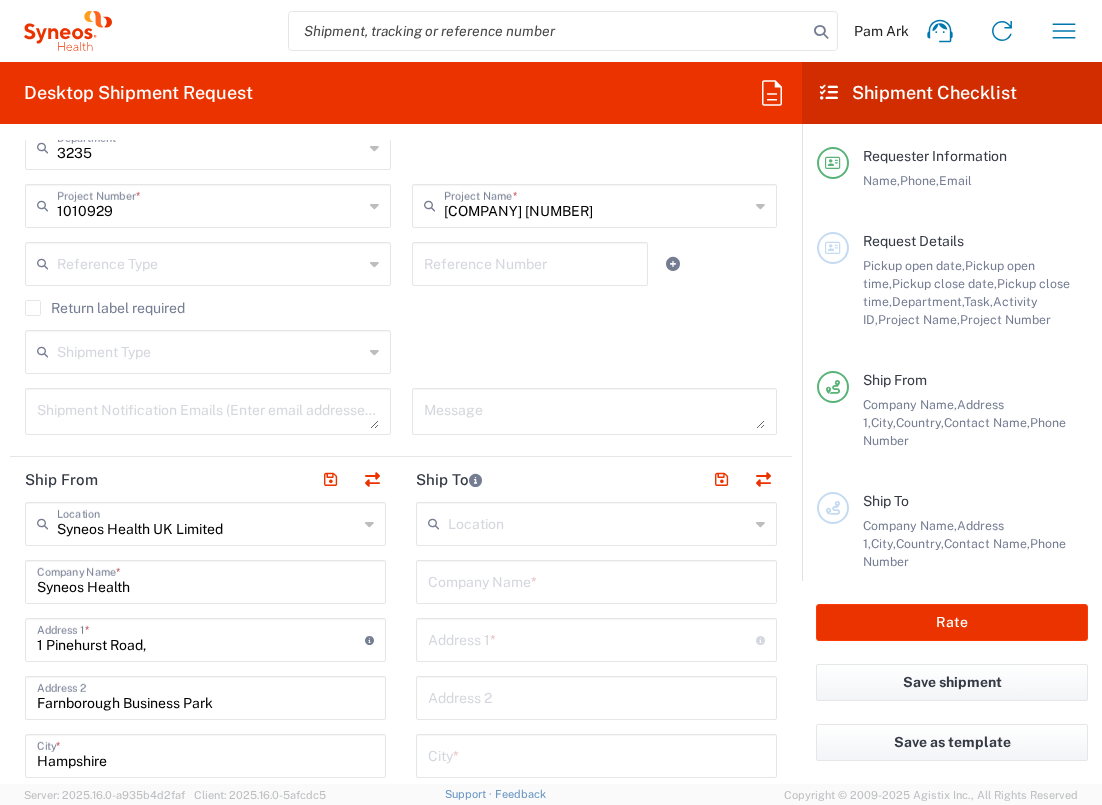 scroll, scrollTop: 592, scrollLeft: 0, axis: vertical 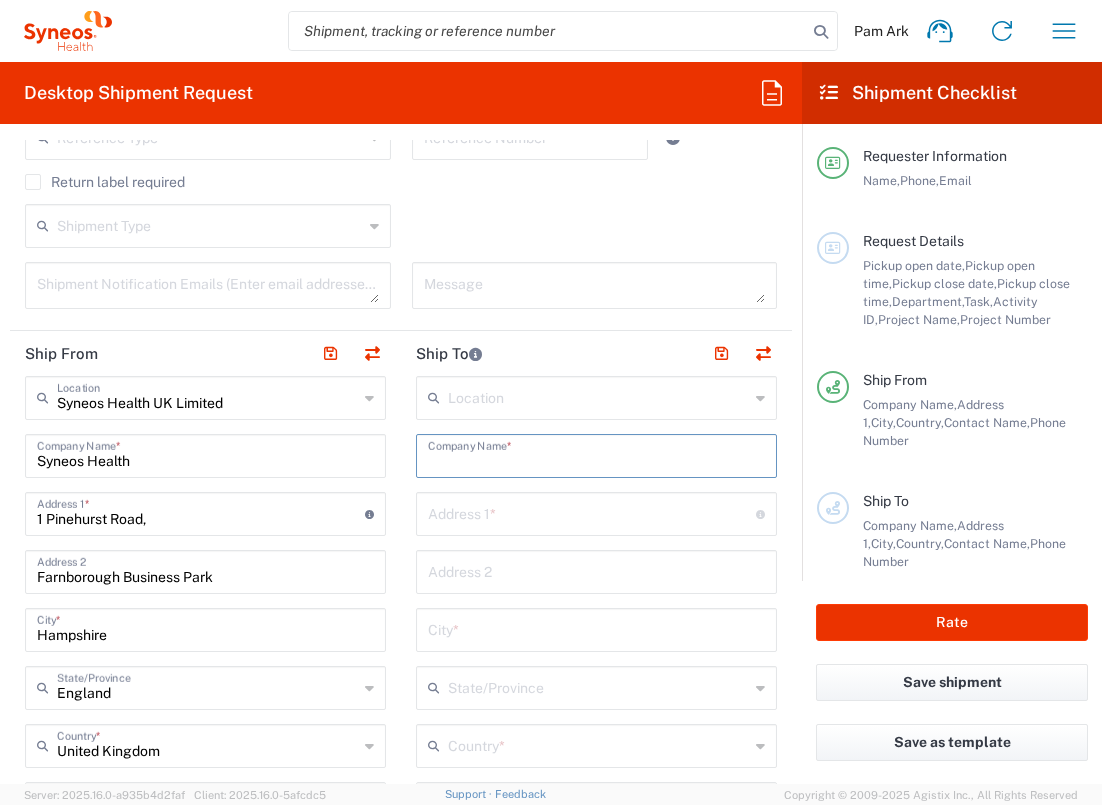 click at bounding box center (596, 454) 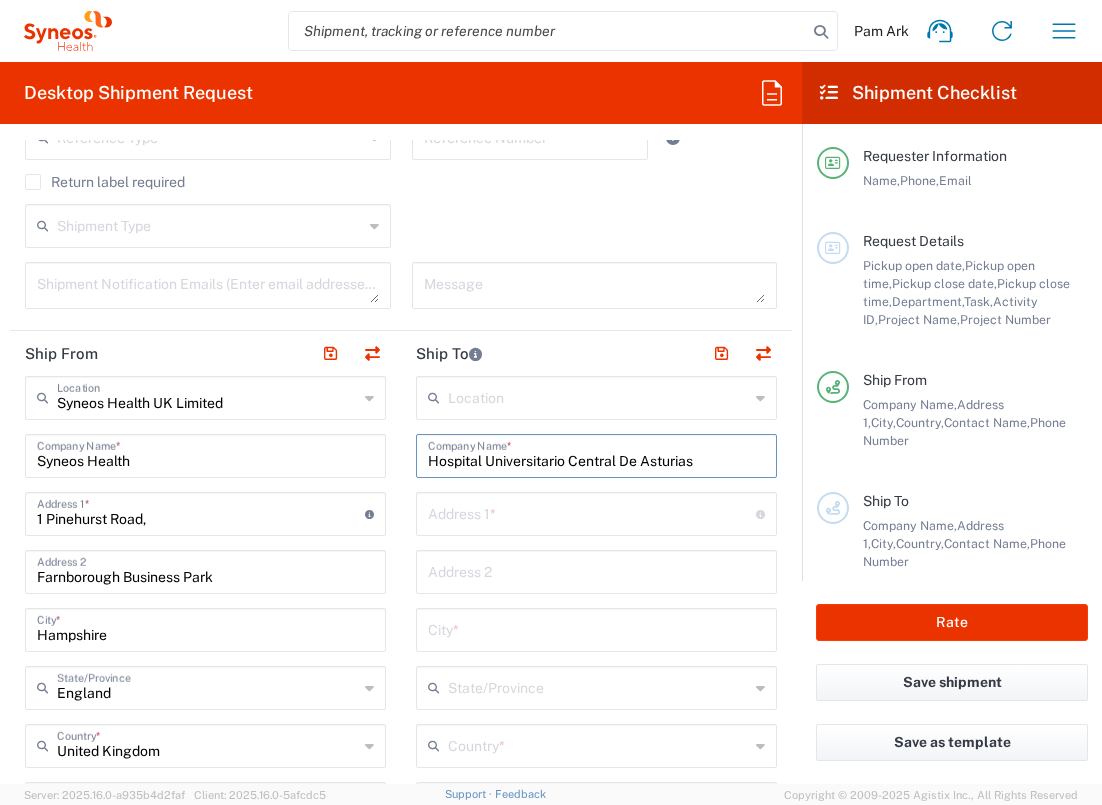 type on "Hospital Universitario Central De Asturias" 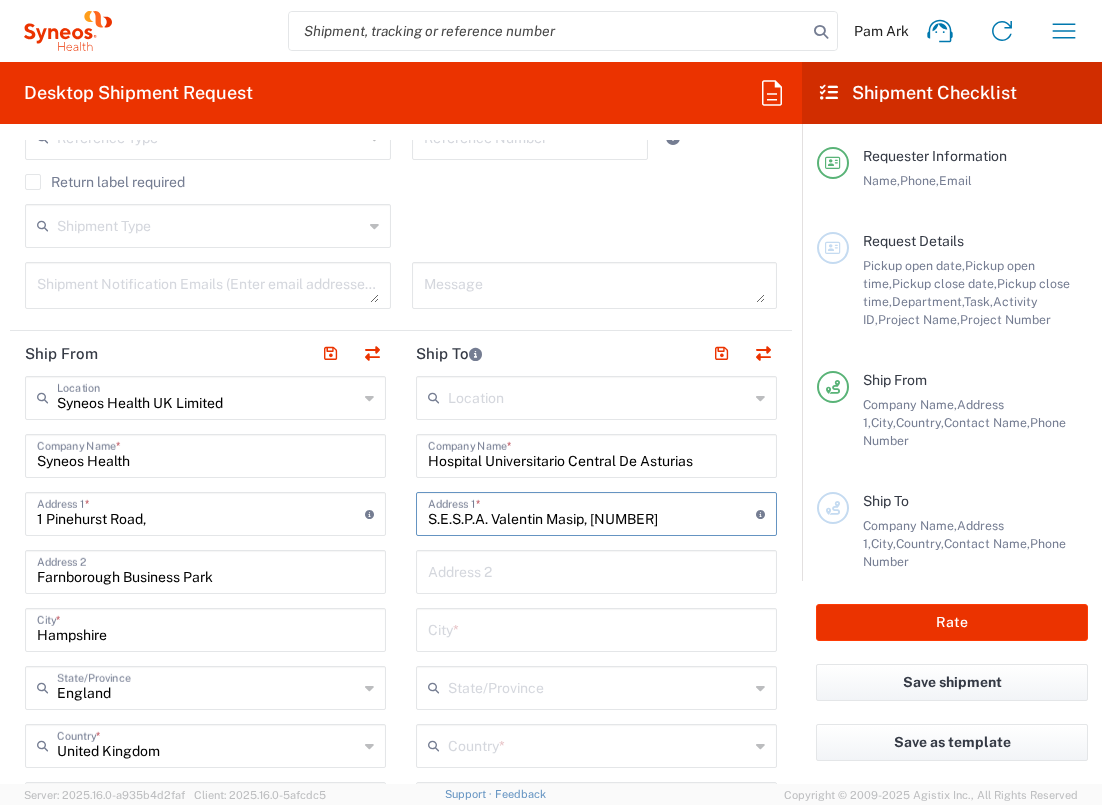 type on "S.E.S.P.A. Valentin Masip, [NUMBER]" 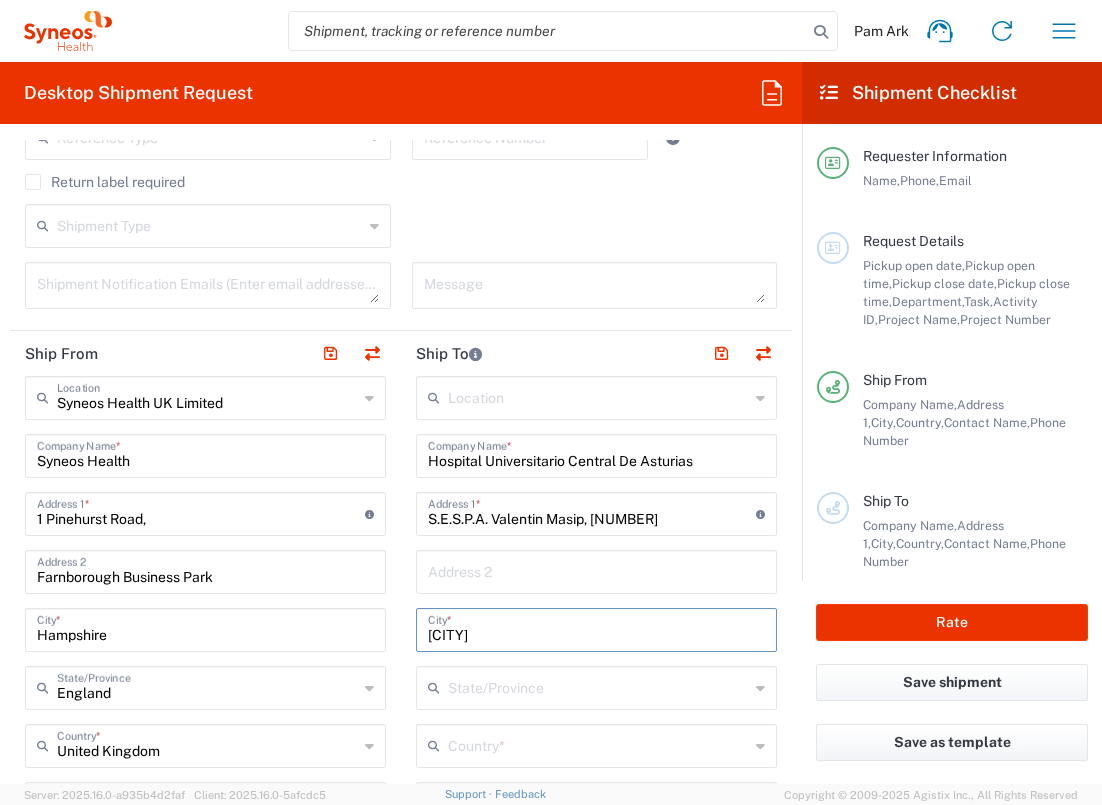 type on "[CITY]" 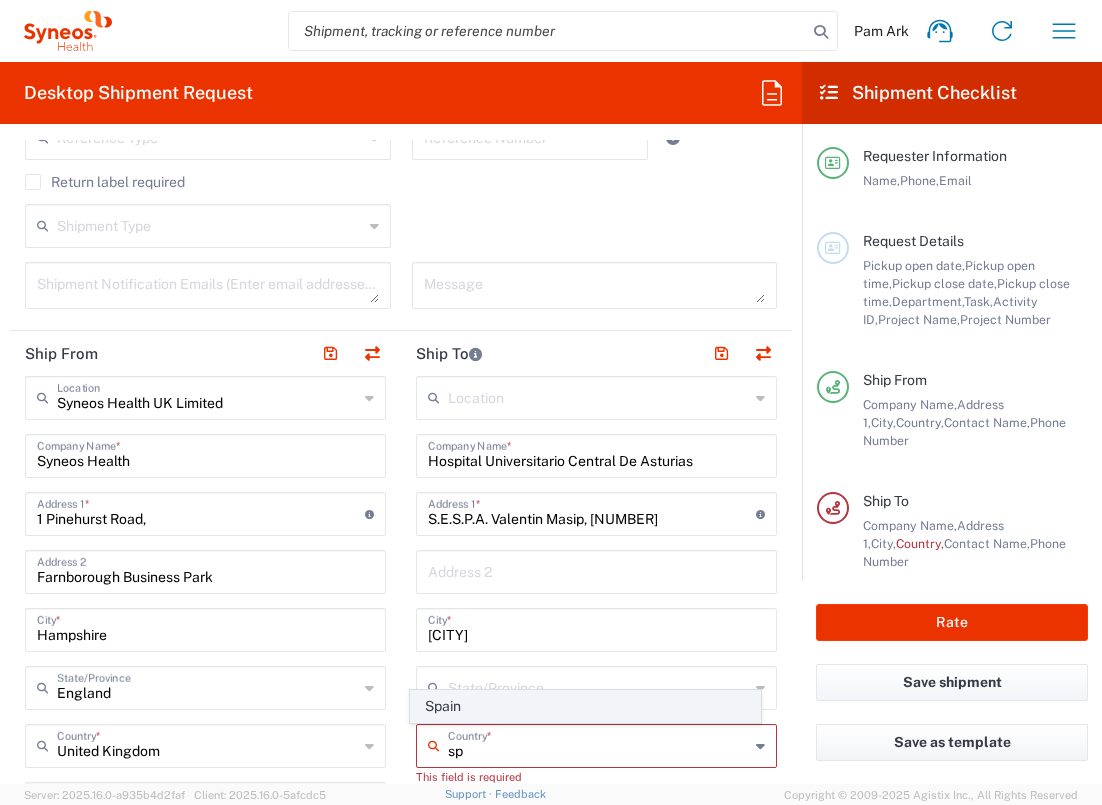 click on "Spain" 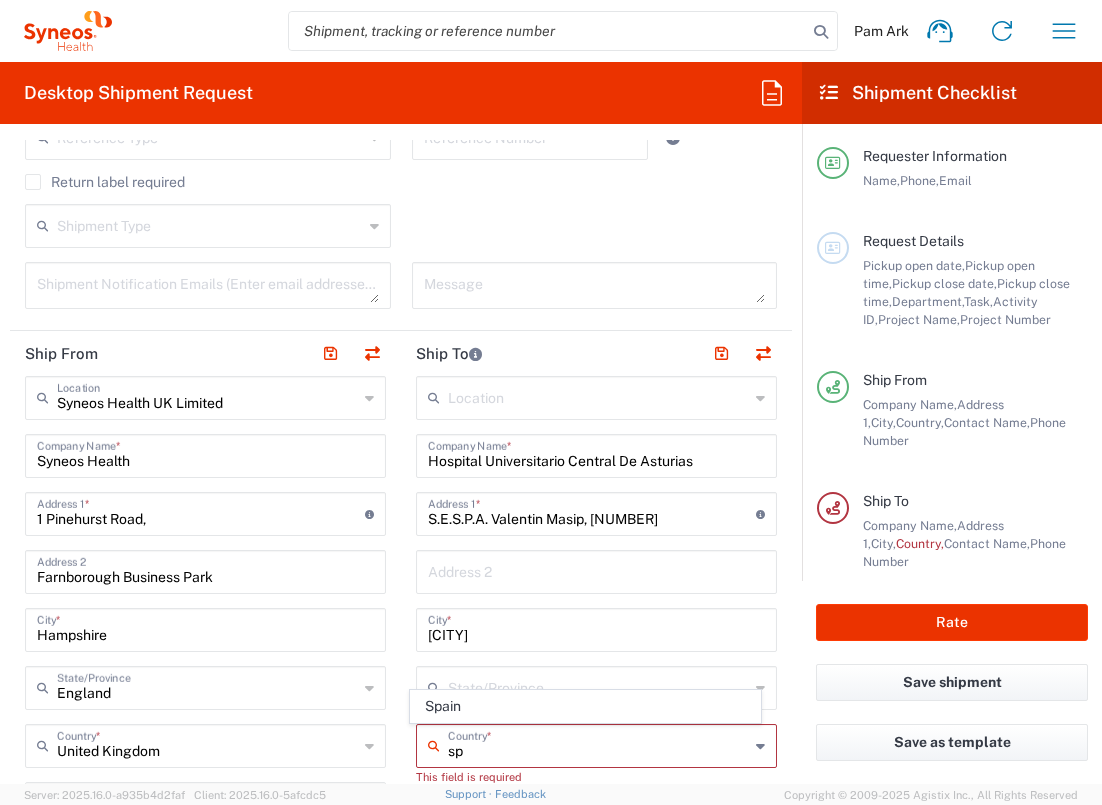 type on "Spain" 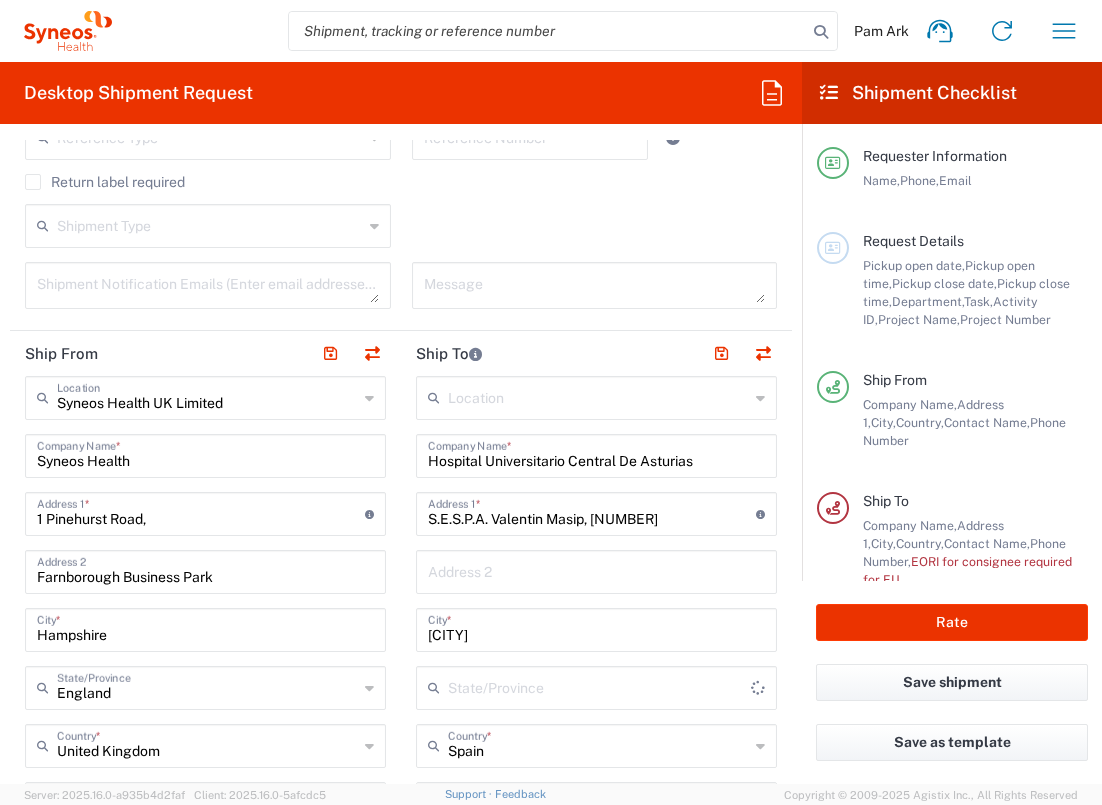 scroll, scrollTop: 932, scrollLeft: 0, axis: vertical 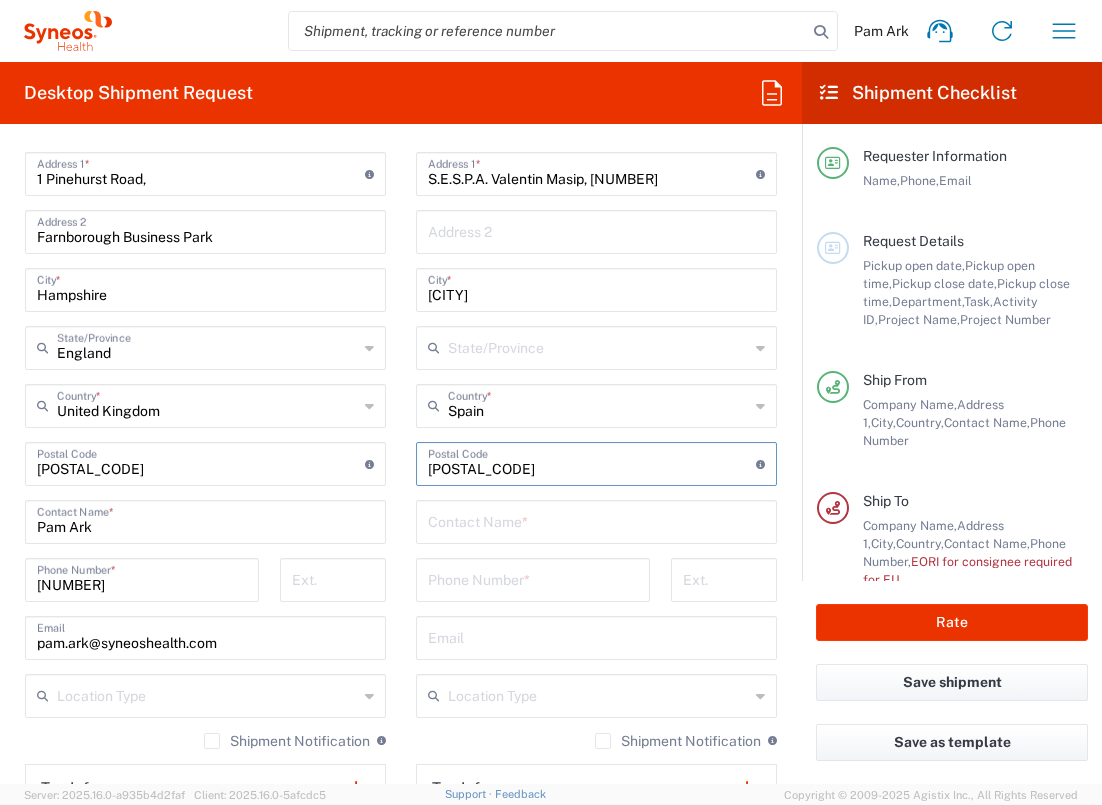 type on "[POSTAL_CODE]" 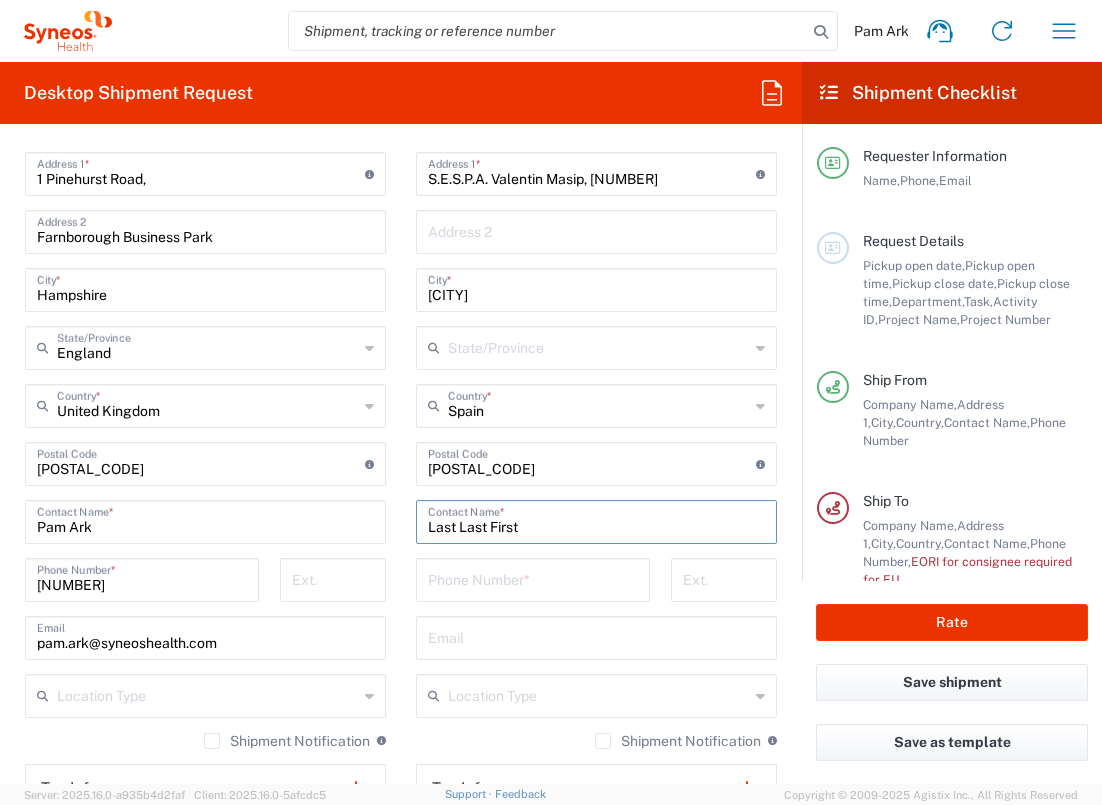 type on "Last Last First" 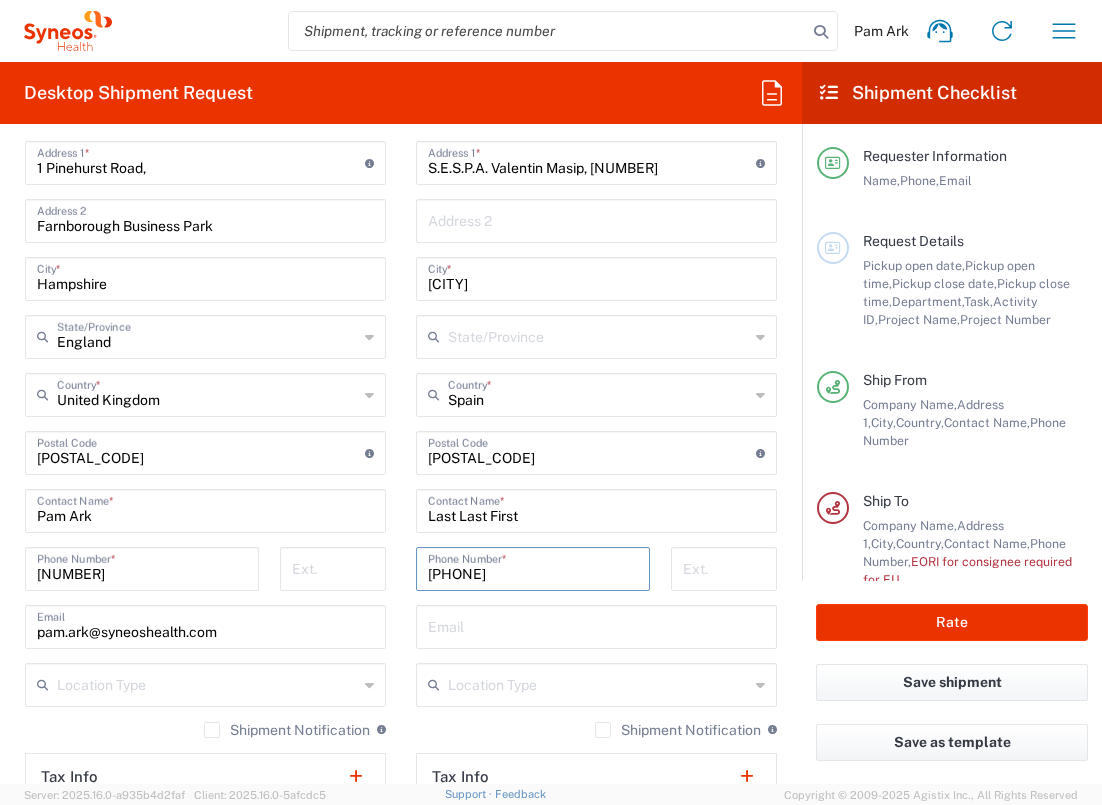 scroll, scrollTop: 1226, scrollLeft: 0, axis: vertical 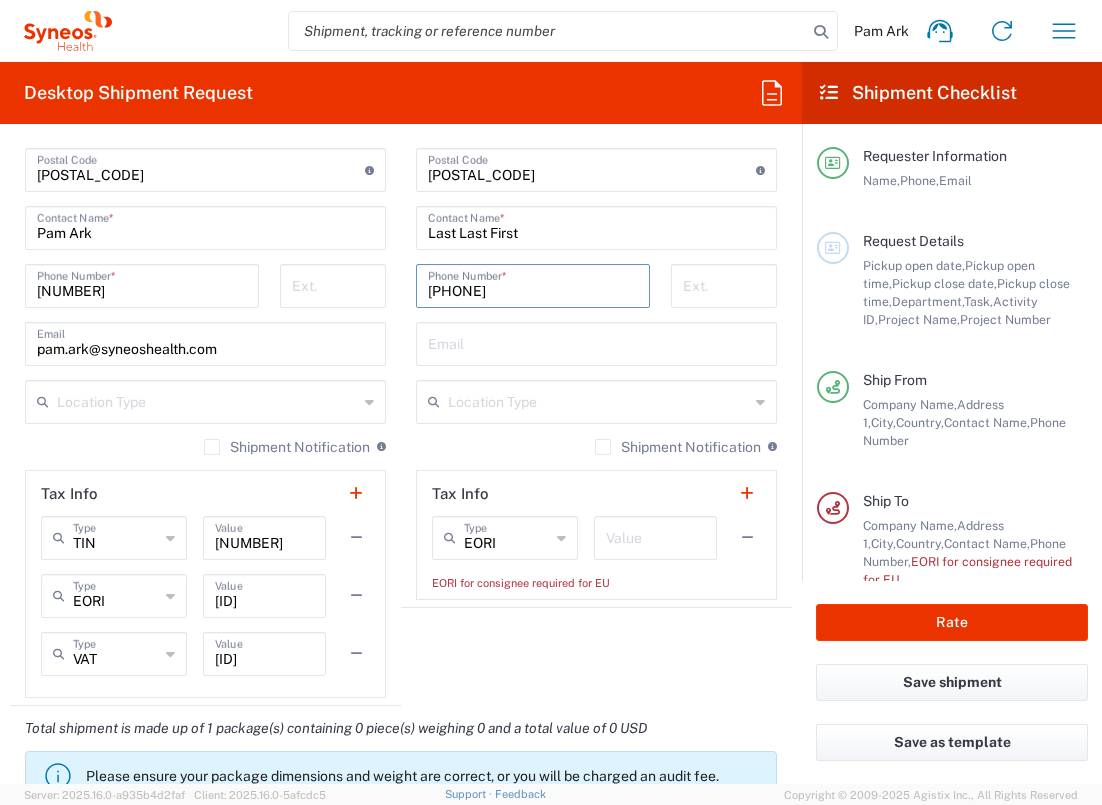 type on "[PHONE]" 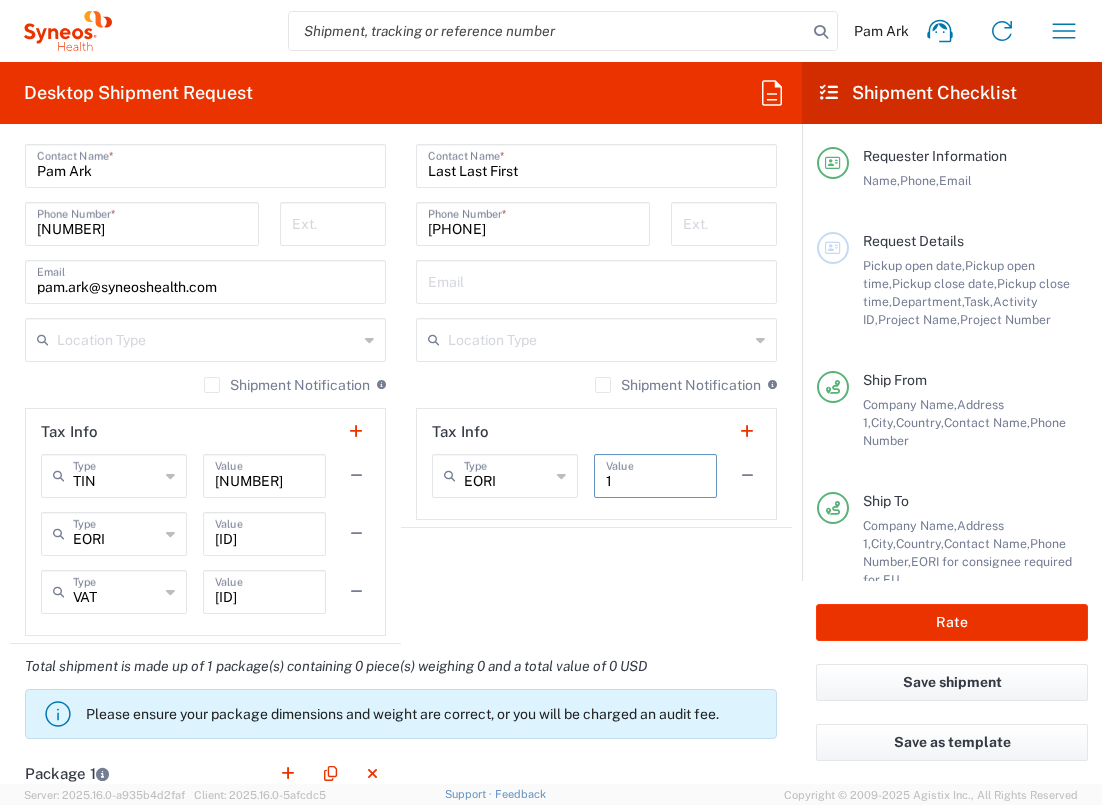 scroll, scrollTop: 1501, scrollLeft: 0, axis: vertical 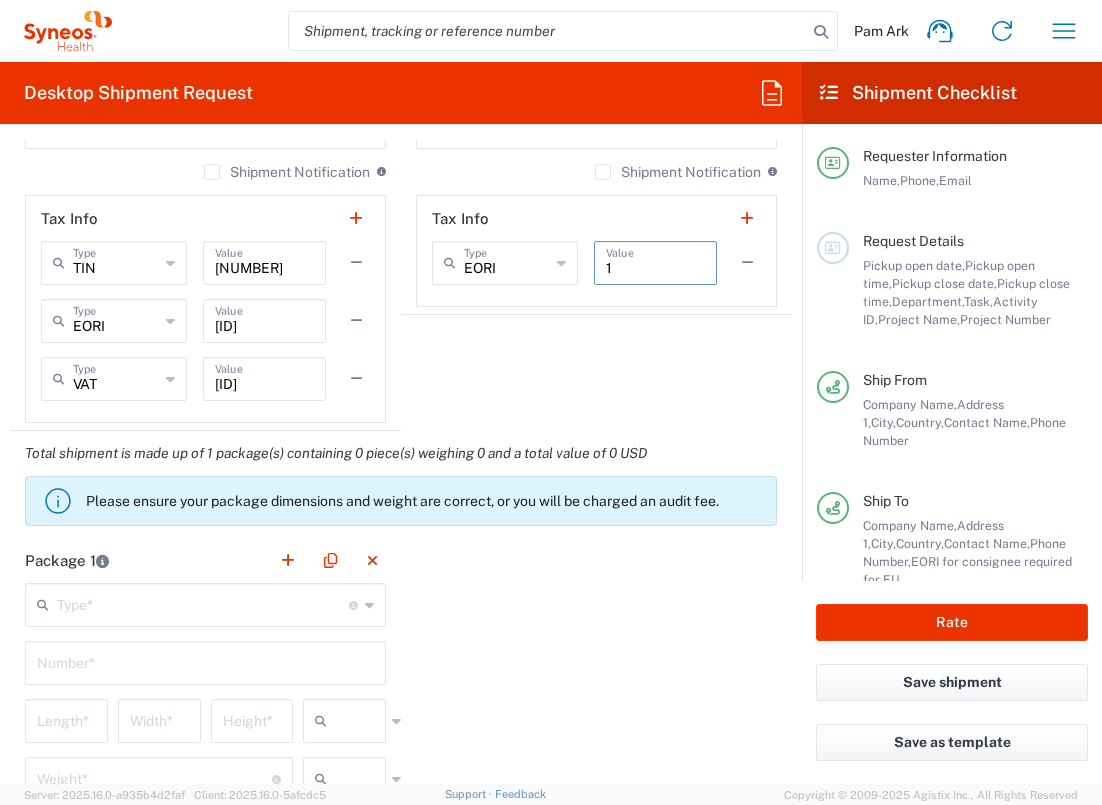 type on "1" 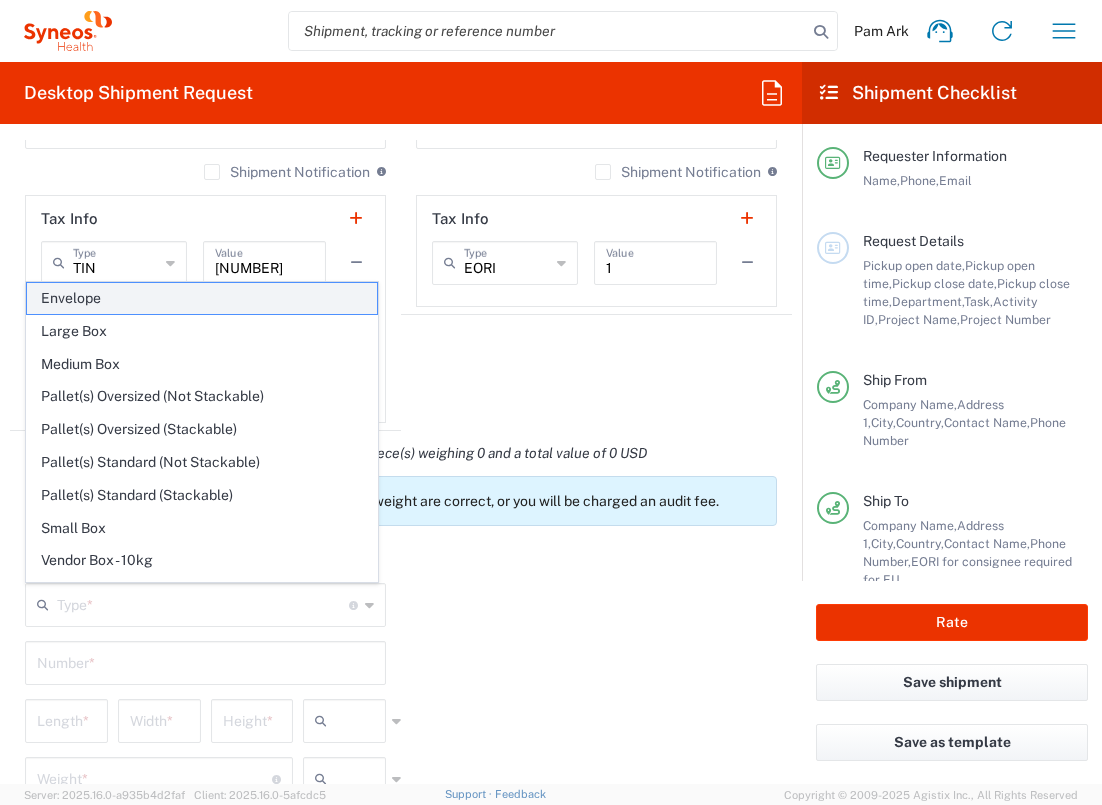 click on "Envelope" 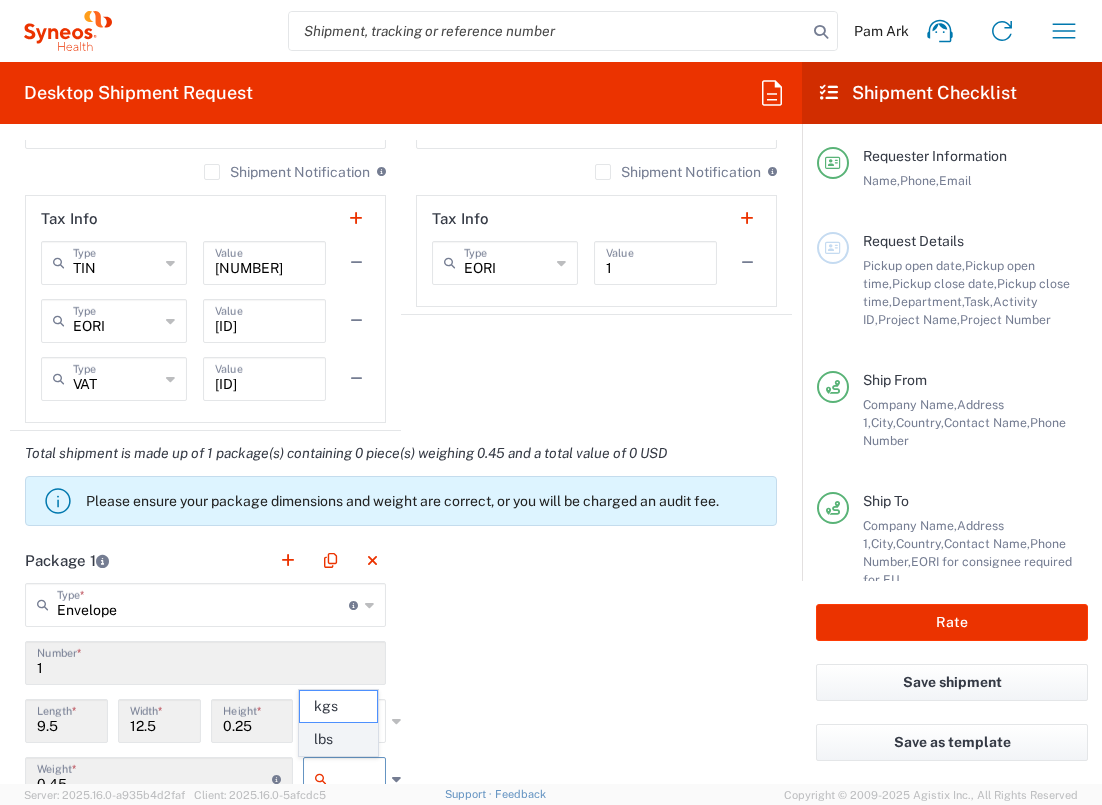 drag, startPoint x: 341, startPoint y: 764, endPoint x: 339, endPoint y: 754, distance: 10.198039 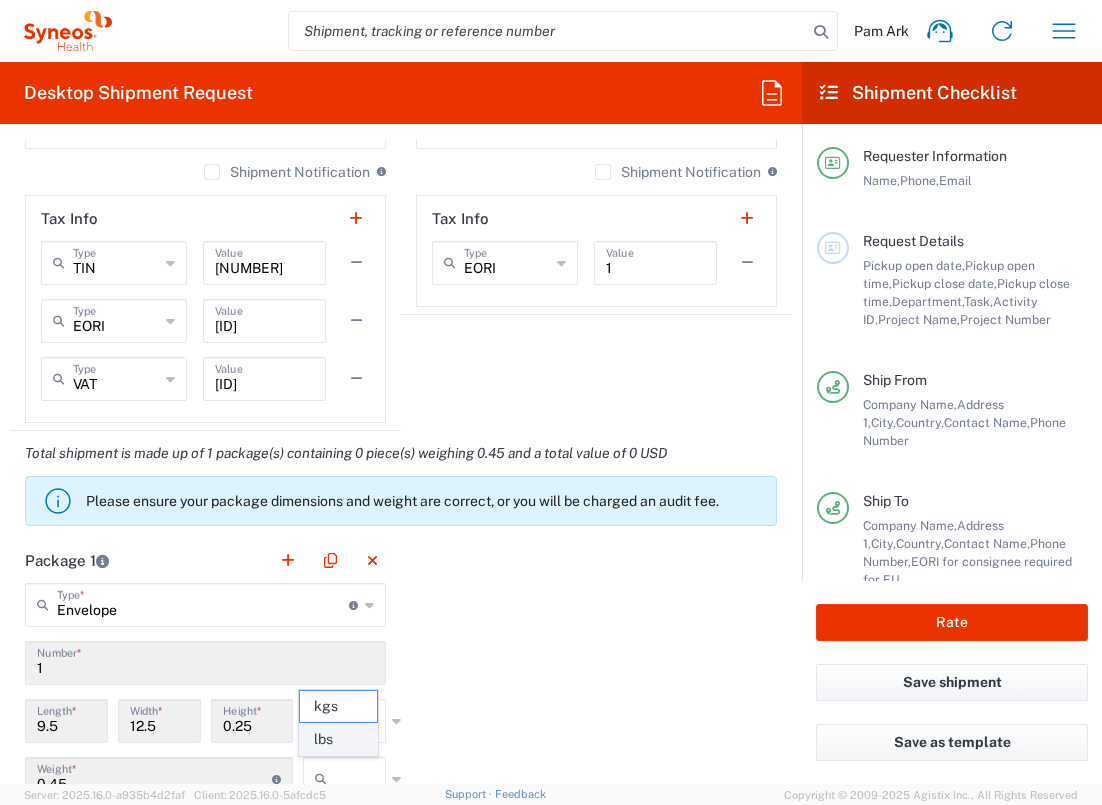 click on "lbs" 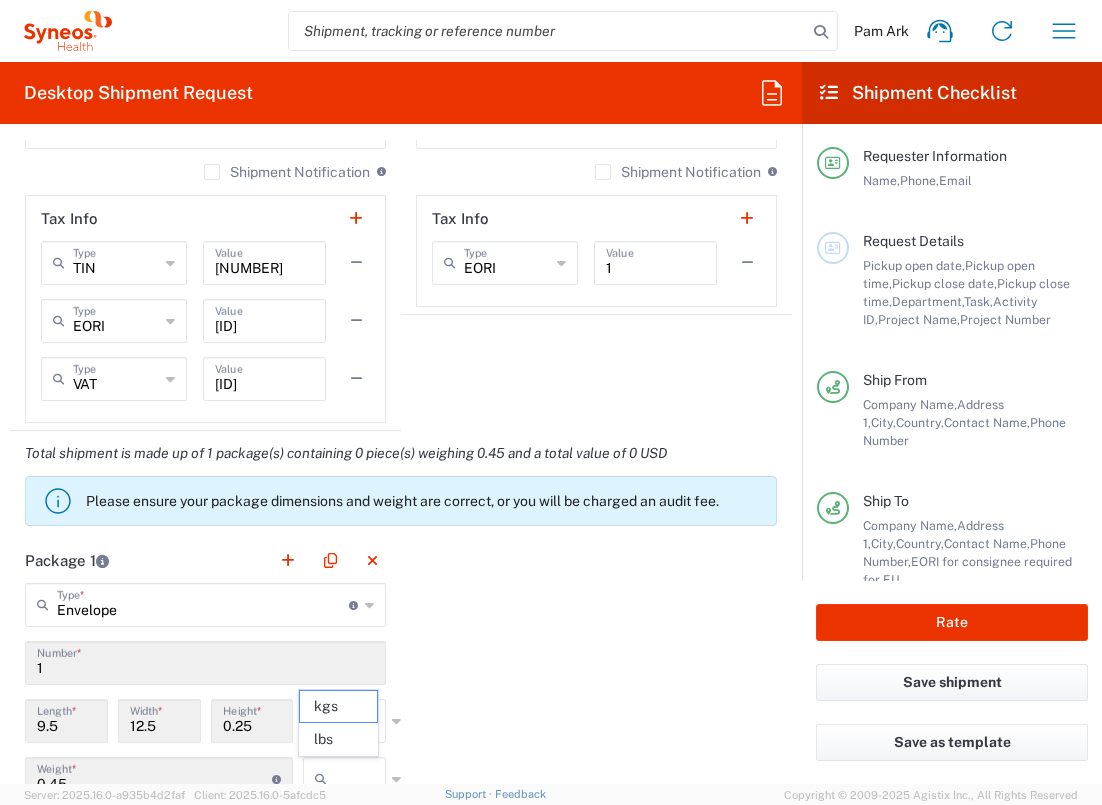 type on "lbs" 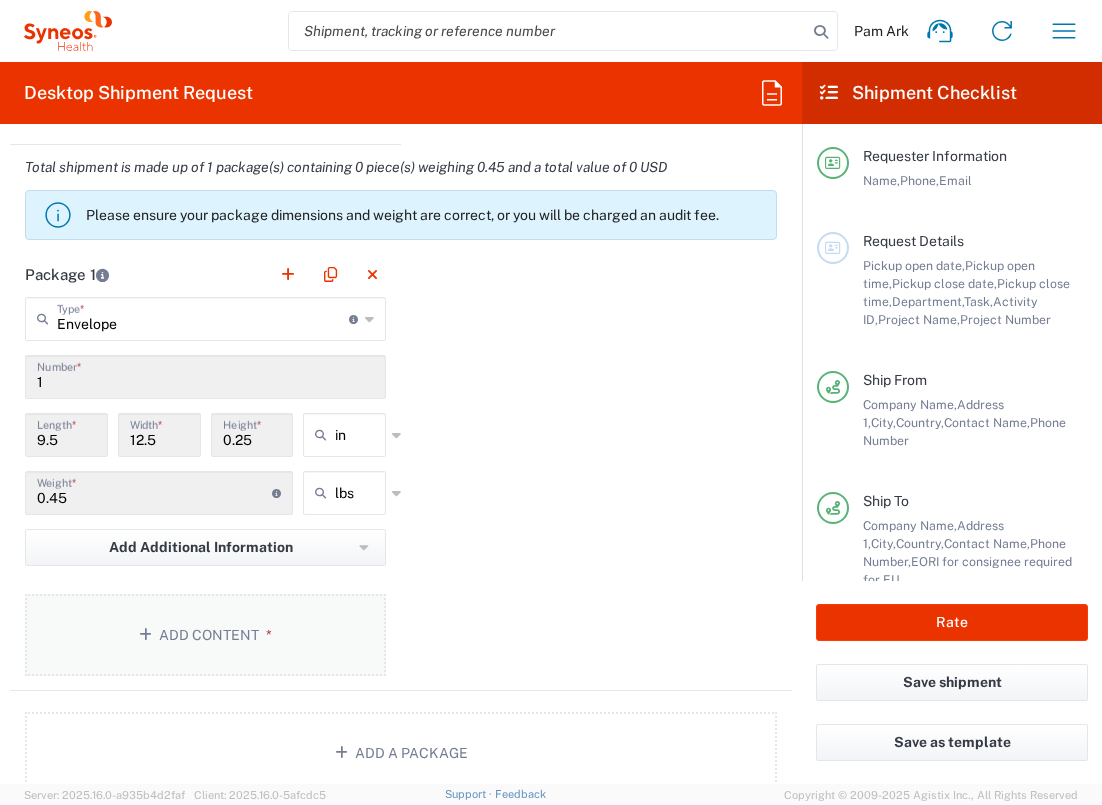 scroll, scrollTop: 1791, scrollLeft: 0, axis: vertical 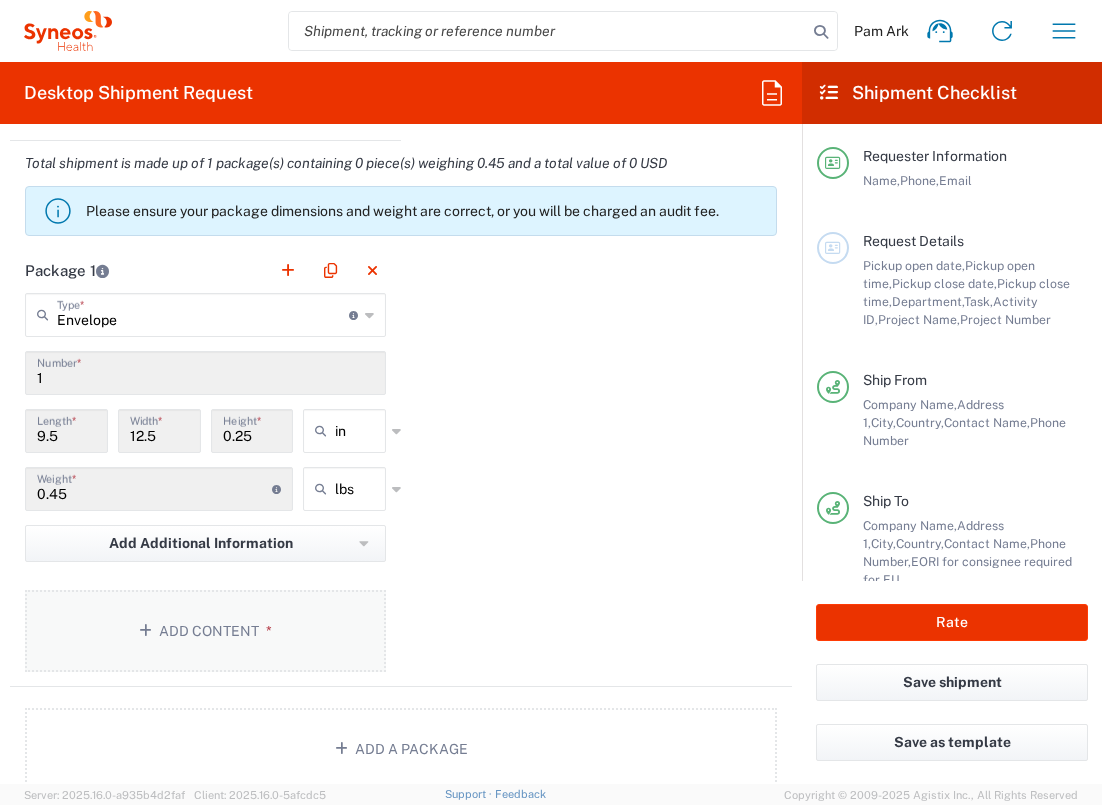 click on "Add Content *" 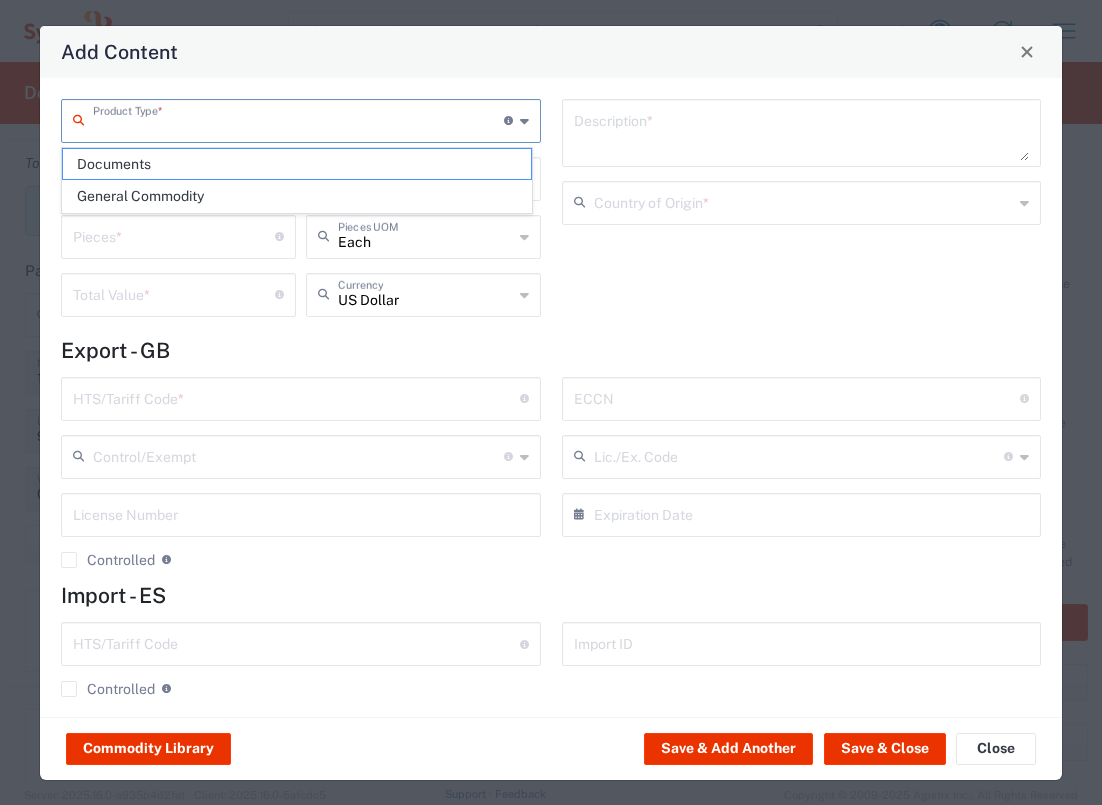 click at bounding box center (298, 119) 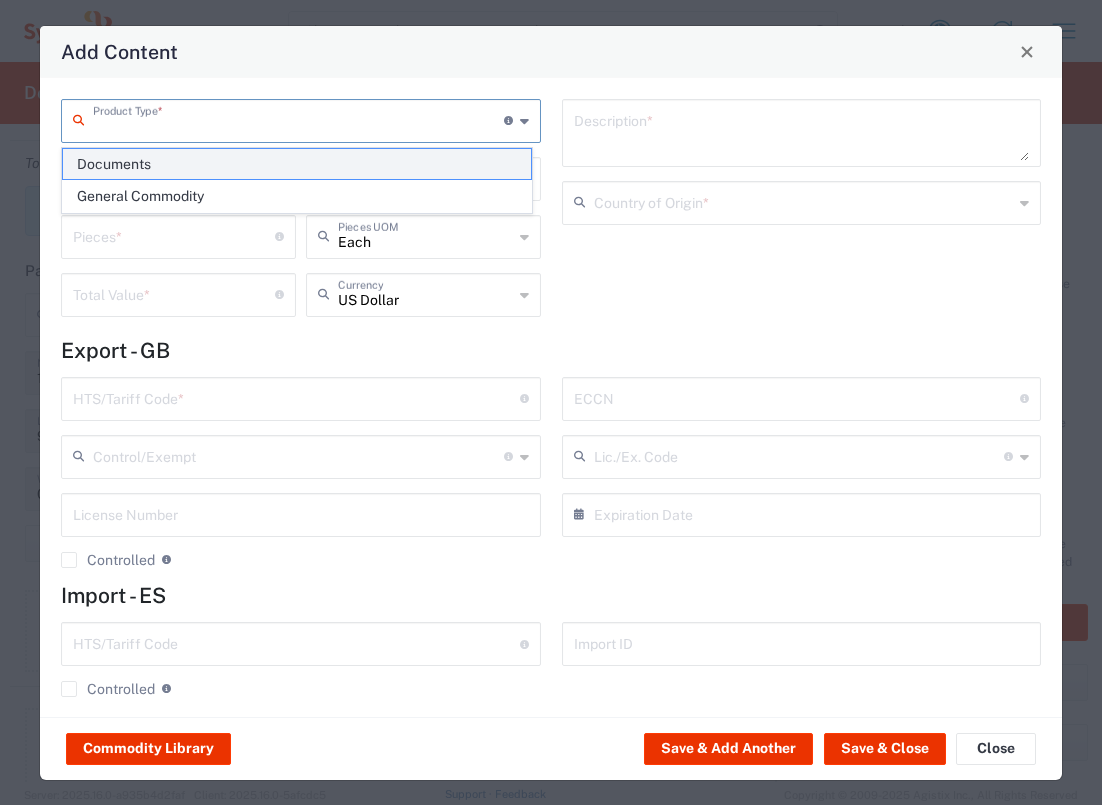 click on "Documents" 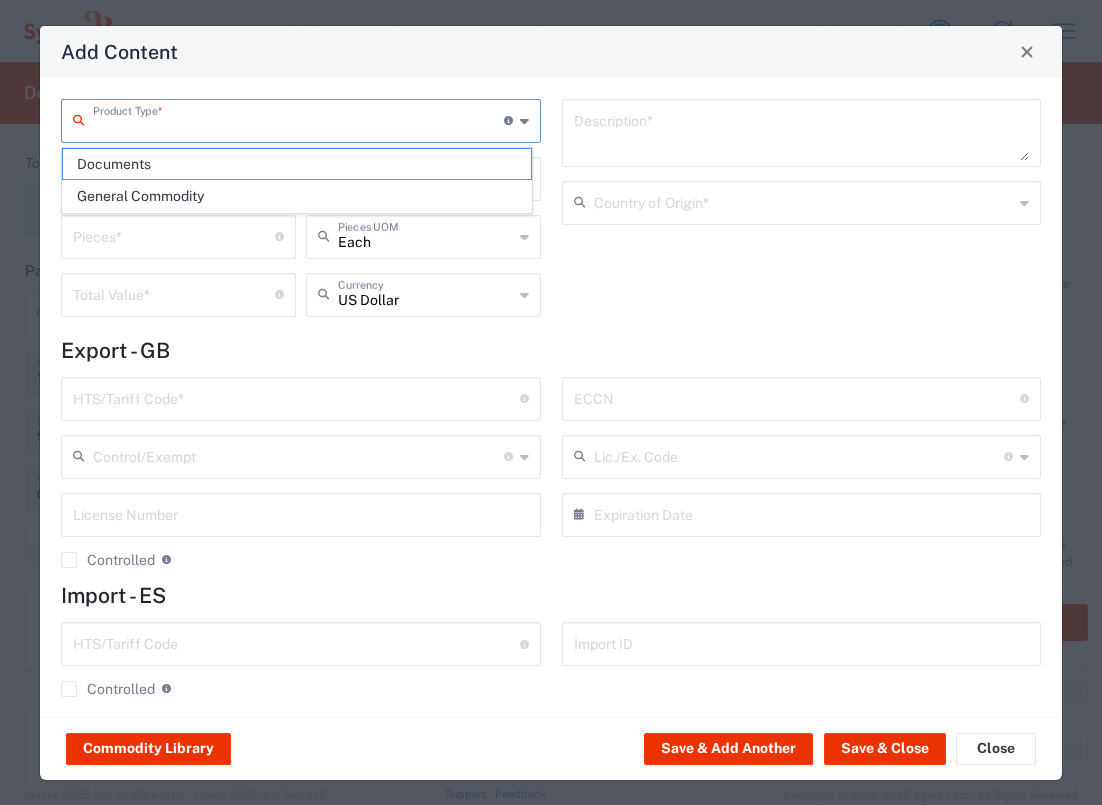 type on "Documents" 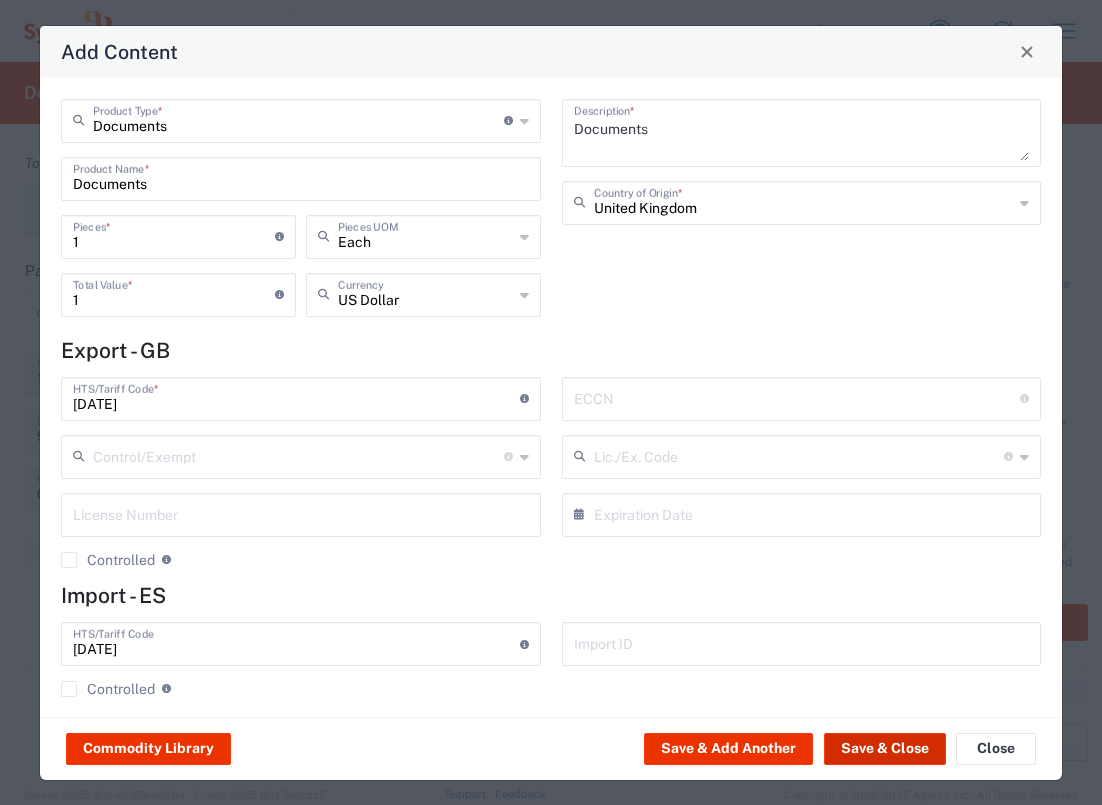 click on "Save & Close" 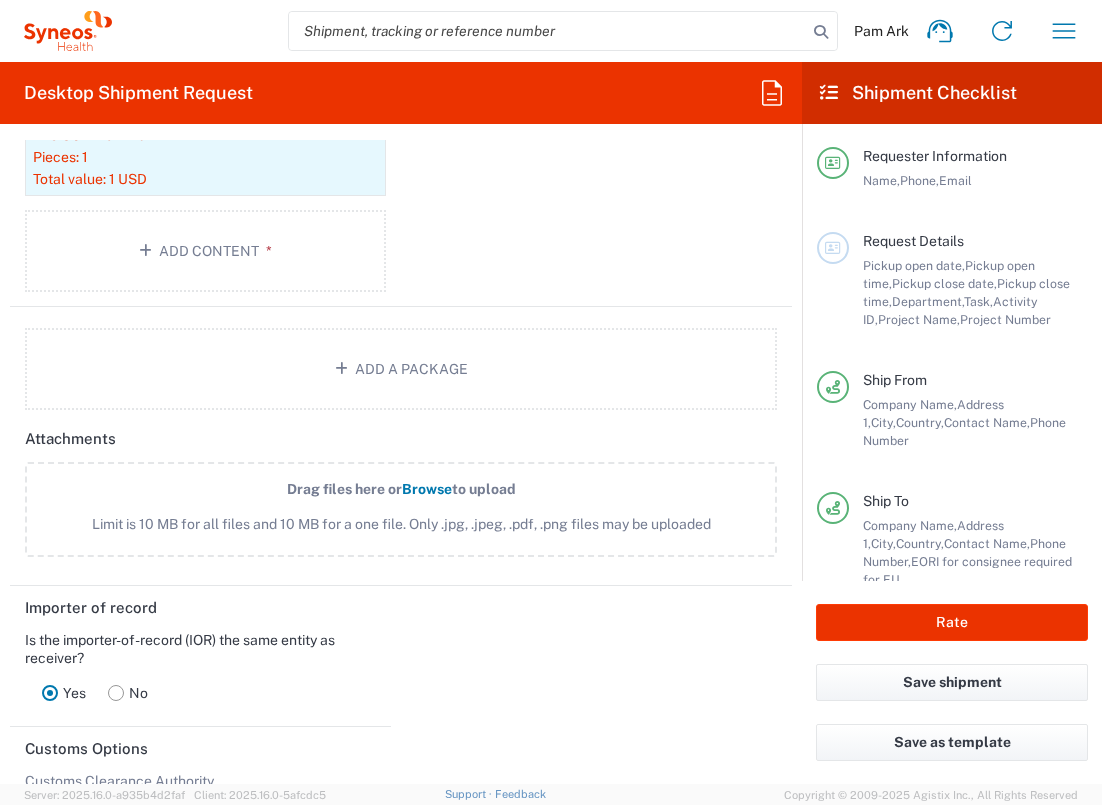 scroll, scrollTop: 2557, scrollLeft: 0, axis: vertical 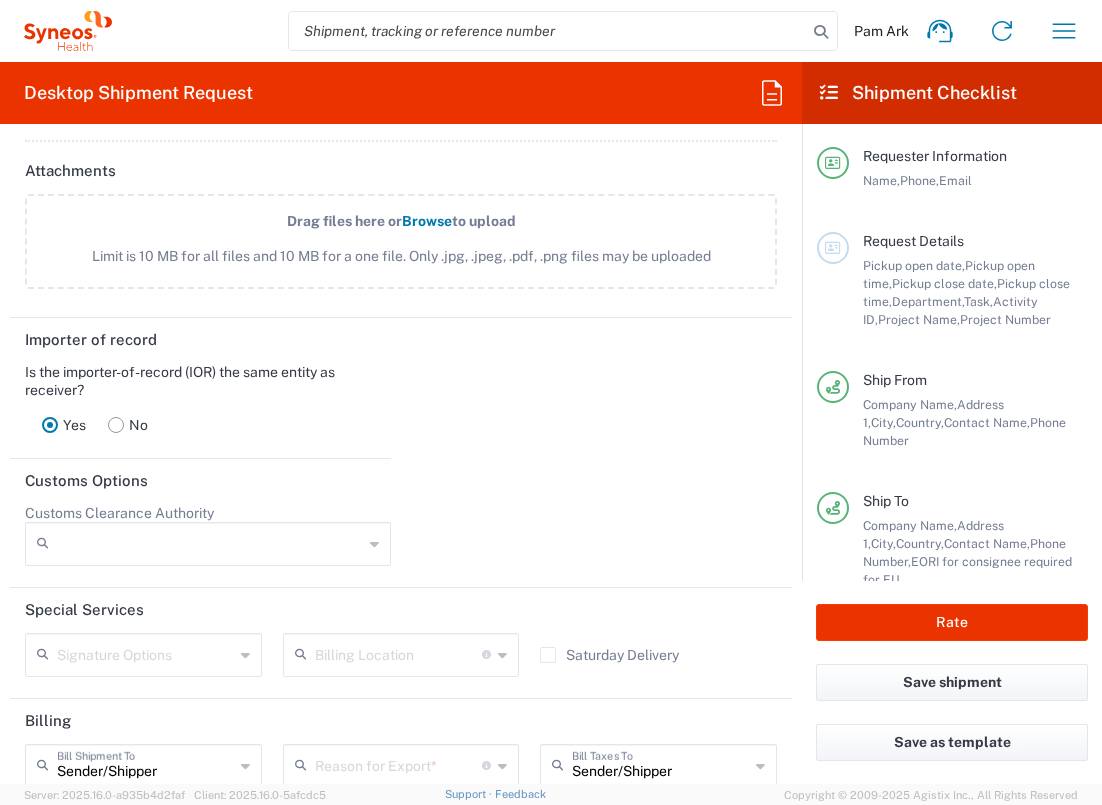 click at bounding box center [399, 764] 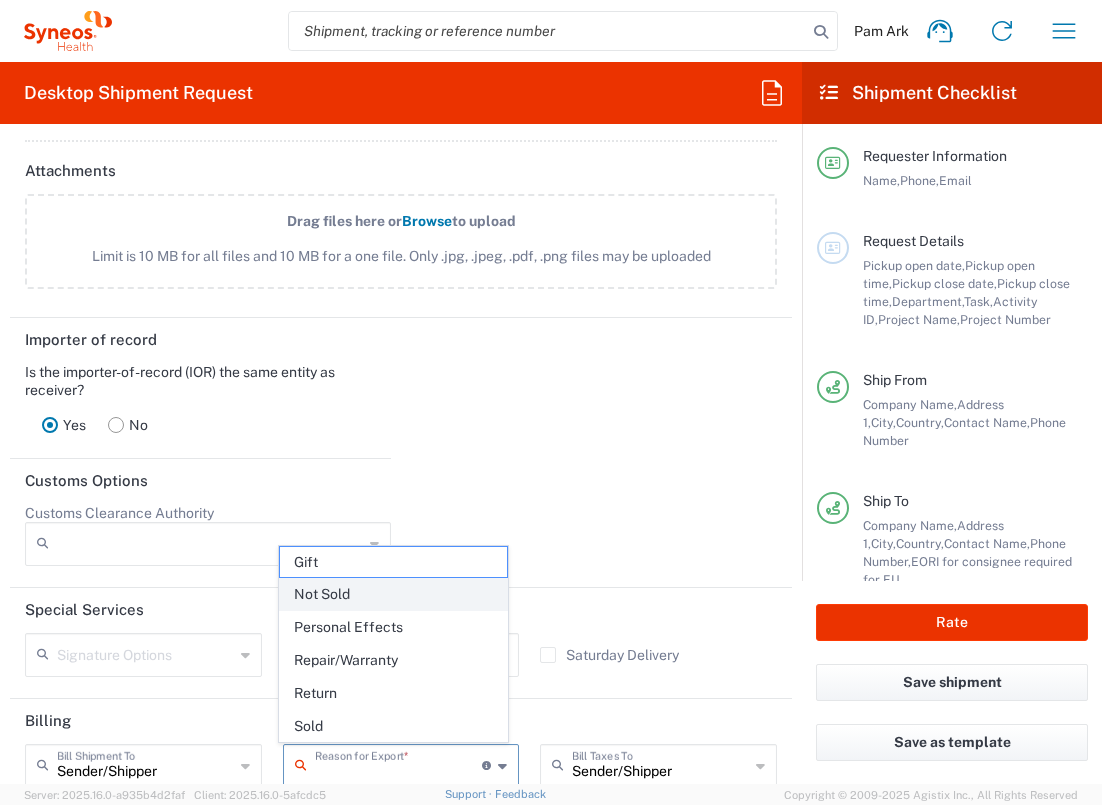 click on "Not Sold" 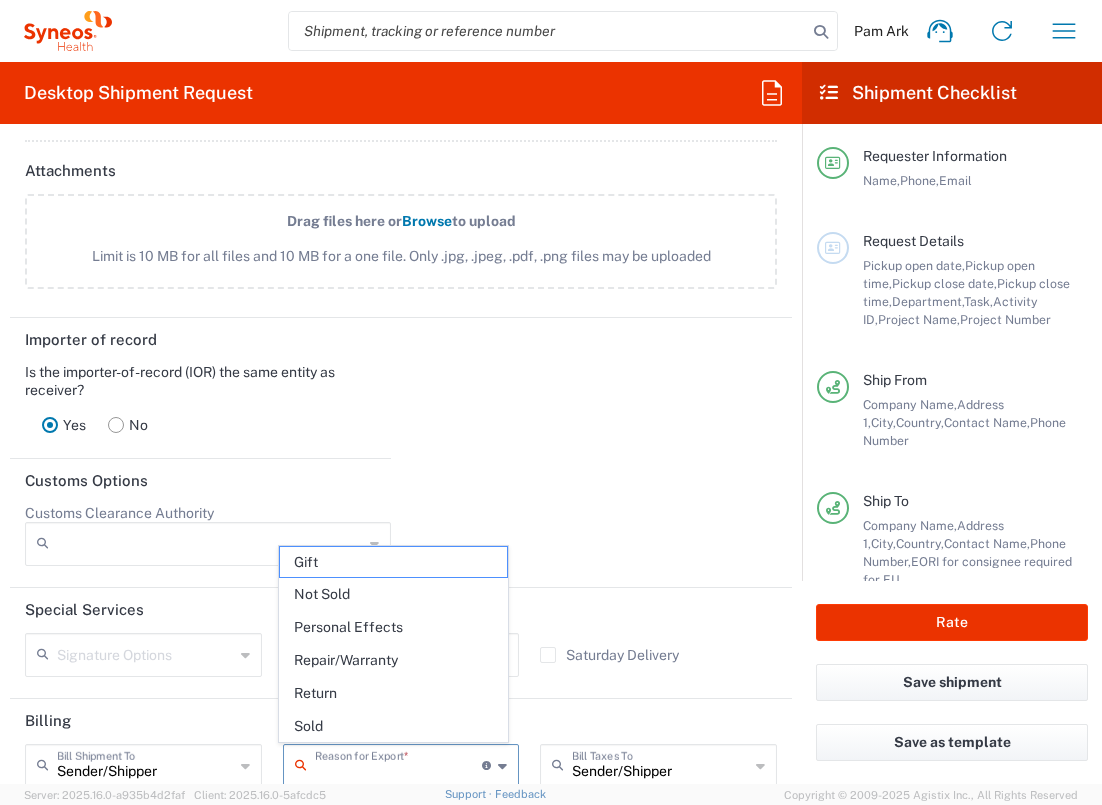 type on "Not Sold" 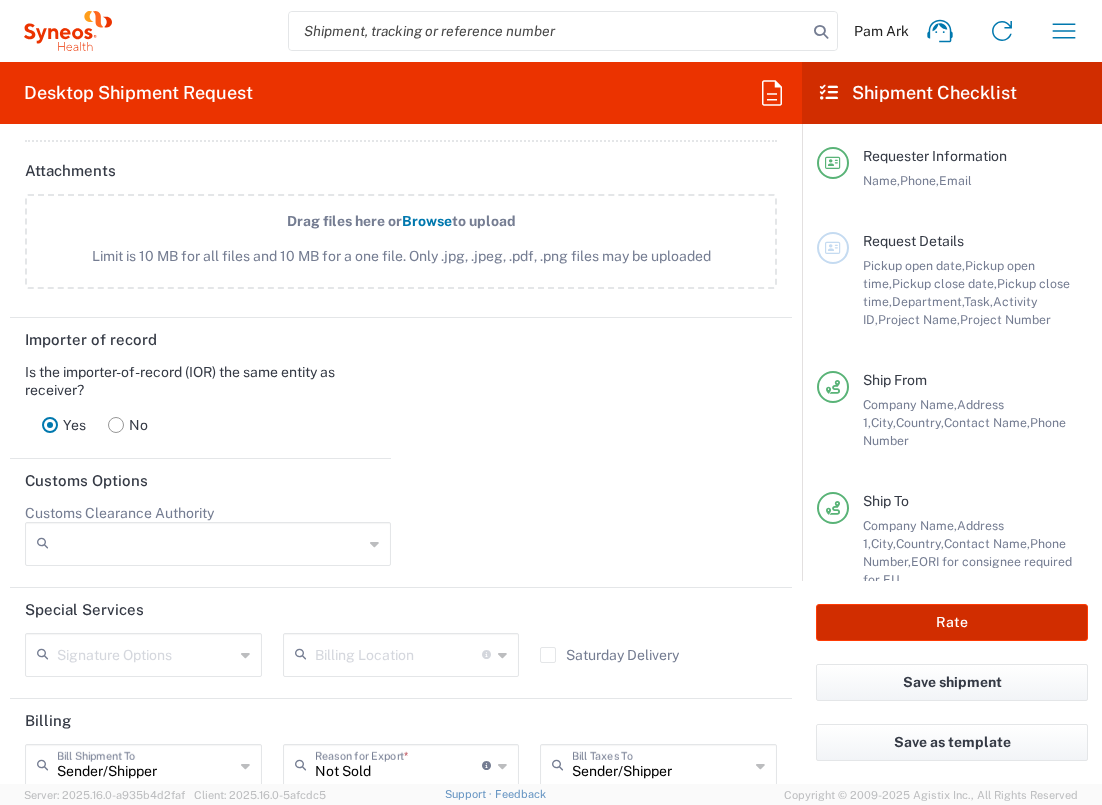 click on "Rate" 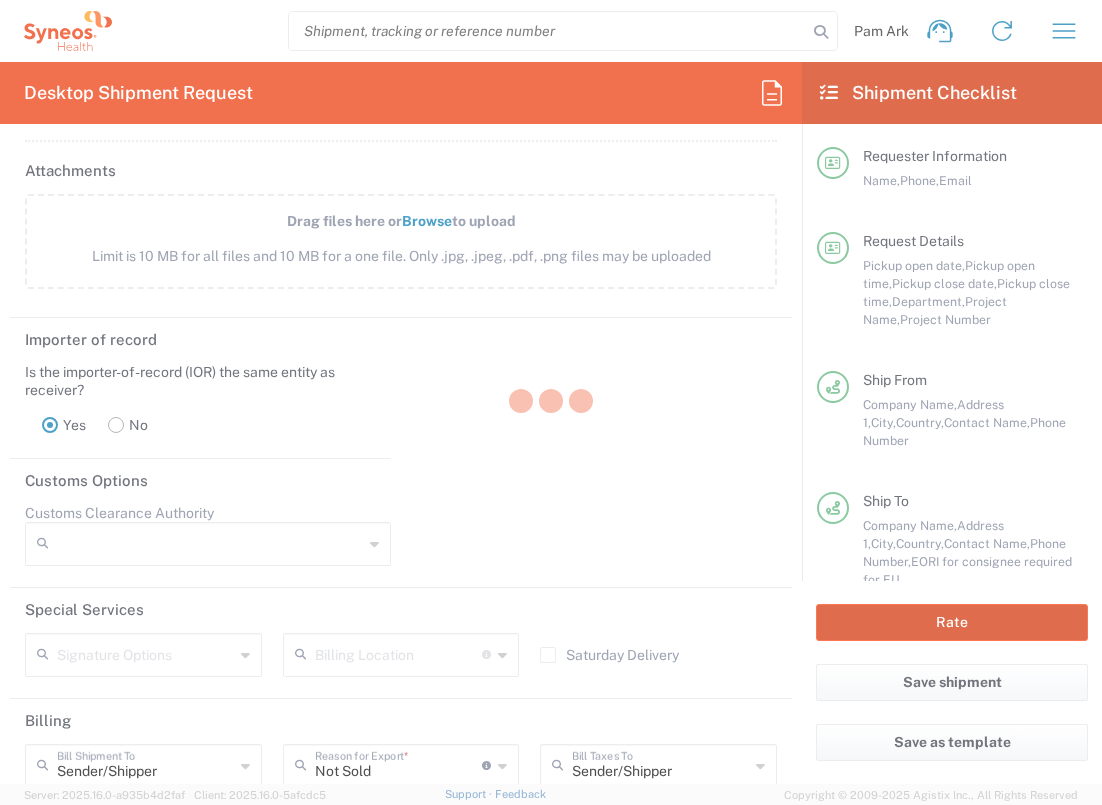 type on "1010929" 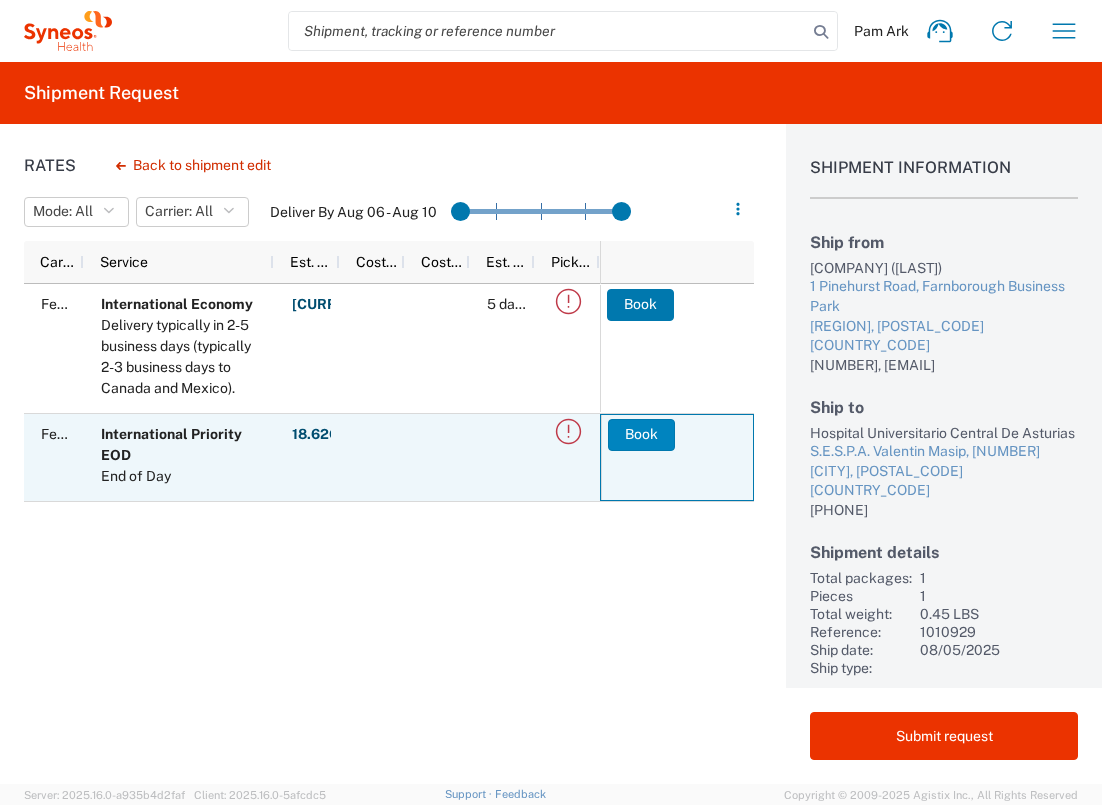 click on "Book" 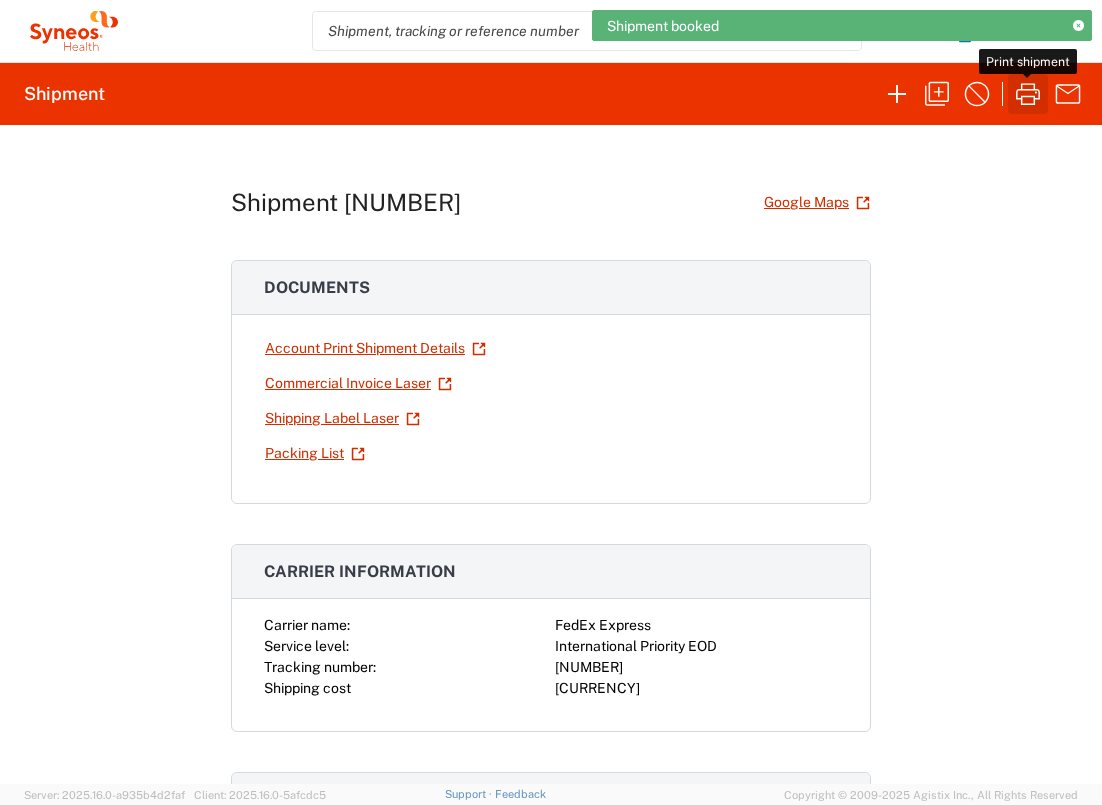 click 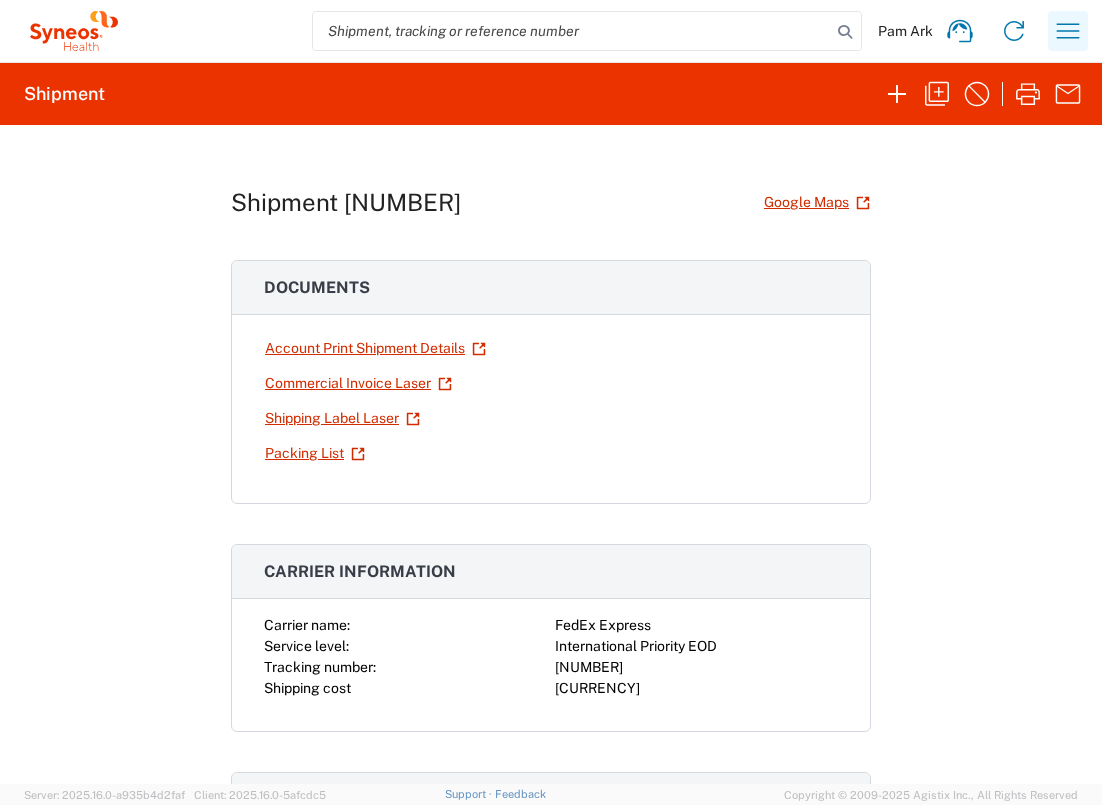 click 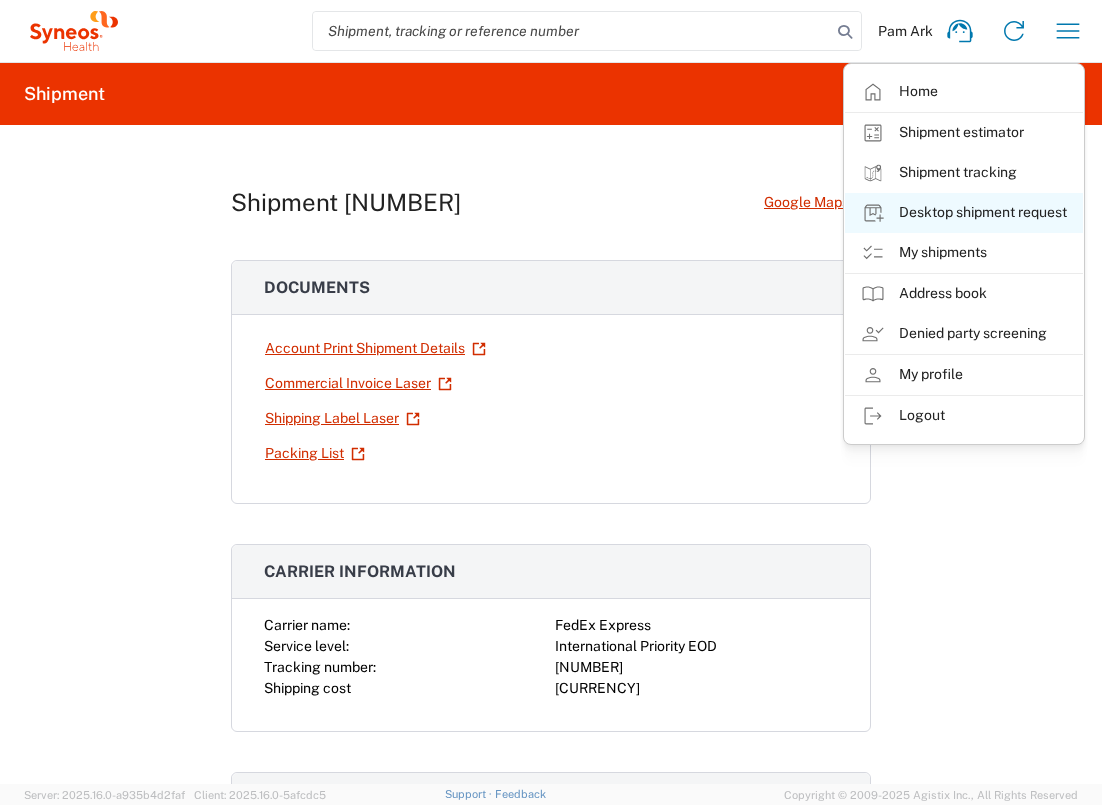 click on "Desktop shipment request" 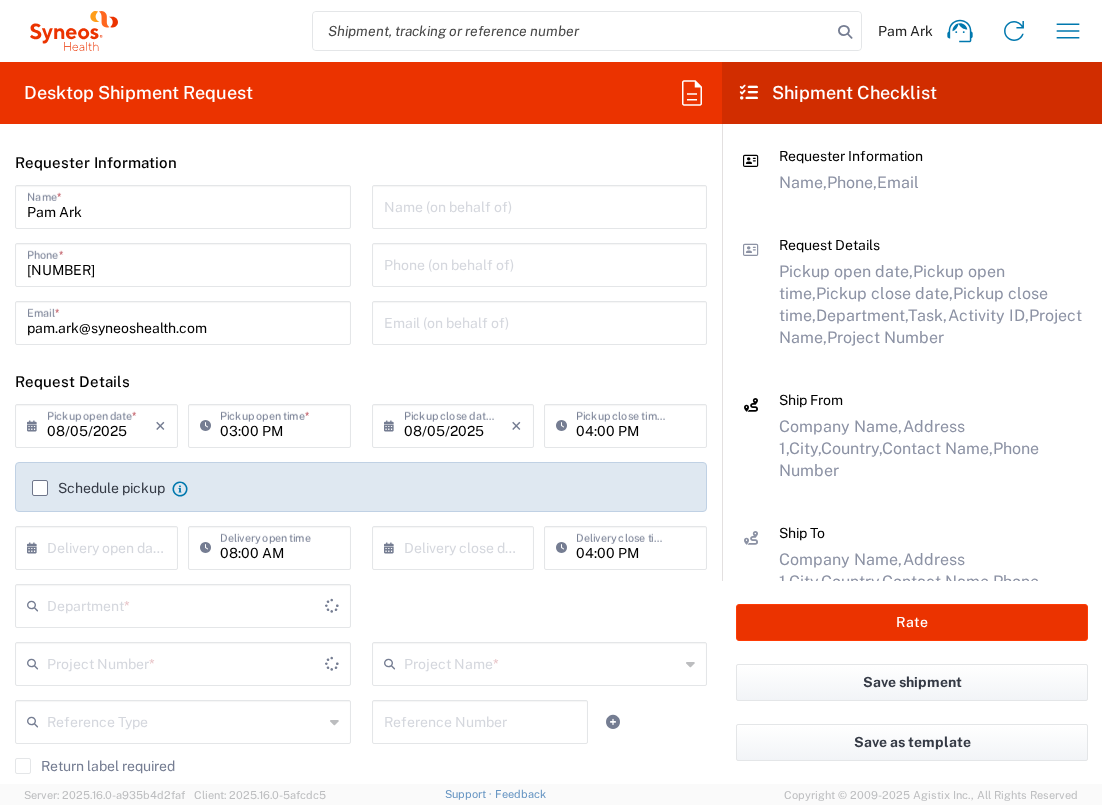 type on "3235" 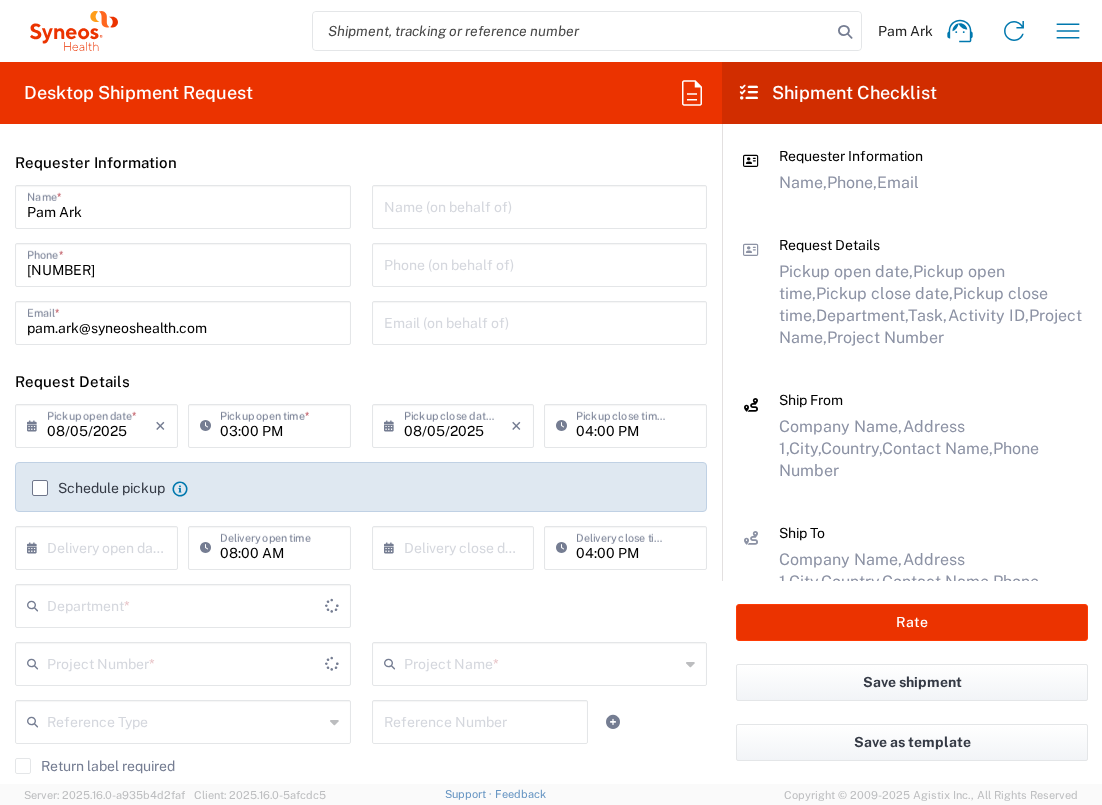 type on "England" 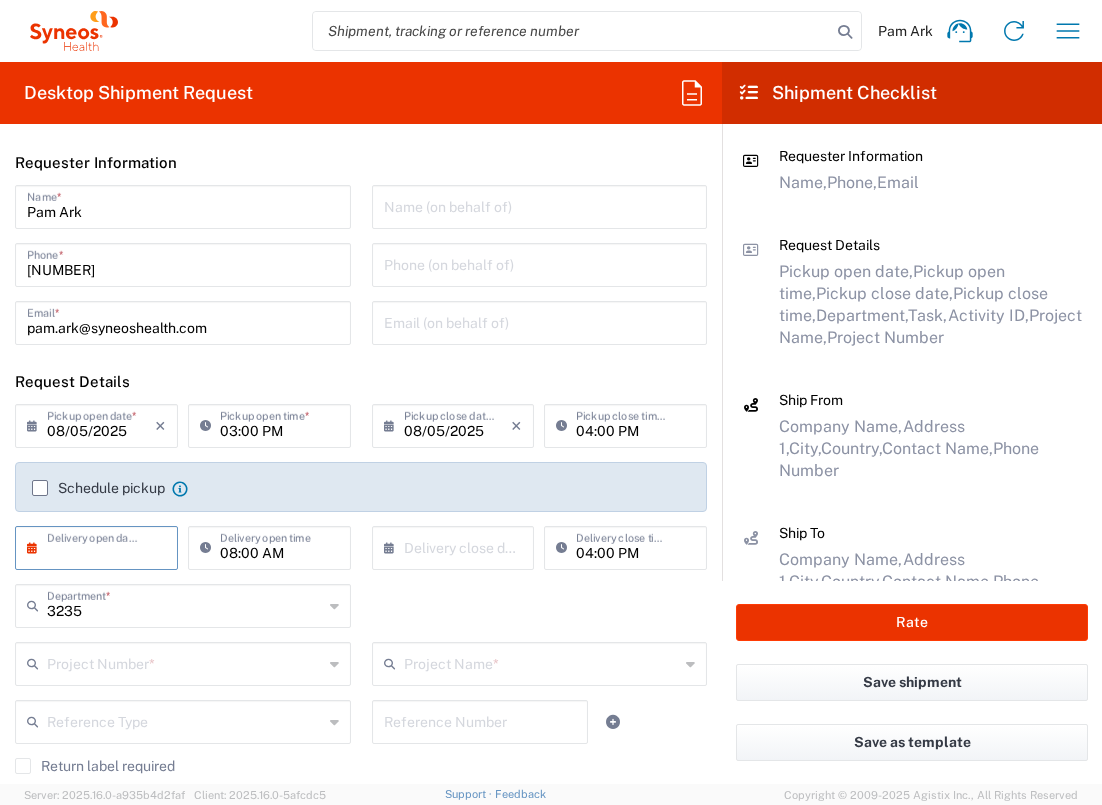 click at bounding box center [101, 546] 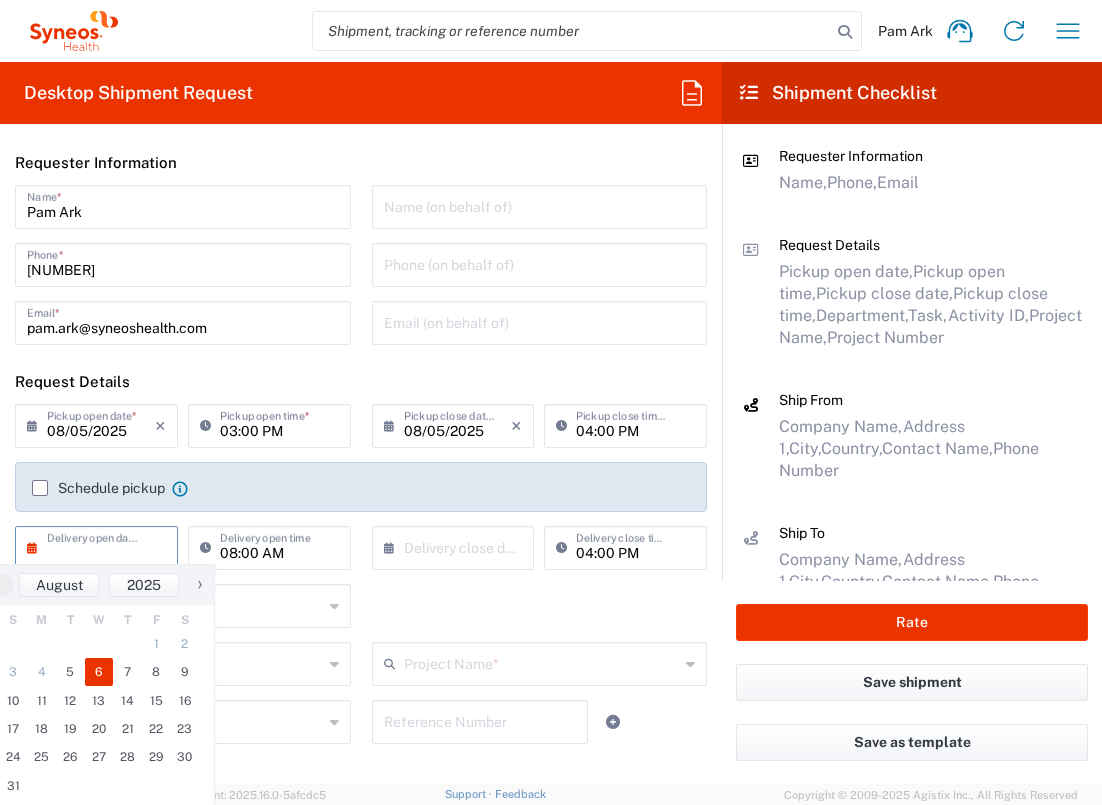 drag, startPoint x: 97, startPoint y: 663, endPoint x: 113, endPoint y: 660, distance: 16.27882 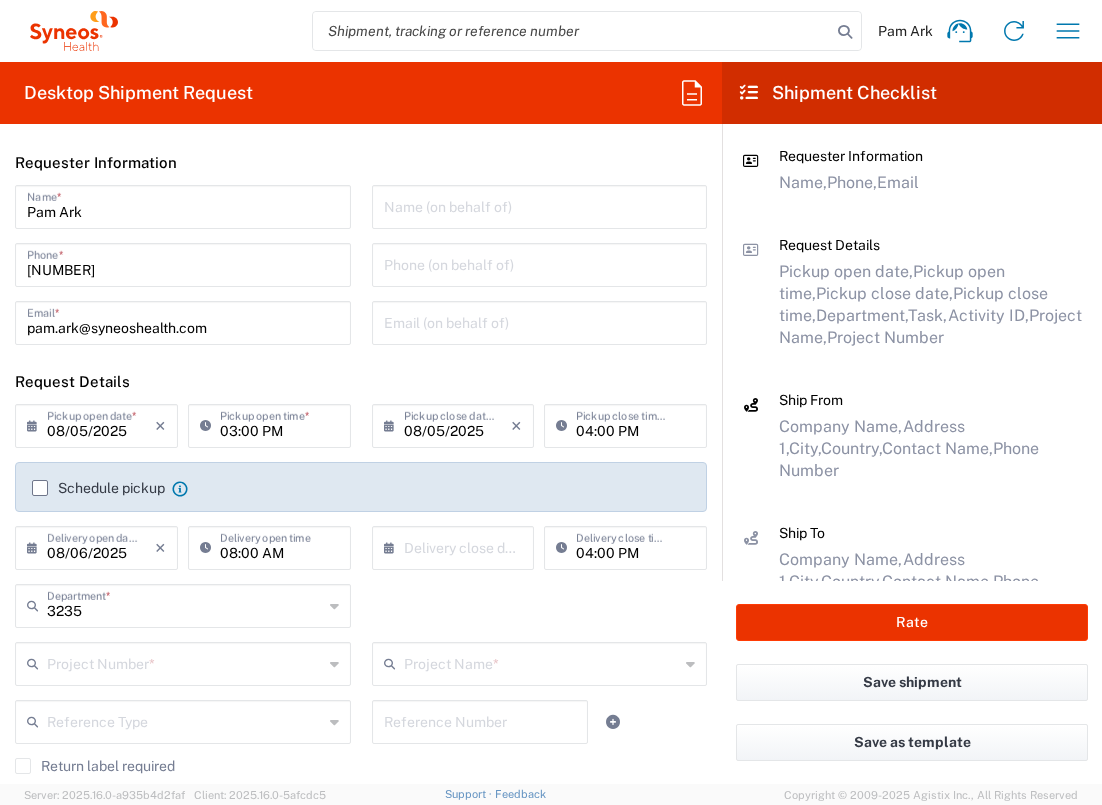 click at bounding box center [458, 546] 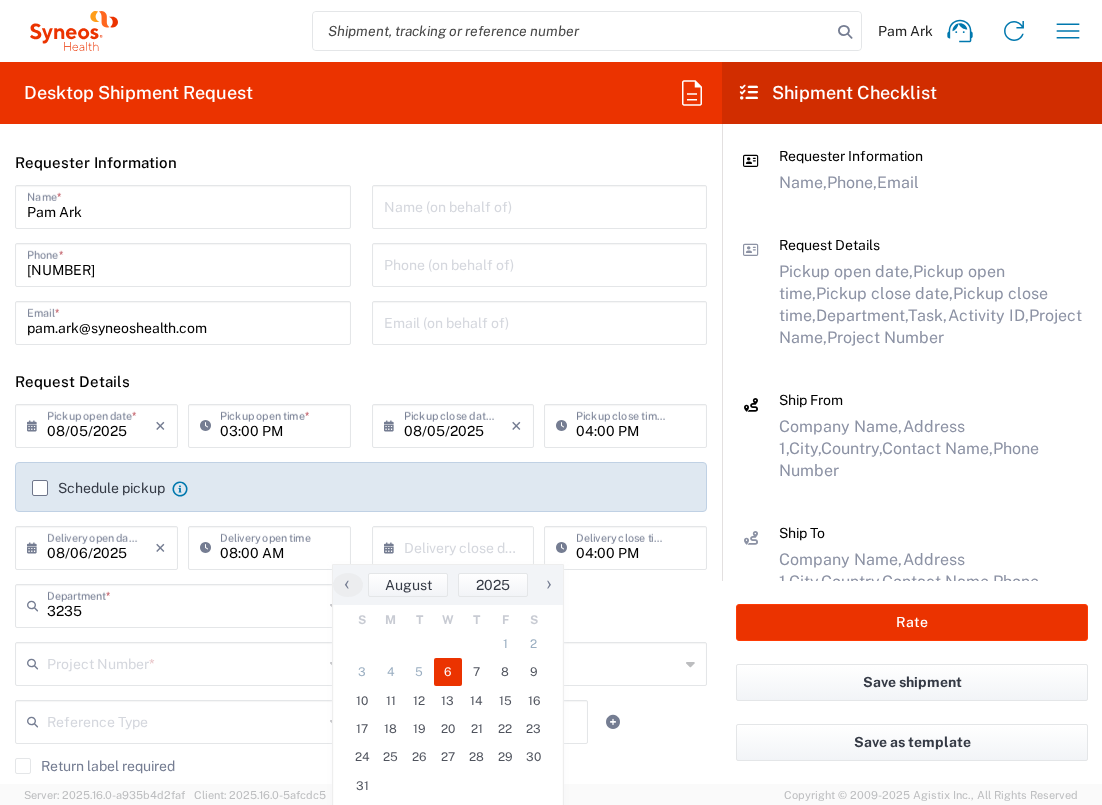 drag, startPoint x: 451, startPoint y: 672, endPoint x: 317, endPoint y: 682, distance: 134.37262 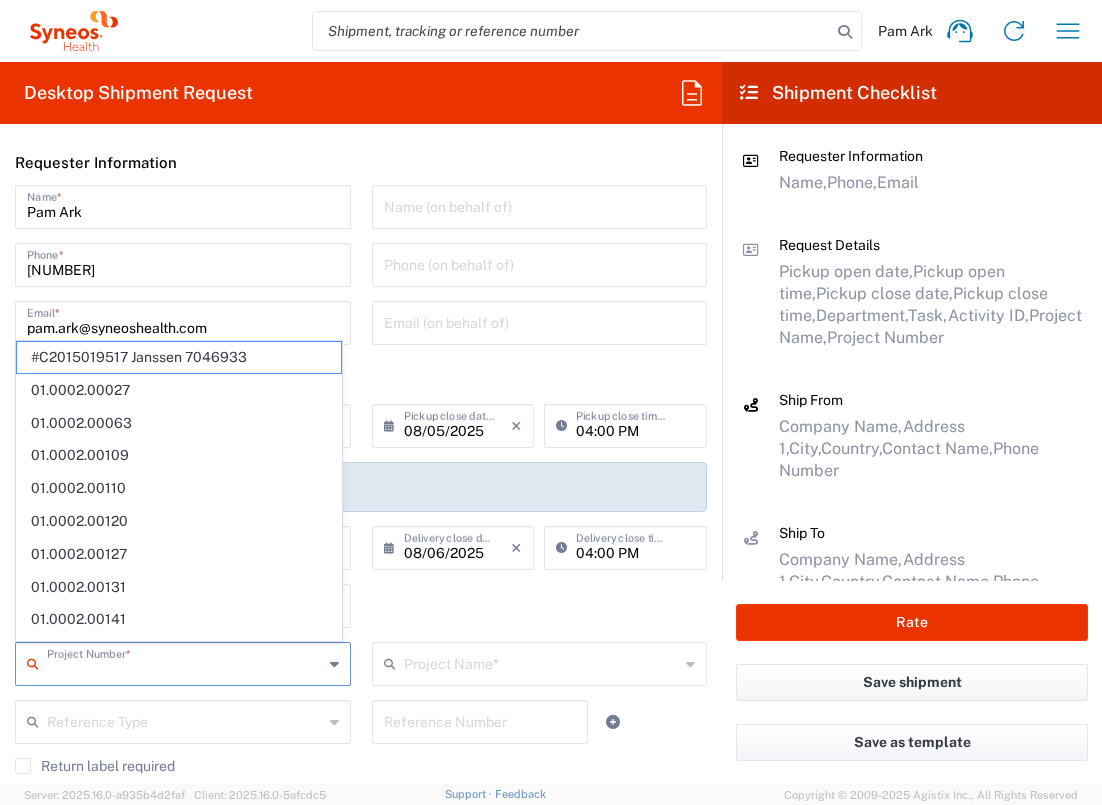 click at bounding box center (185, 662) 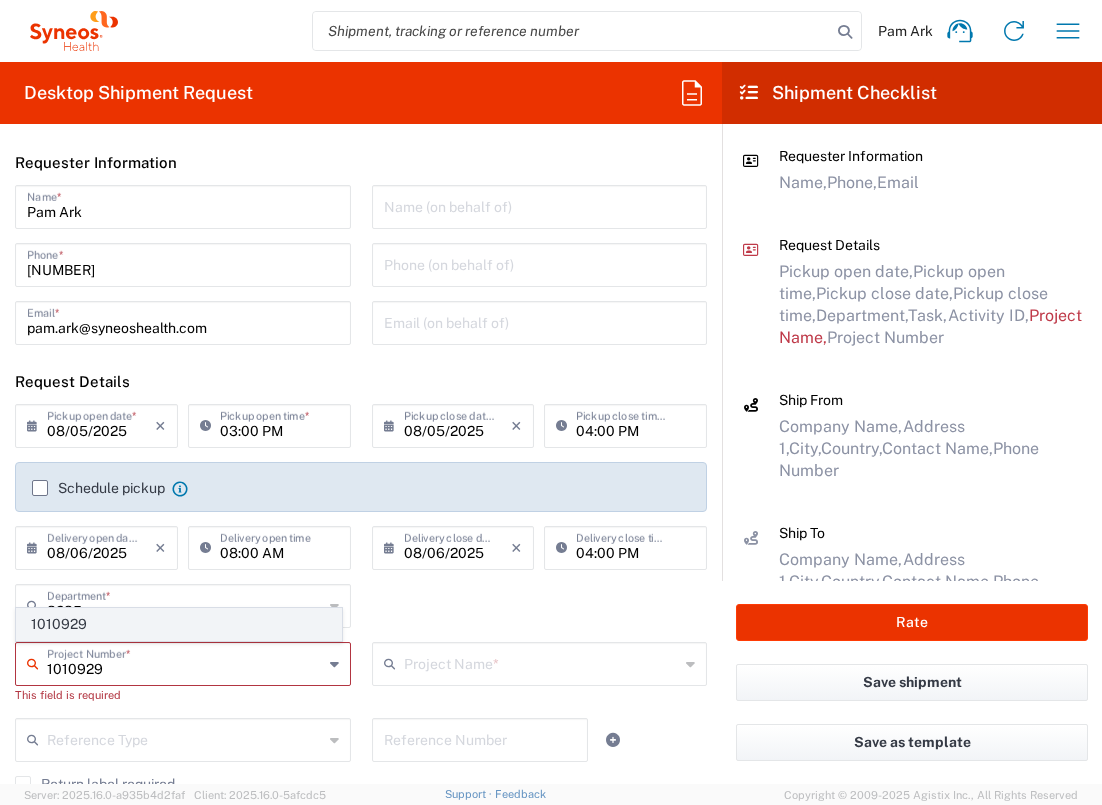type on "1010929" 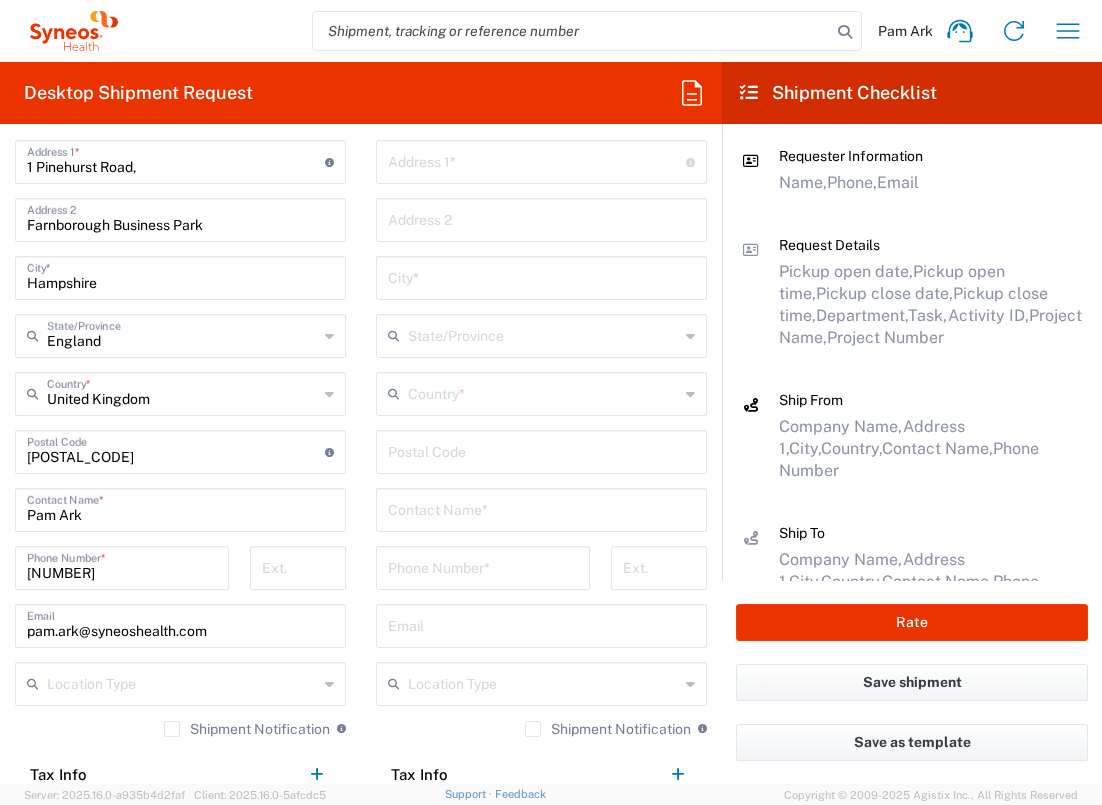 type on "[COMPANY] [NUMBER]" 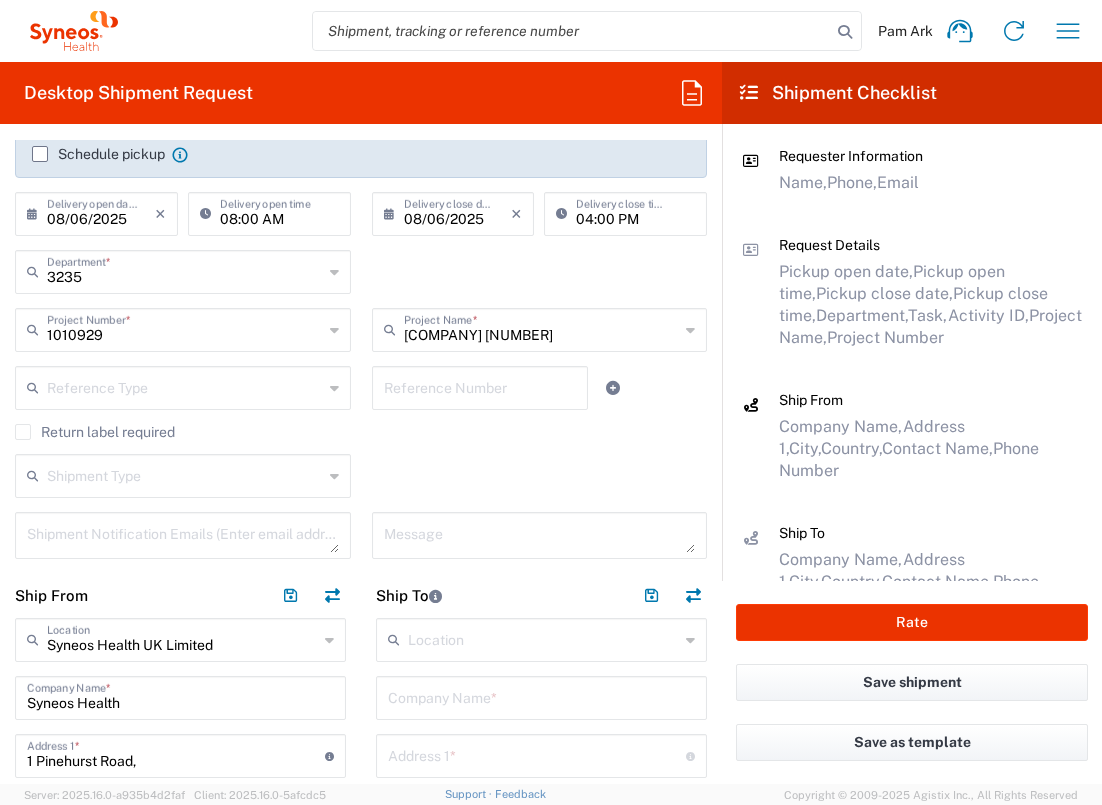 scroll, scrollTop: 616, scrollLeft: 0, axis: vertical 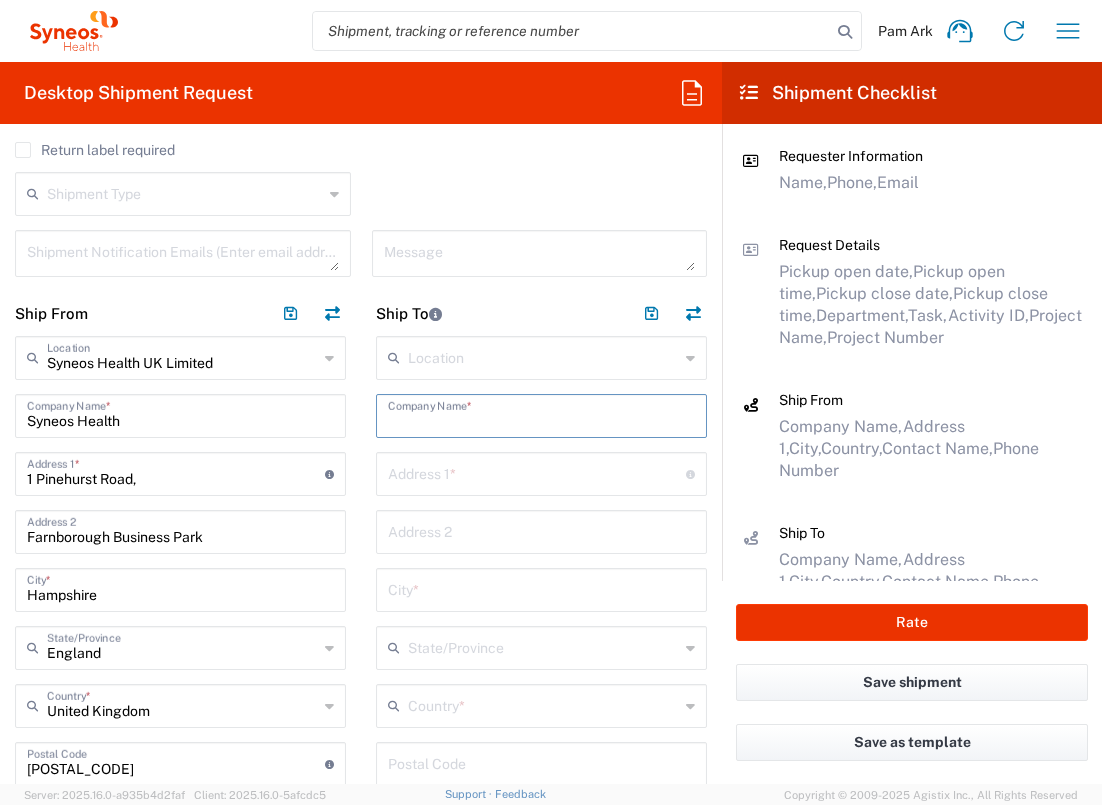 click at bounding box center [541, 414] 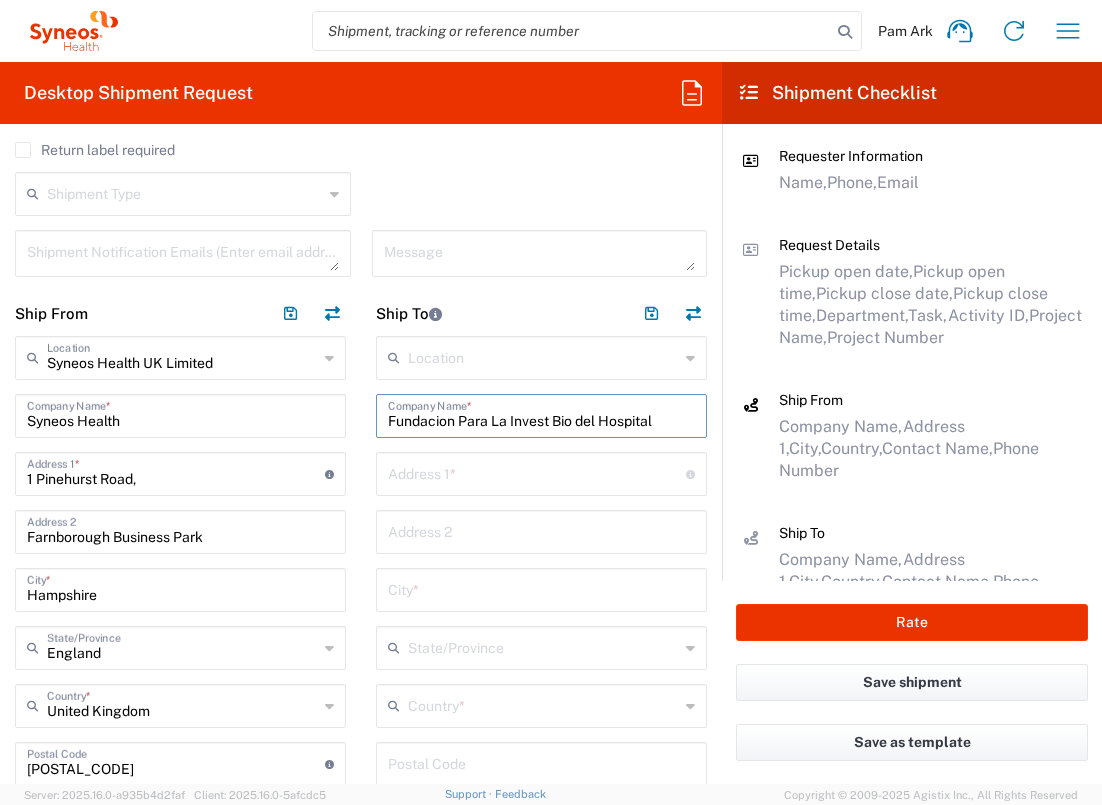 type on "Fundacion Para La Invest Bio del Hospital" 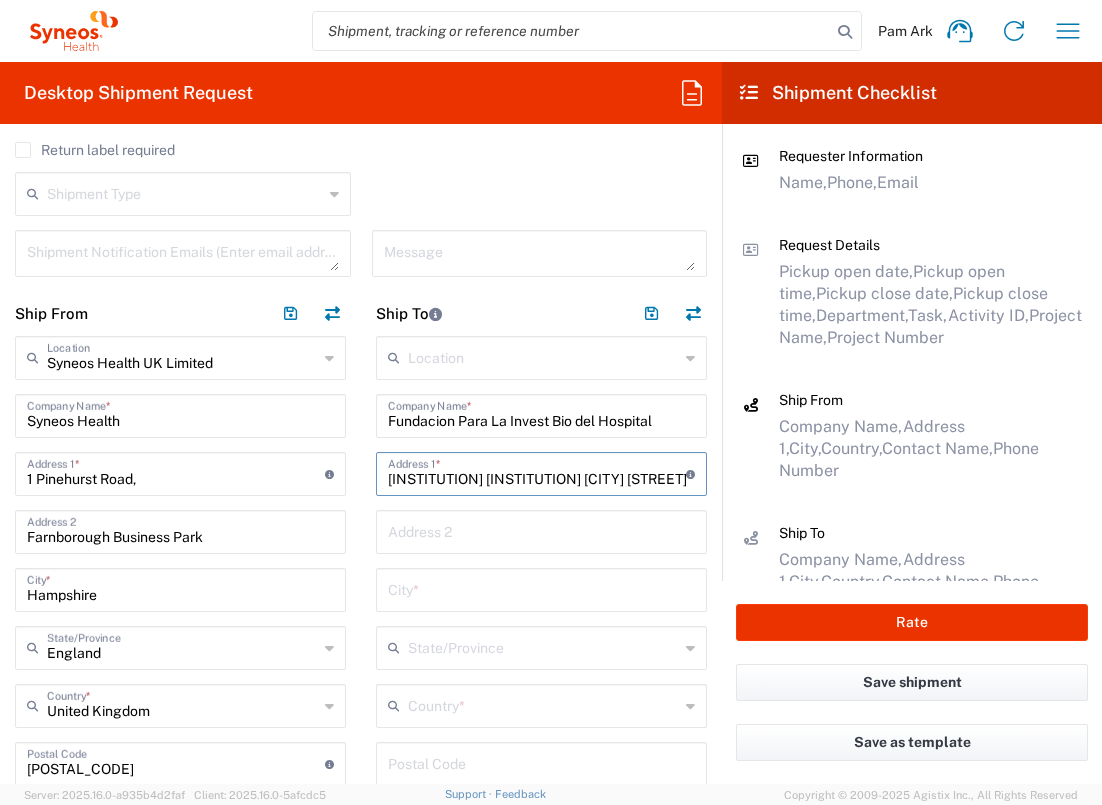 type on "[INSTITUTION] [INSTITUTION] [CITY] [STREET] [NUMBER]" 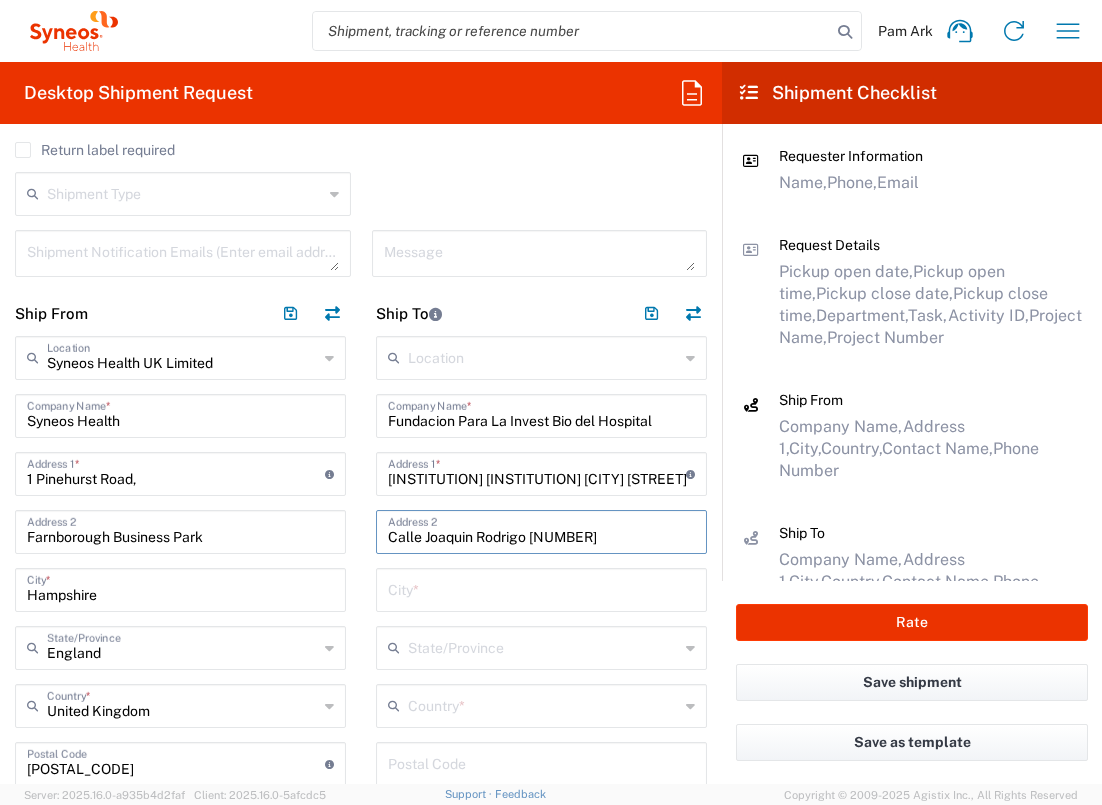 type on "Calle Joaquin Rodrigo [NUMBER]" 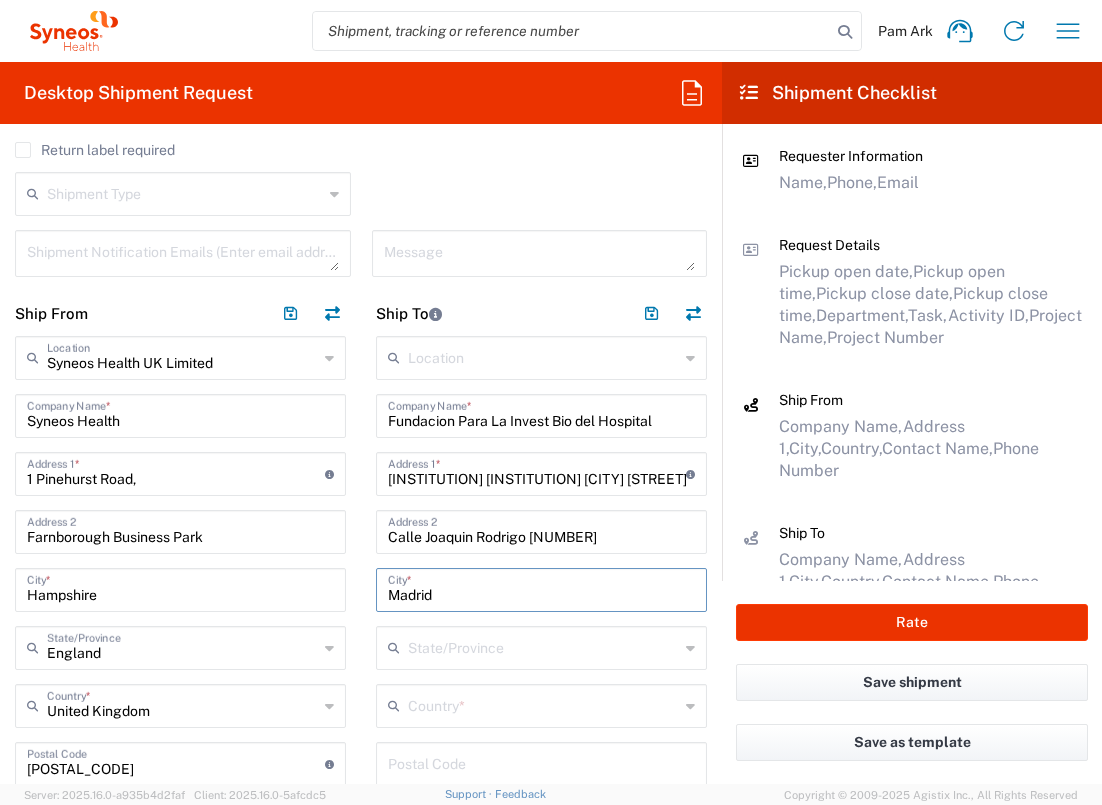 type on "Madrid" 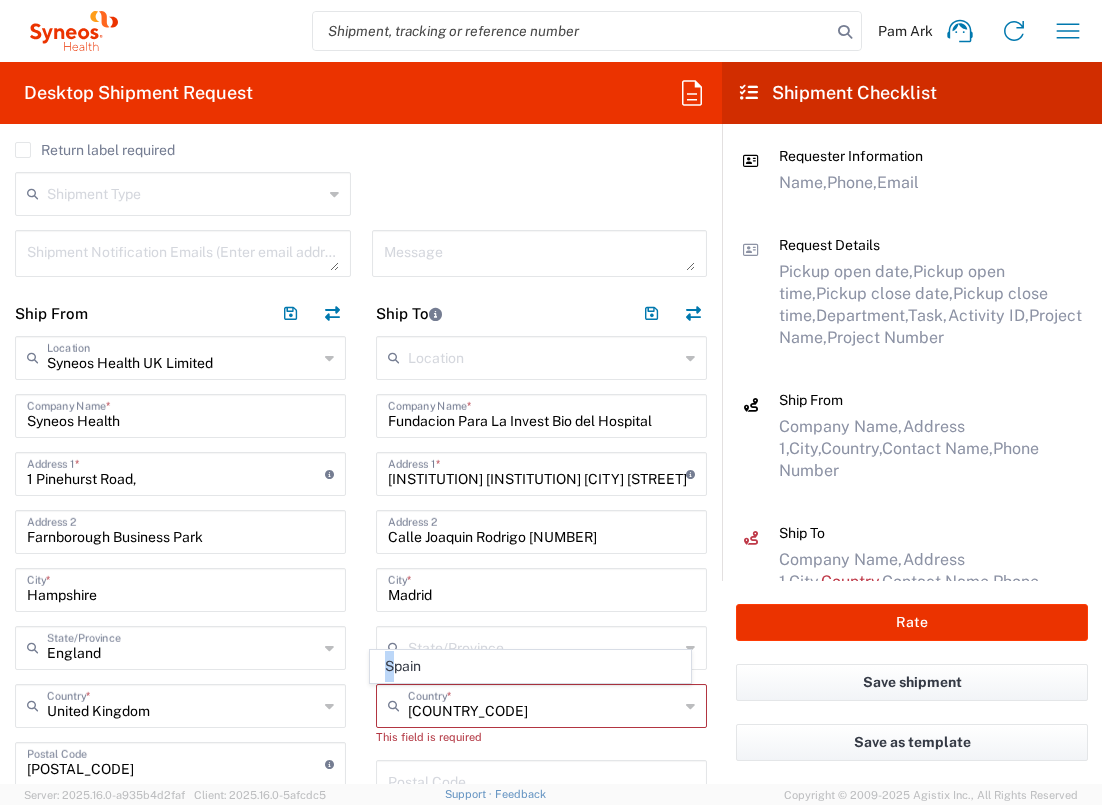 drag, startPoint x: 385, startPoint y: 679, endPoint x: 391, endPoint y: 666, distance: 14.3178215 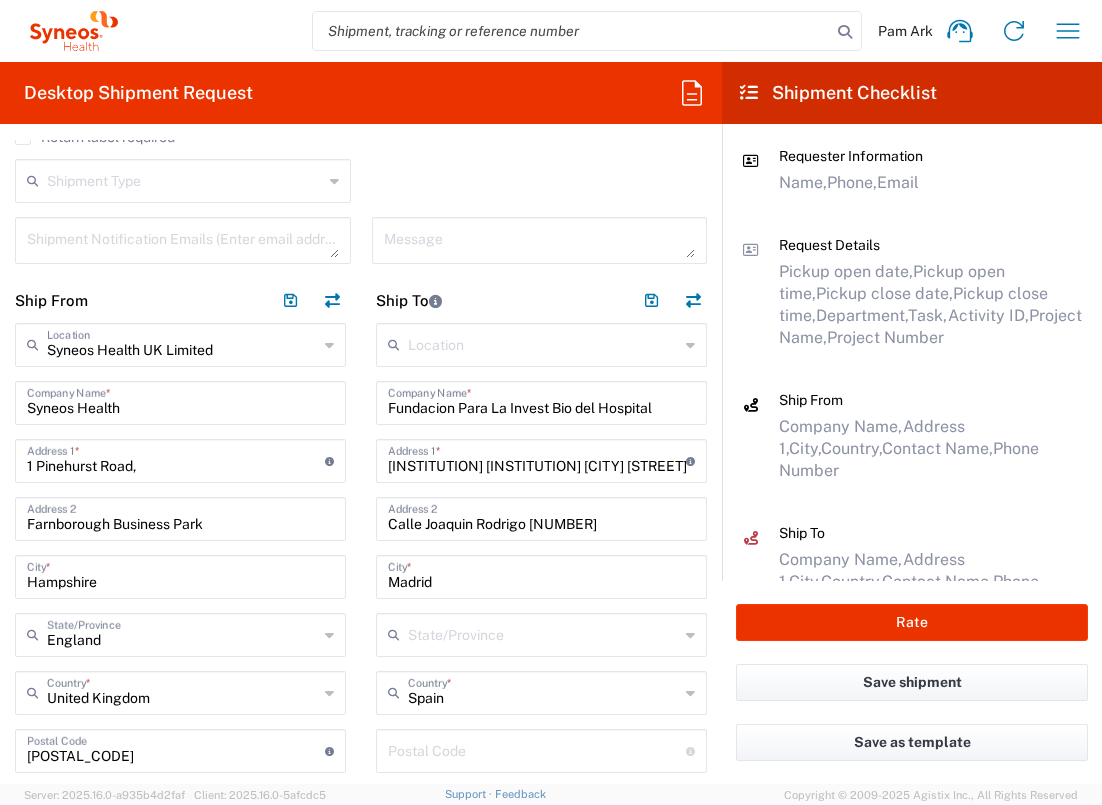 scroll, scrollTop: 891, scrollLeft: 0, axis: vertical 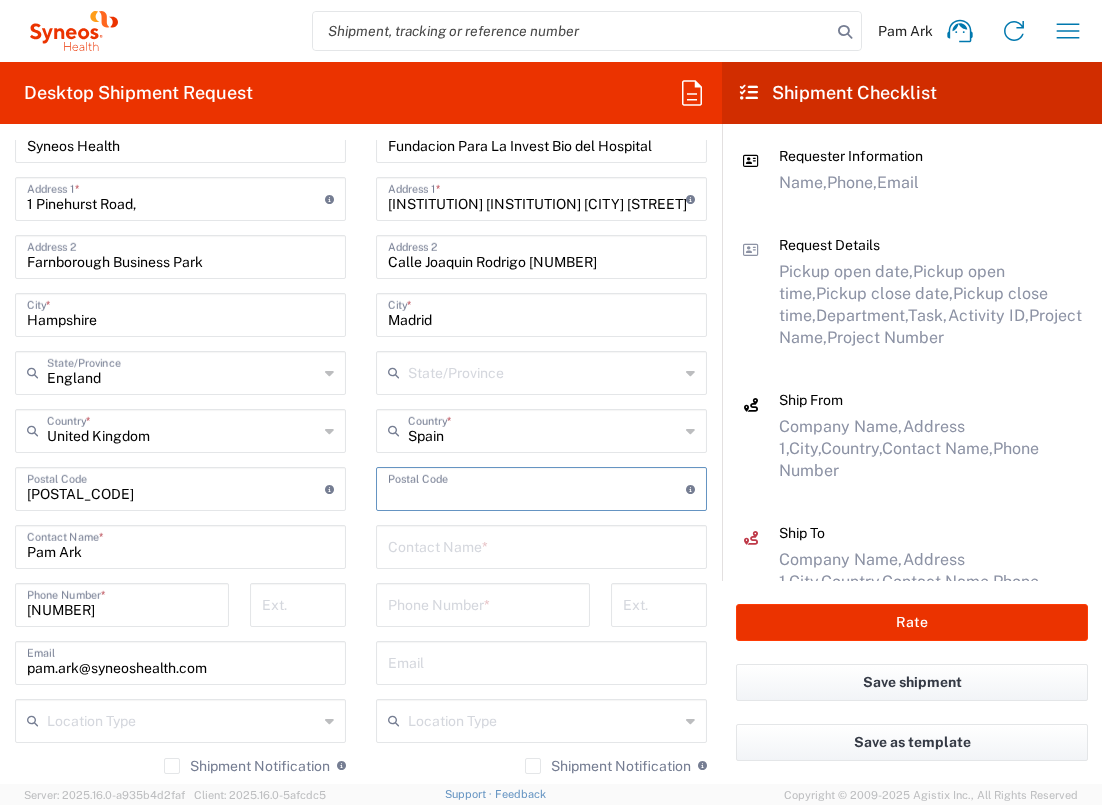 click at bounding box center [537, 487] 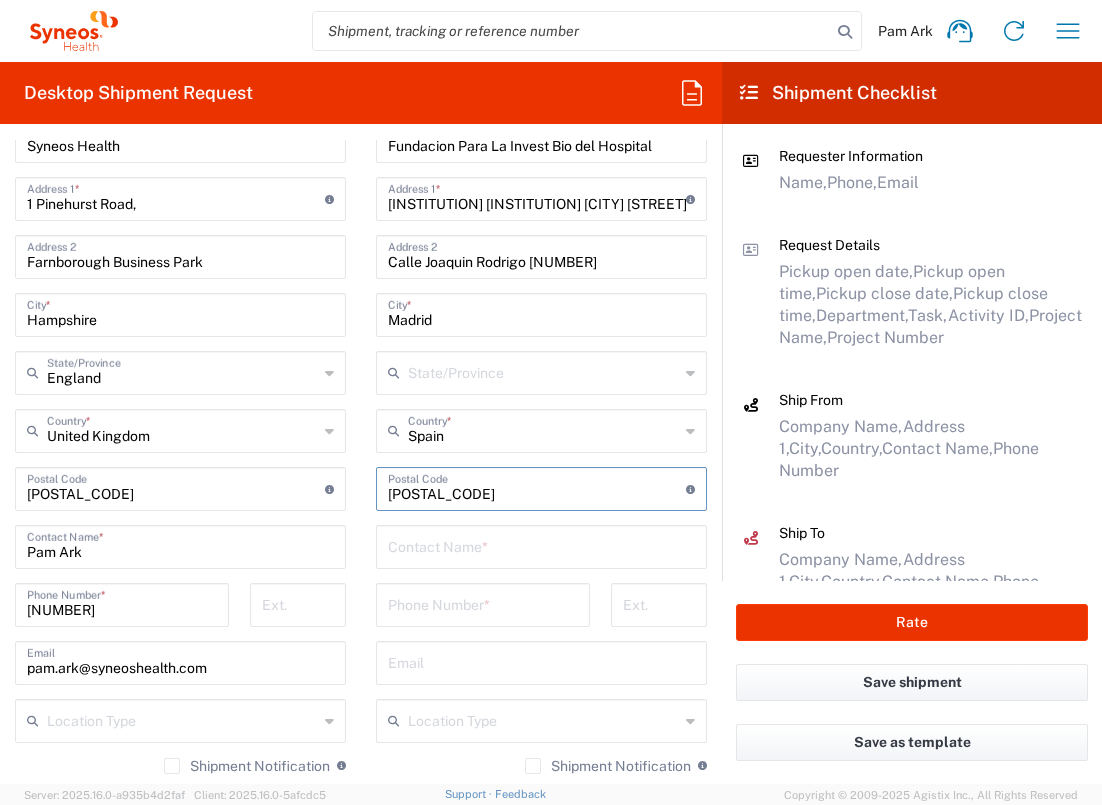 type on "[POSTAL_CODE]" 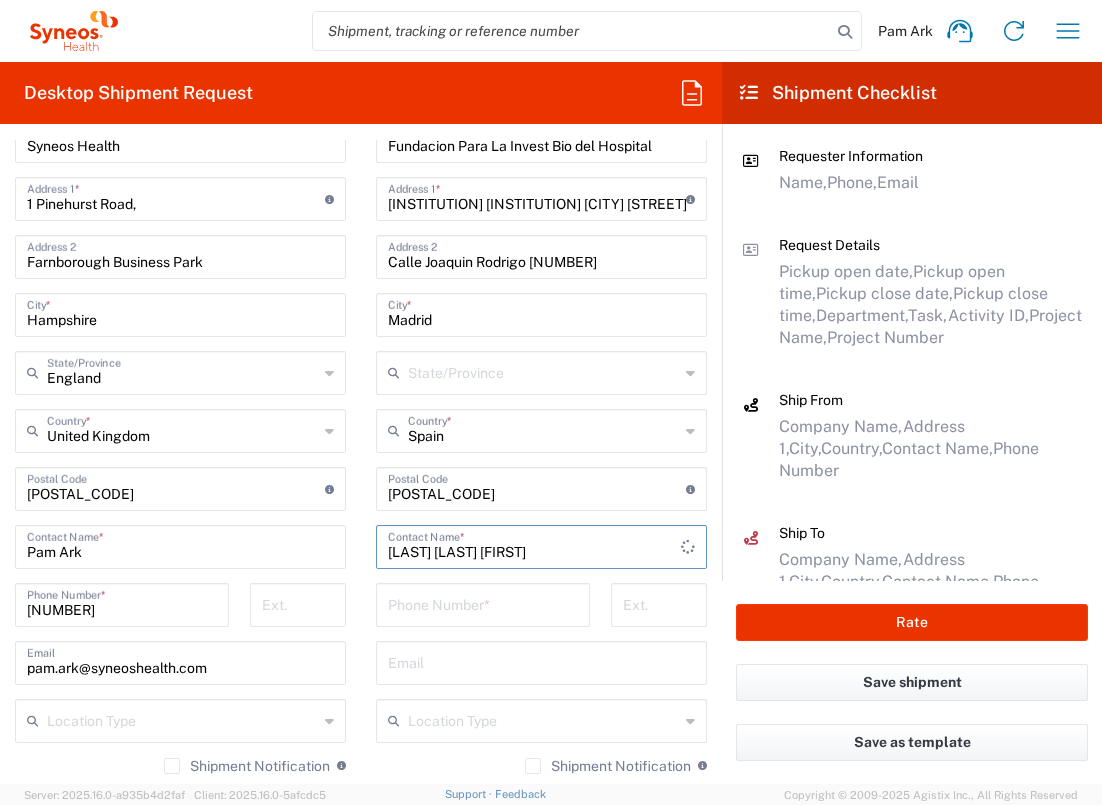 type on "[LAST] [LAST] [FIRST]" 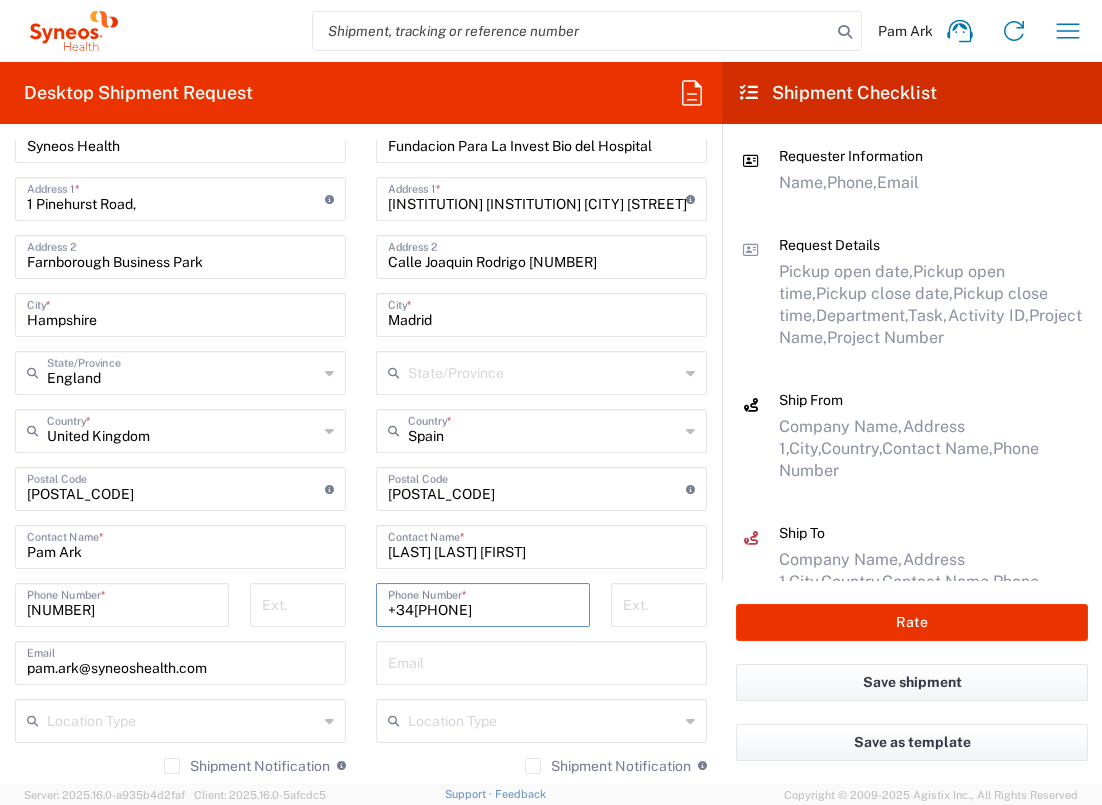 scroll, scrollTop: 1217, scrollLeft: 0, axis: vertical 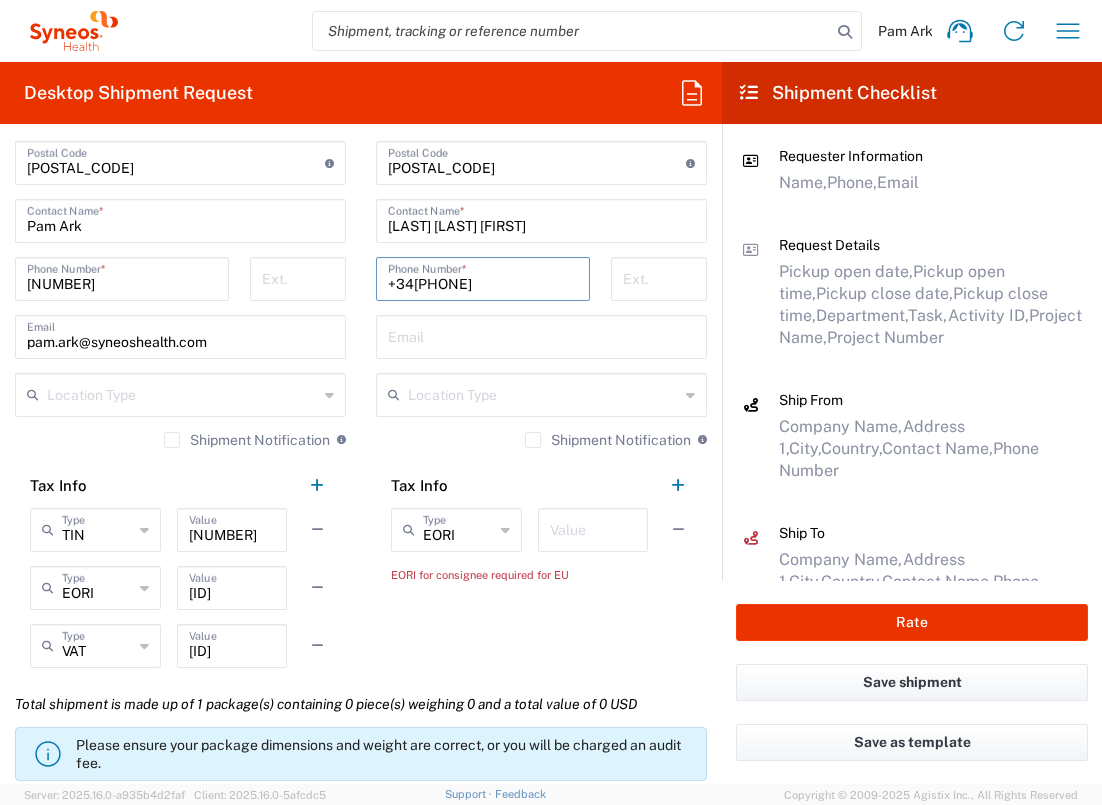 type on "+34[PHONE]" 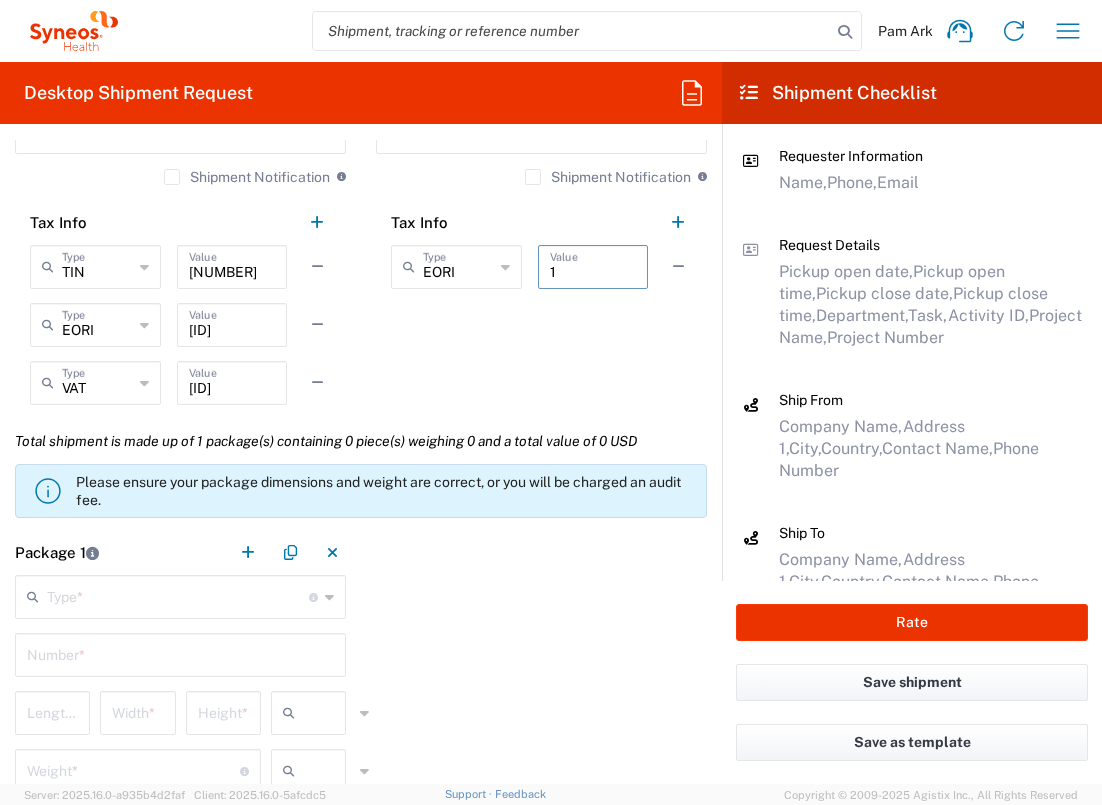 scroll, scrollTop: 1632, scrollLeft: 0, axis: vertical 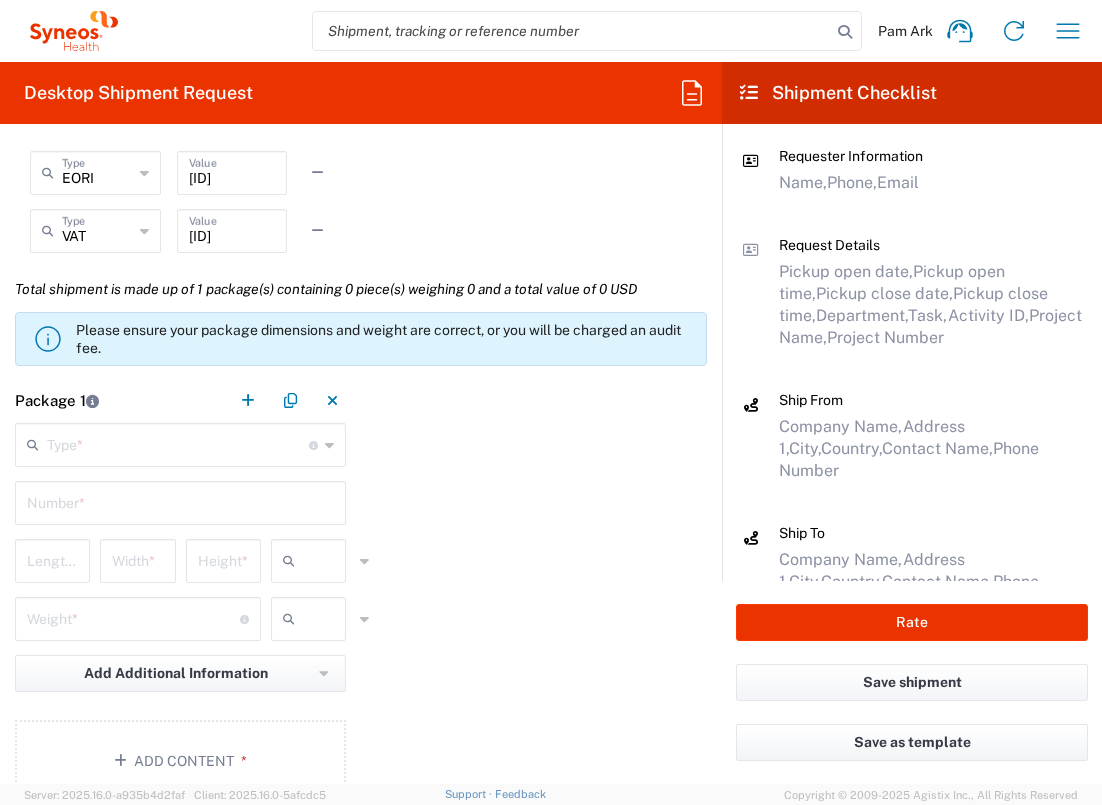 type on "1" 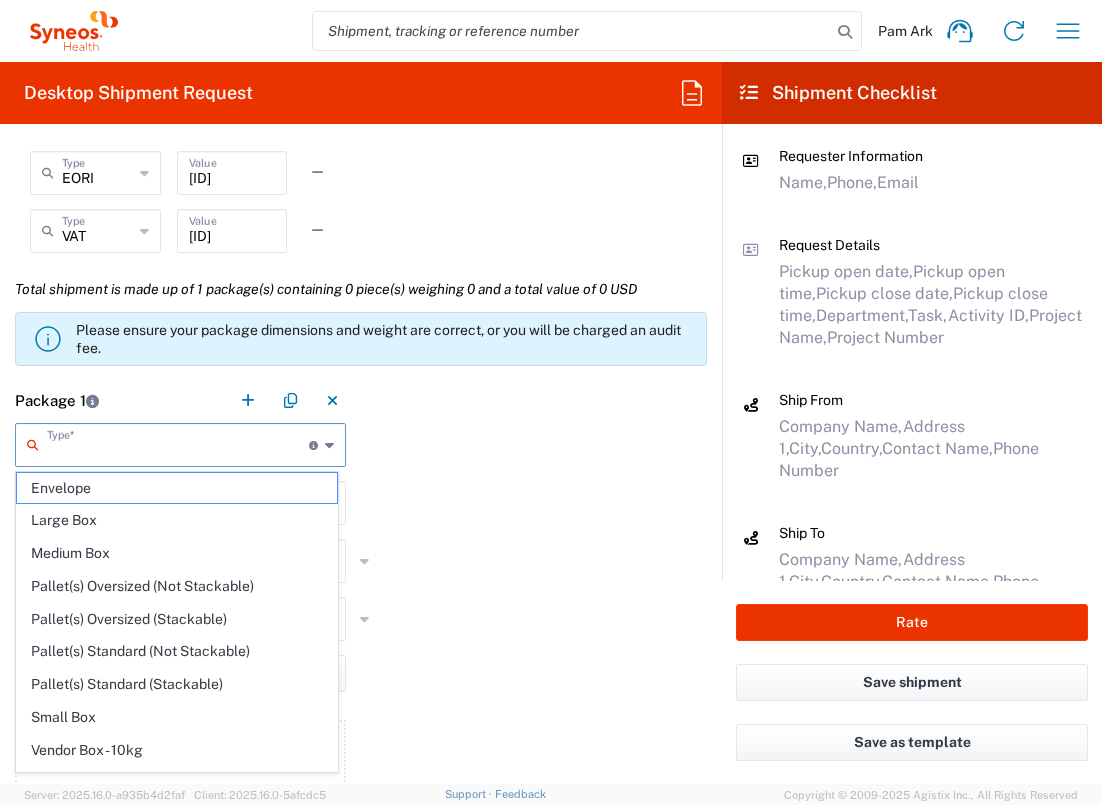 click at bounding box center (178, 443) 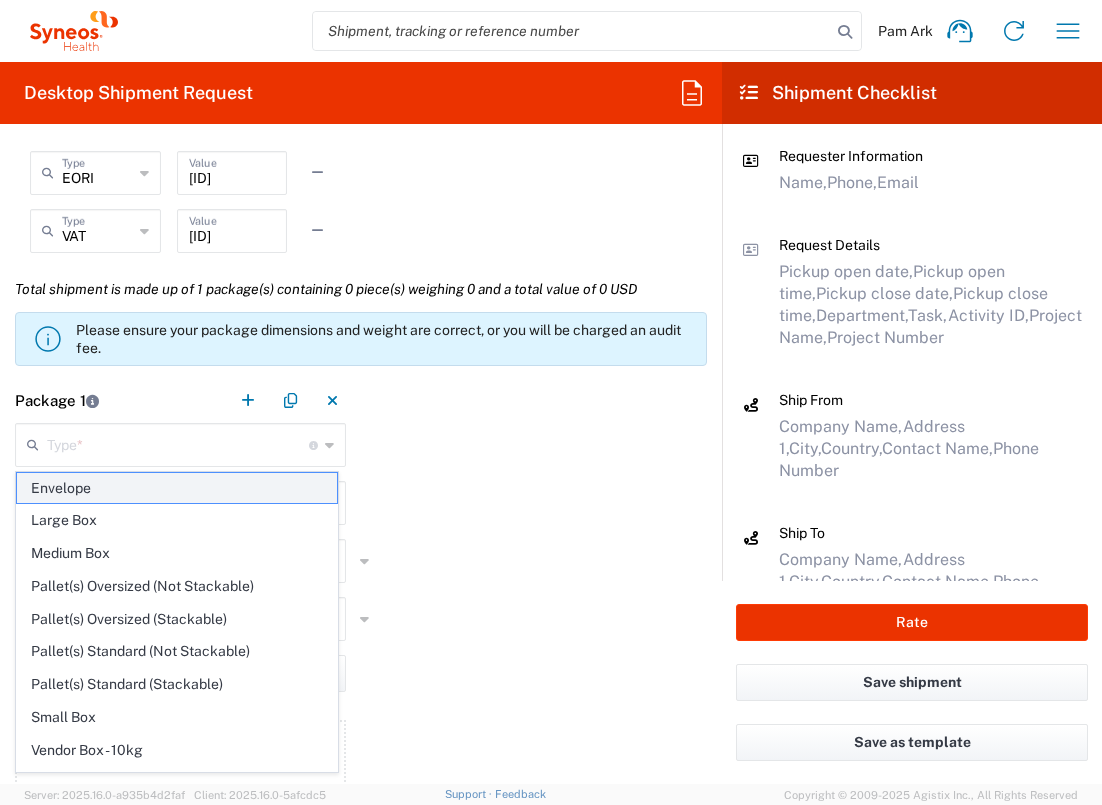 click on "Envelope" 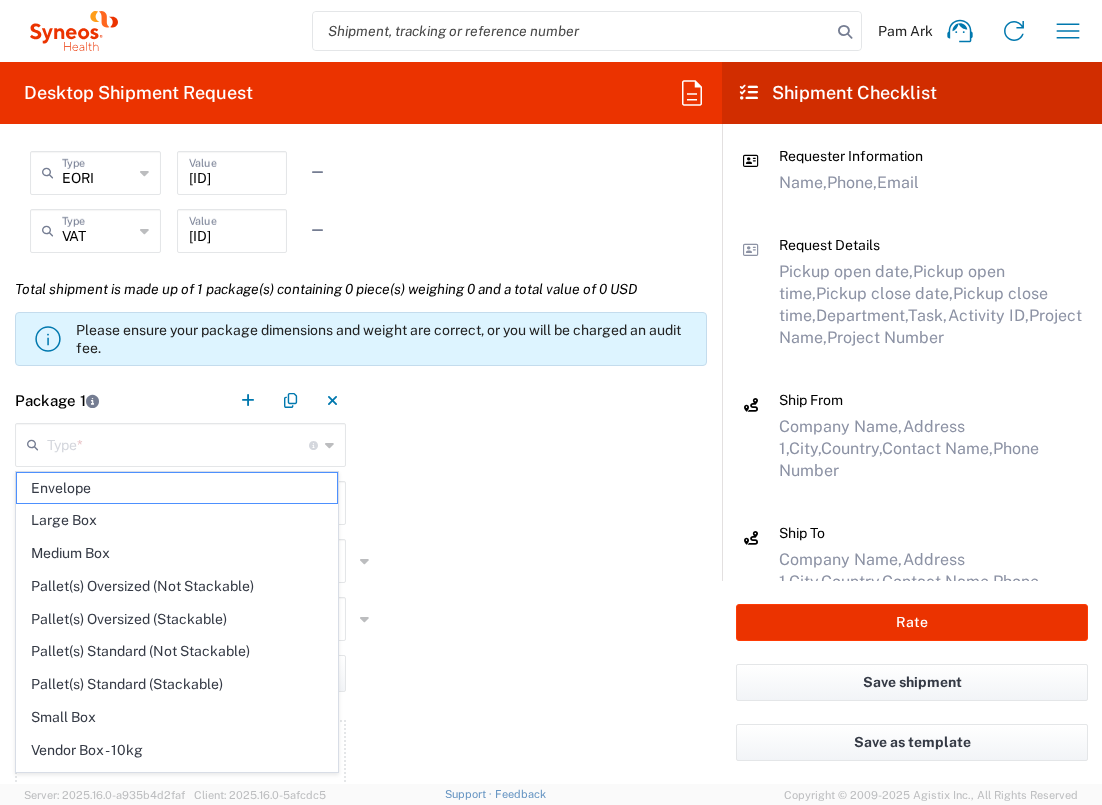 type on "Envelope" 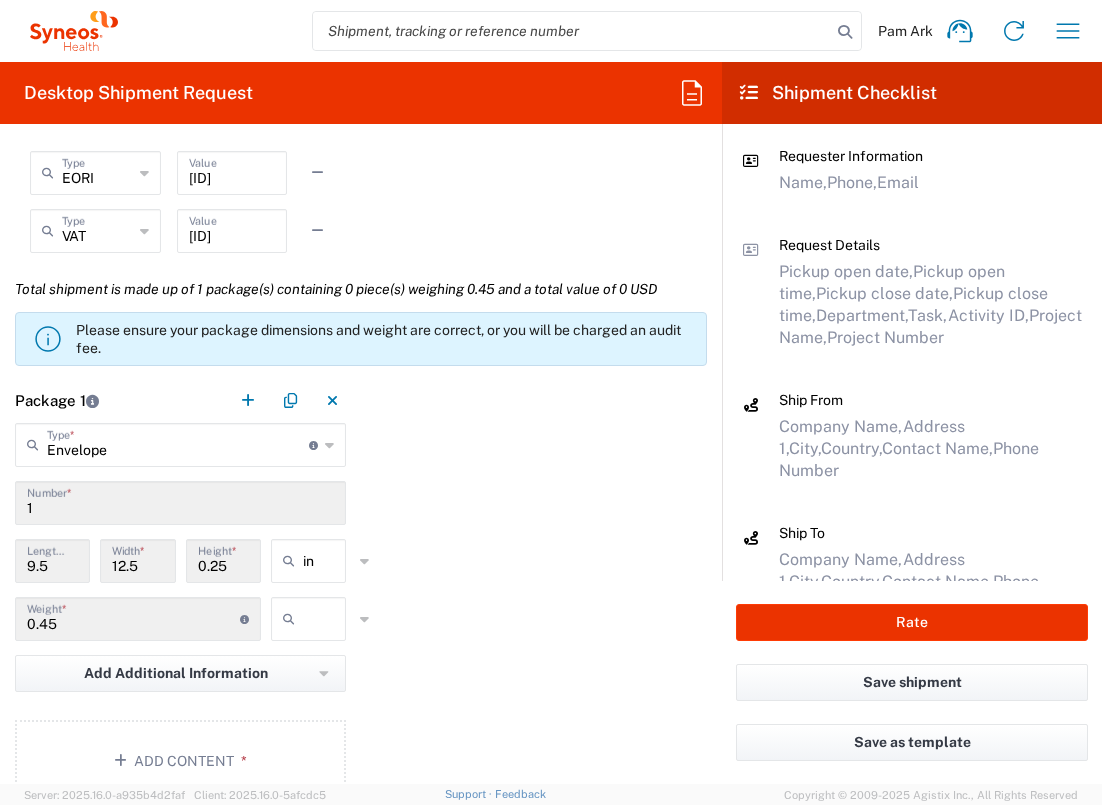 click 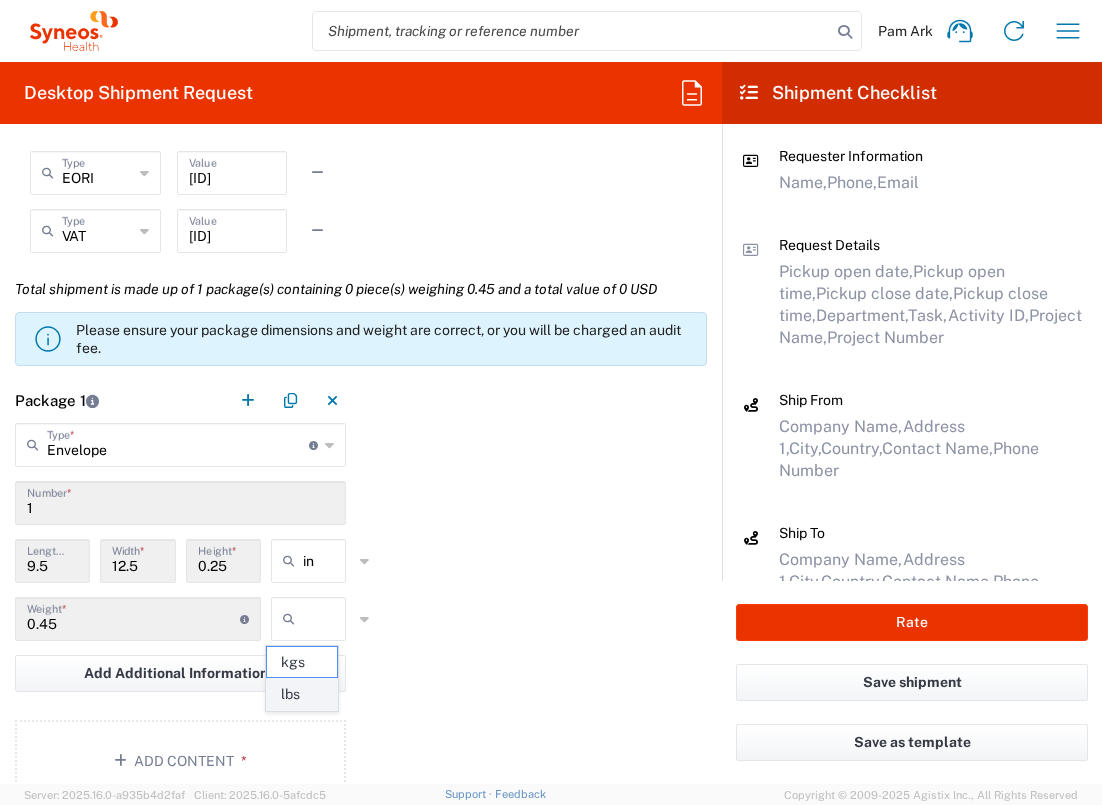 click on "lbs" 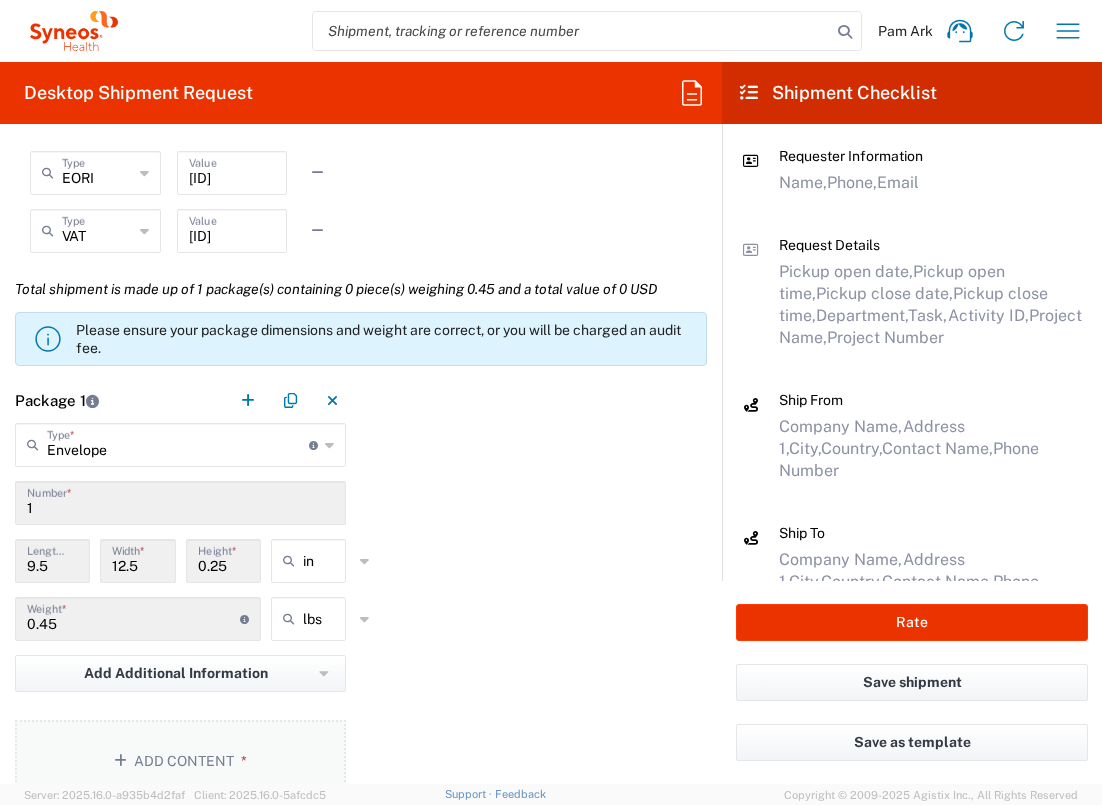click on "Add Content *" 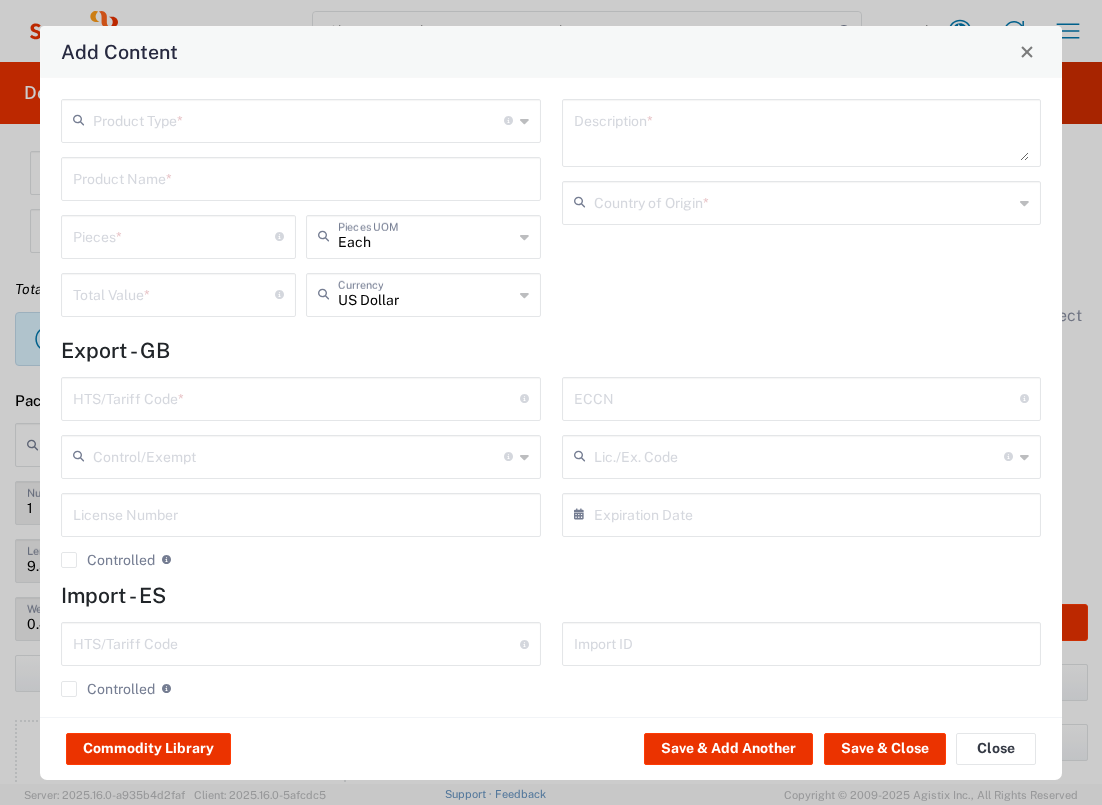 click at bounding box center (298, 119) 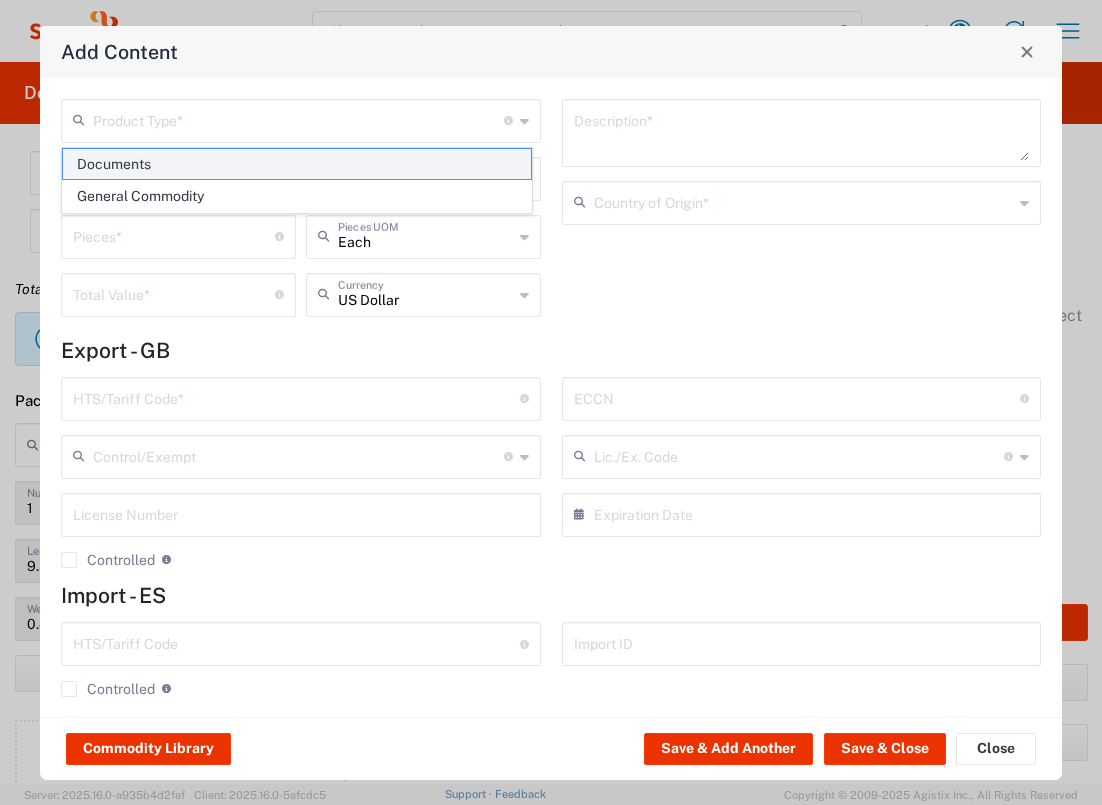 click on "Documents" 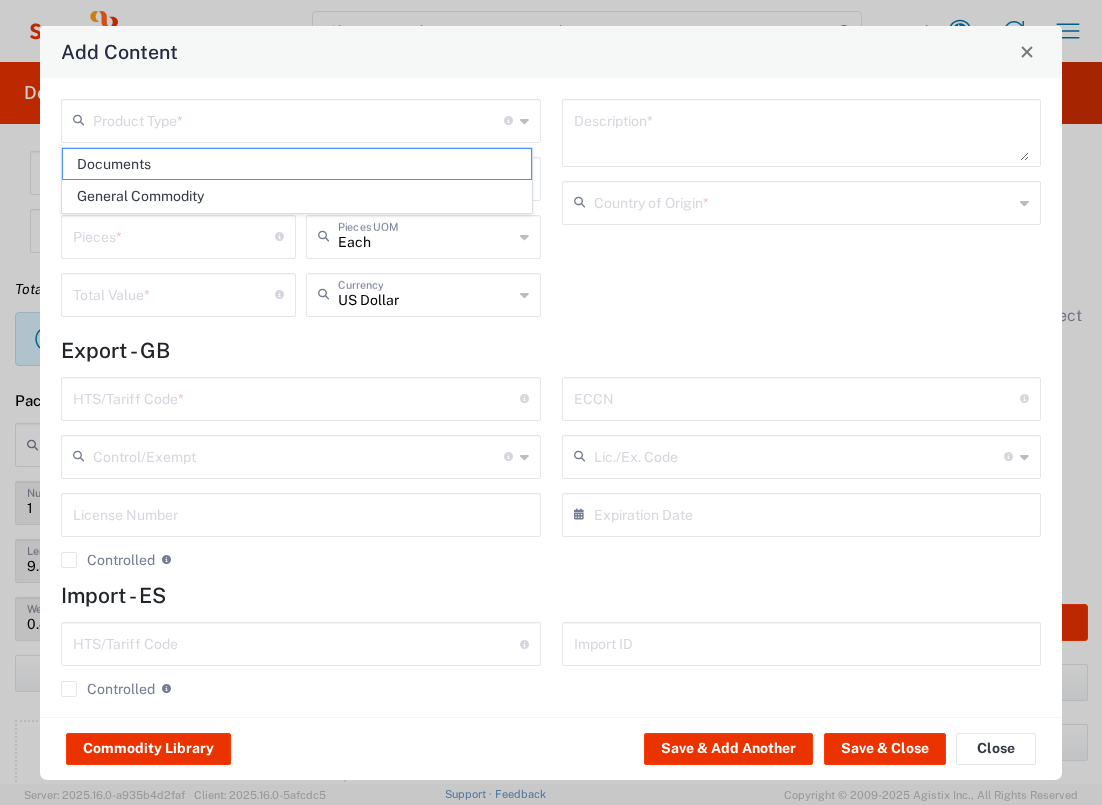 type on "Documents" 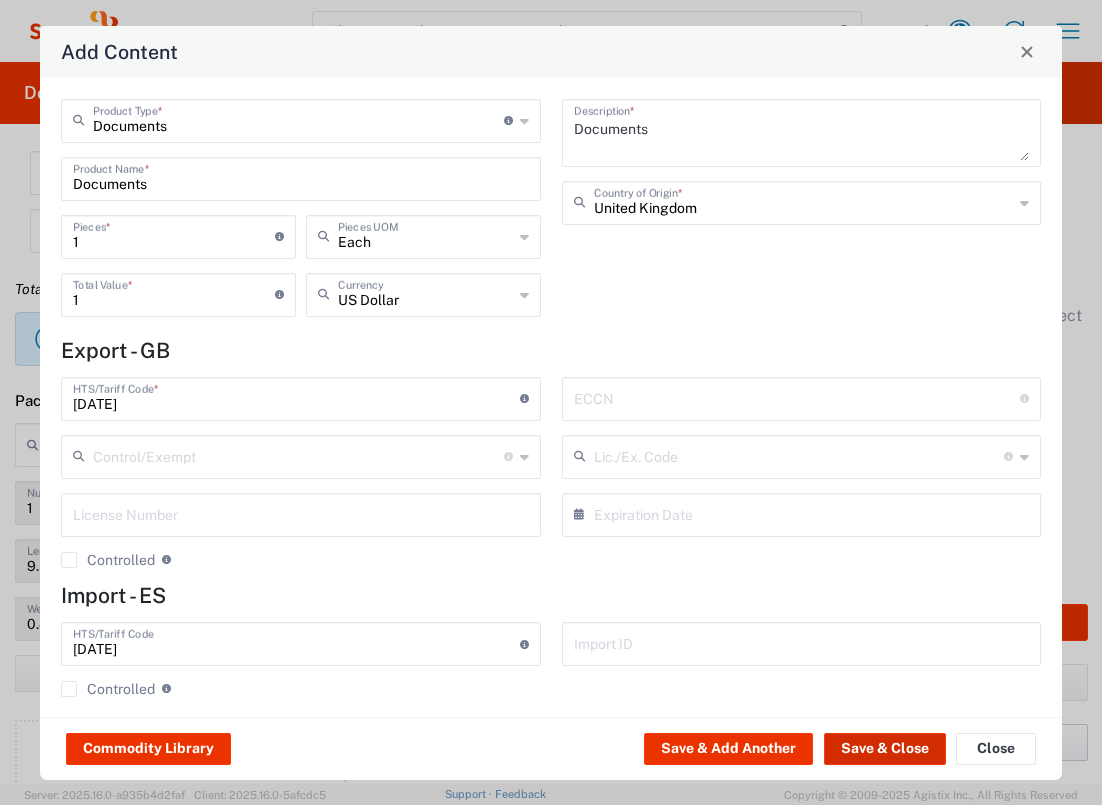 click on "Save & Close" 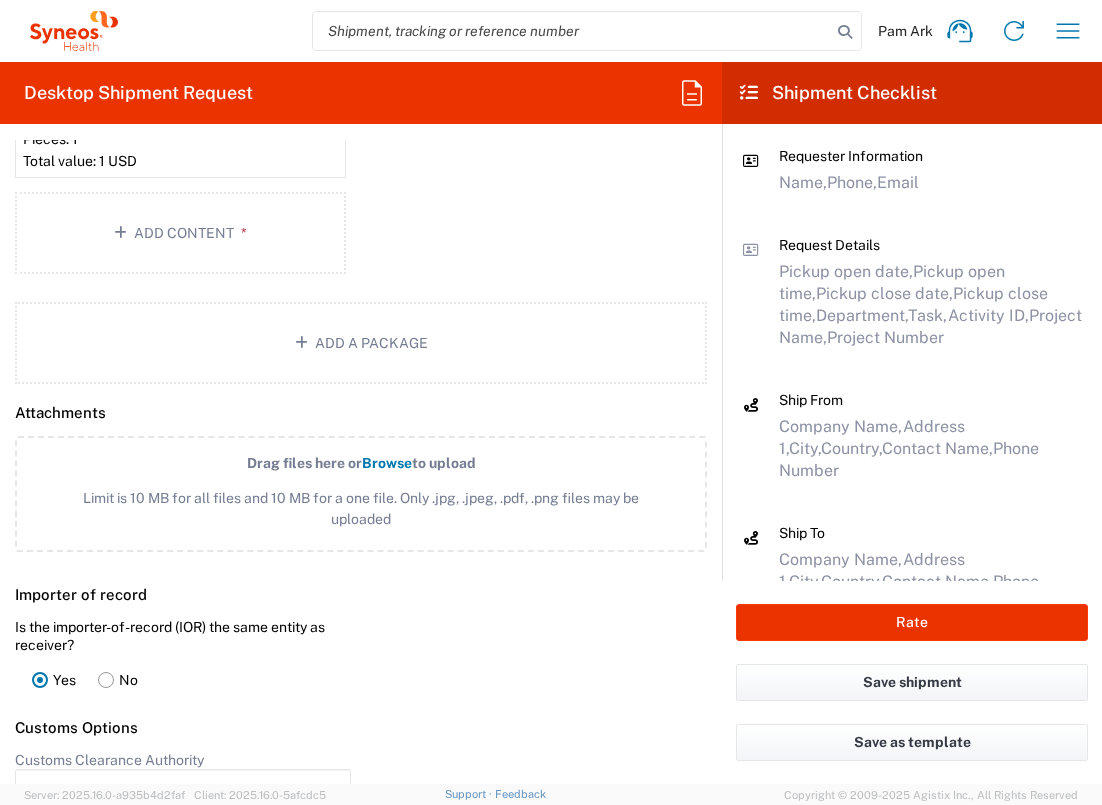 scroll, scrollTop: 2570, scrollLeft: 0, axis: vertical 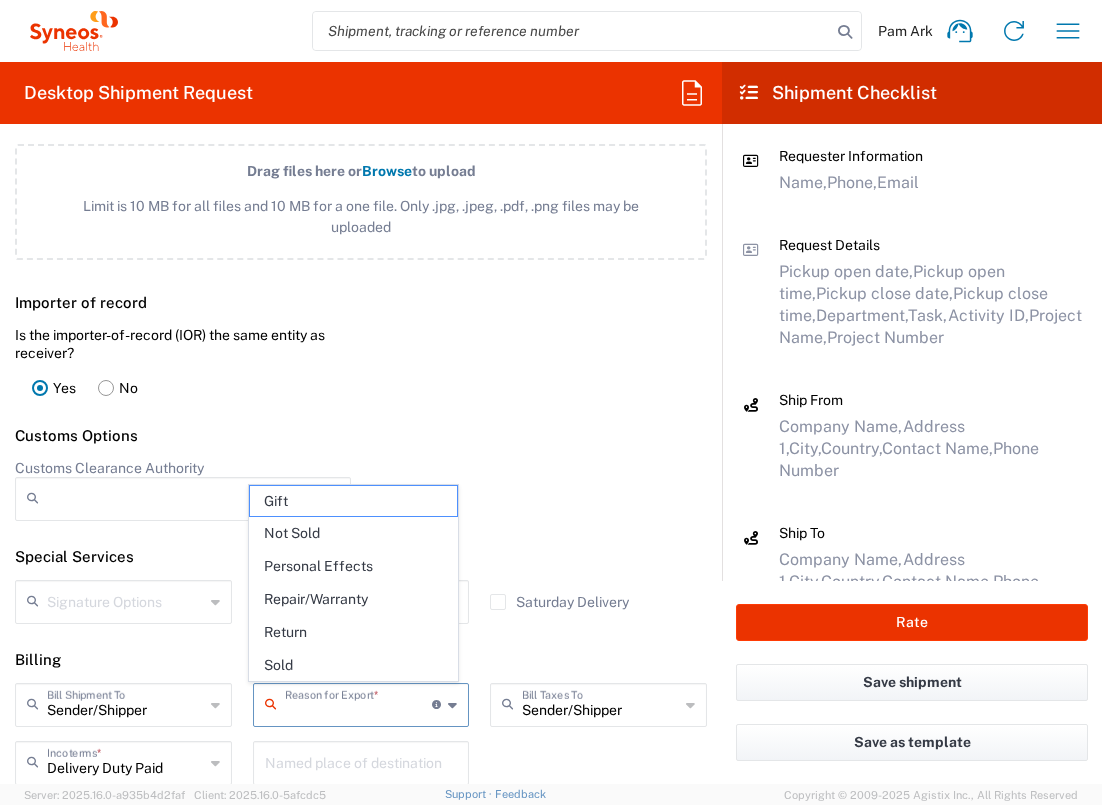 click at bounding box center (359, 703) 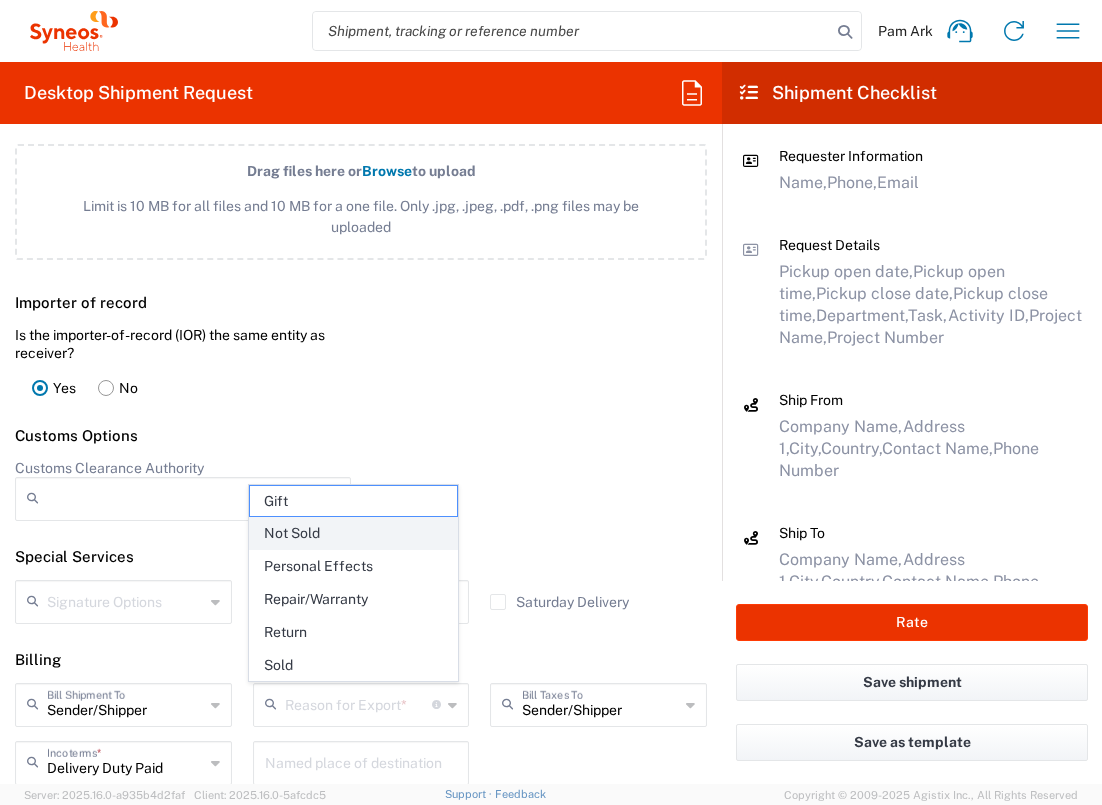 click on "Not Sold" 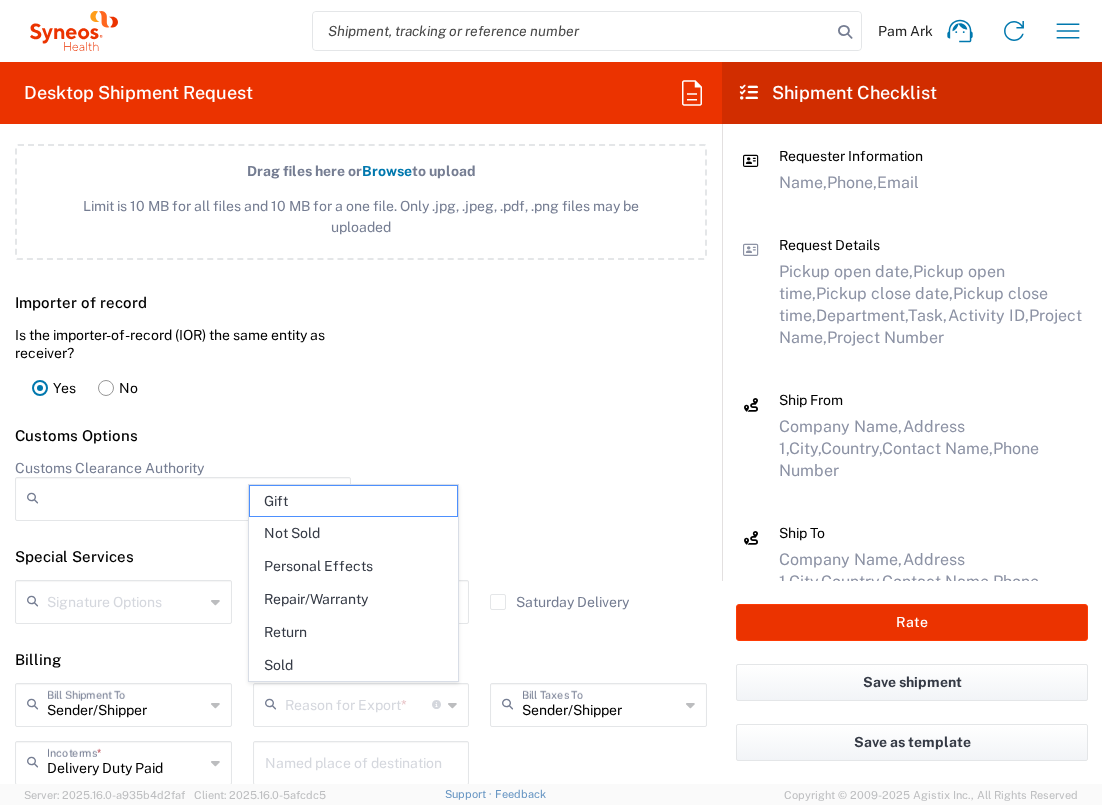 type on "Not Sold" 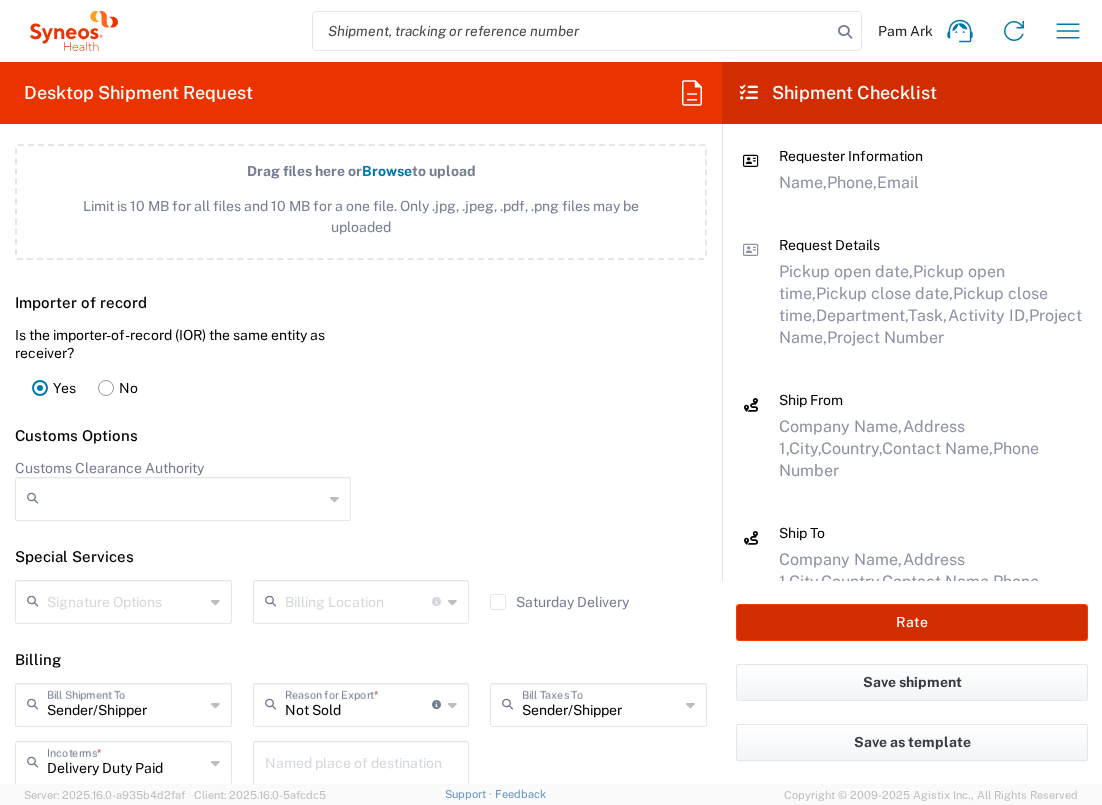 click on "Rate" 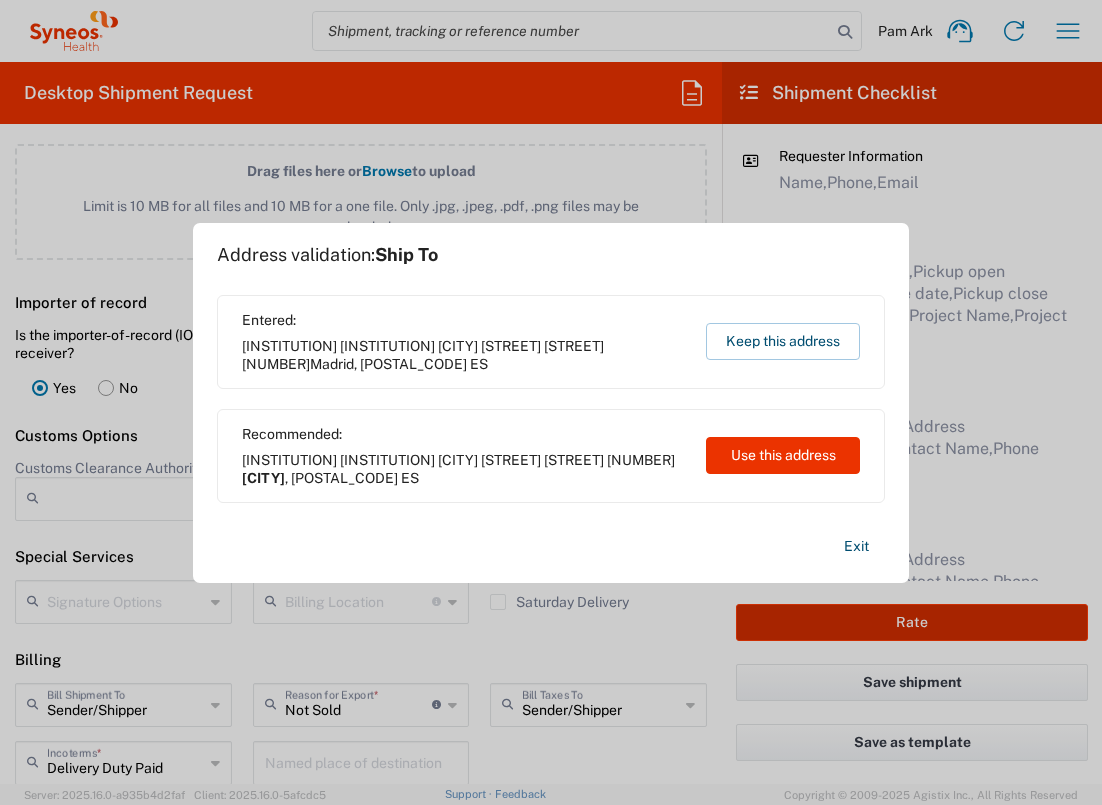 type on "1010929" 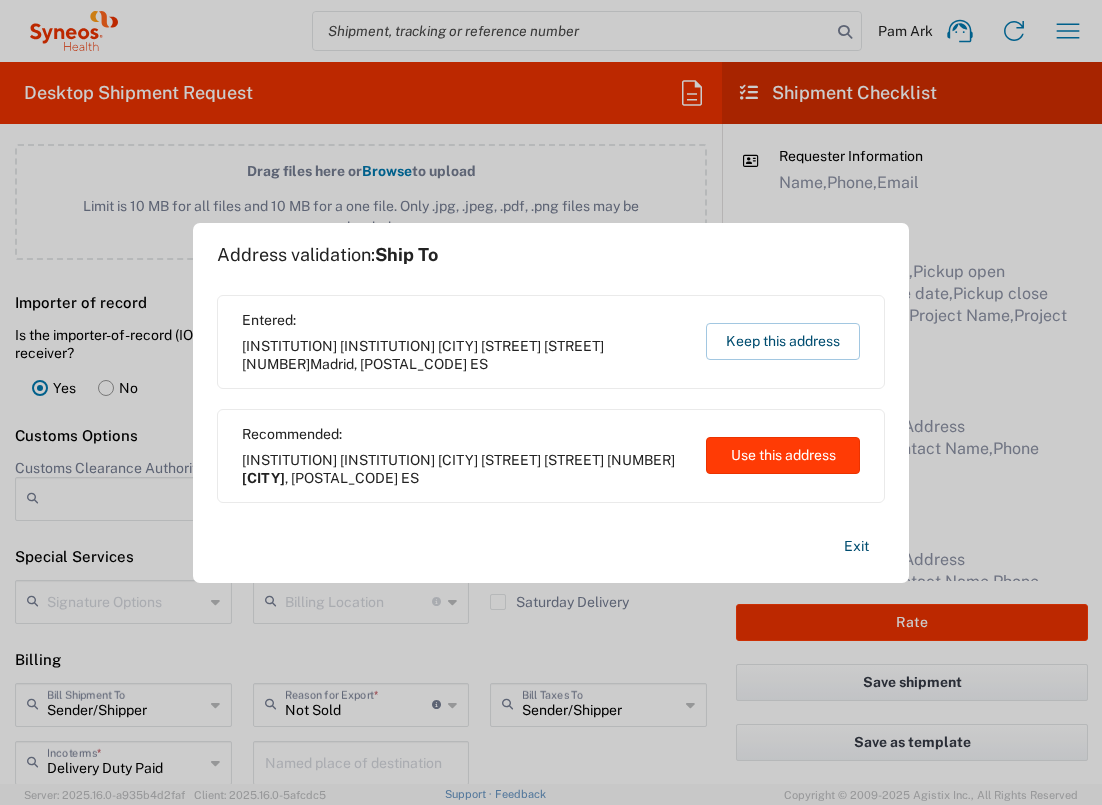 click on "Use this address" 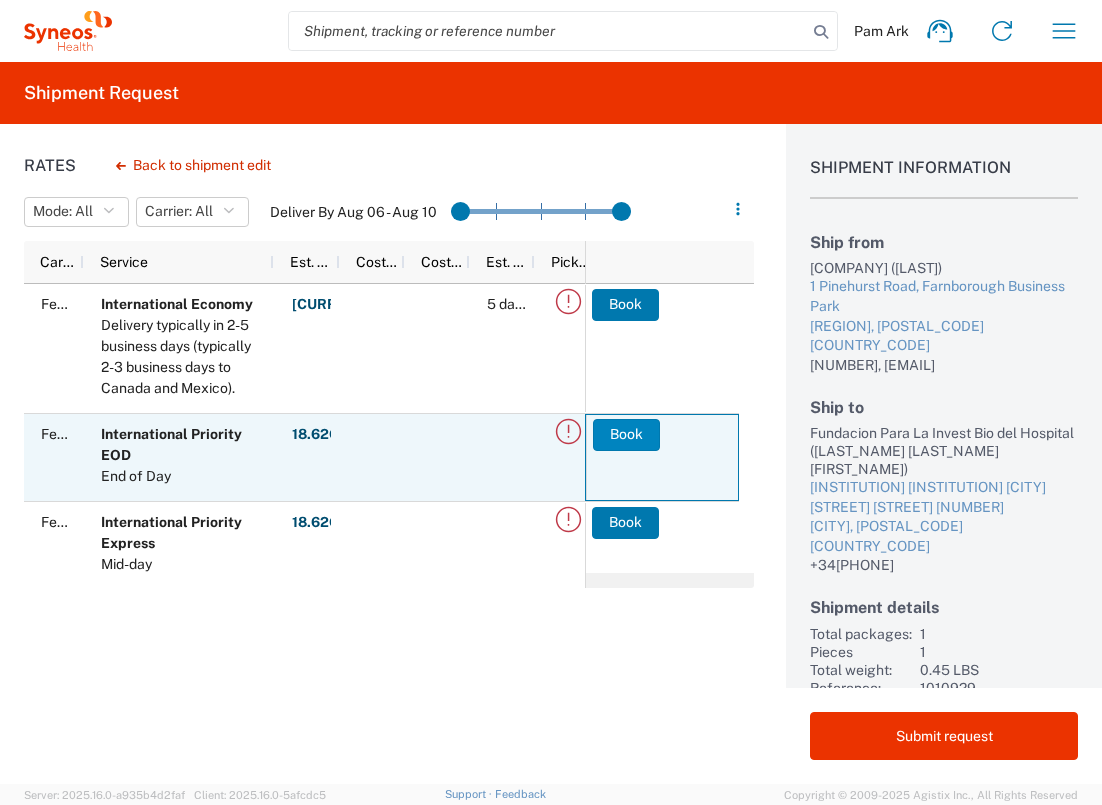click on "Book" 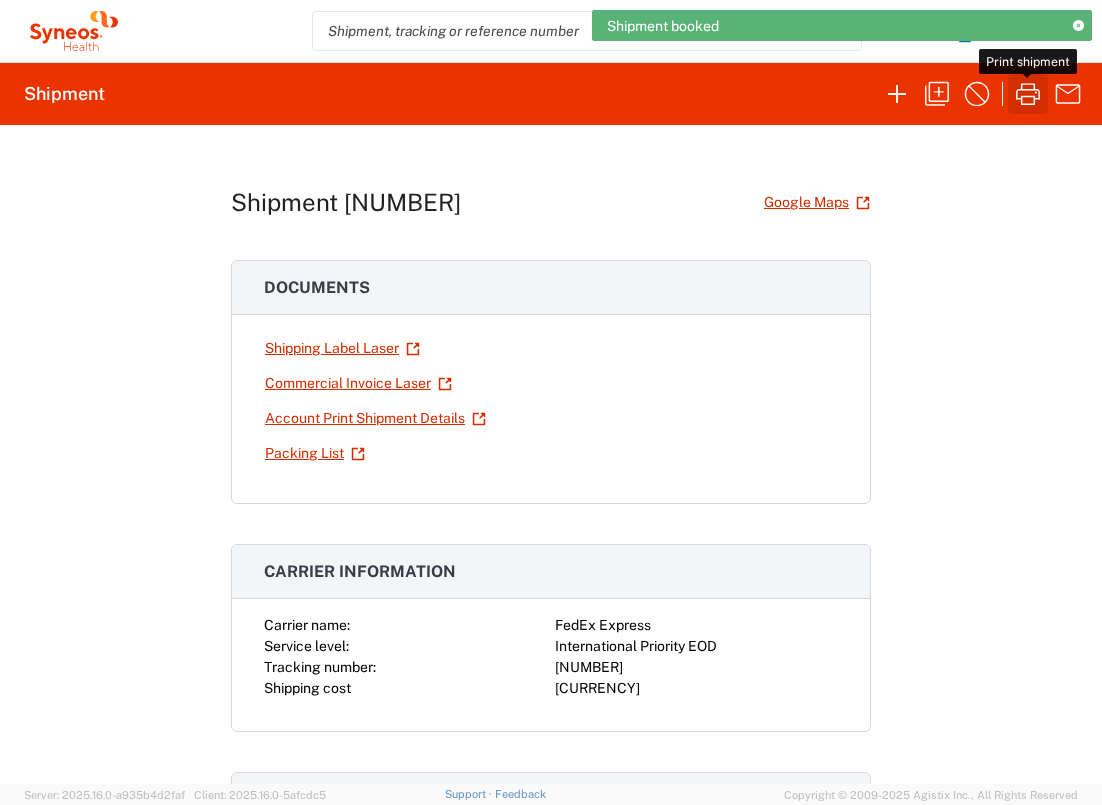 click 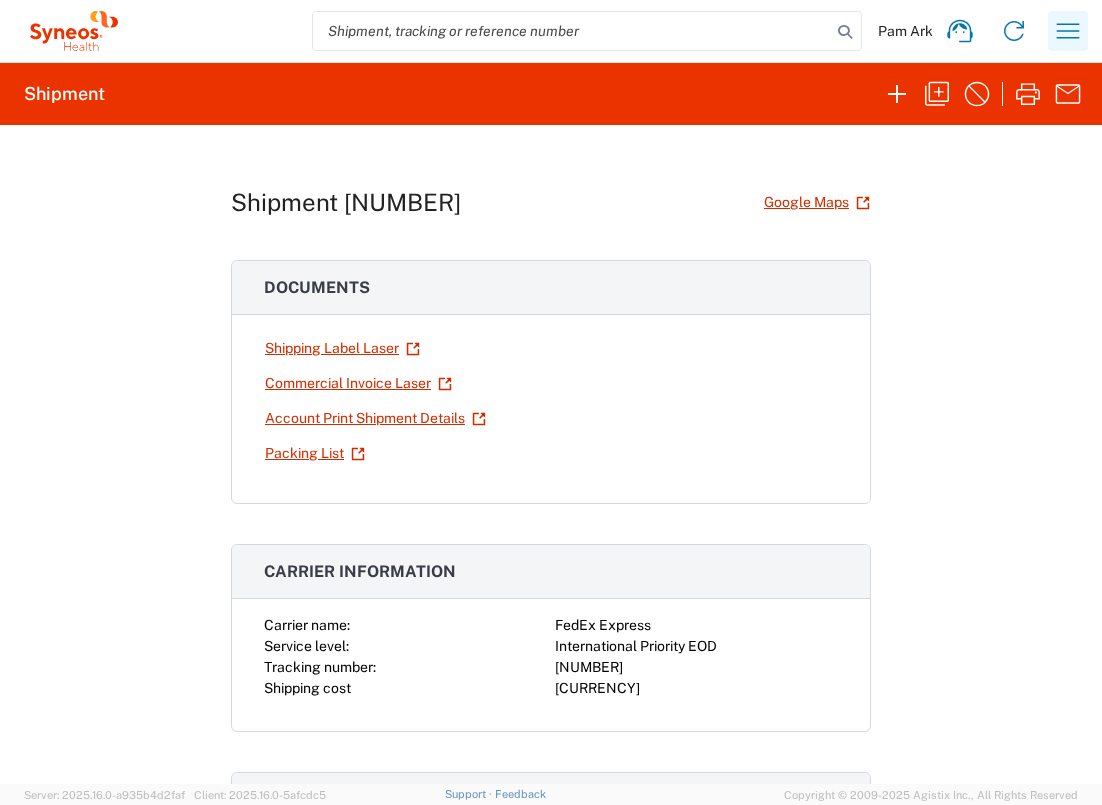 click 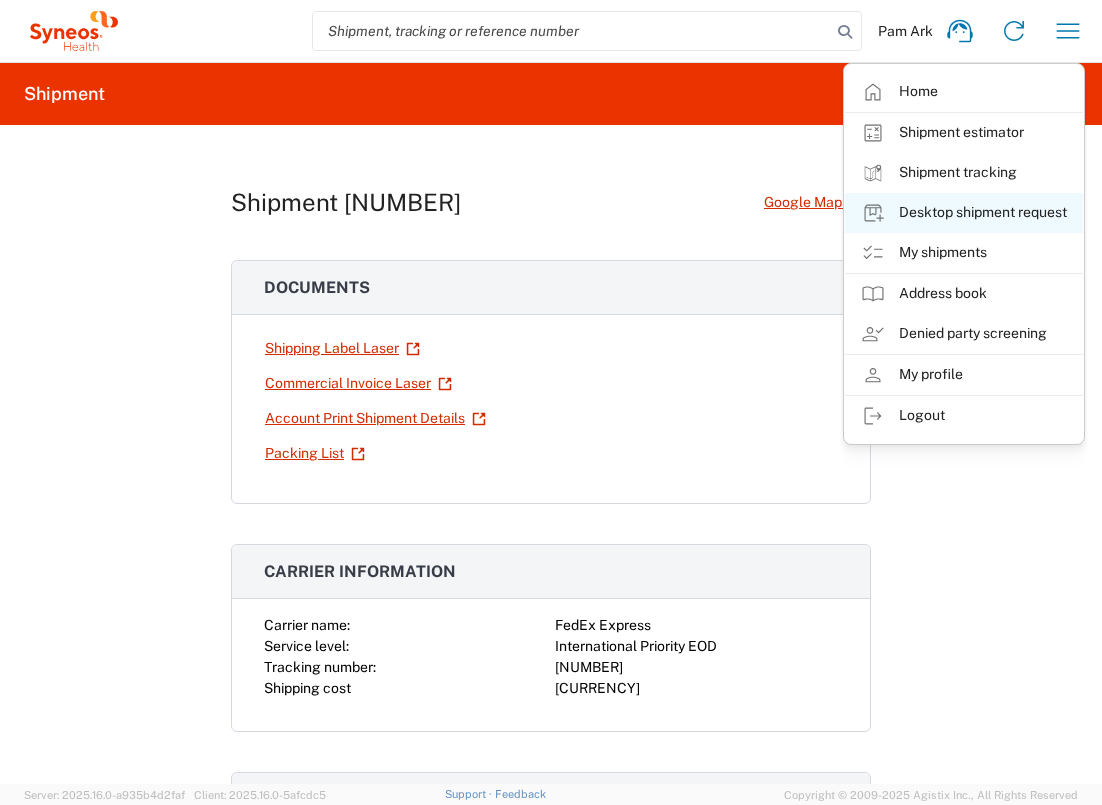 click on "Desktop shipment request" 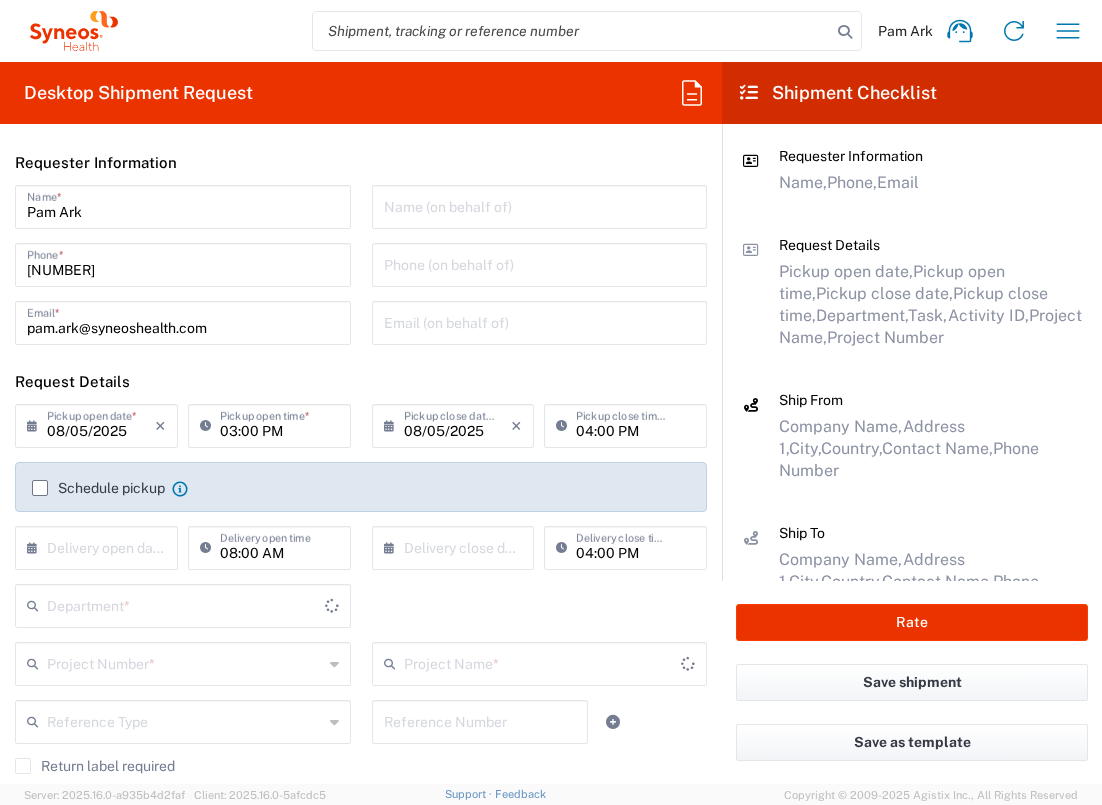 type on "England" 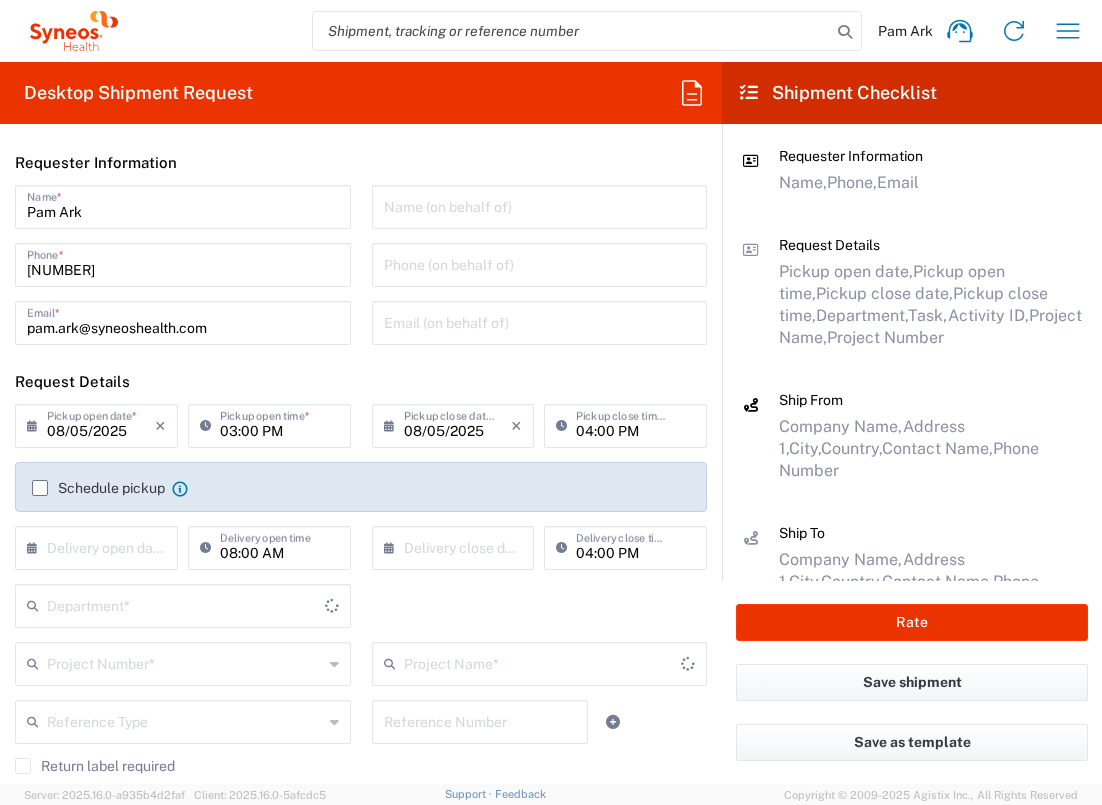 type on "3235" 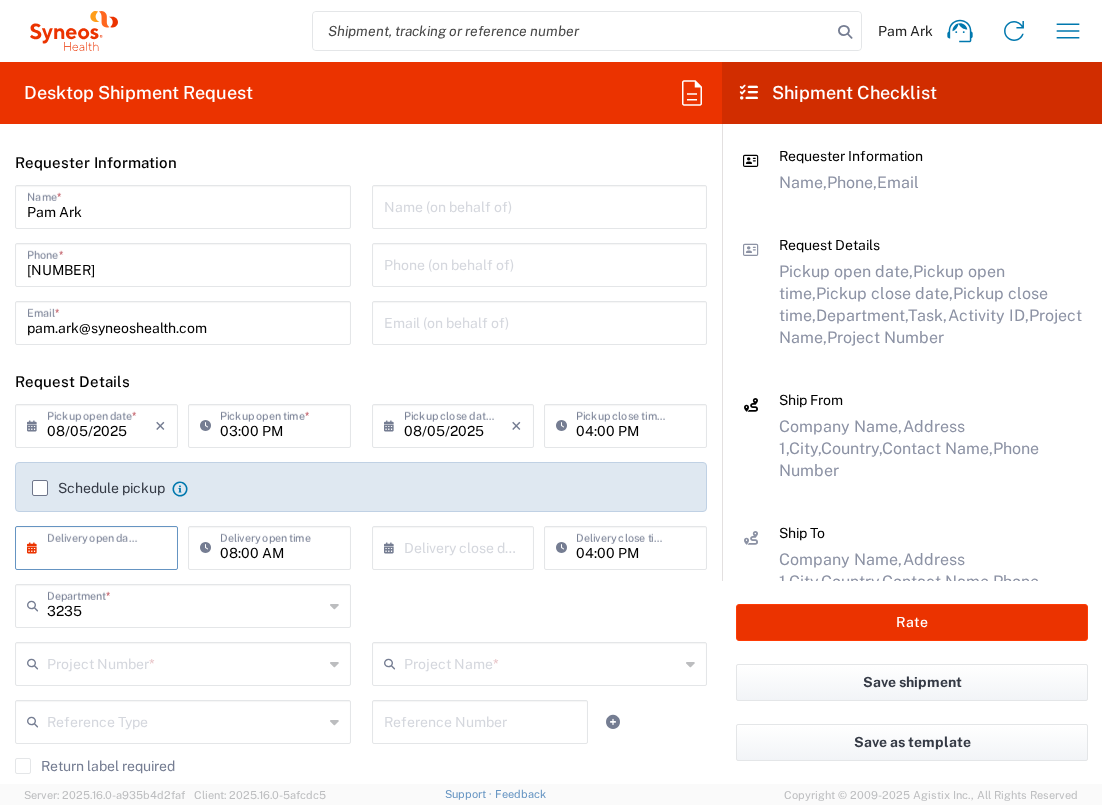 click at bounding box center (101, 546) 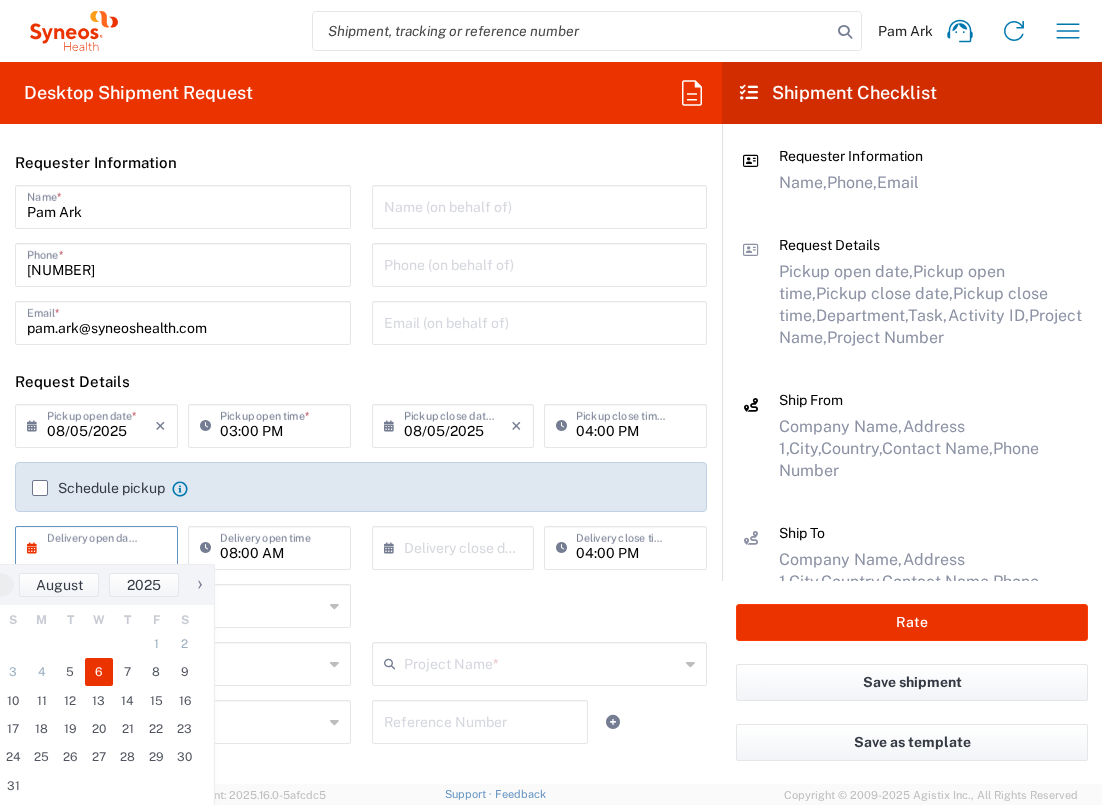 click on "6" 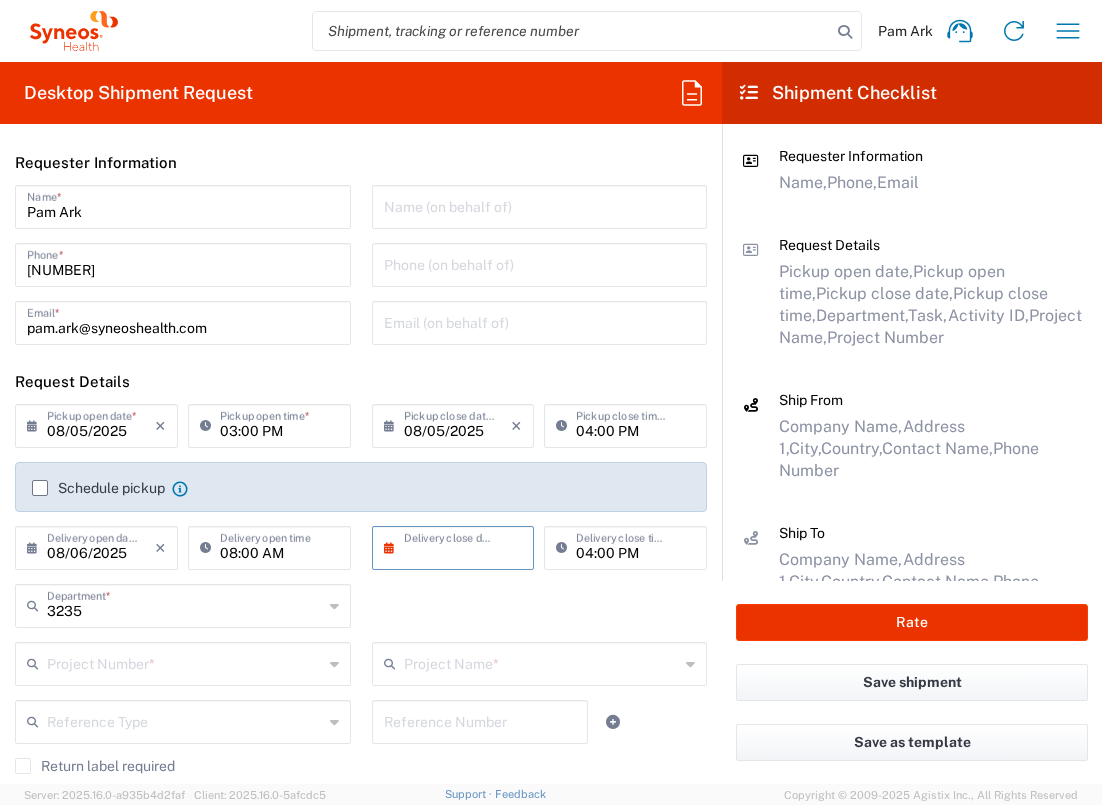 click at bounding box center (458, 546) 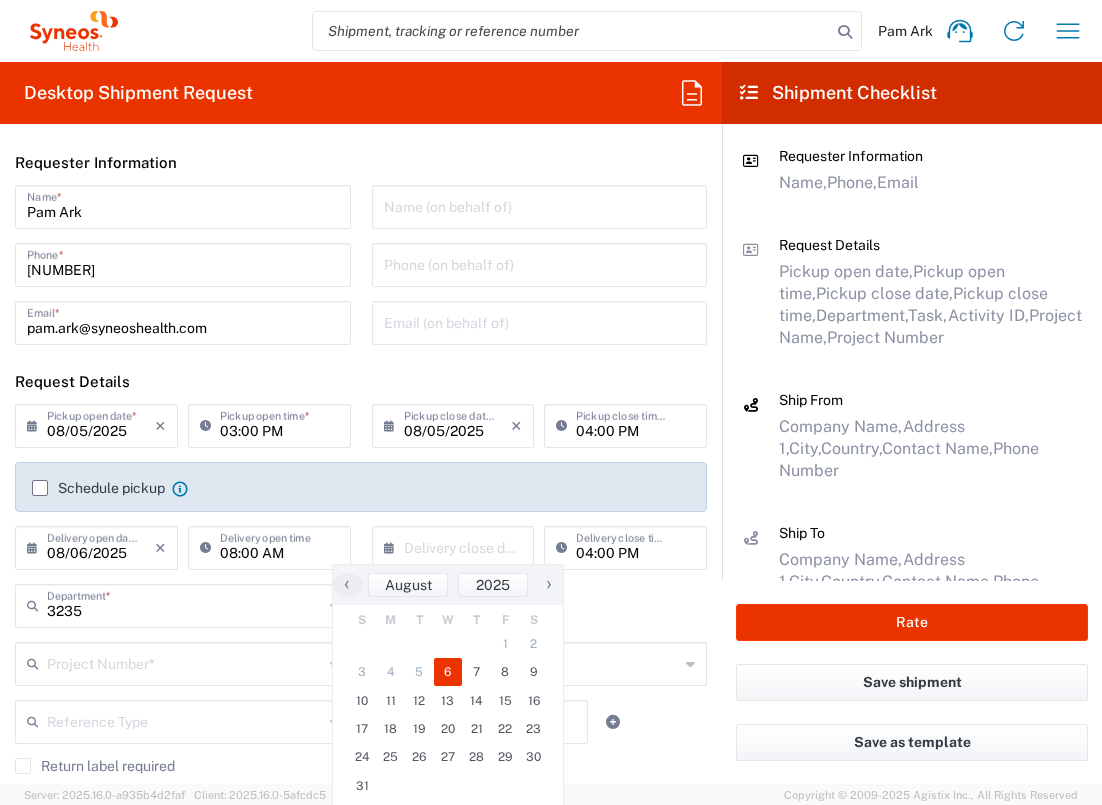 click on "6" 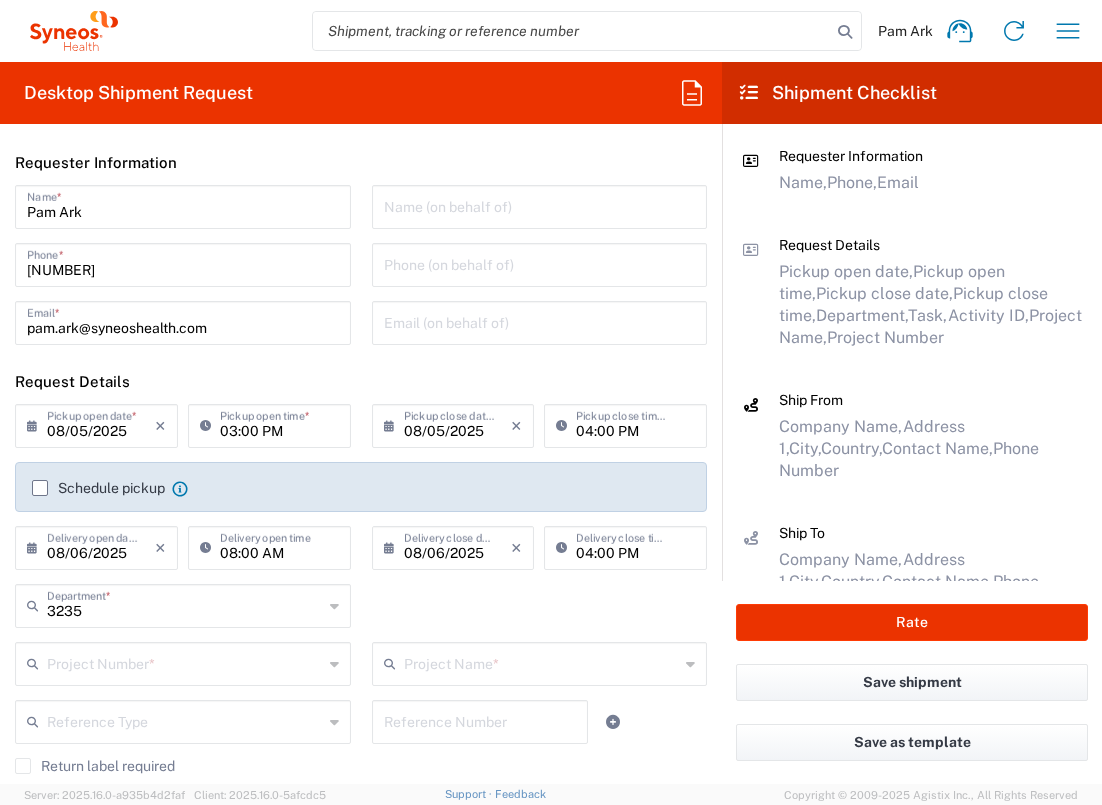 click at bounding box center (185, 662) 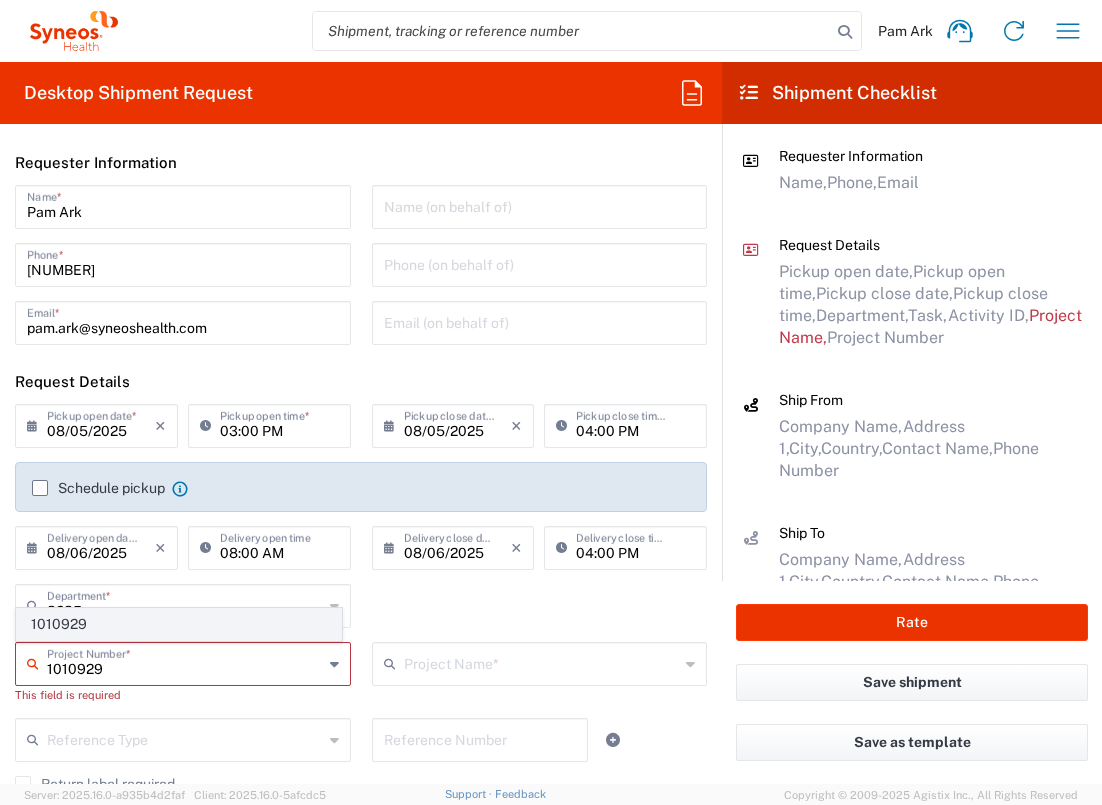type on "1010929" 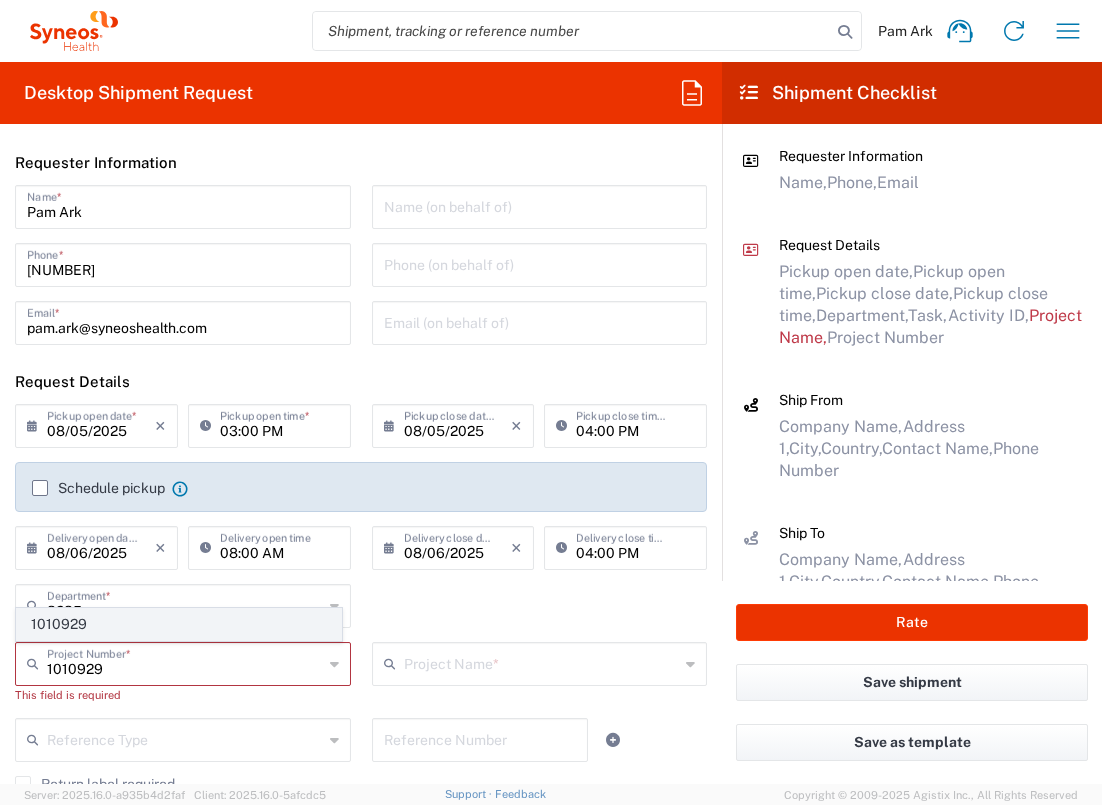click on "1010929" 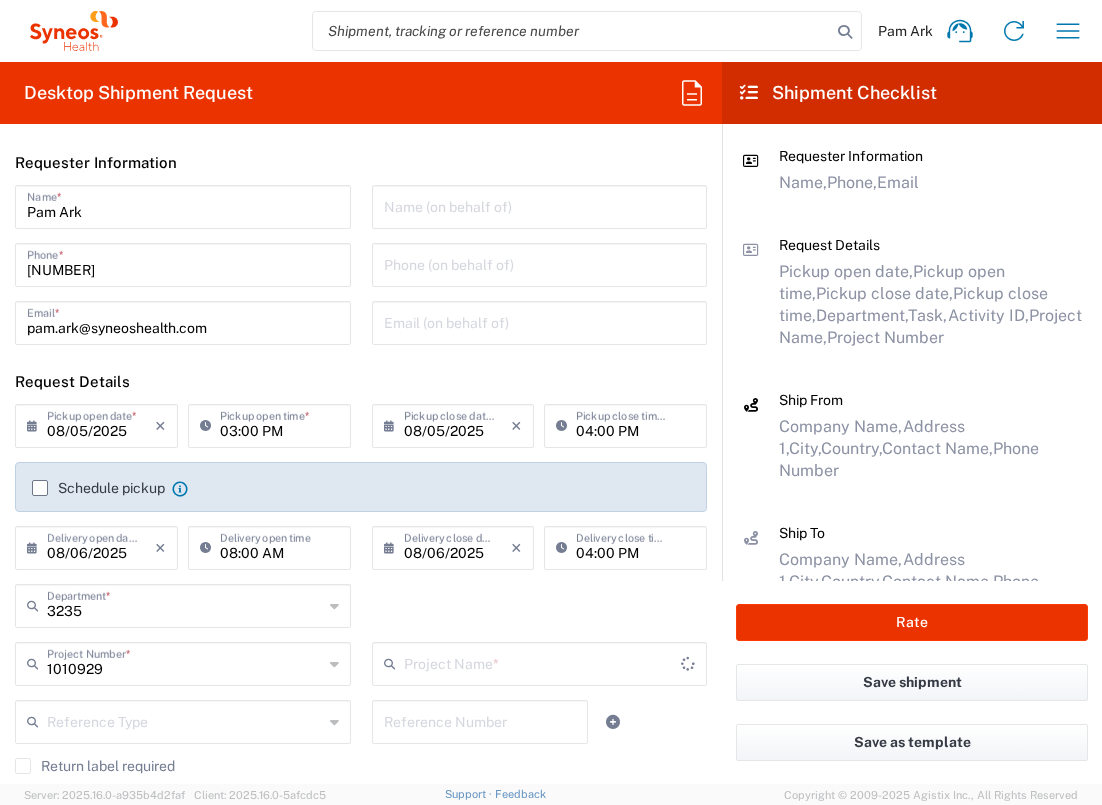 type on "[COMPANY] [NUMBER]" 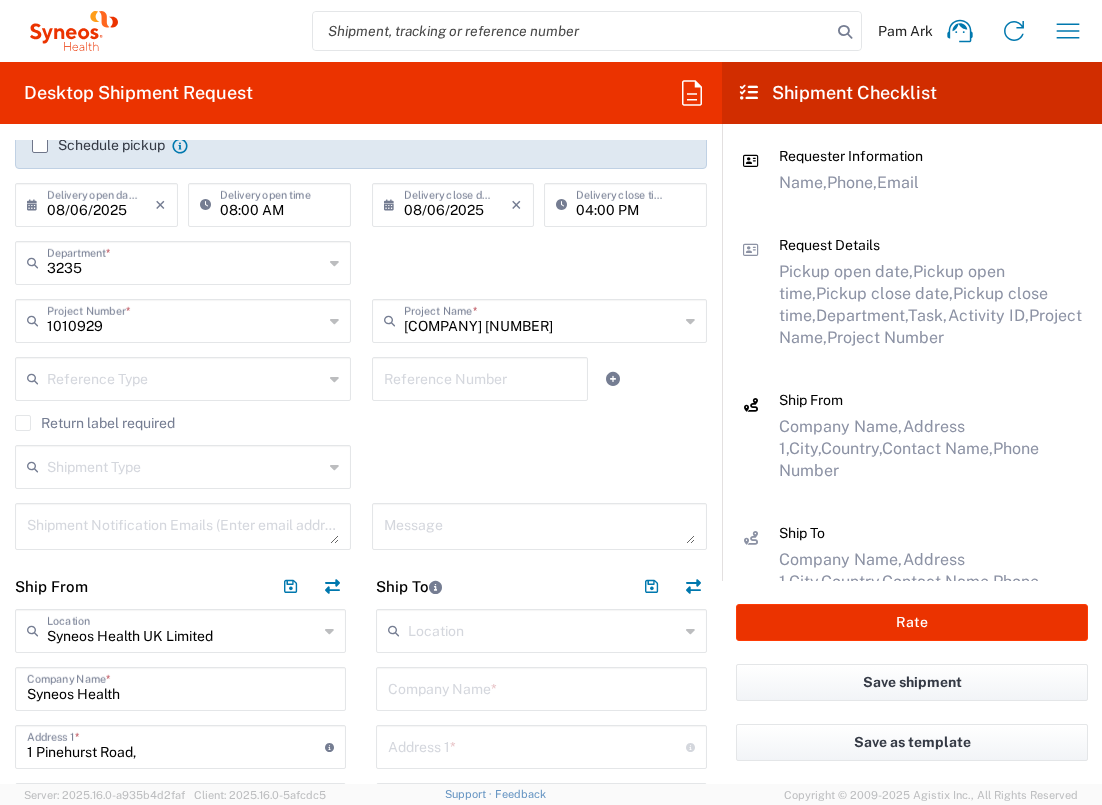 scroll, scrollTop: 390, scrollLeft: 0, axis: vertical 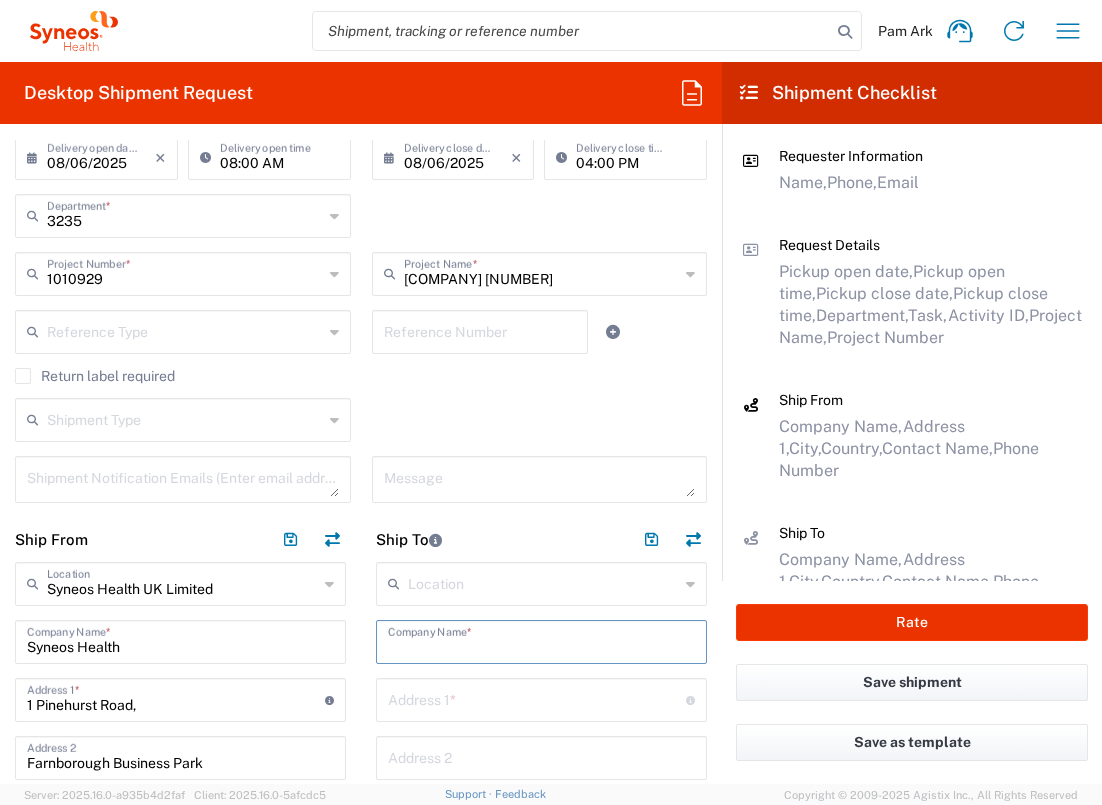 click at bounding box center (541, 640) 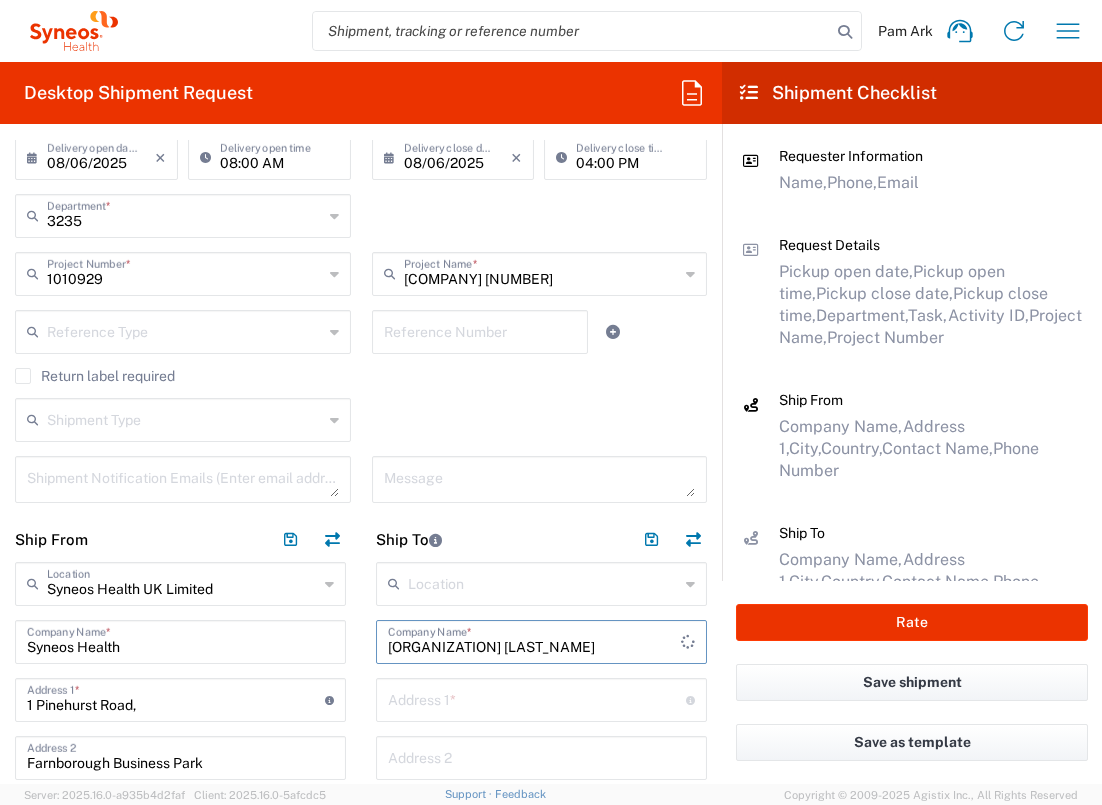 type 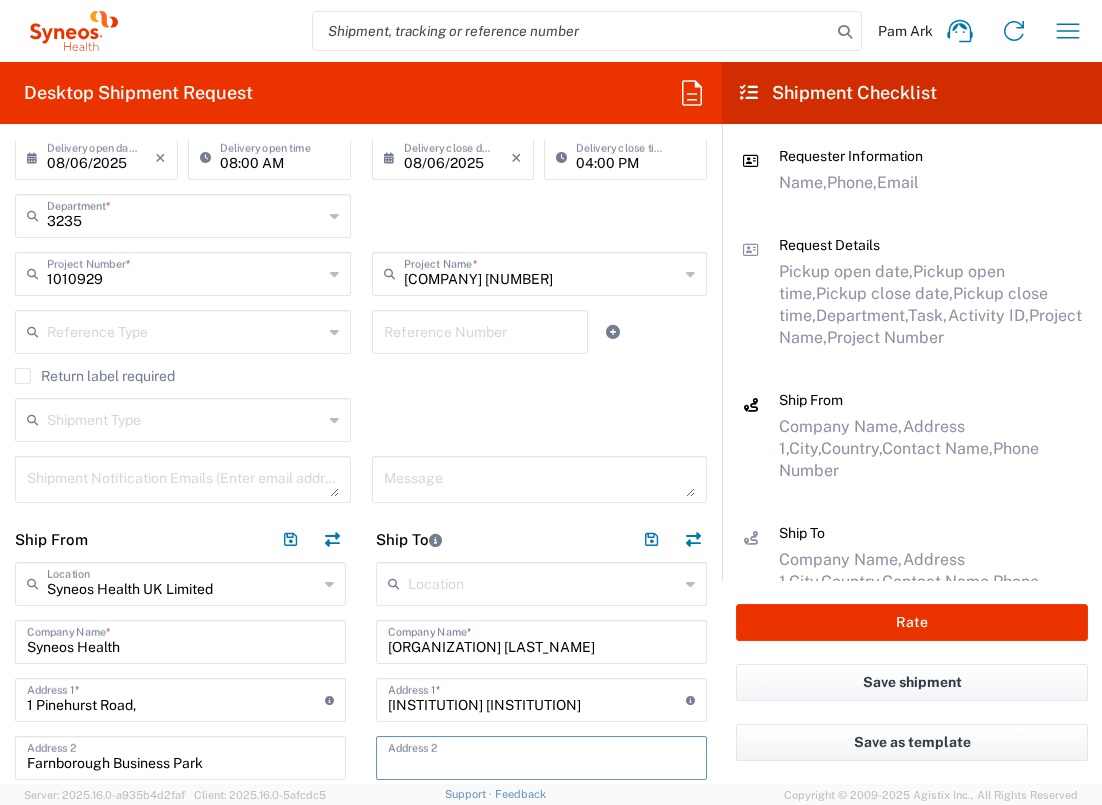 scroll, scrollTop: 742, scrollLeft: 0, axis: vertical 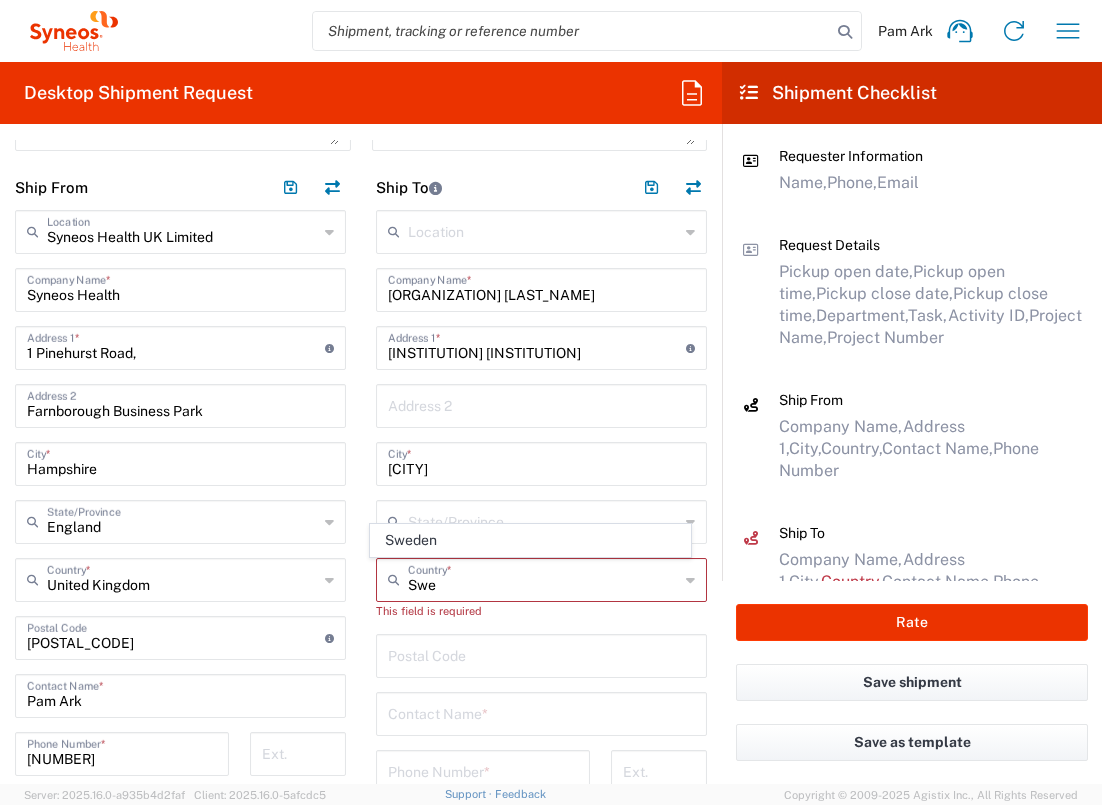 click on "Sweden" 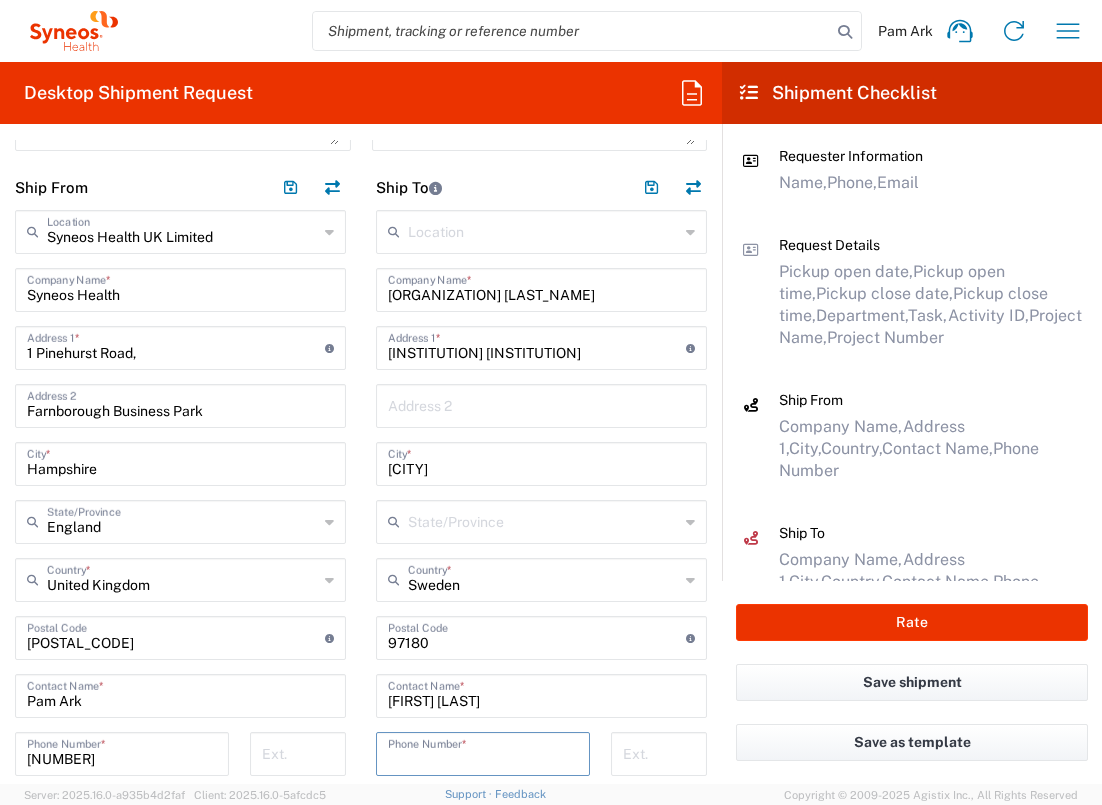 click at bounding box center (483, 752) 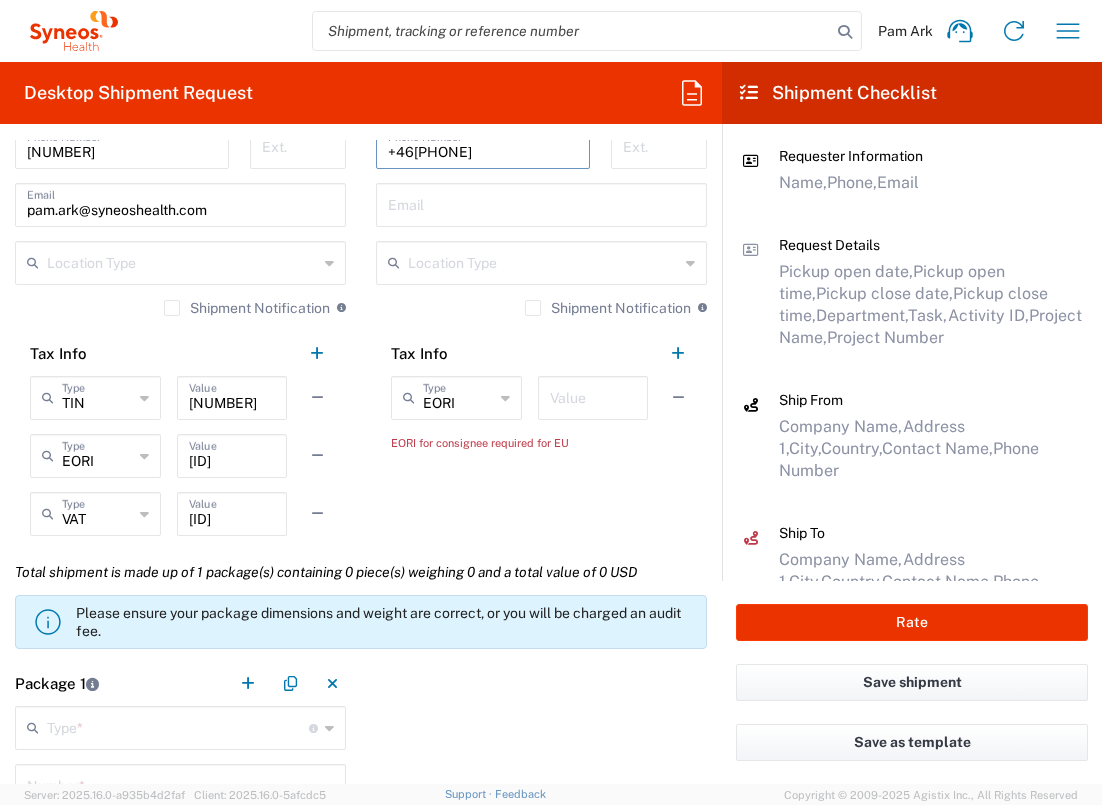 scroll, scrollTop: 1358, scrollLeft: 0, axis: vertical 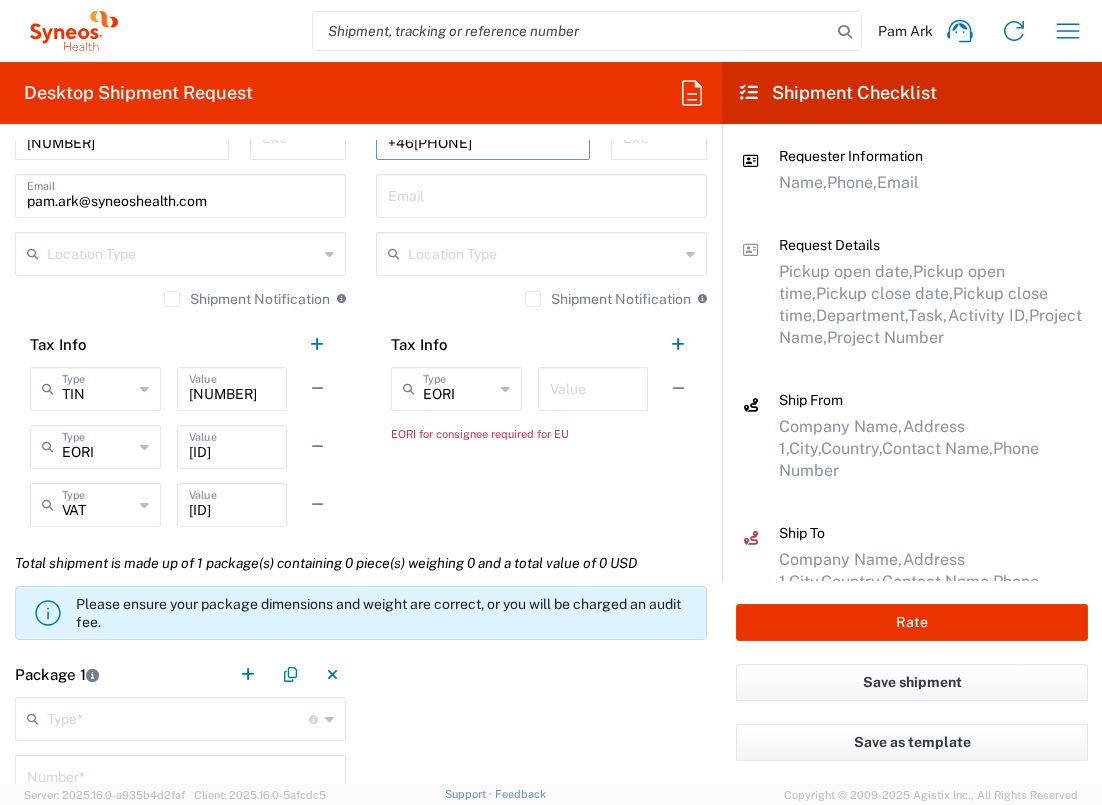 click at bounding box center [593, 387] 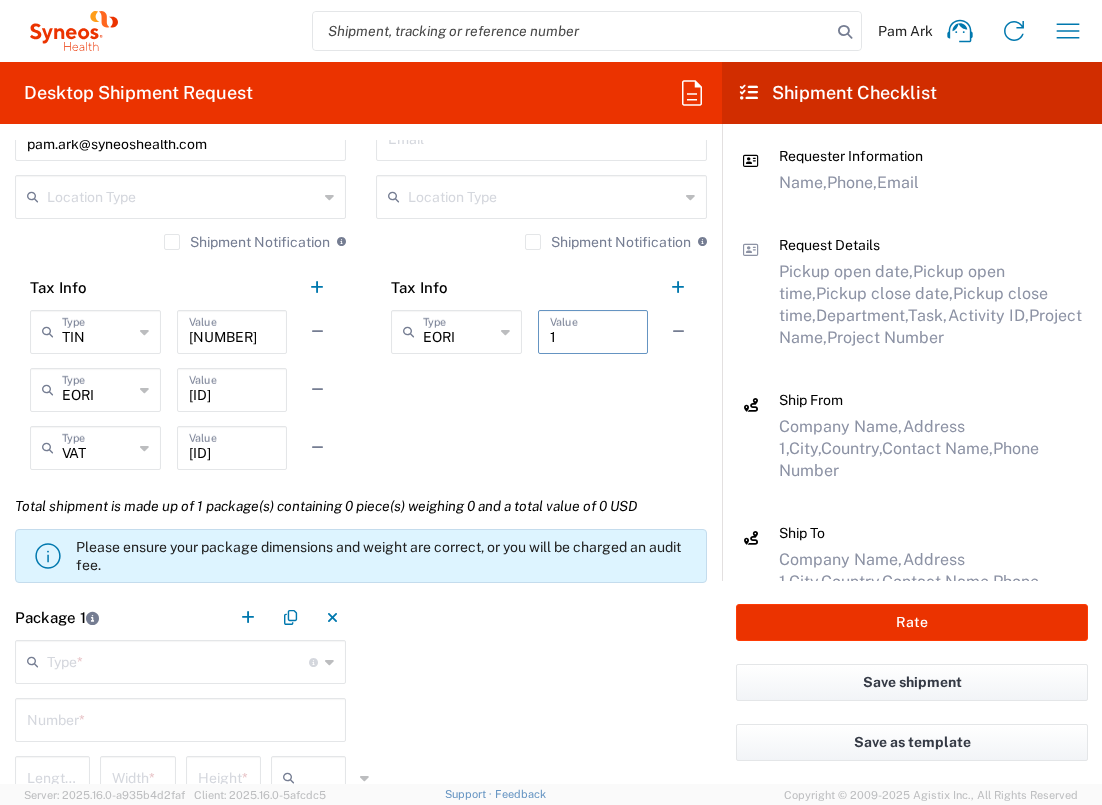 scroll, scrollTop: 1416, scrollLeft: 0, axis: vertical 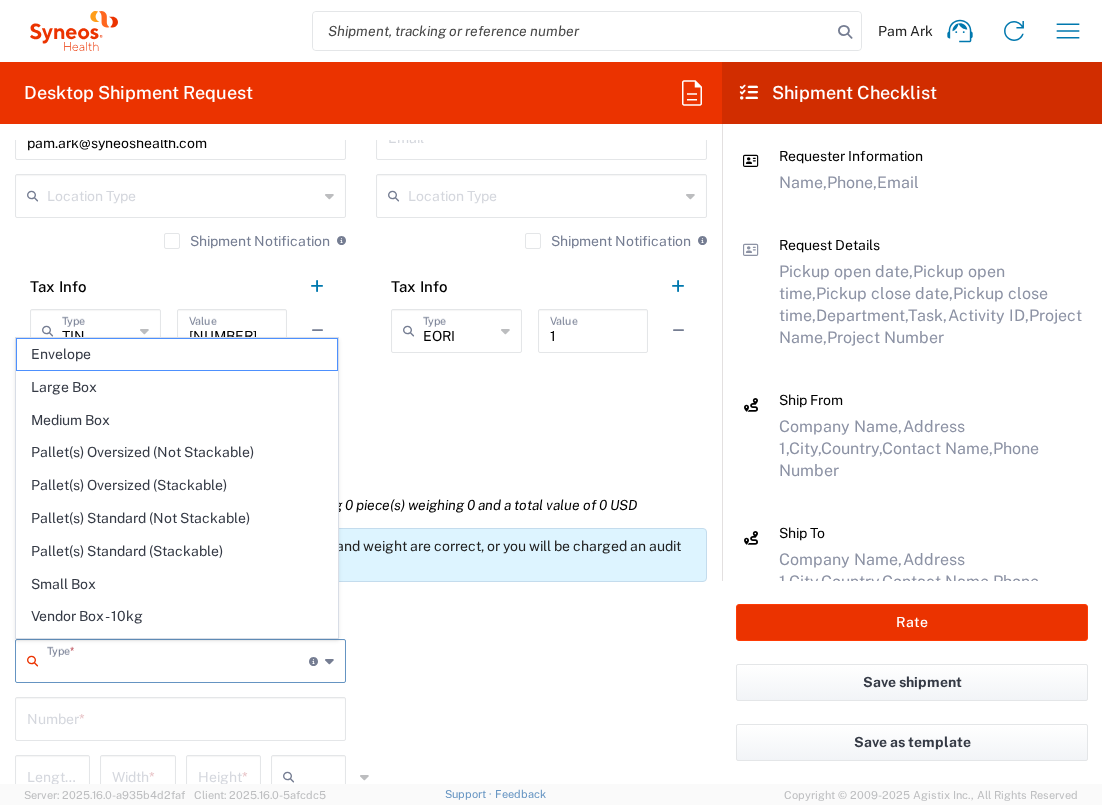 click at bounding box center (178, 659) 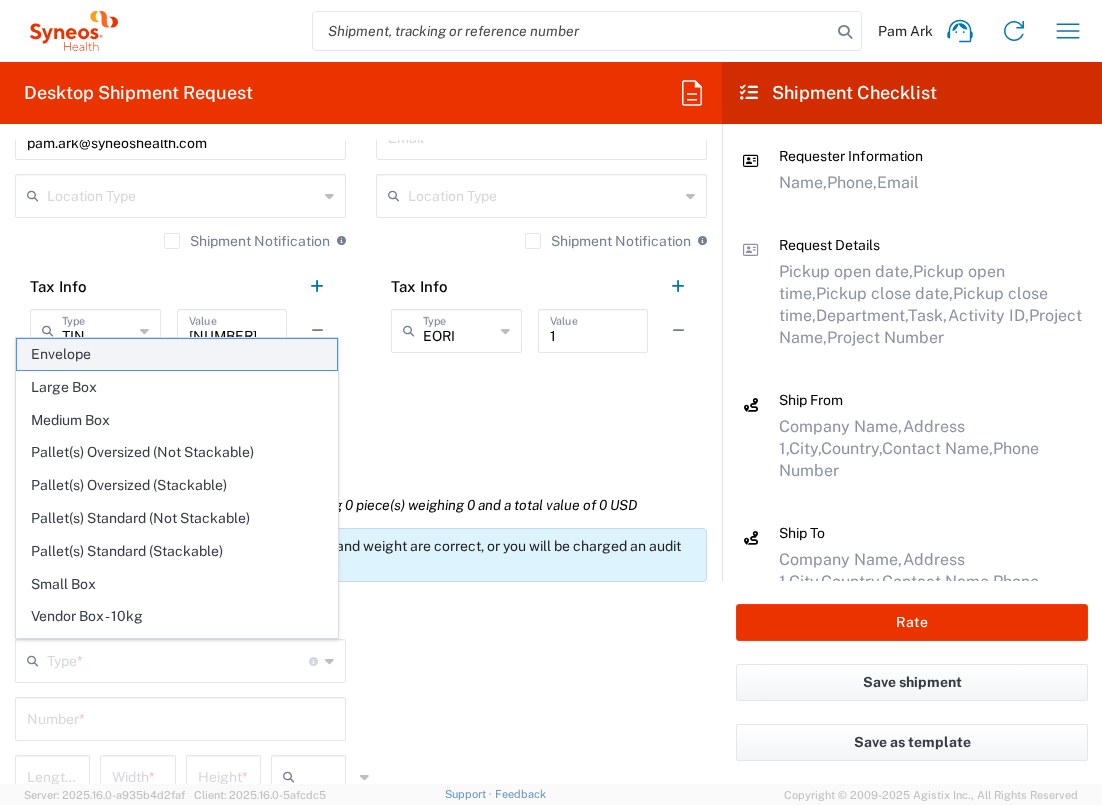click on "Envelope" 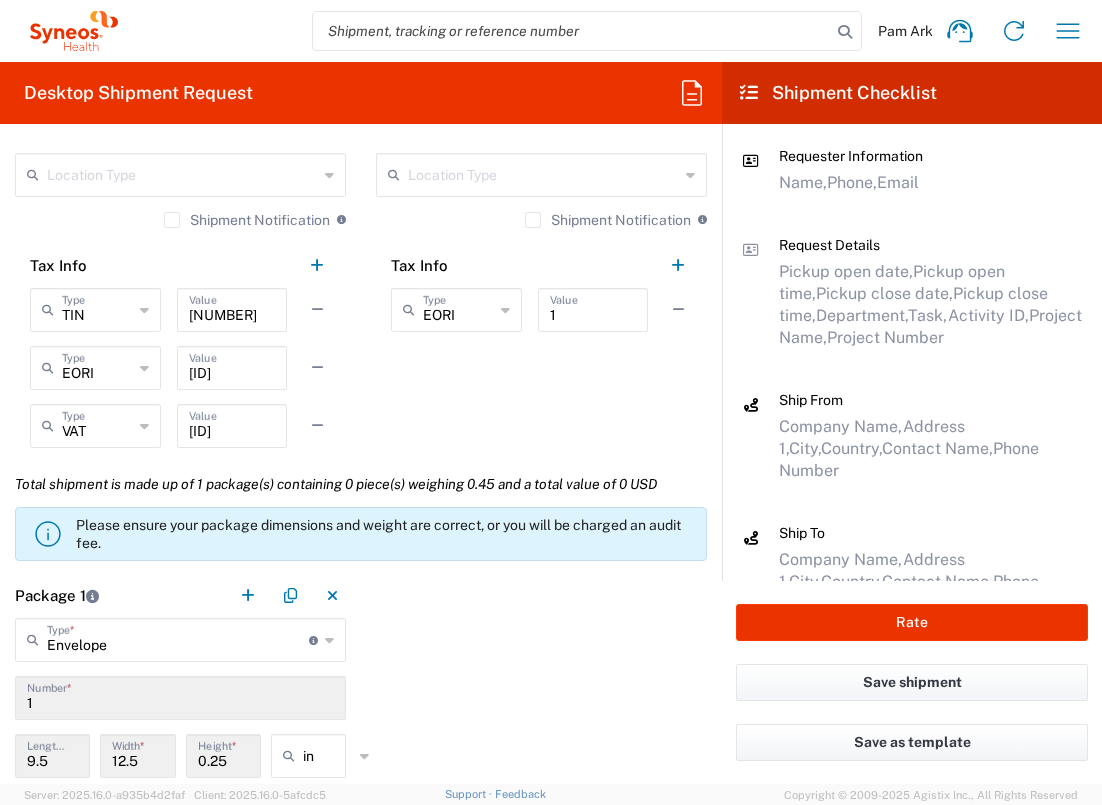 scroll, scrollTop: 1609, scrollLeft: 0, axis: vertical 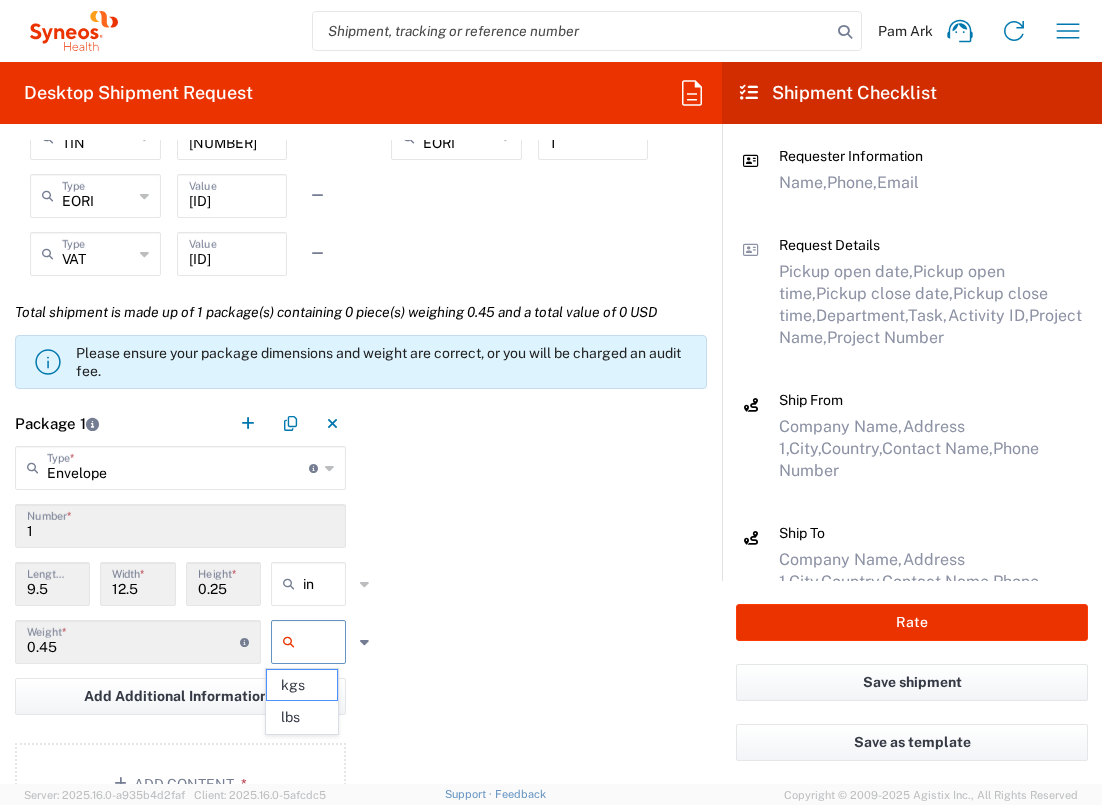 click at bounding box center [328, 642] 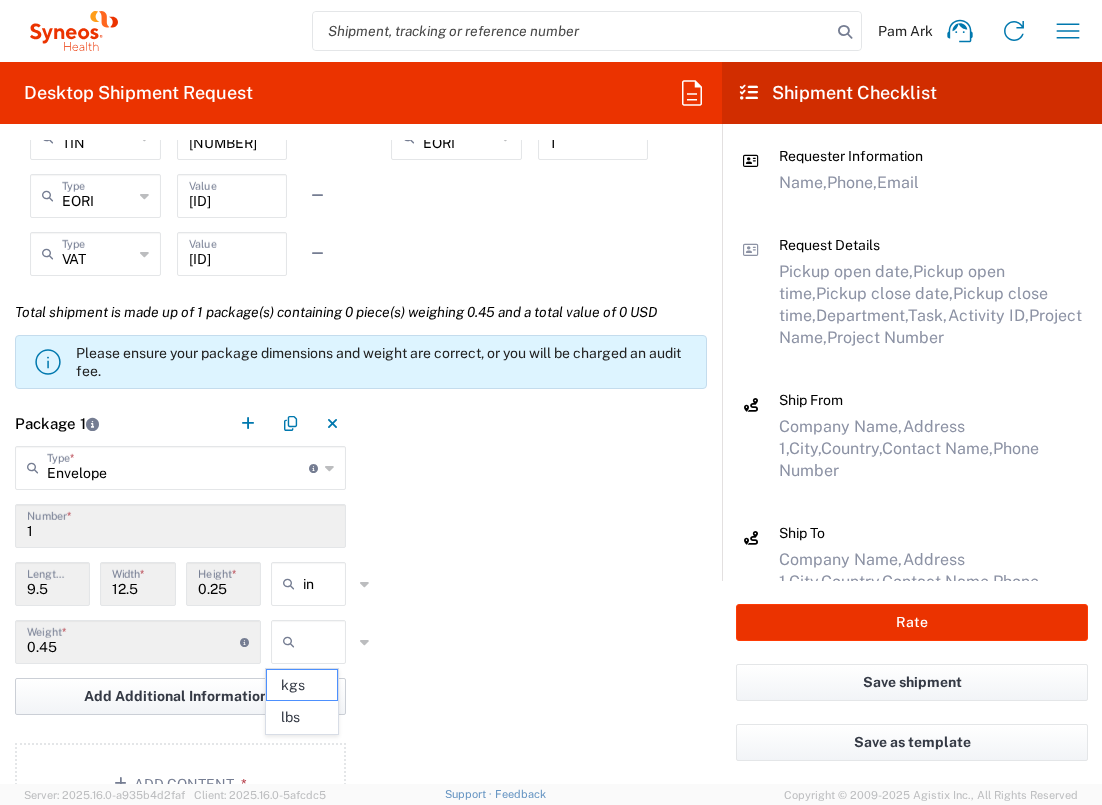 click on "lbs" 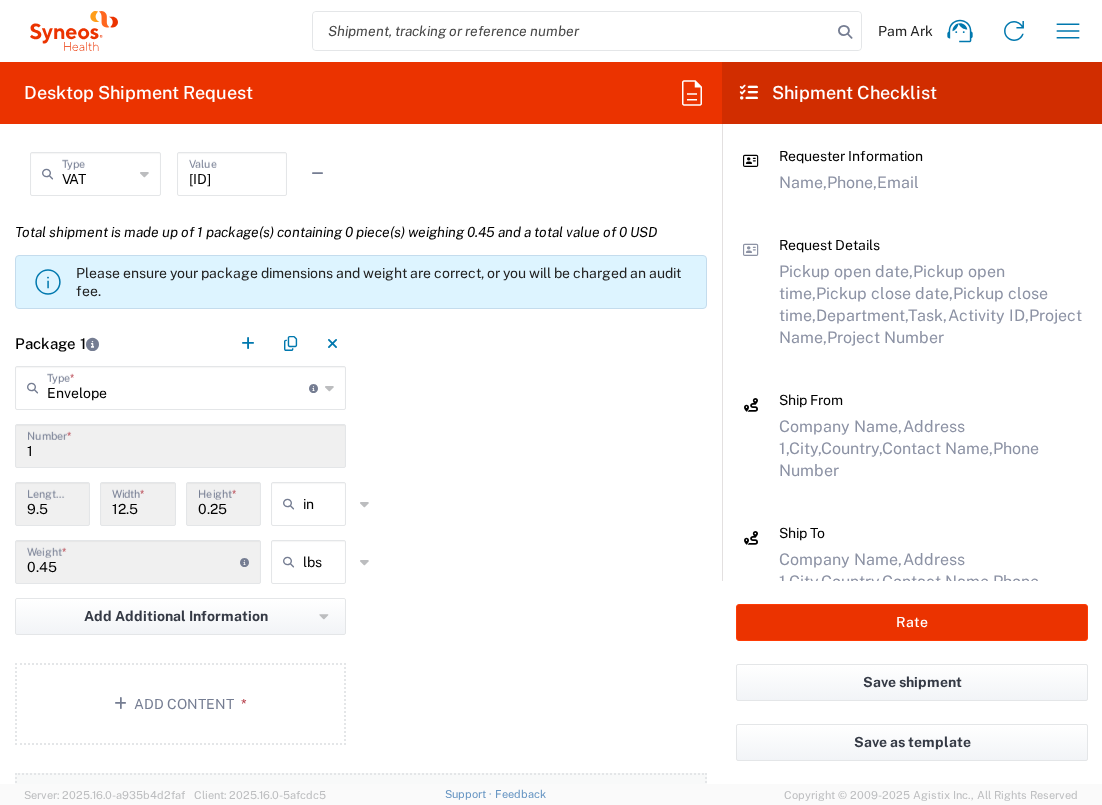 scroll, scrollTop: 1859, scrollLeft: 0, axis: vertical 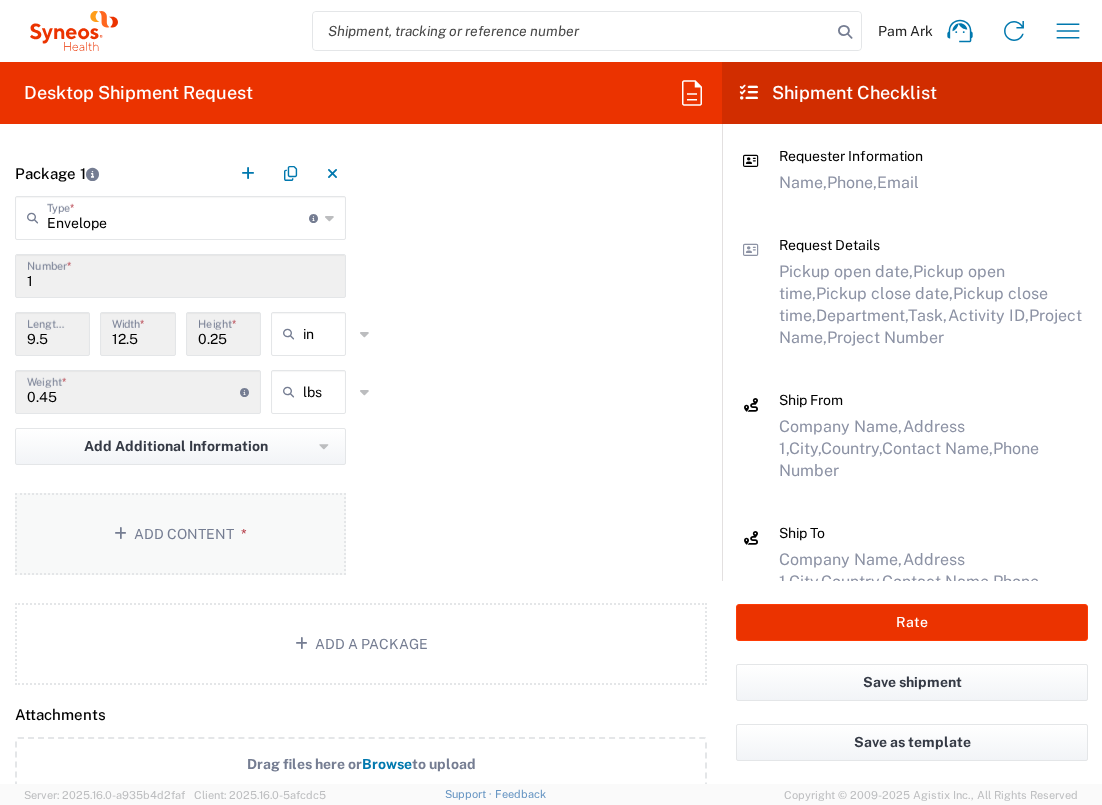 click on "Add Content *" 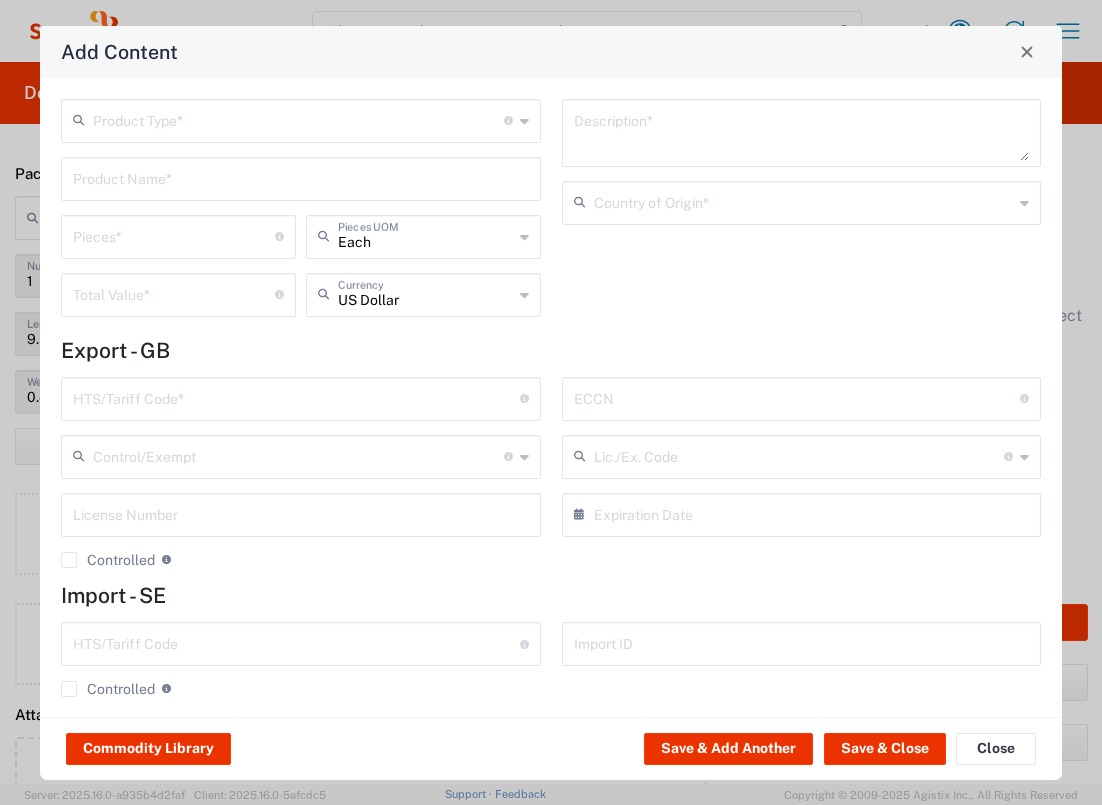 click at bounding box center [298, 119] 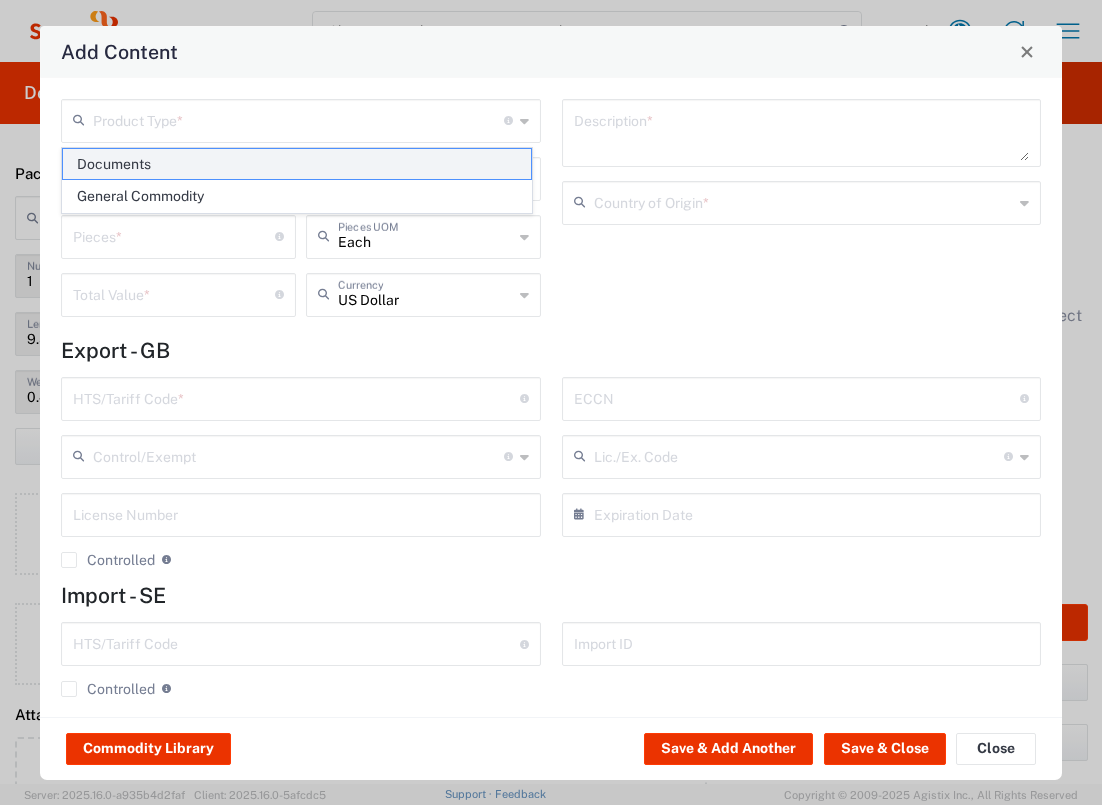 click on "Documents" 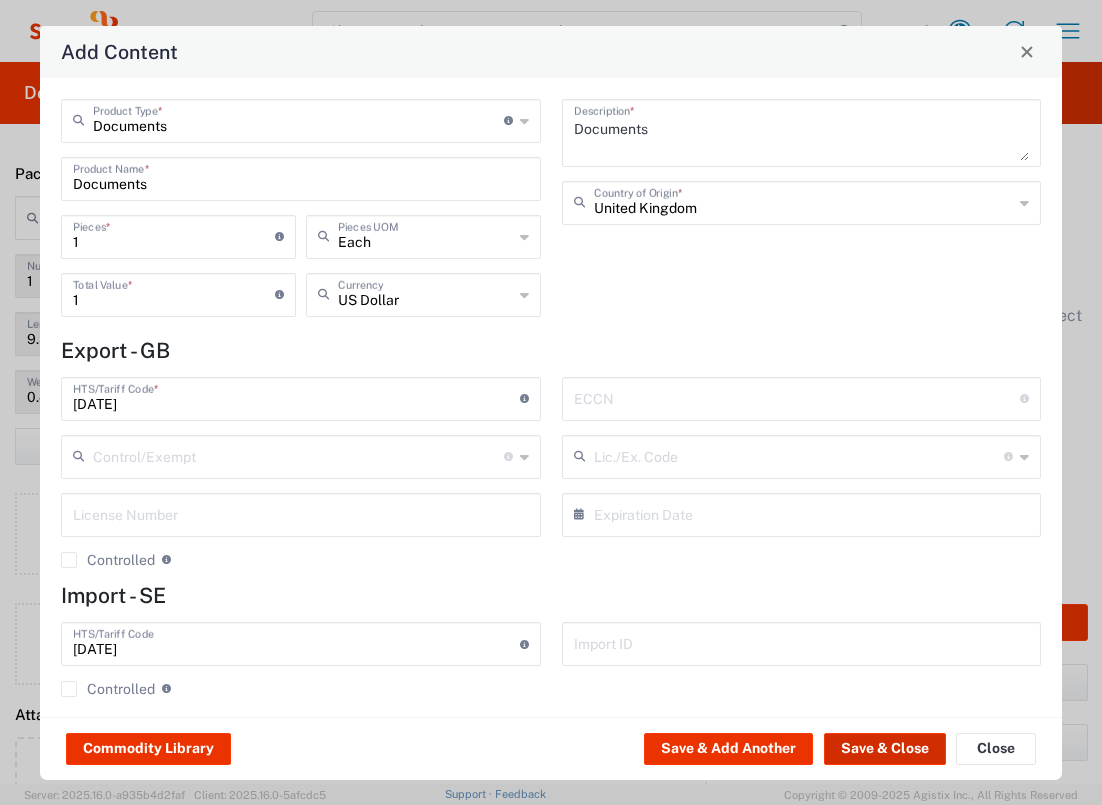 click on "Save & Close" 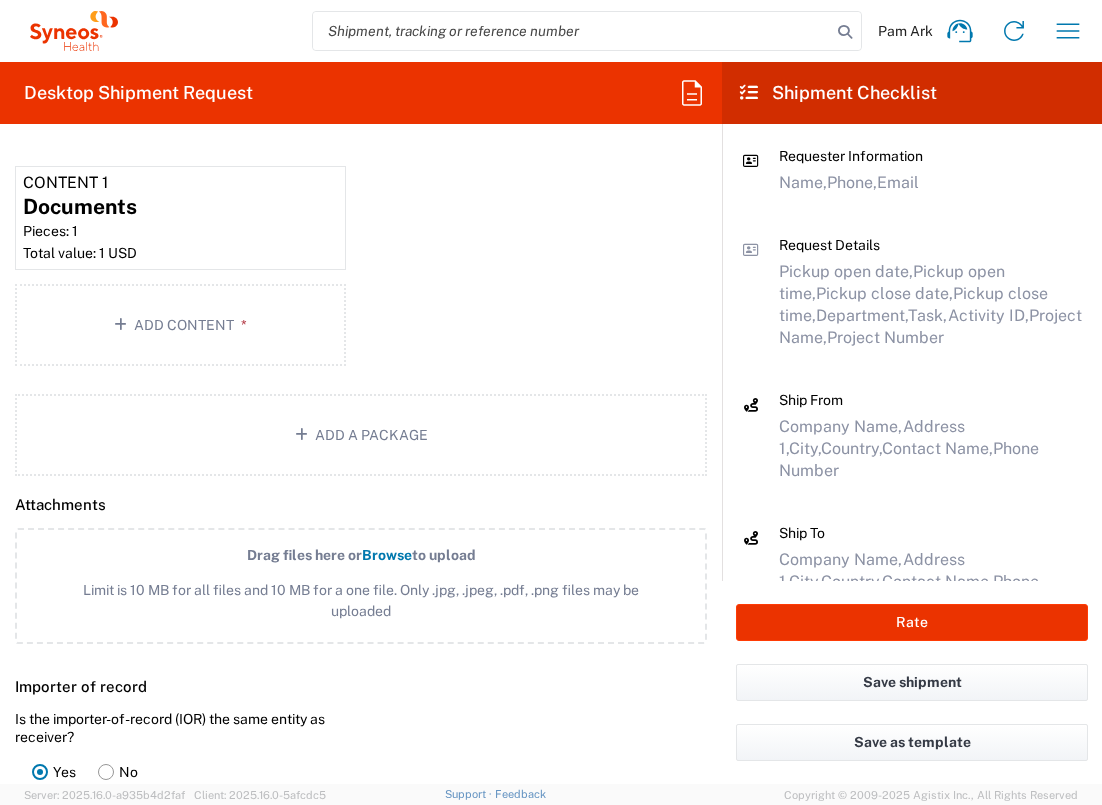 scroll, scrollTop: 2539, scrollLeft: 0, axis: vertical 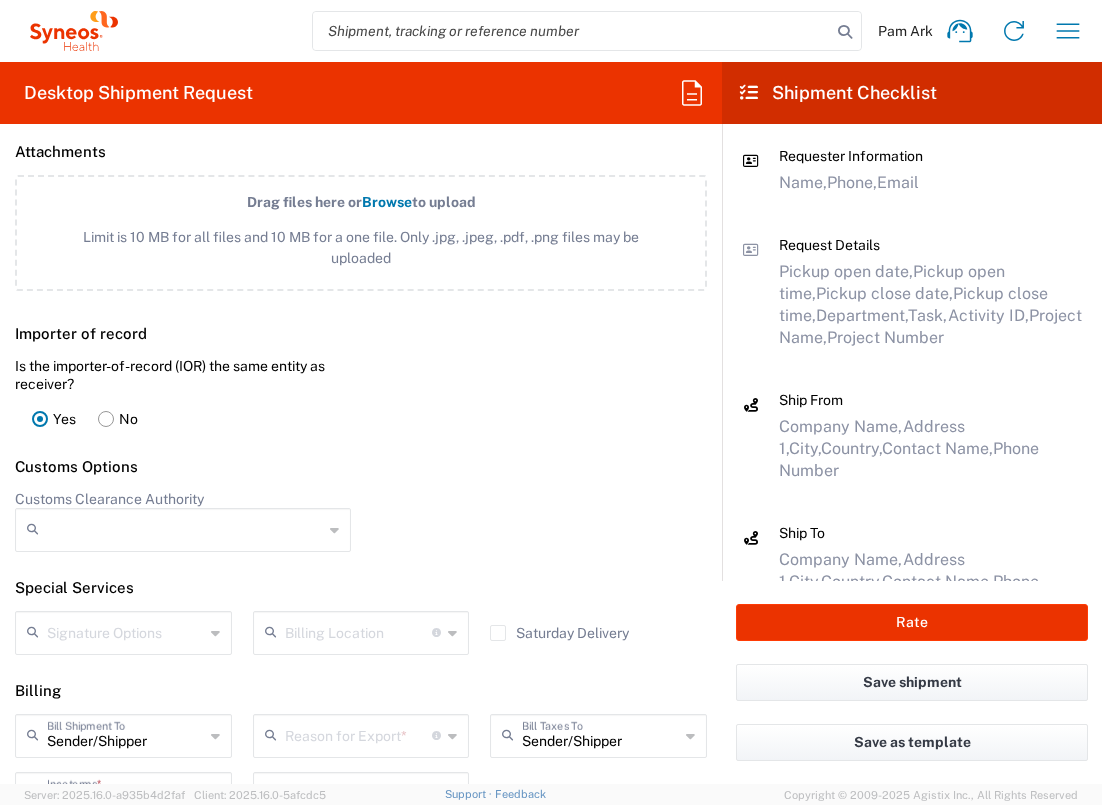 click at bounding box center (359, 734) 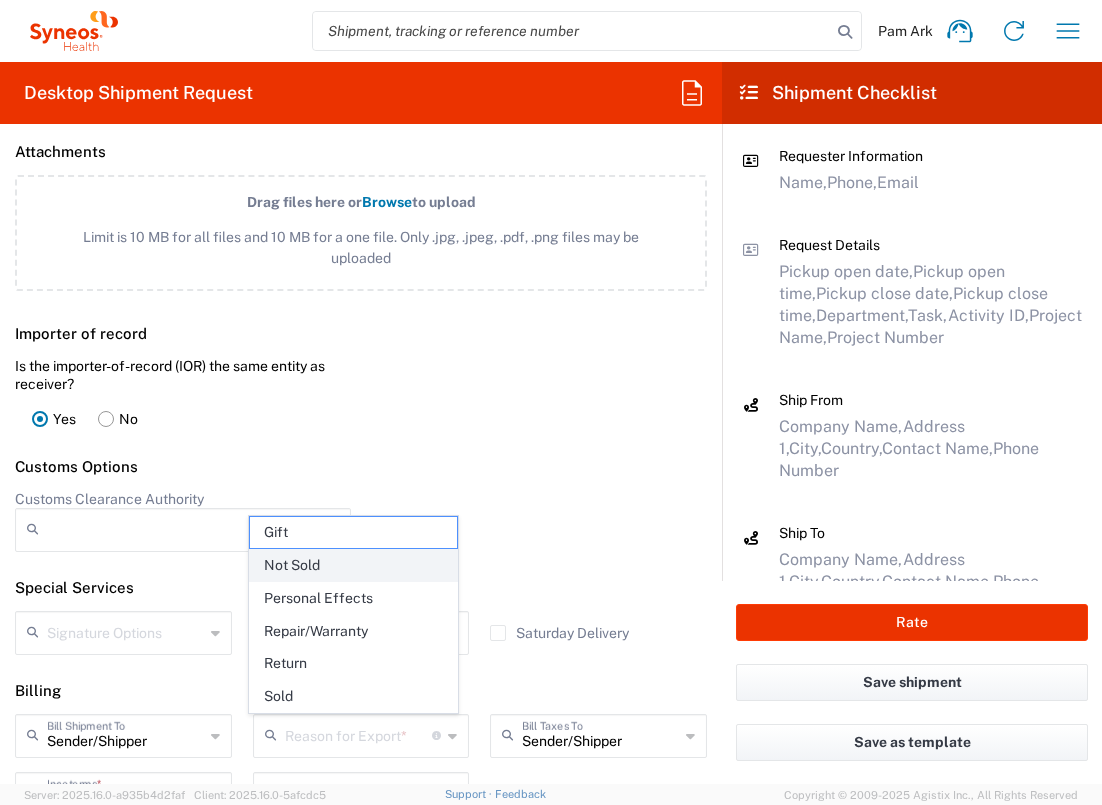 click on "Not Sold" 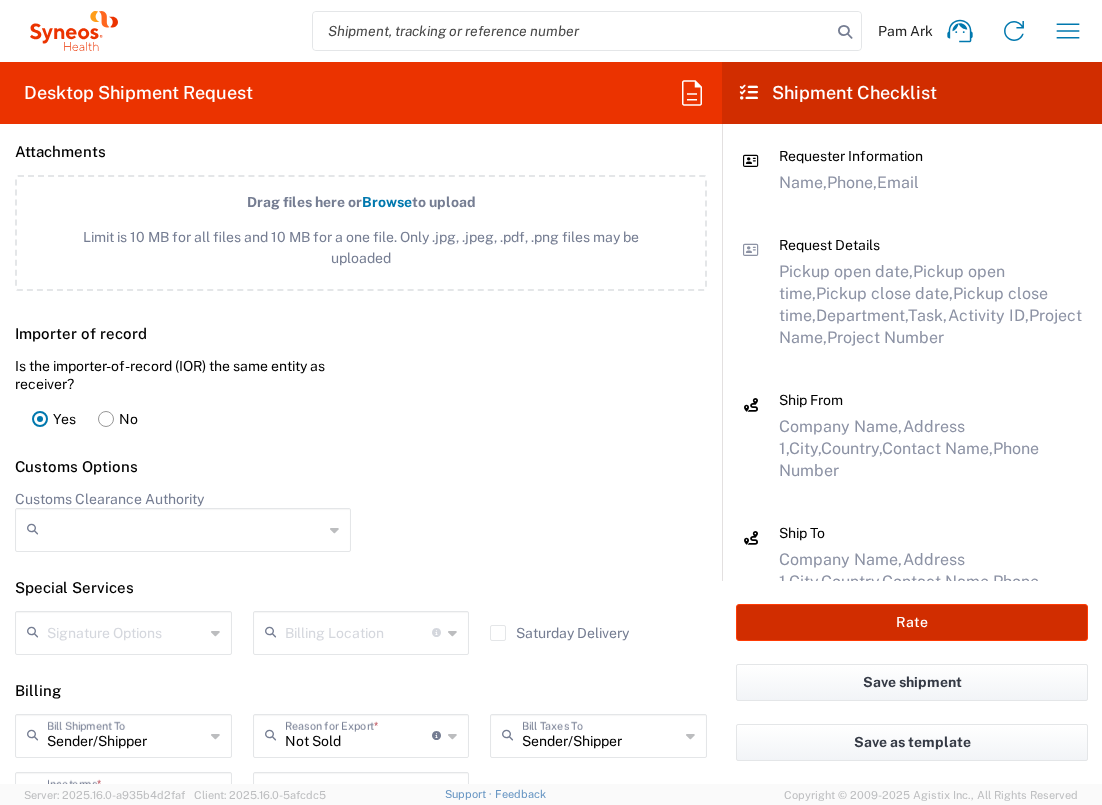 click on "Rate" 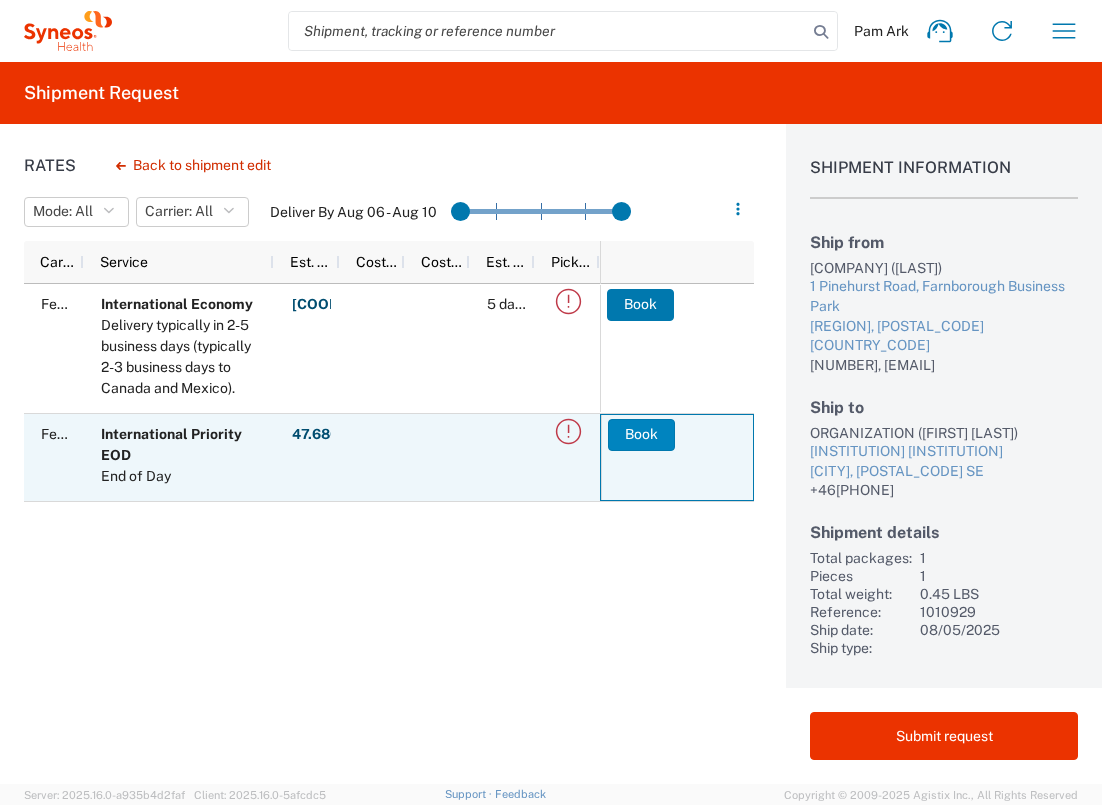 click on "Book" 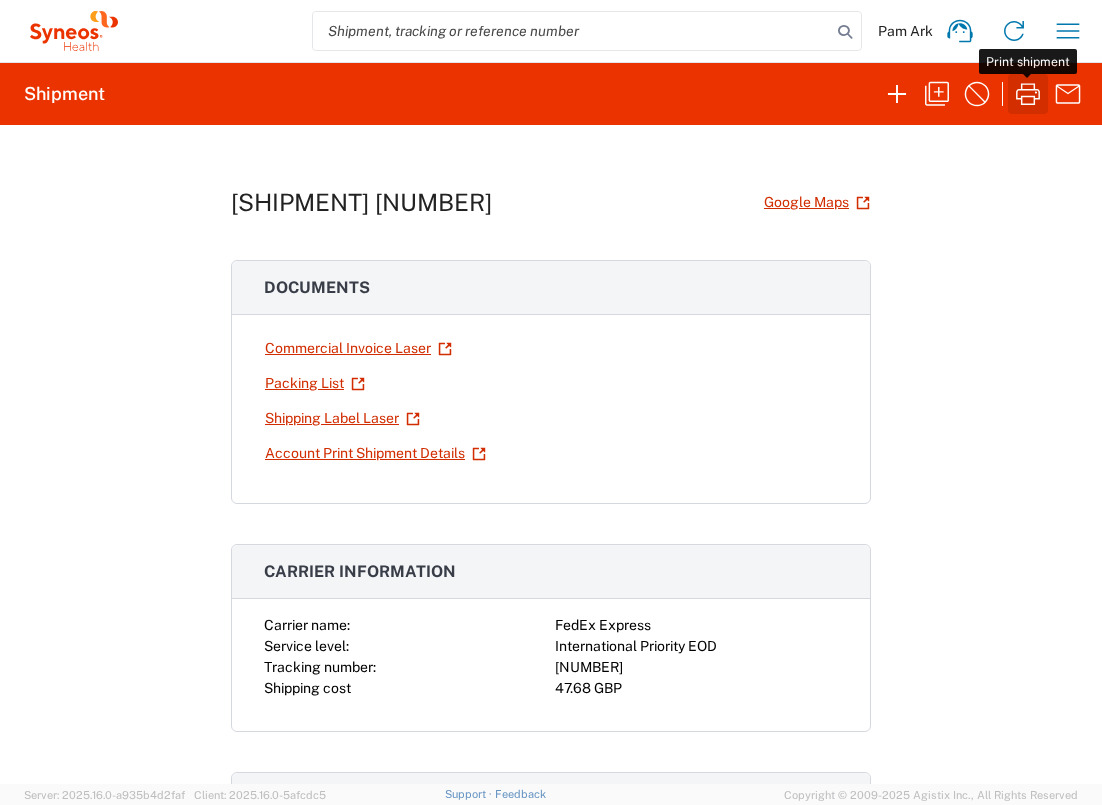 click 